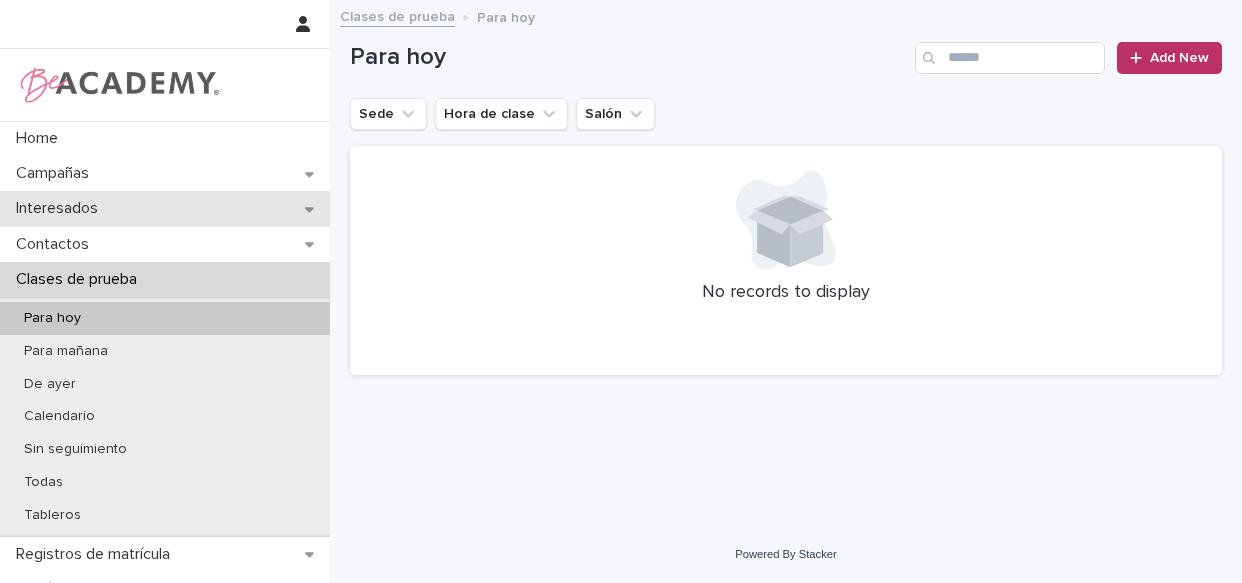 scroll, scrollTop: 0, scrollLeft: 0, axis: both 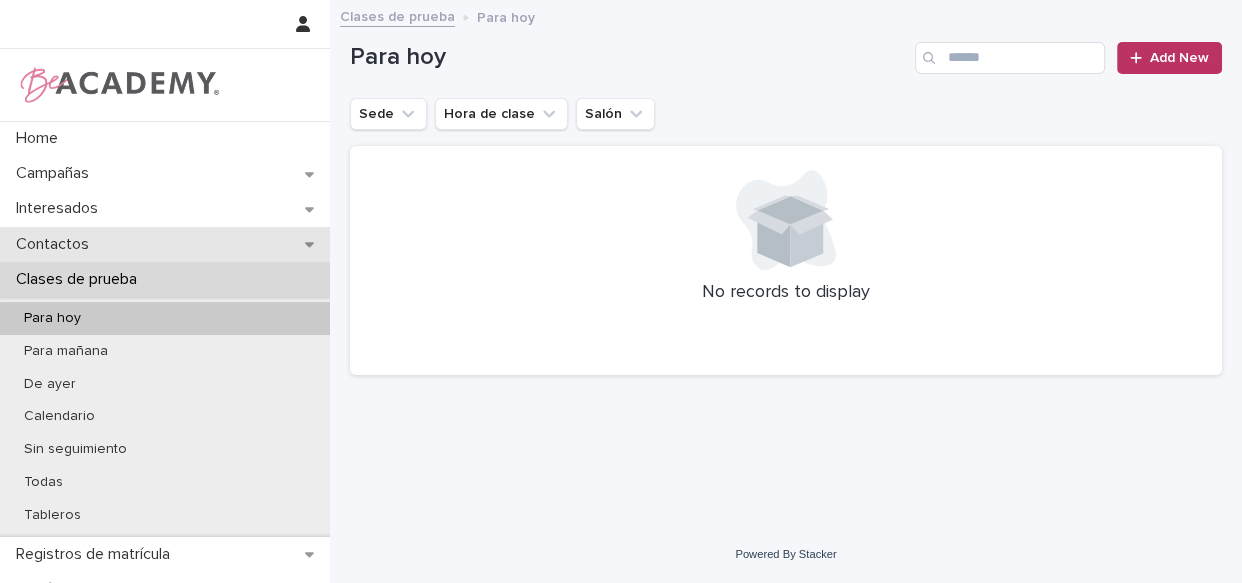 click on "Contactos" at bounding box center [56, 244] 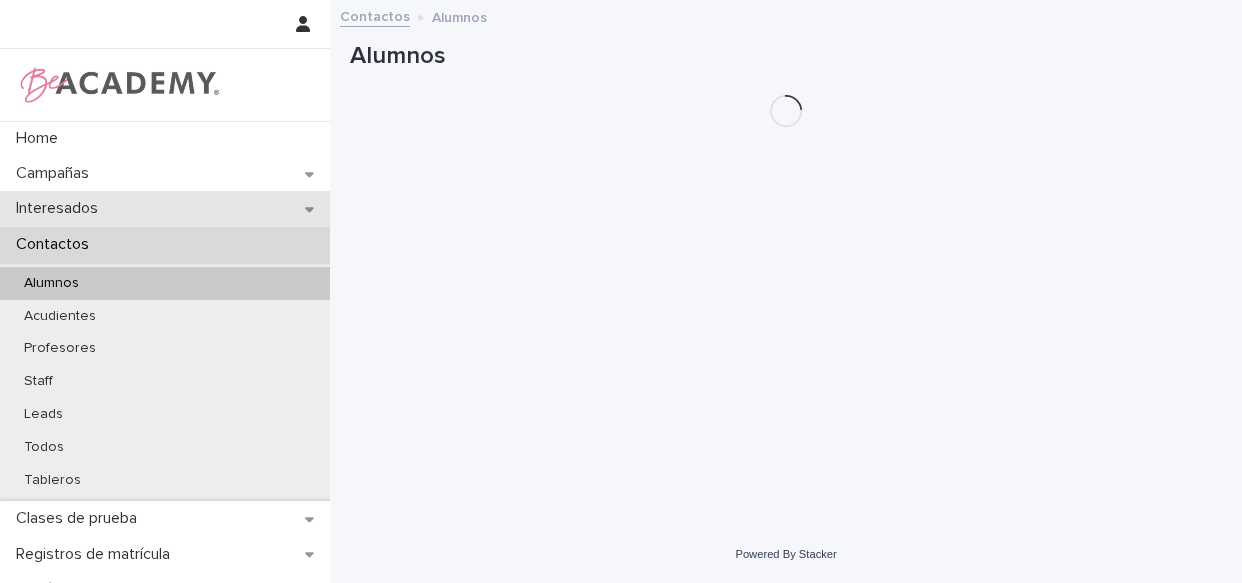click on "Interesados" at bounding box center (165, 208) 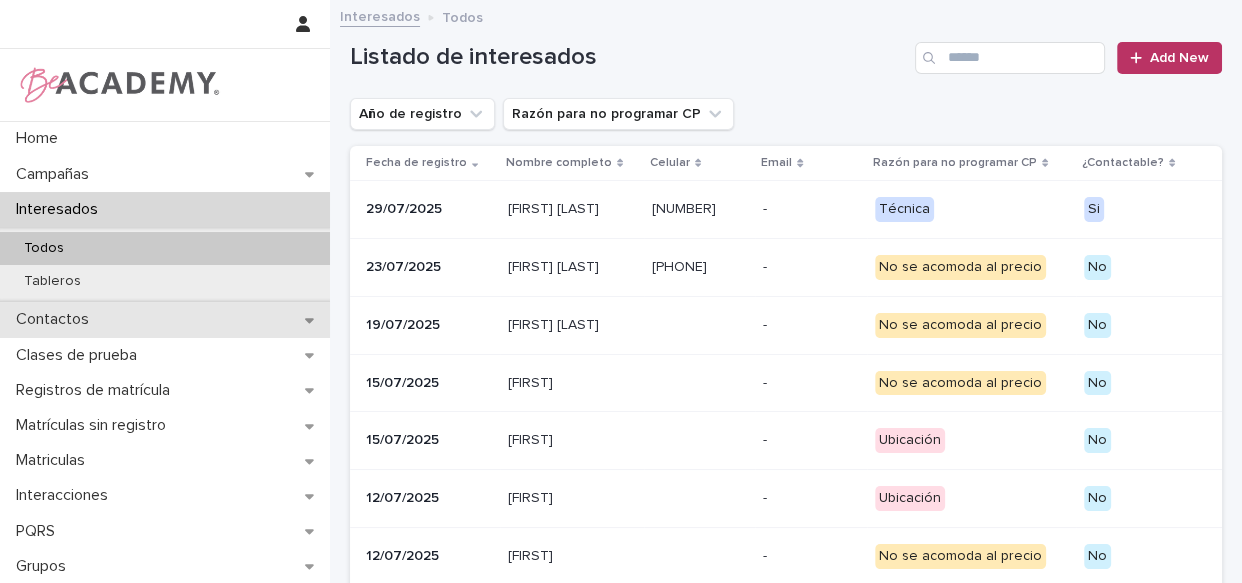click on "Contactos" at bounding box center [165, 319] 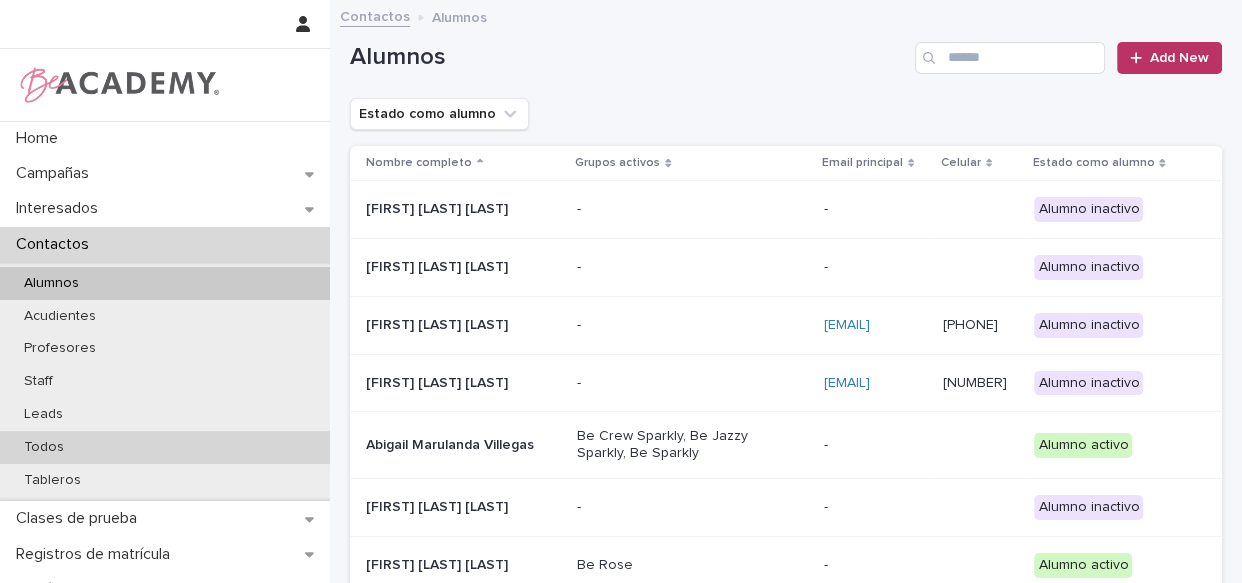 click on "Todos" at bounding box center [44, 447] 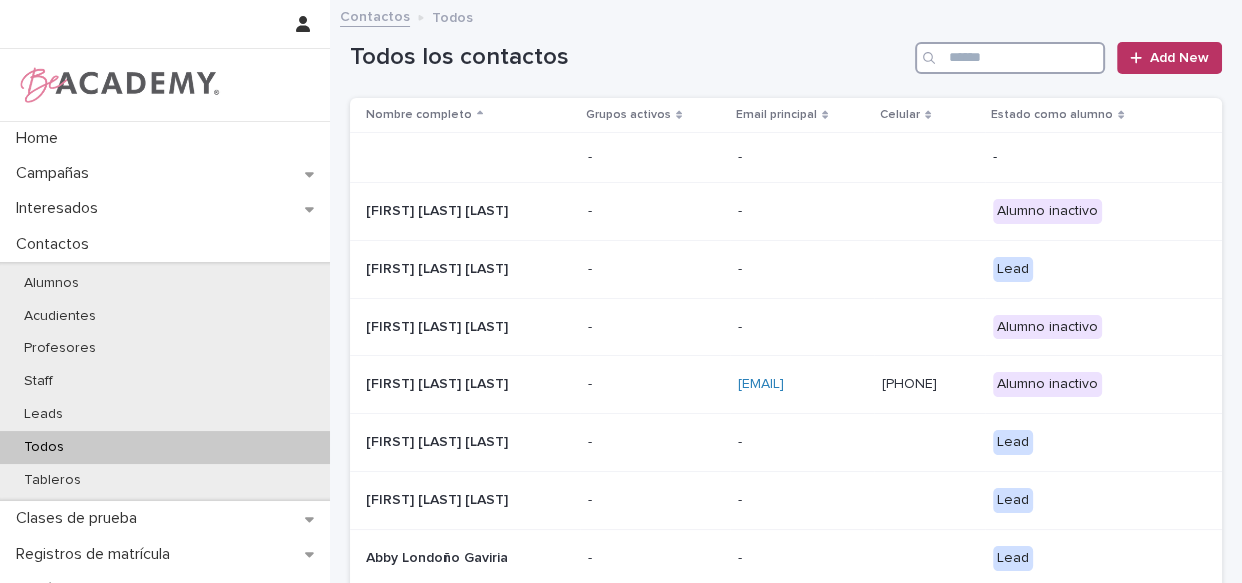click at bounding box center [1010, 58] 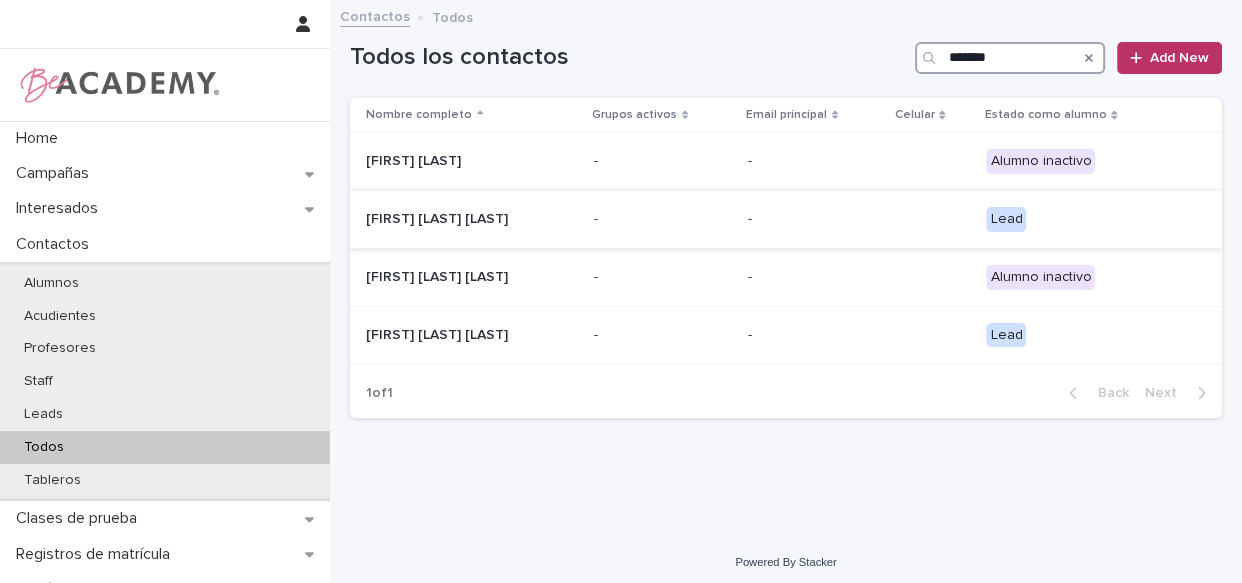 type on "*******" 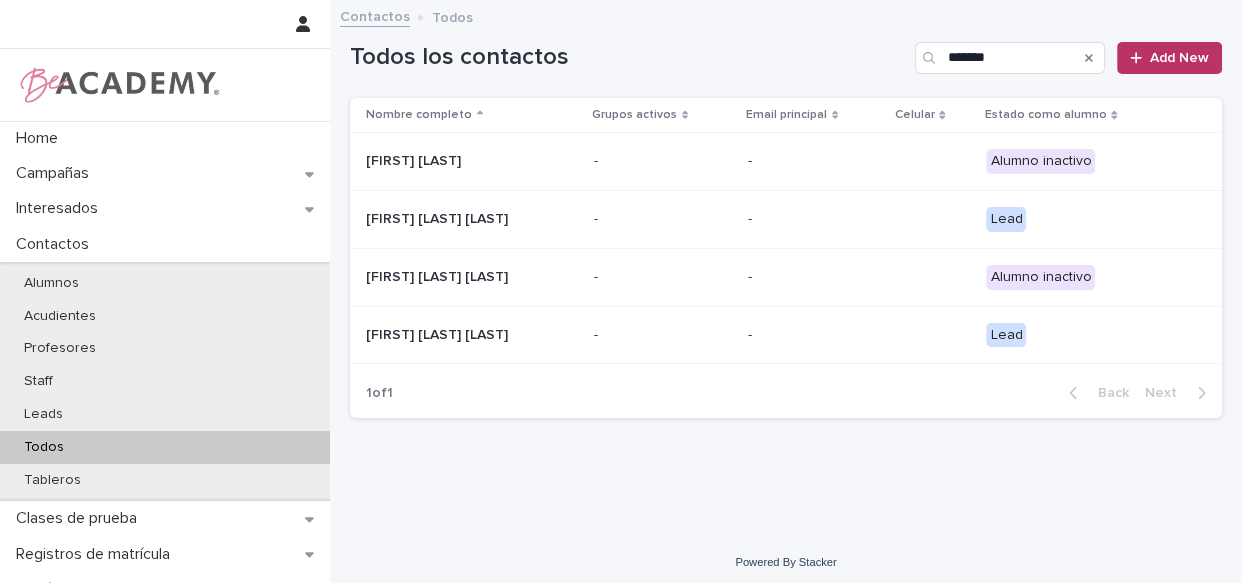 click on "-" at bounding box center (663, 219) 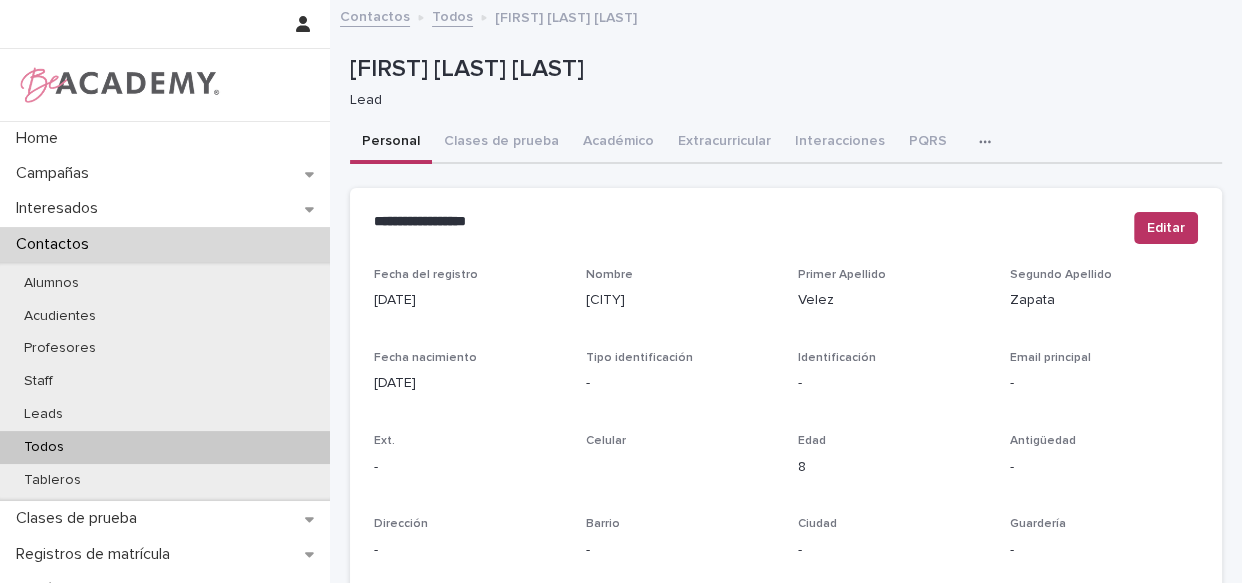 click on "Fecha del registro [DATE] Nombre Rosario Primer Apellido Velez Segundo Apellido Zapata Fecha nacimiento [DATE] Tipo identificación - Identificación - Email principal - Ext. - Celular Edad 8 Antigüedad - Dirección - Barrio - Ciudad - Guardería - Colegio - Universidad | Pregrado - Lugar de trabajo - VIP Info académica Resp. factura Información relevante contacto - Roles de la persona Alumno Apodo - Cargo Corporativo - Área Corporativa - Contact record ID recsXyhS3OYduhLdQ" at bounding box center (786, 553) 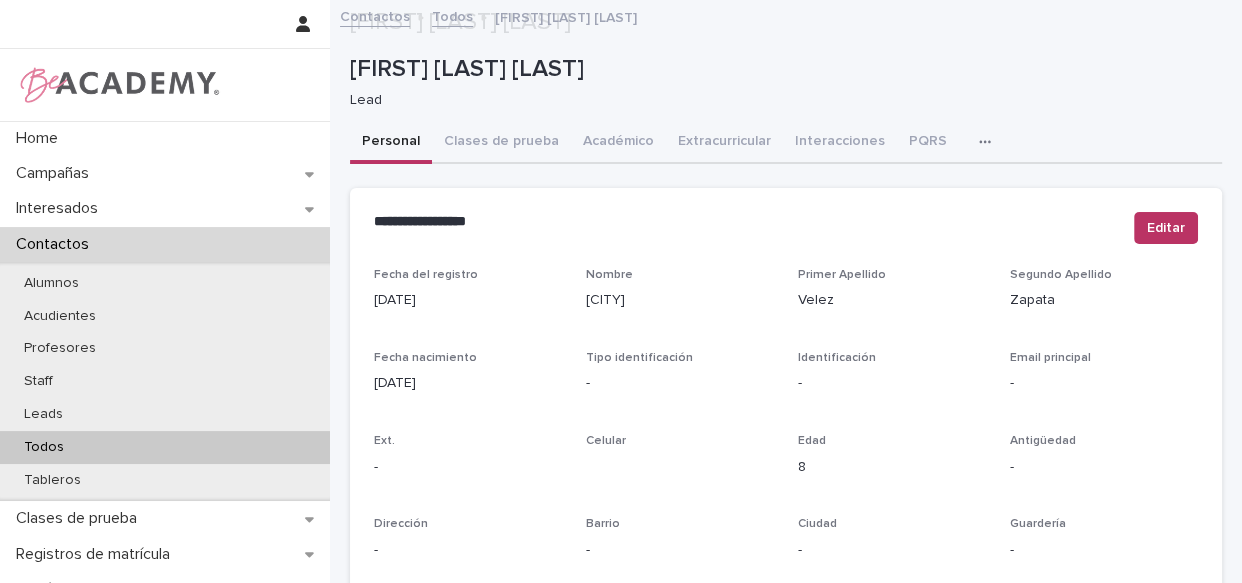 scroll, scrollTop: 268, scrollLeft: 0, axis: vertical 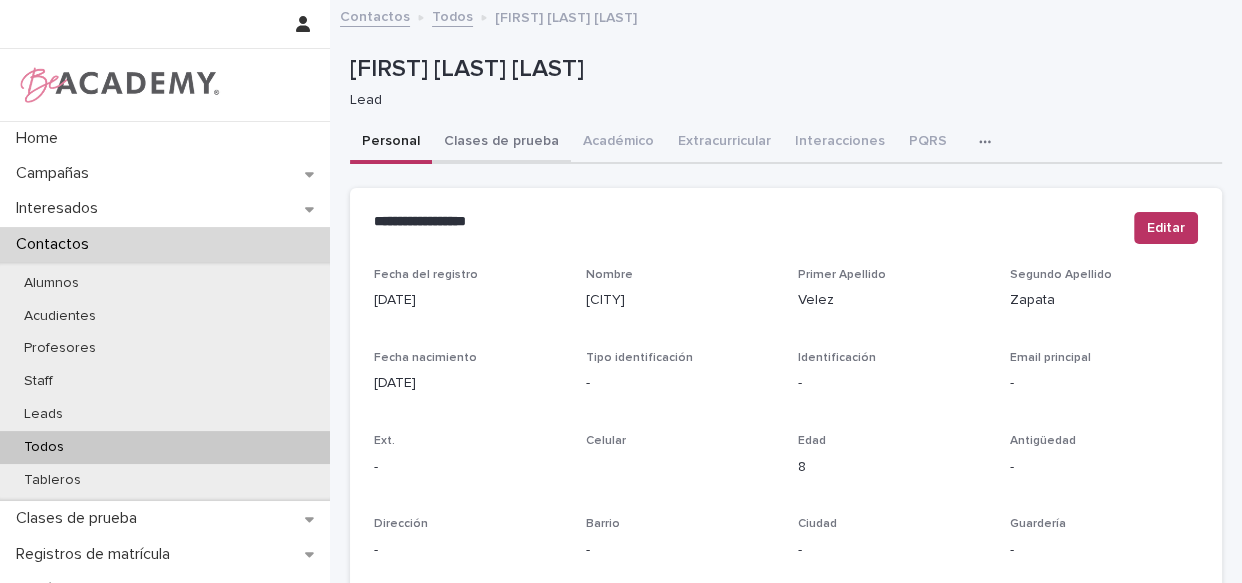 click on "Clases de prueba" at bounding box center (501, 143) 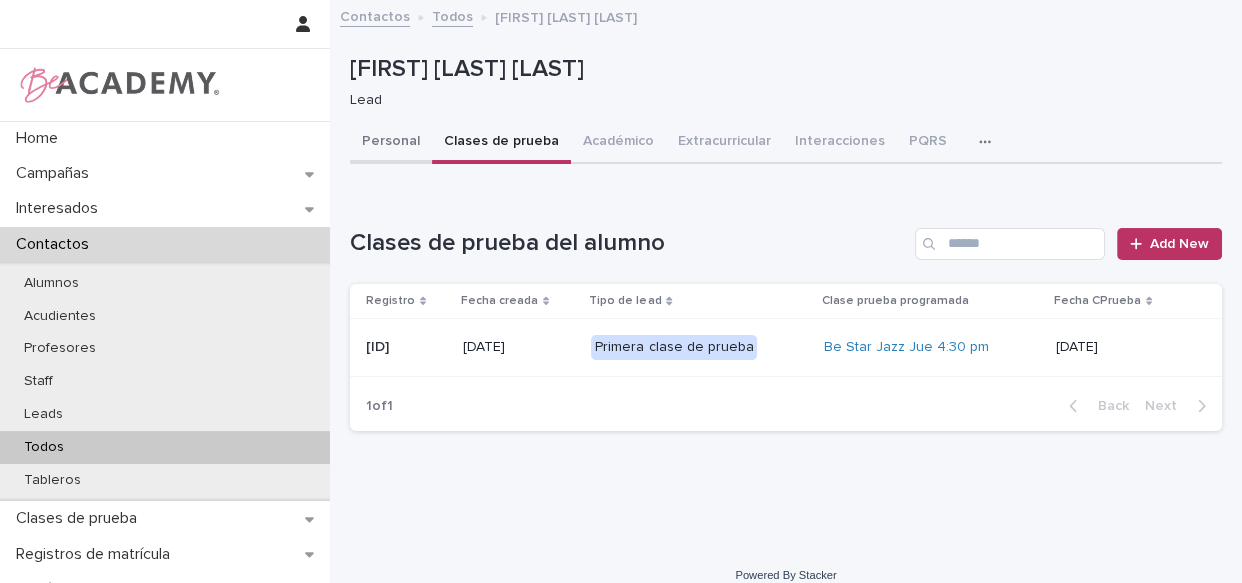 click on "Personal" at bounding box center [391, 143] 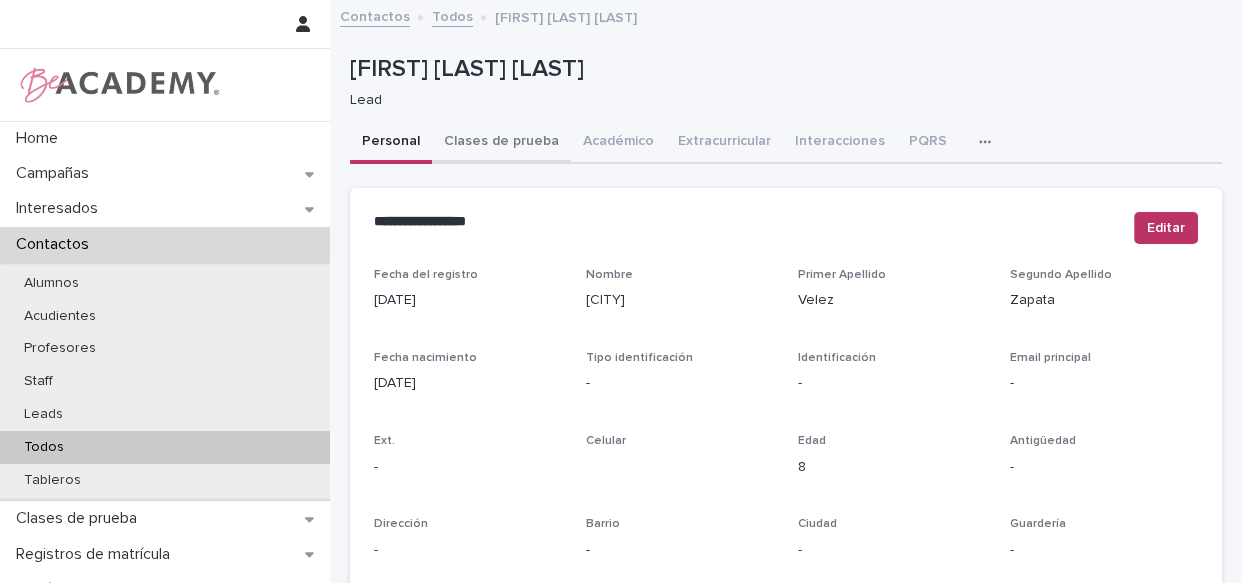 click on "Clases de prueba" at bounding box center (501, 143) 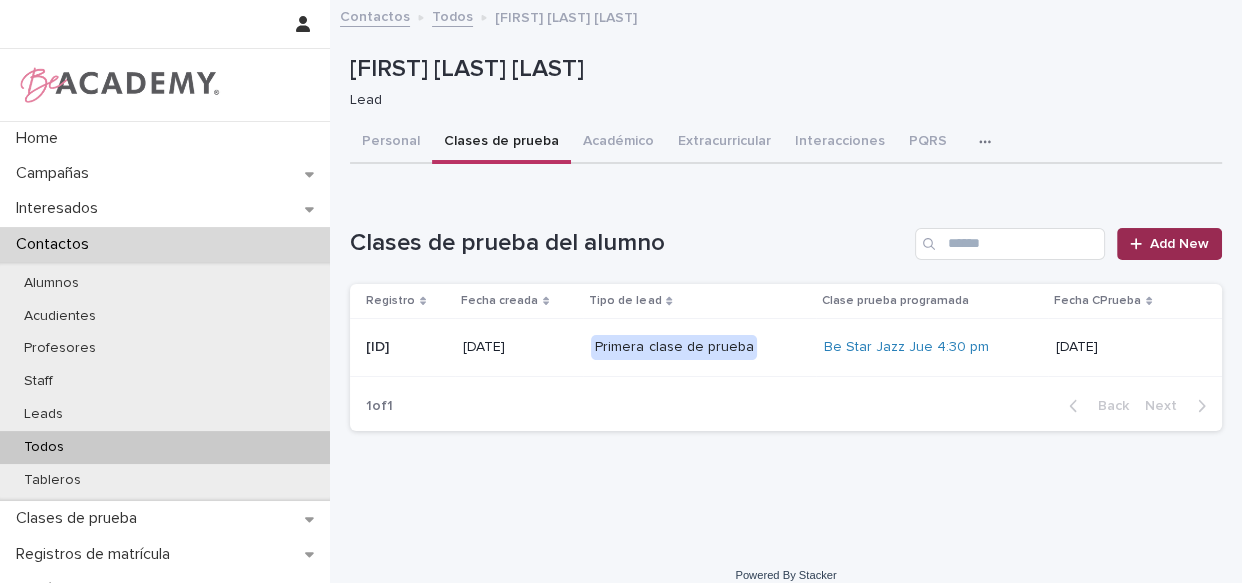 click on "Add New" at bounding box center [1179, 244] 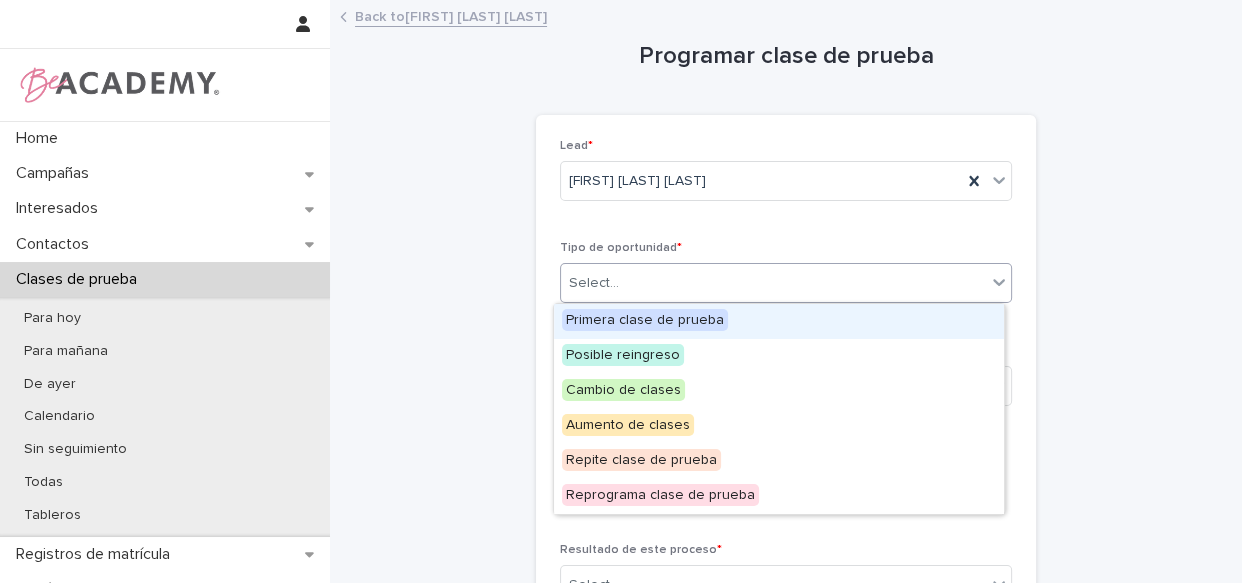 click on "Select..." at bounding box center (773, 283) 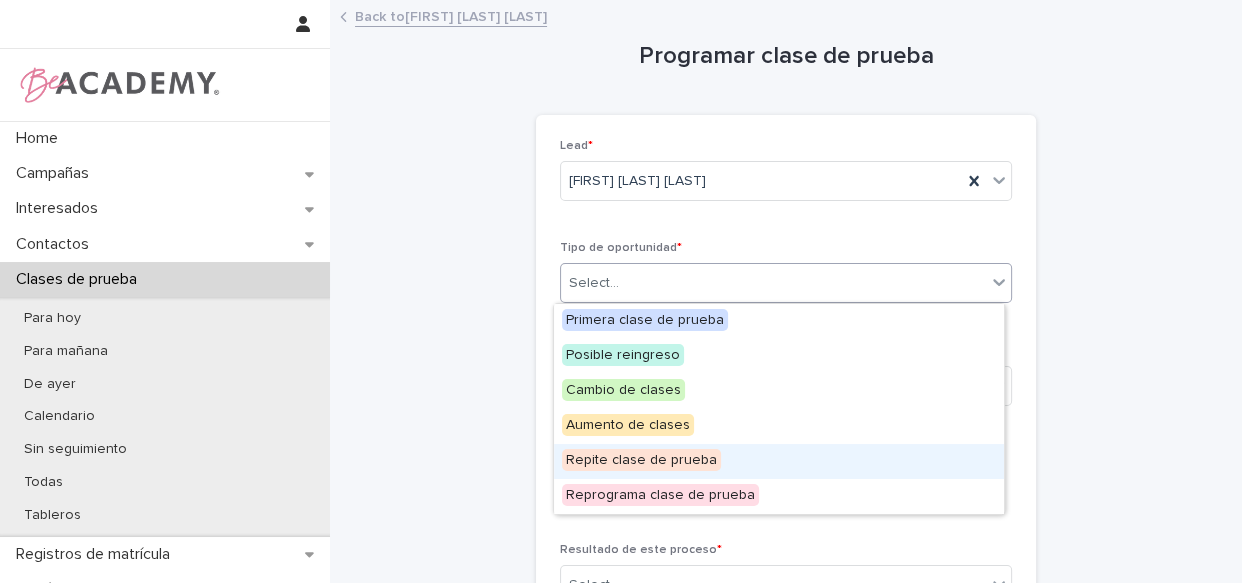 click on "Repite clase de prueba" at bounding box center (641, 460) 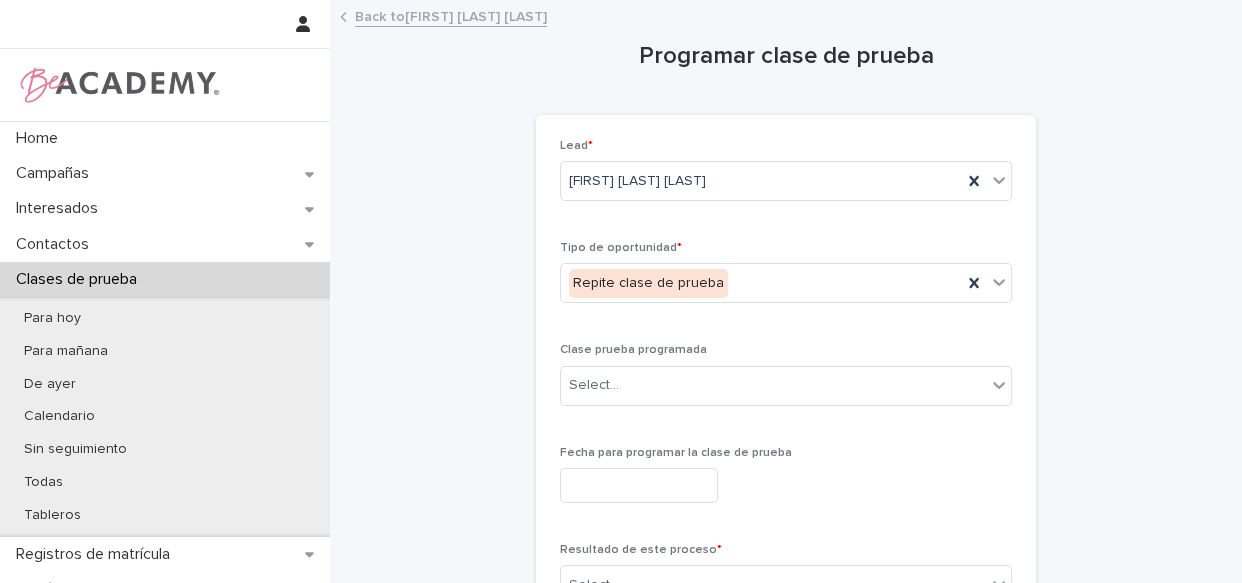 click on "Clase prueba programada Select..." at bounding box center (786, 382) 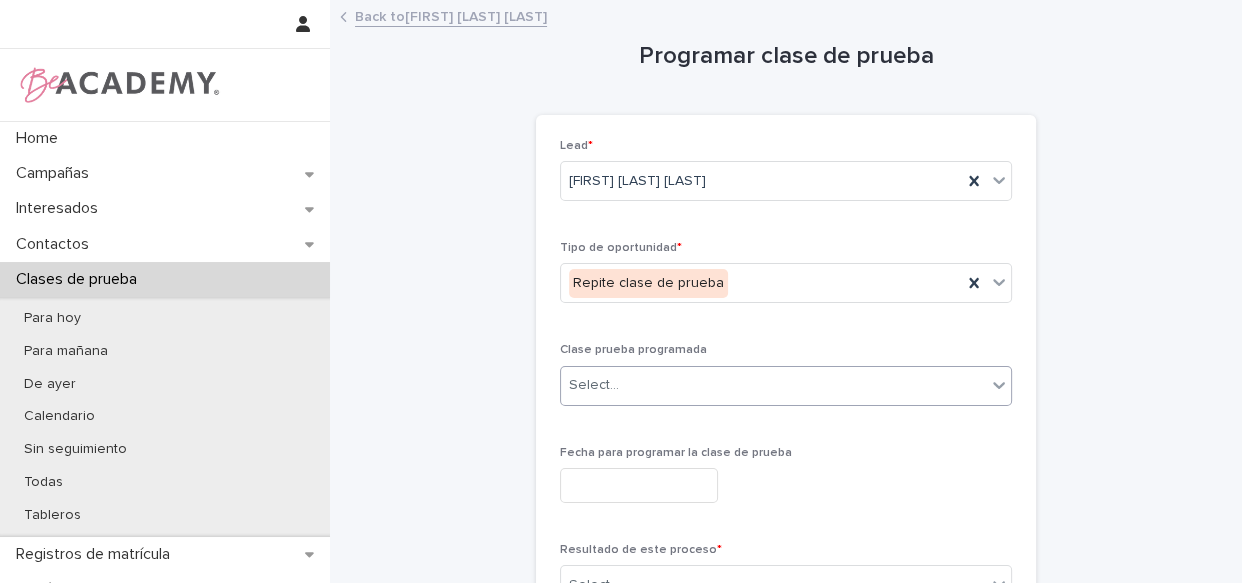 click on "Select..." at bounding box center [773, 385] 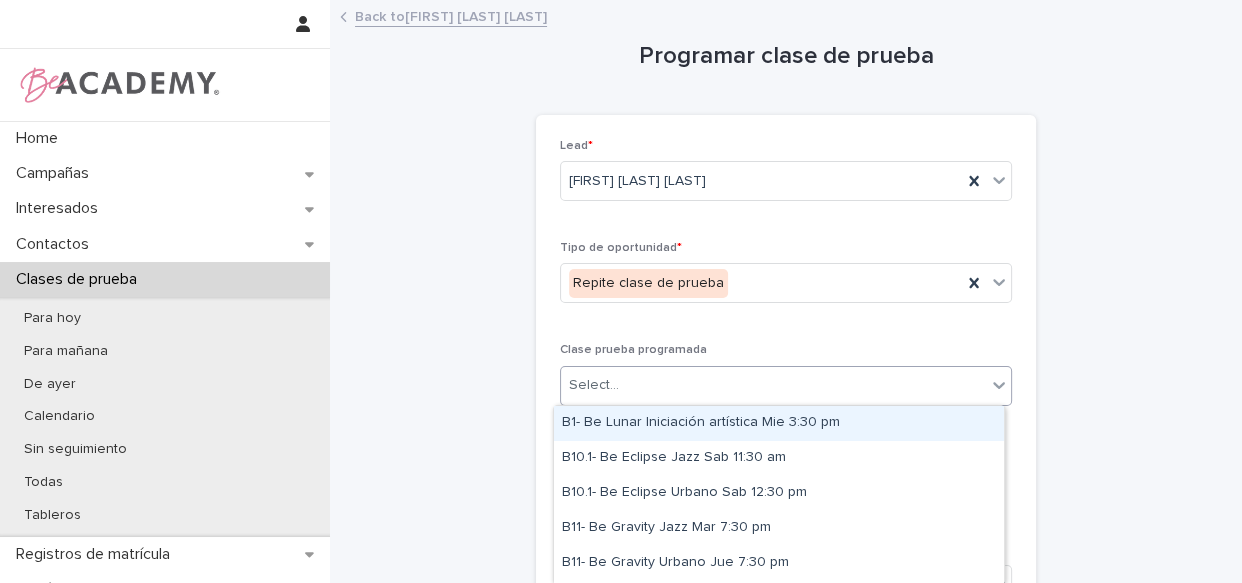 type on "*" 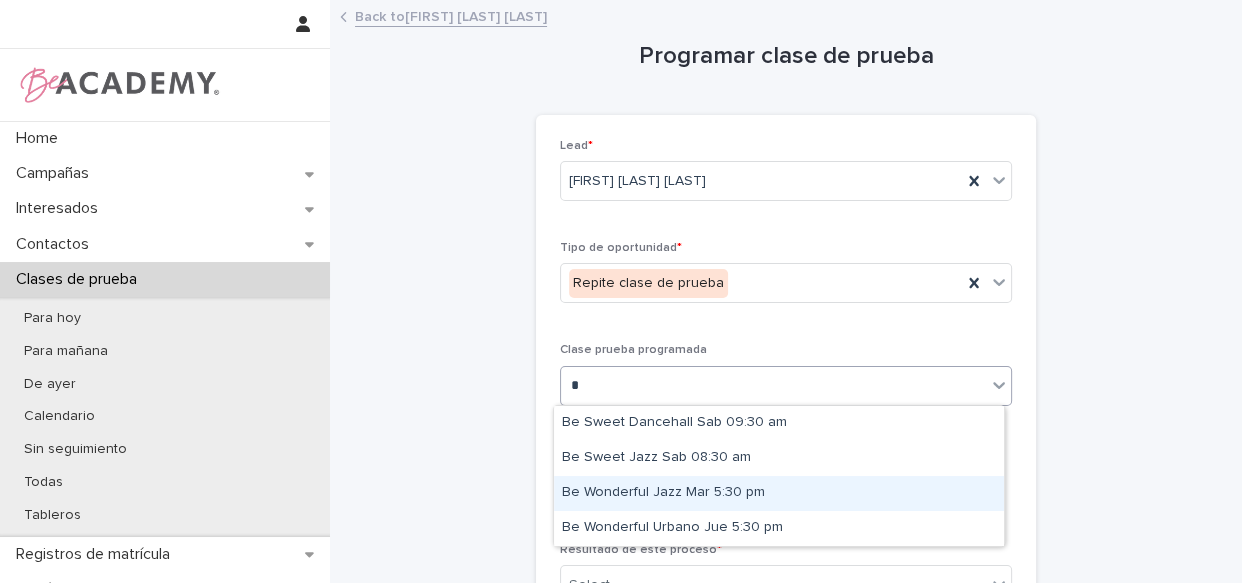 click on "Be Wonderful Jazz Mar 5:30 pm" at bounding box center (779, 493) 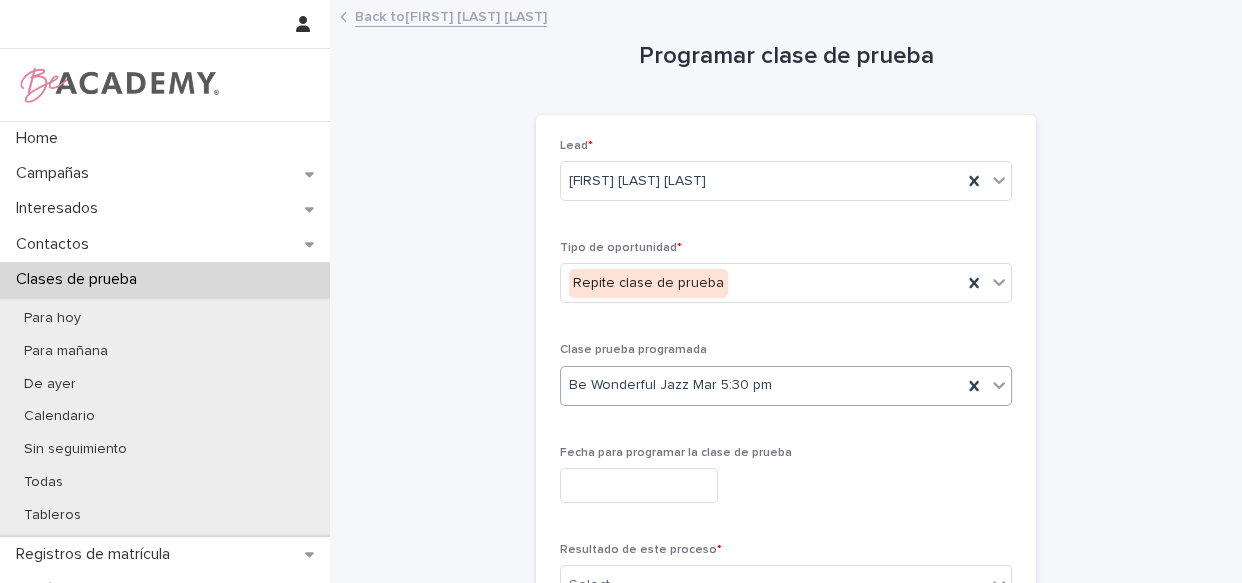 click at bounding box center (639, 485) 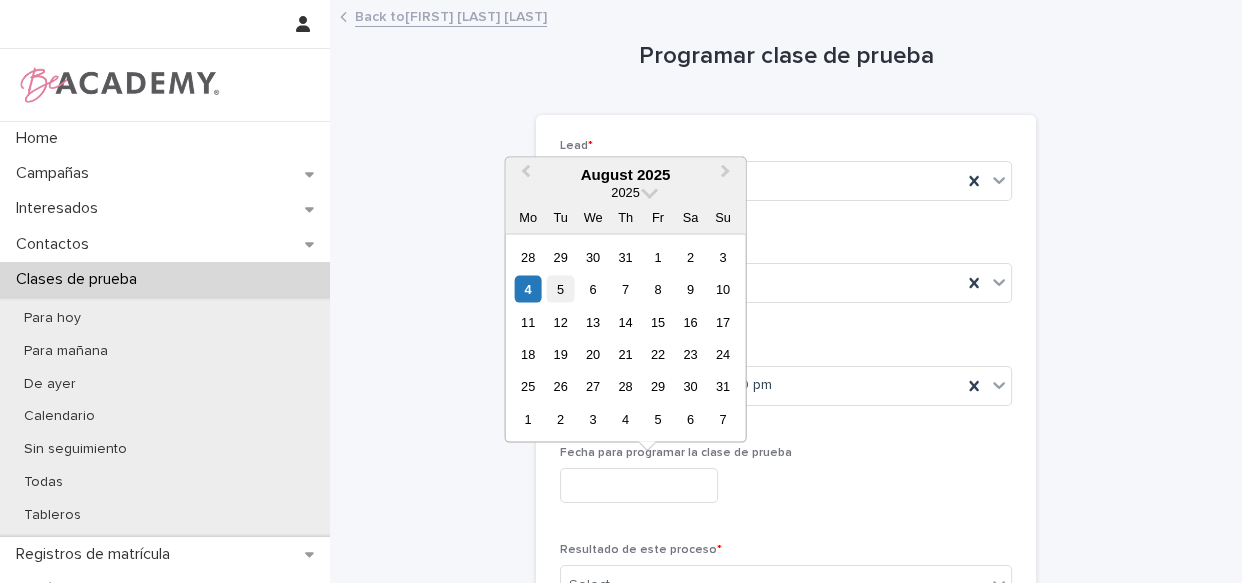 click on "5" at bounding box center [560, 289] 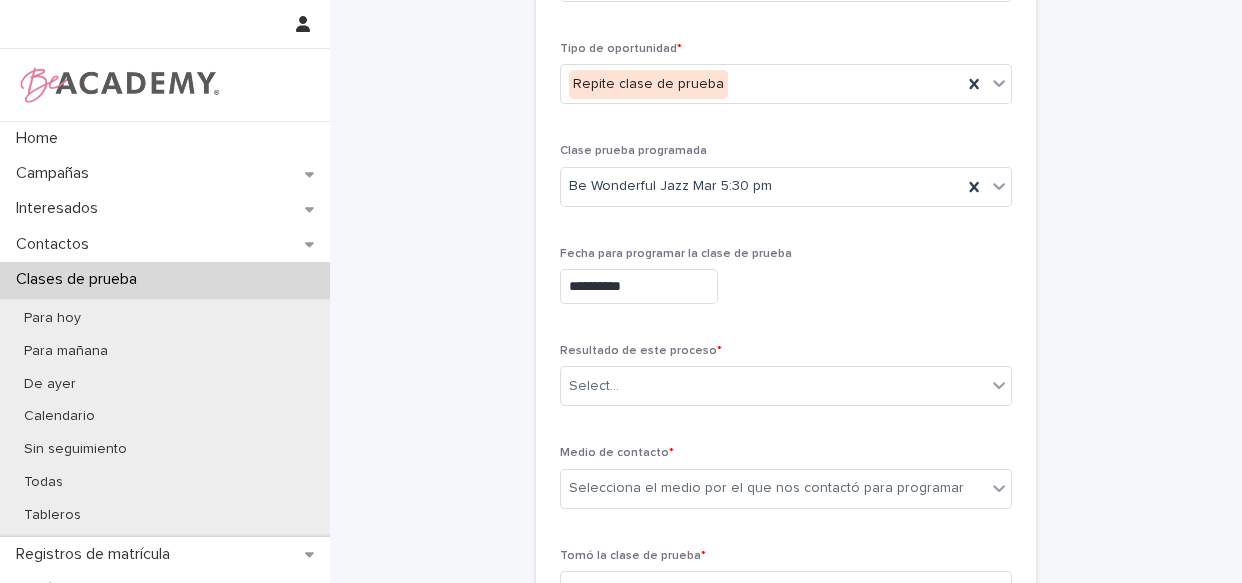 scroll, scrollTop: 208, scrollLeft: 0, axis: vertical 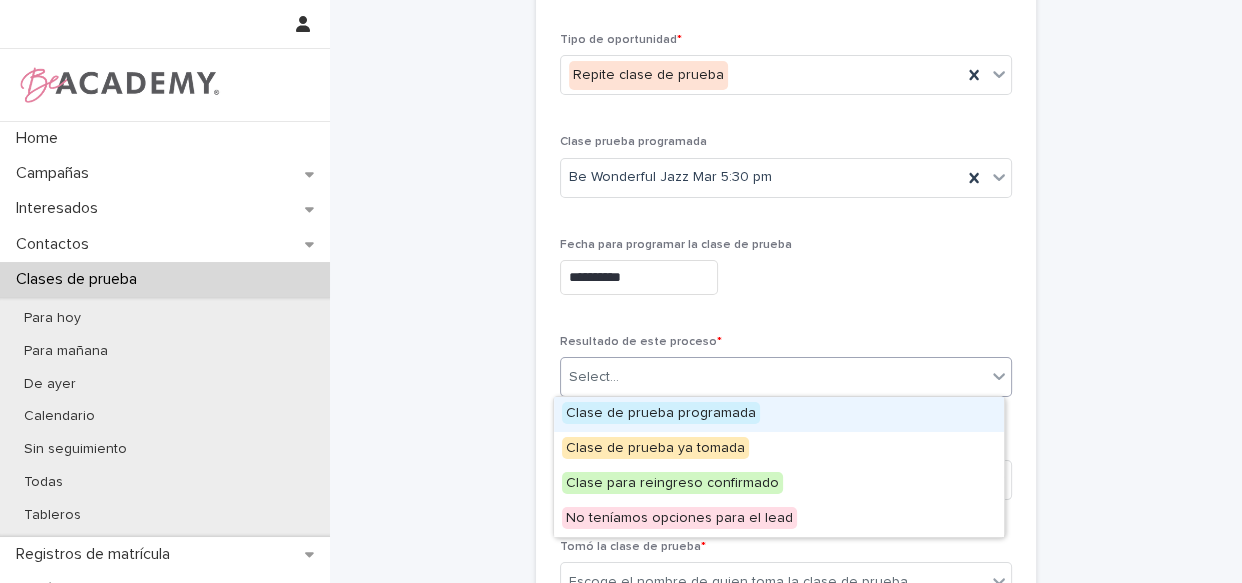 drag, startPoint x: 759, startPoint y: 386, endPoint x: 749, endPoint y: 396, distance: 14.142136 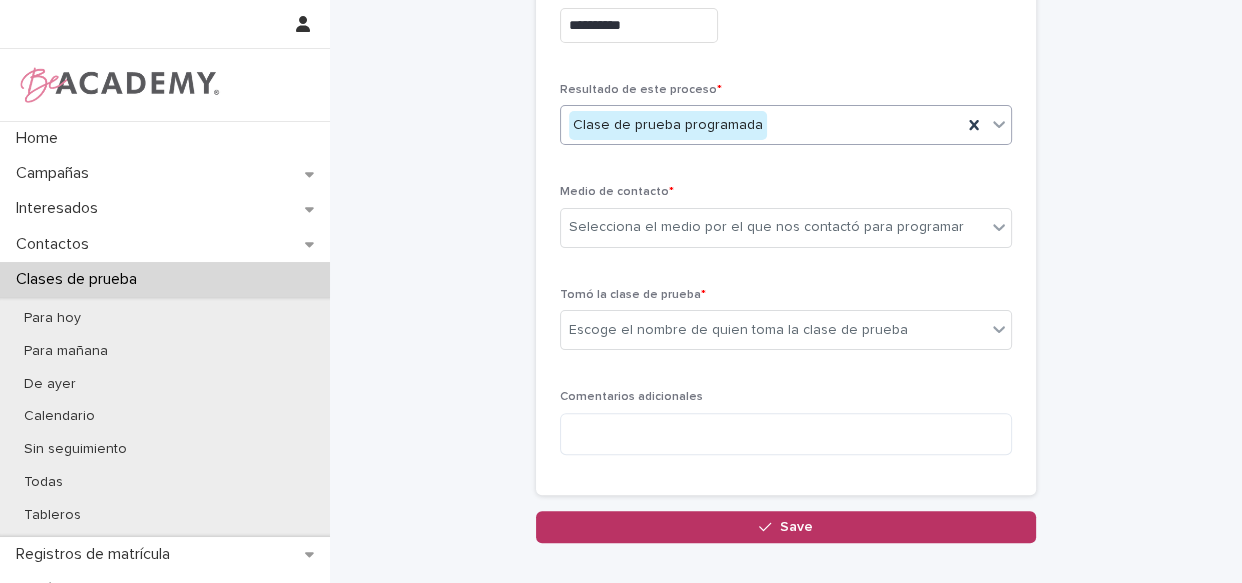scroll, scrollTop: 495, scrollLeft: 0, axis: vertical 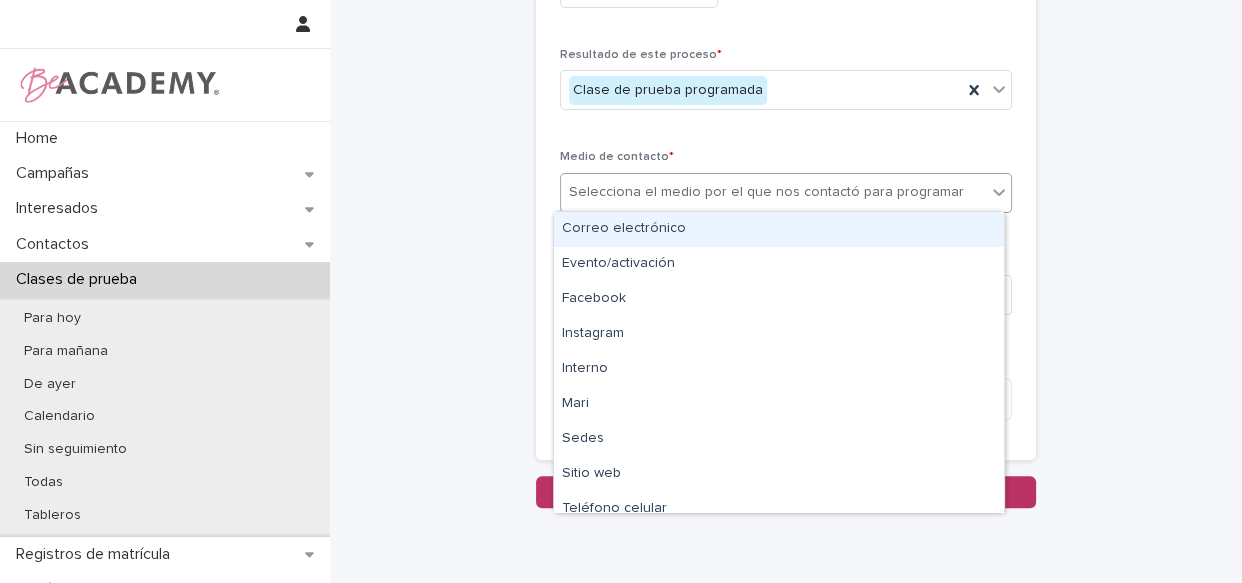 type on "*" 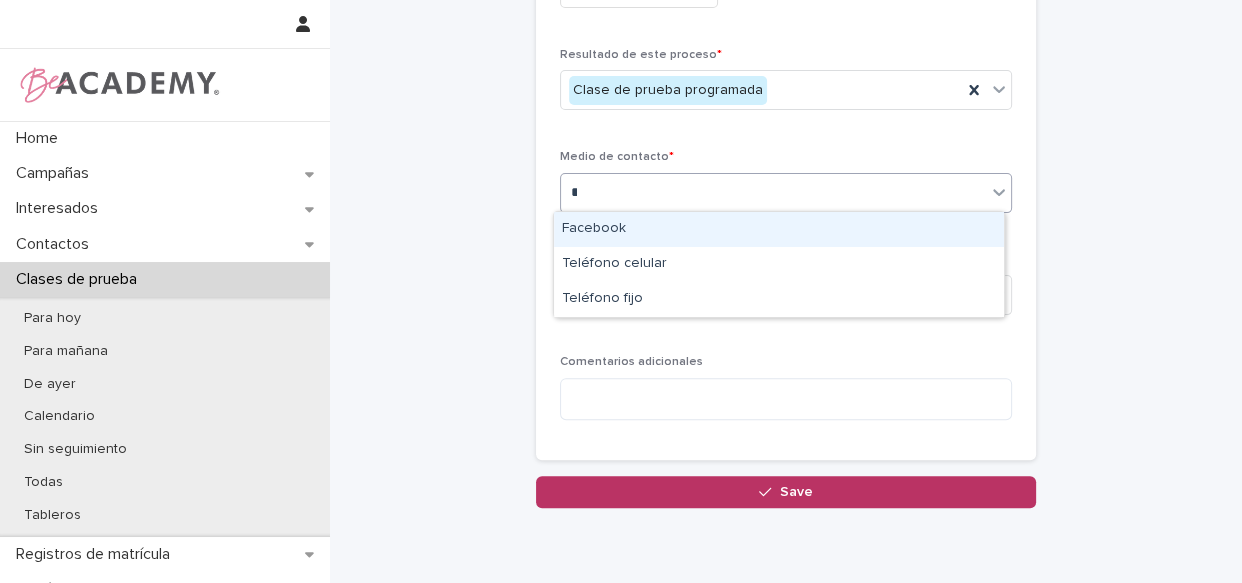 drag, startPoint x: 942, startPoint y: 178, endPoint x: 932, endPoint y: 185, distance: 12.206555 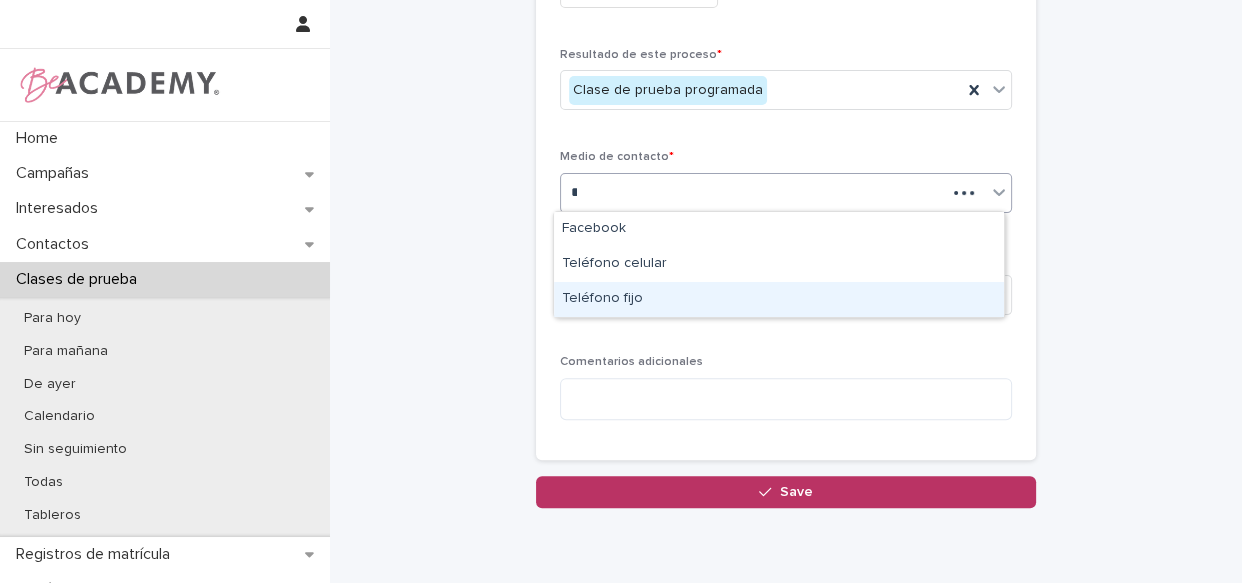 type 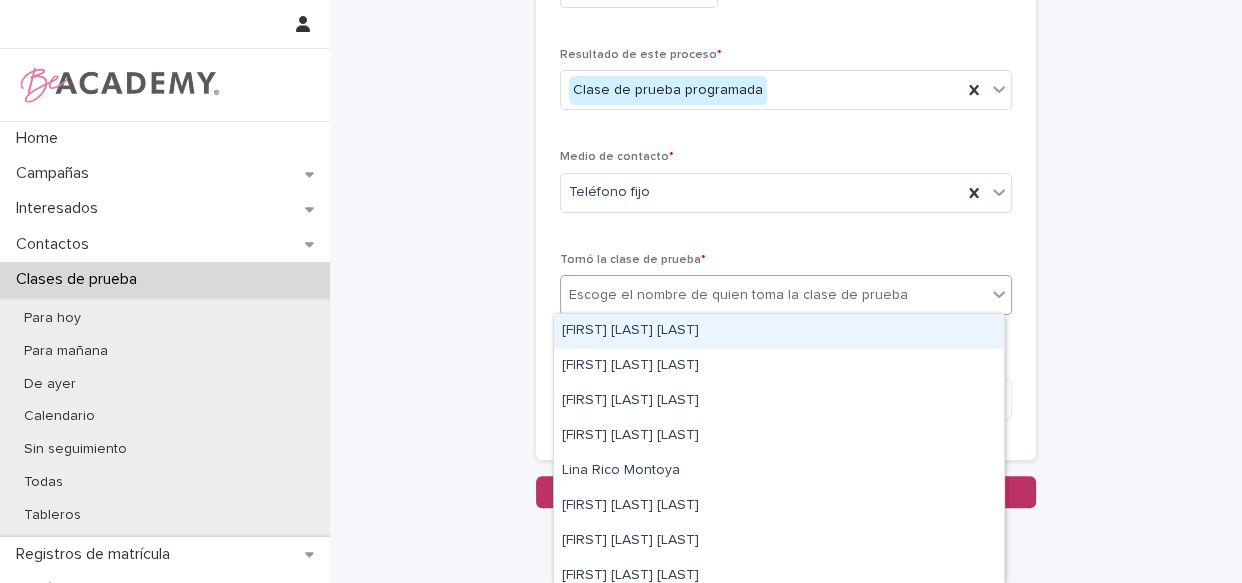 click on "Escoge el nombre de quien toma la clase de prueba" at bounding box center (738, 295) 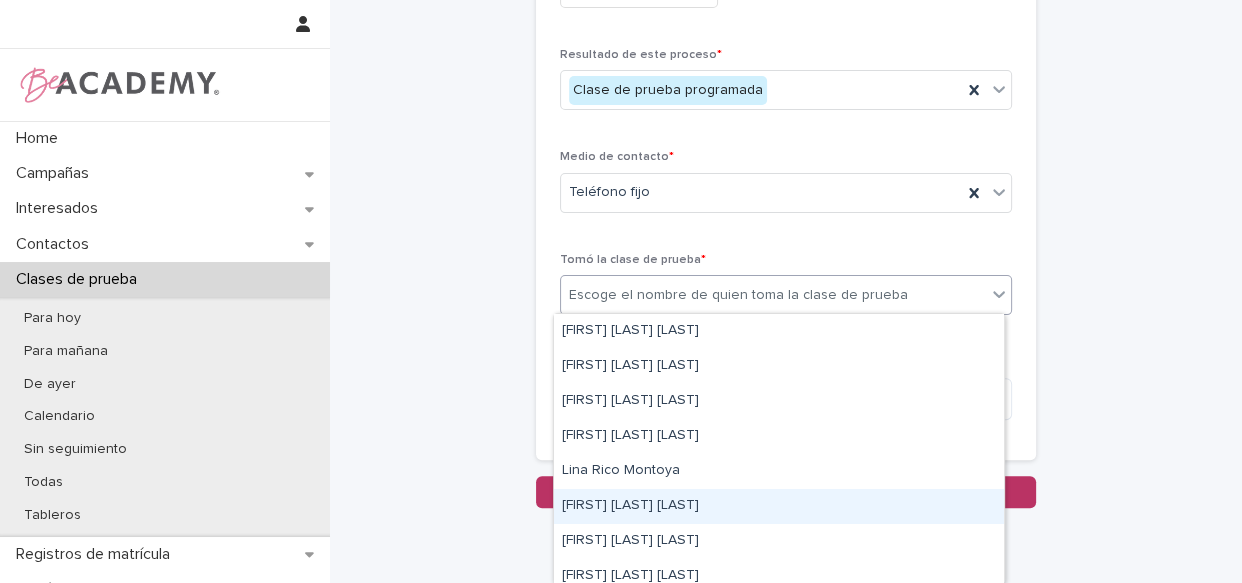 click on "[FIRST] [LAST] [LAST]" at bounding box center (779, 506) 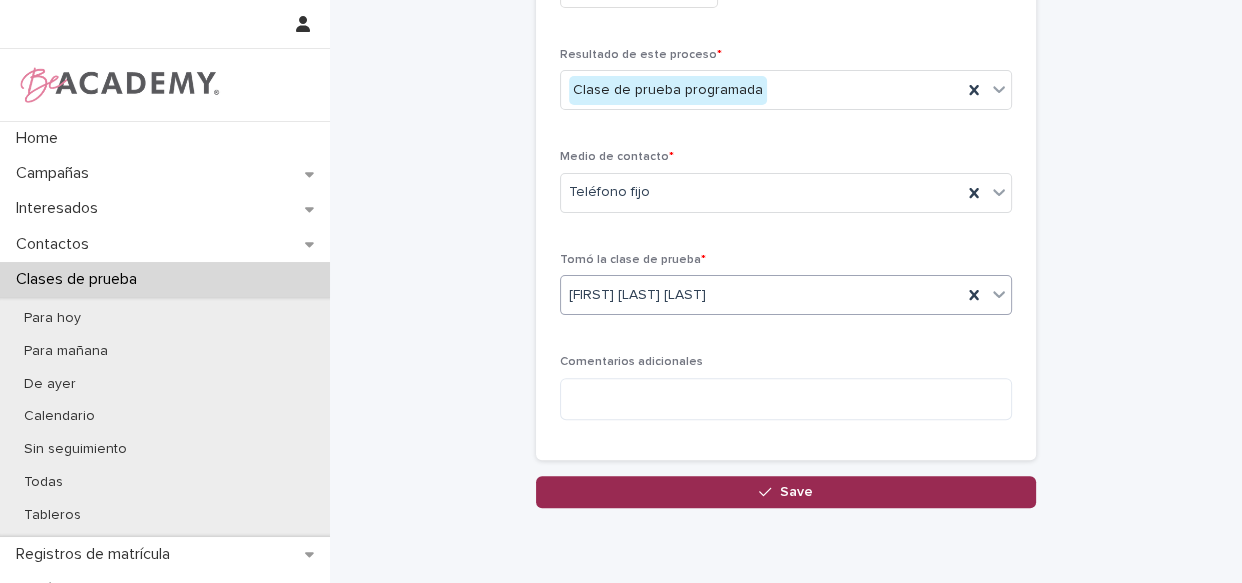click on "Save" at bounding box center (786, 492) 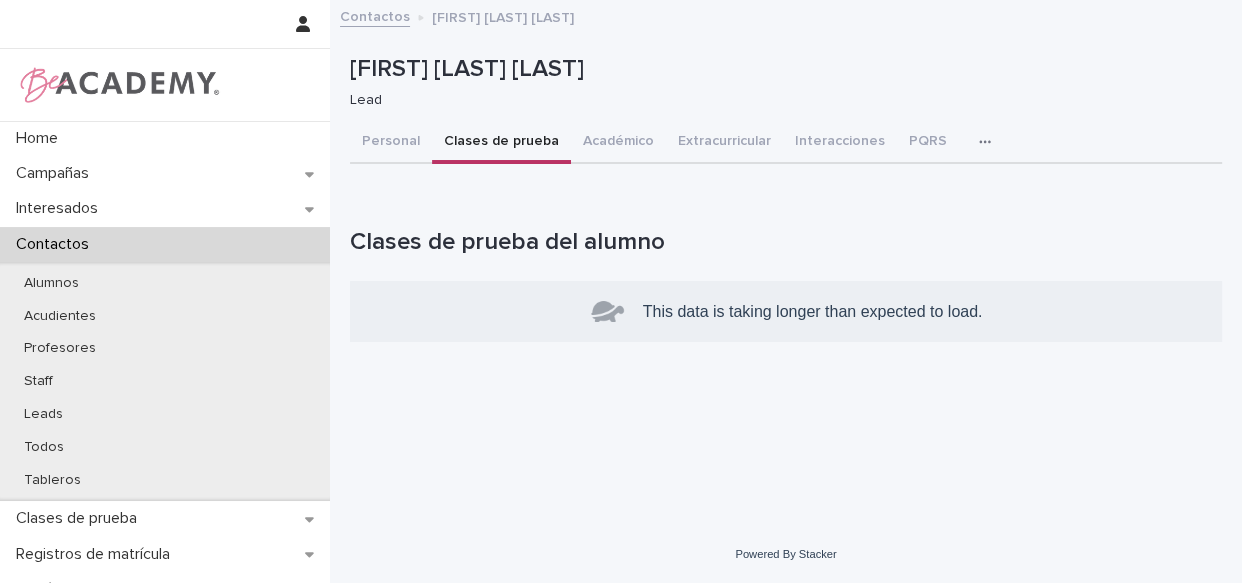 scroll, scrollTop: 0, scrollLeft: 0, axis: both 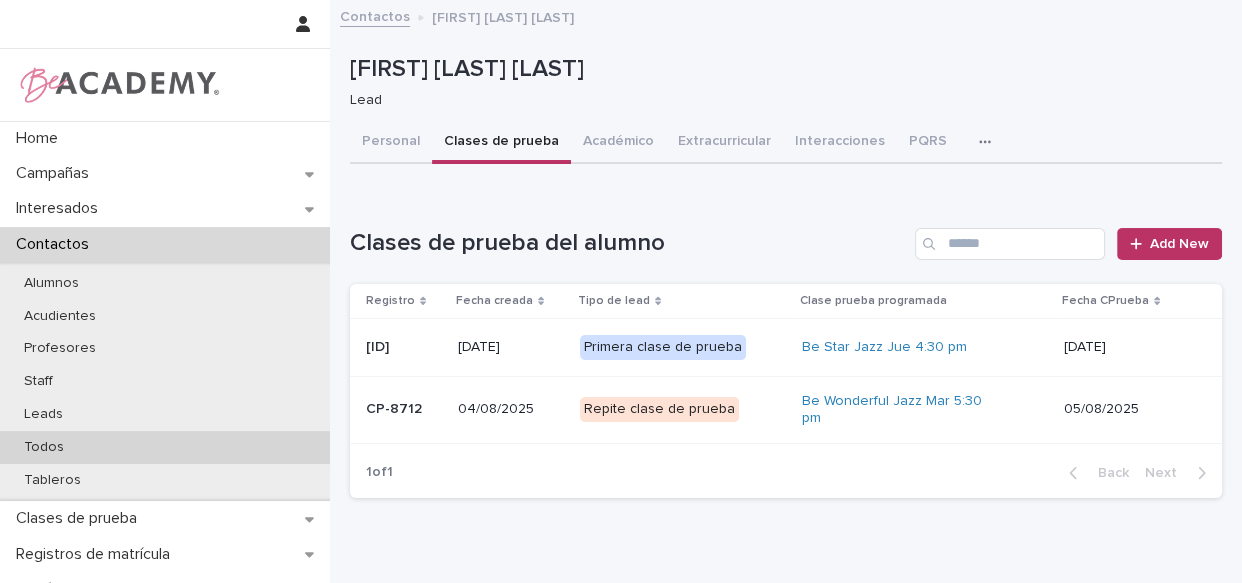 click on "Todos" at bounding box center (44, 447) 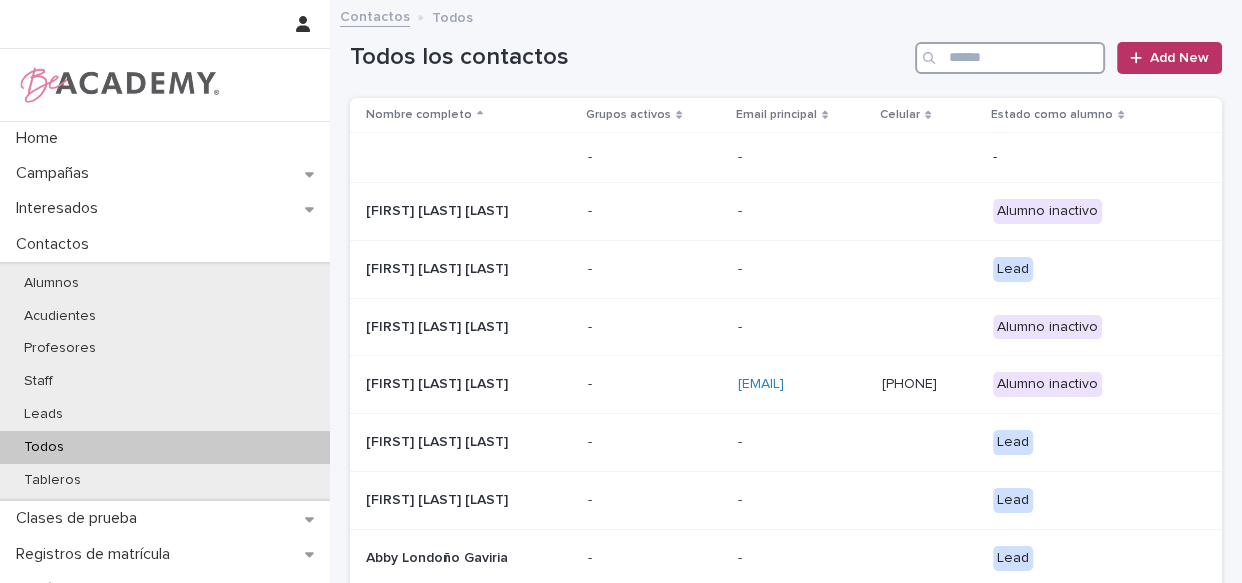 click at bounding box center [1010, 58] 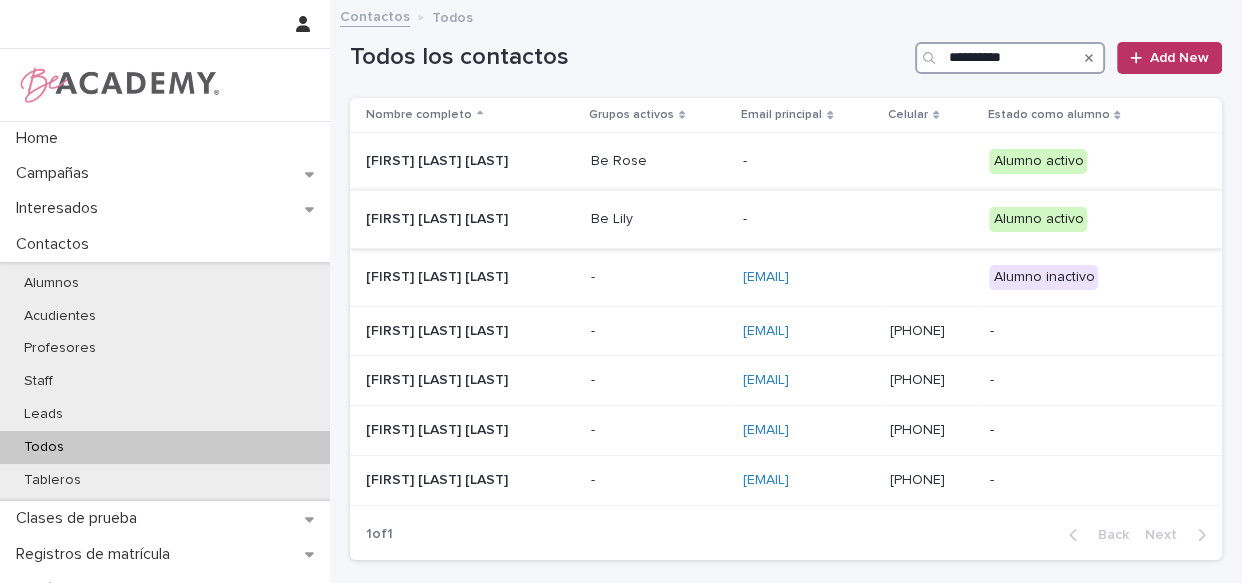 type on "**********" 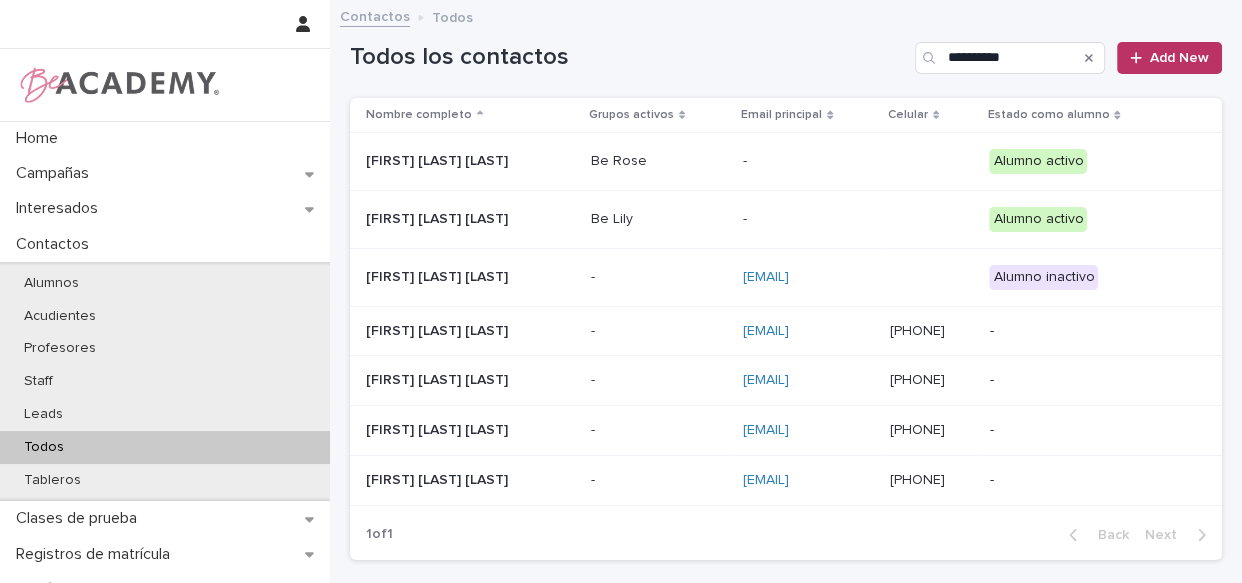 click on "-" at bounding box center [808, 217] 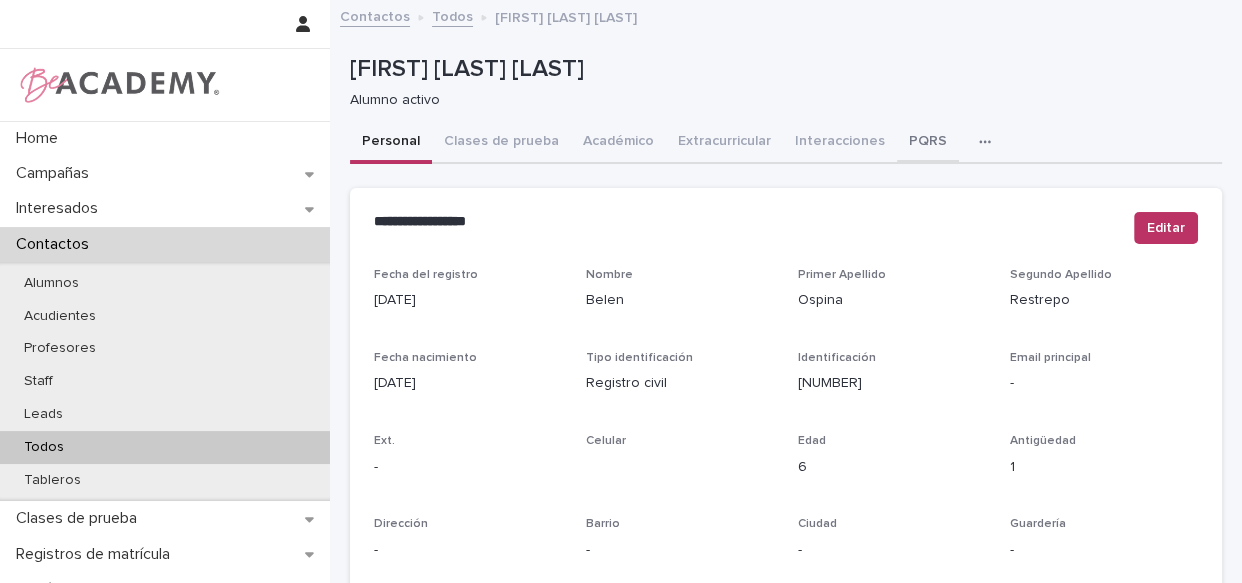 click on "PQRS" at bounding box center [928, 143] 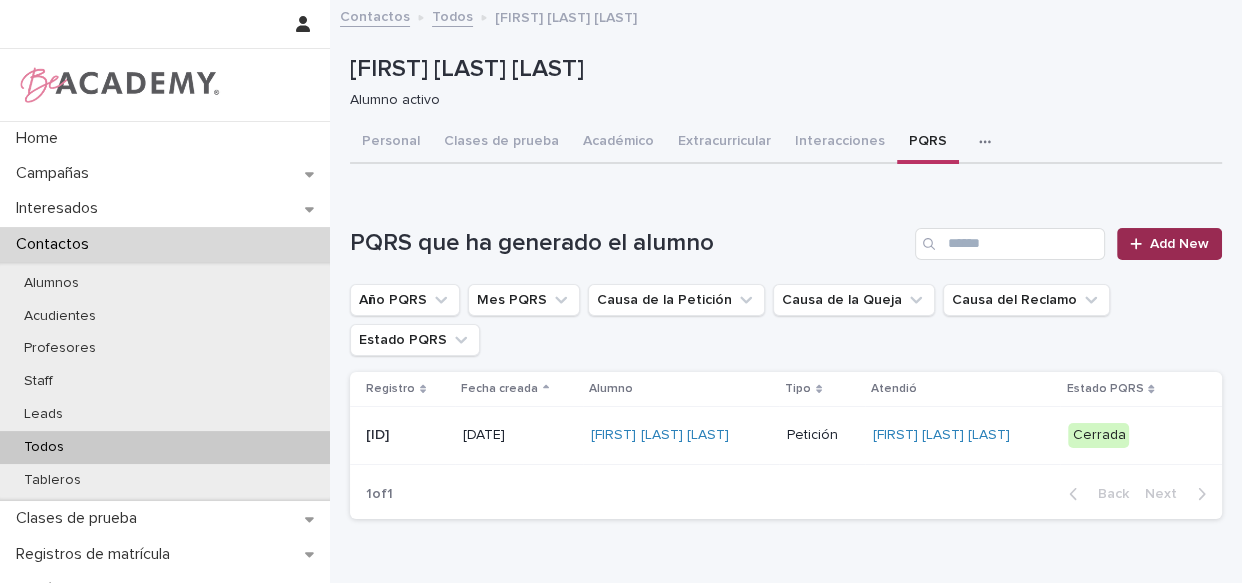 click on "Add New" at bounding box center [1179, 244] 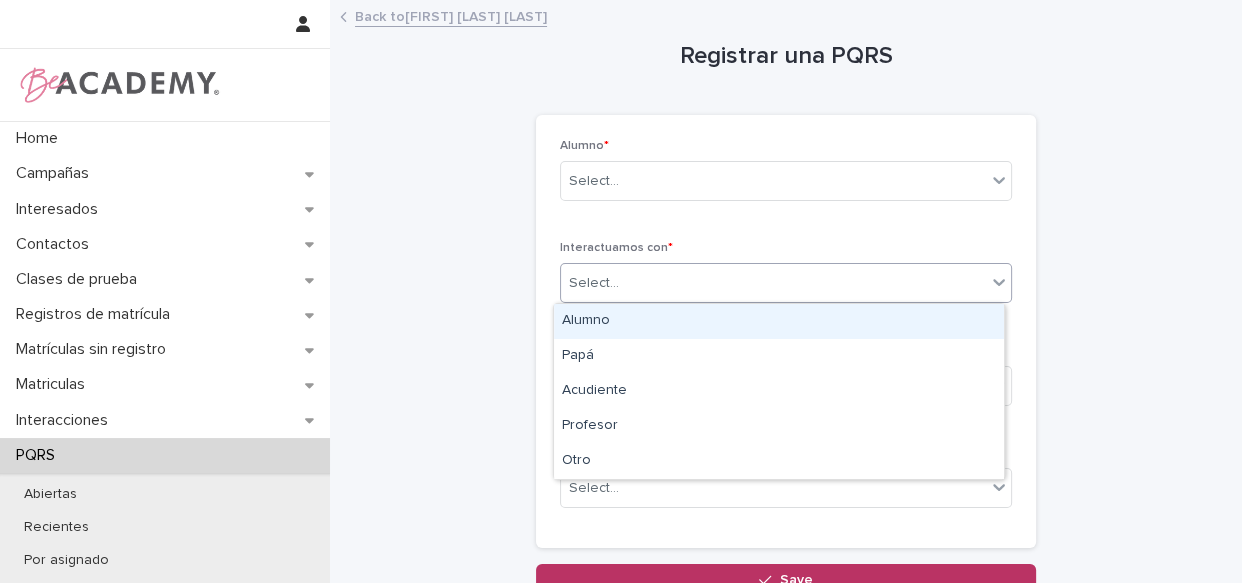 drag, startPoint x: 686, startPoint y: 290, endPoint x: 691, endPoint y: 301, distance: 12.083046 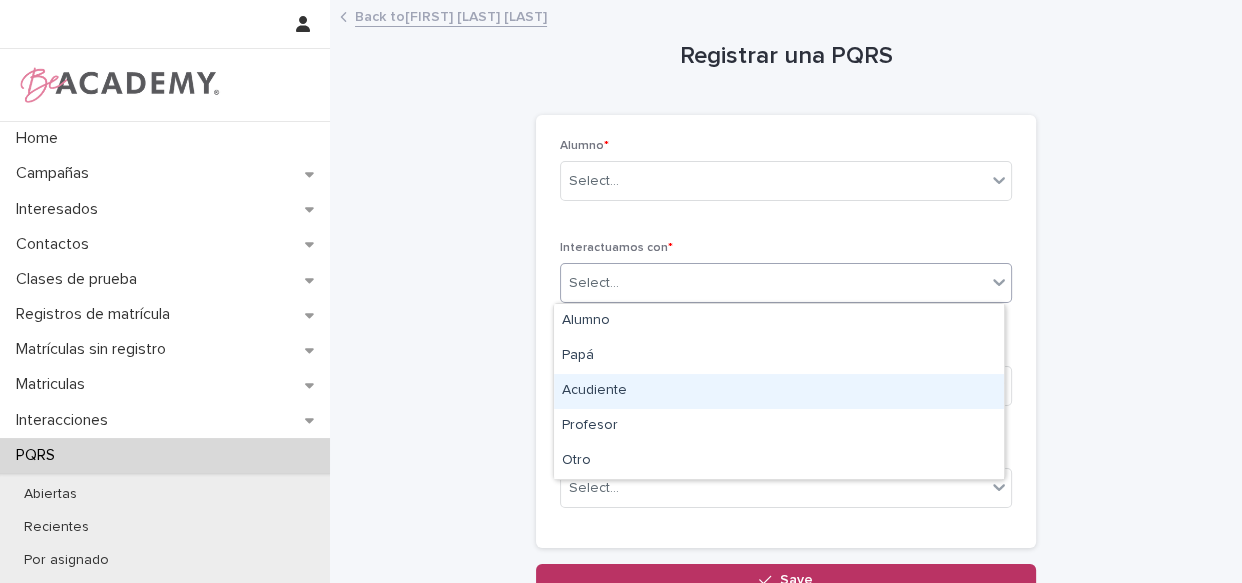 click on "Acudiente" at bounding box center (779, 391) 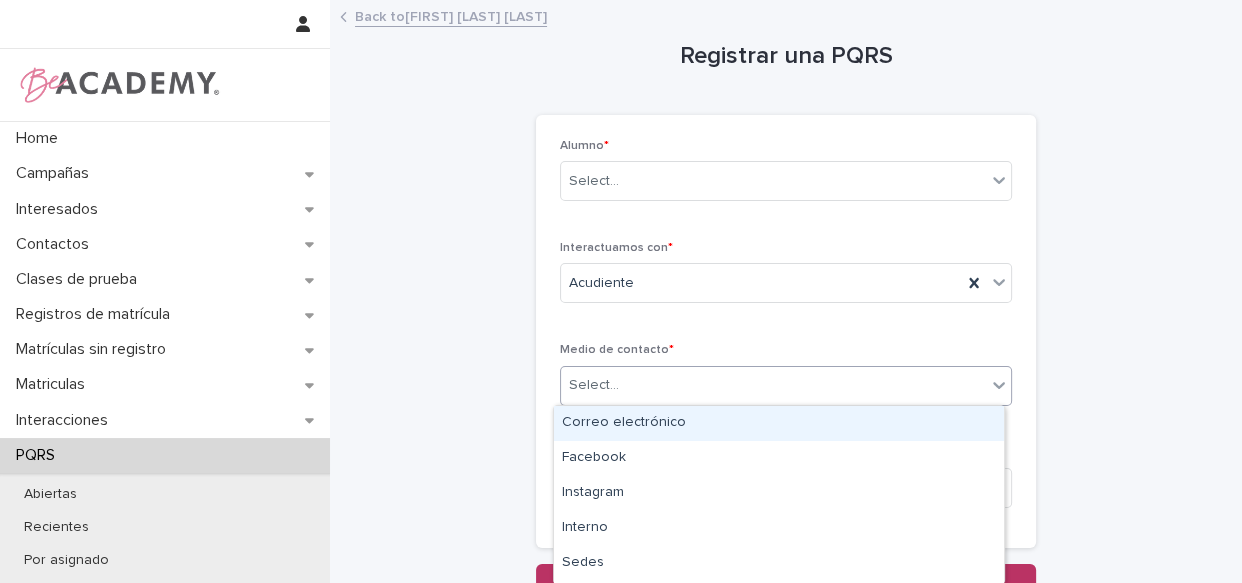 click on "Select..." at bounding box center [773, 385] 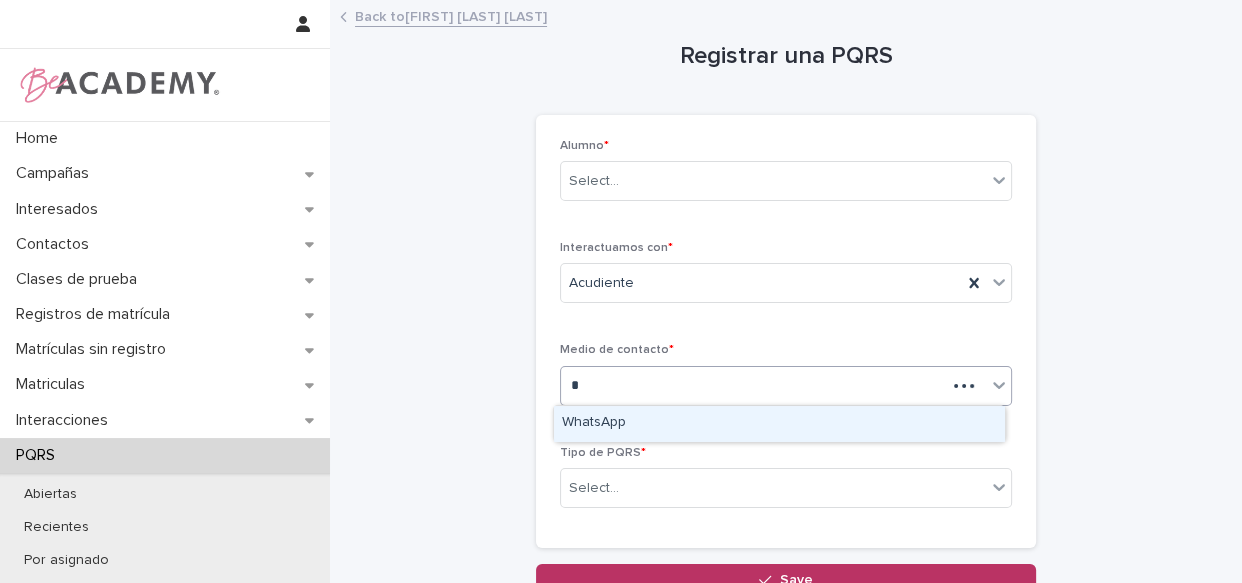 click on "WhatsApp" at bounding box center (779, 423) 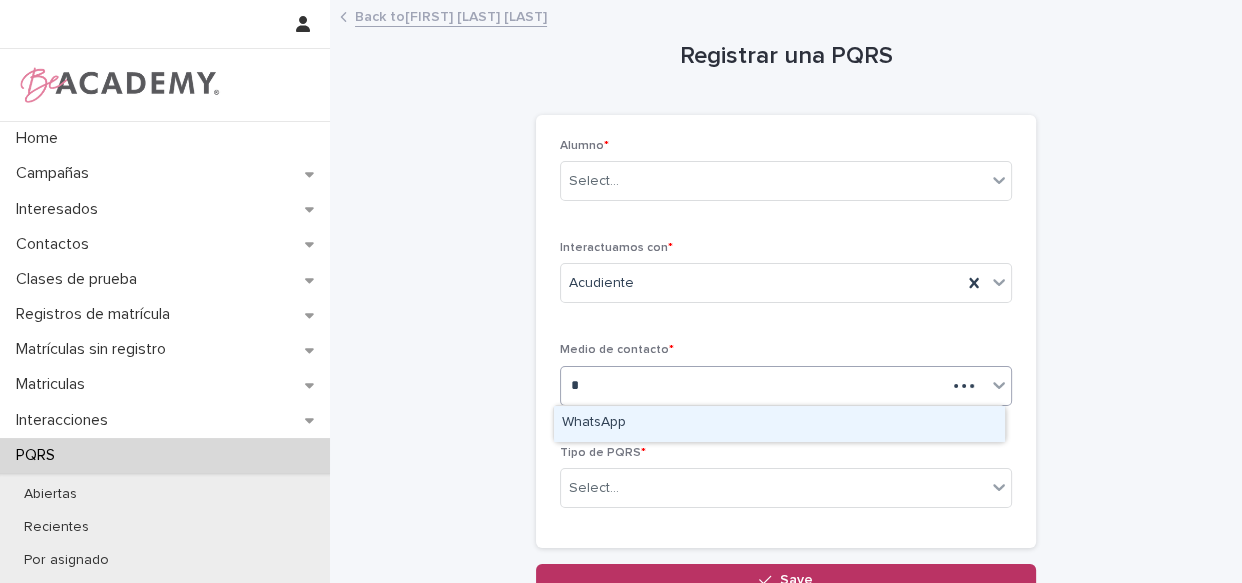 type 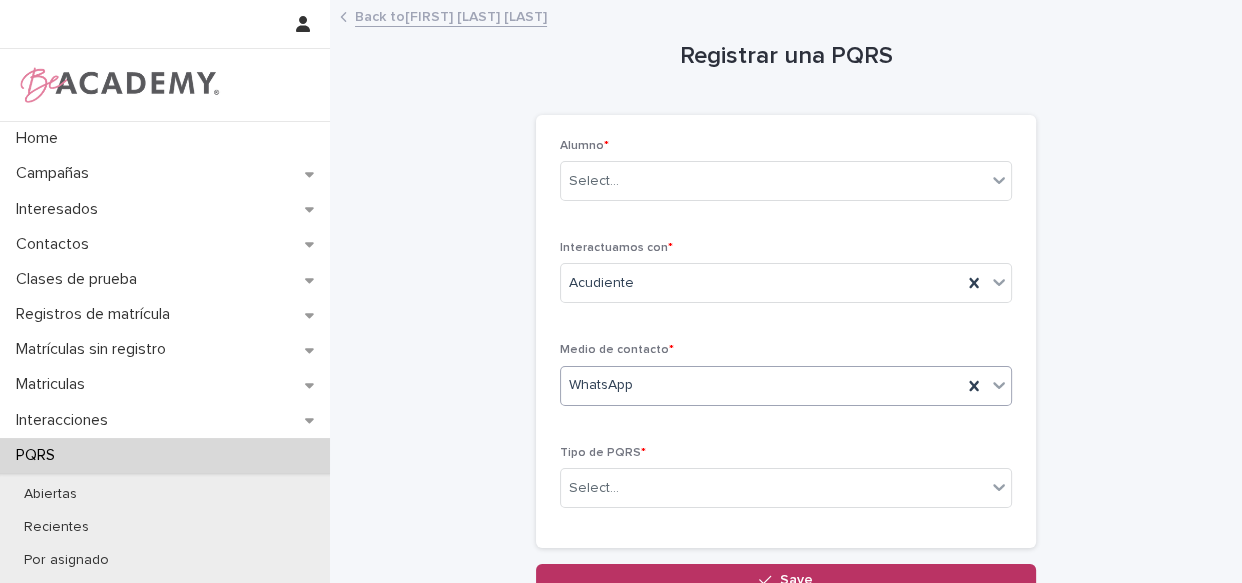 click on "Alumno * Select... Interactuamos con * Acudiente Medio de contacto *   option WhatsApp, selected.     0 results available. Select is focused ,type to refine list, press Down to open the menu,  WhatsApp Tipo de PQRS * Select..." at bounding box center (786, 332) 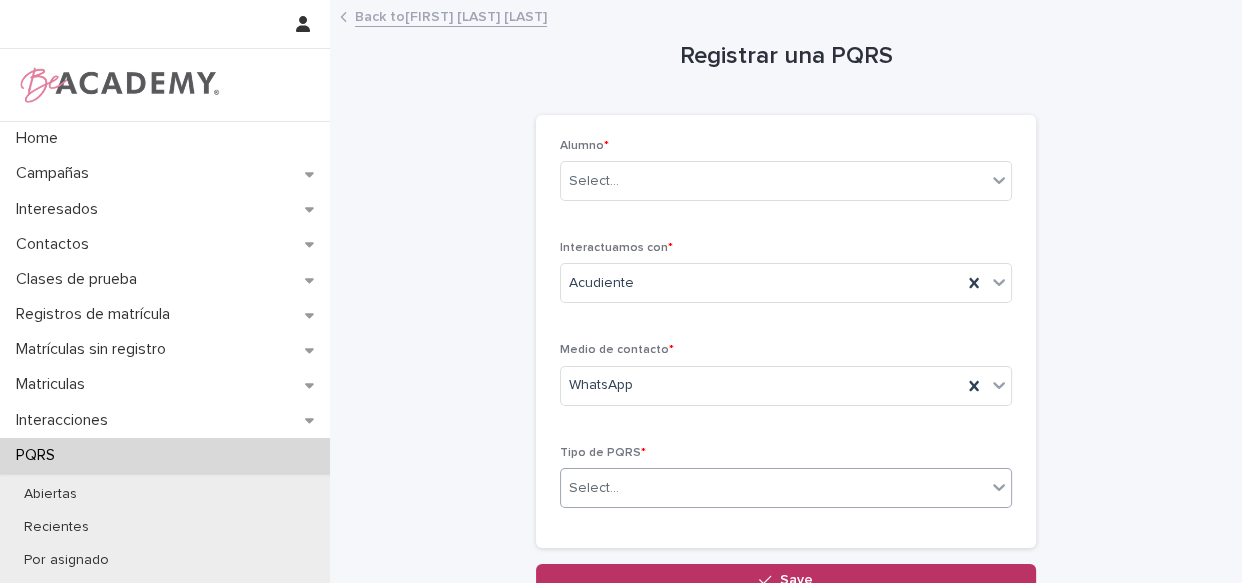 click on "Select..." at bounding box center [773, 488] 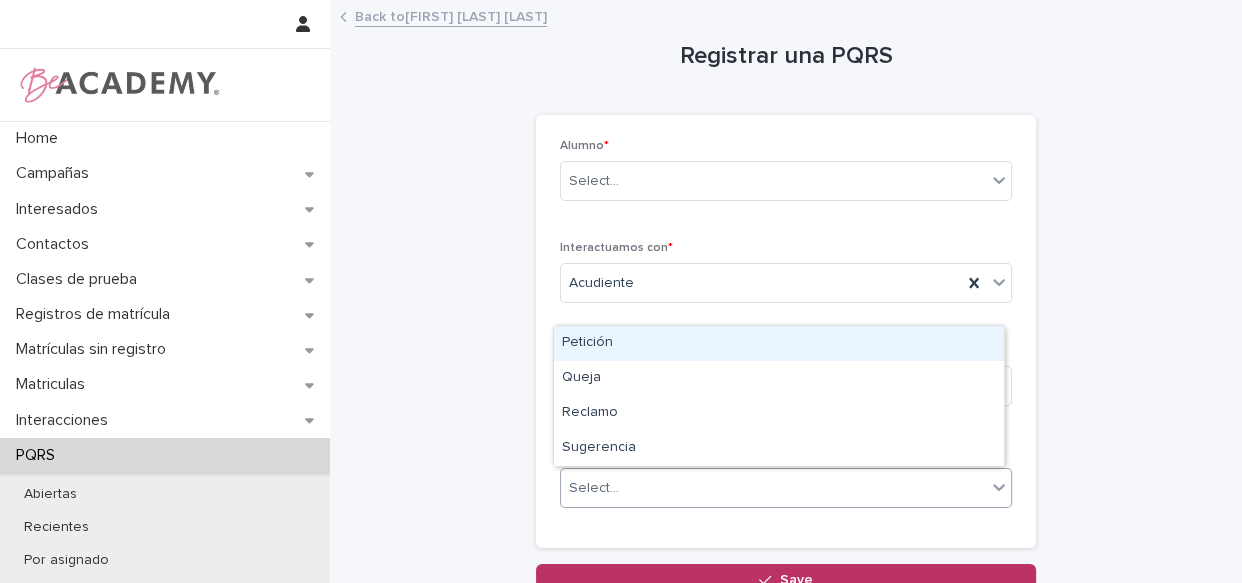 drag, startPoint x: 648, startPoint y: 339, endPoint x: 710, endPoint y: 352, distance: 63.348244 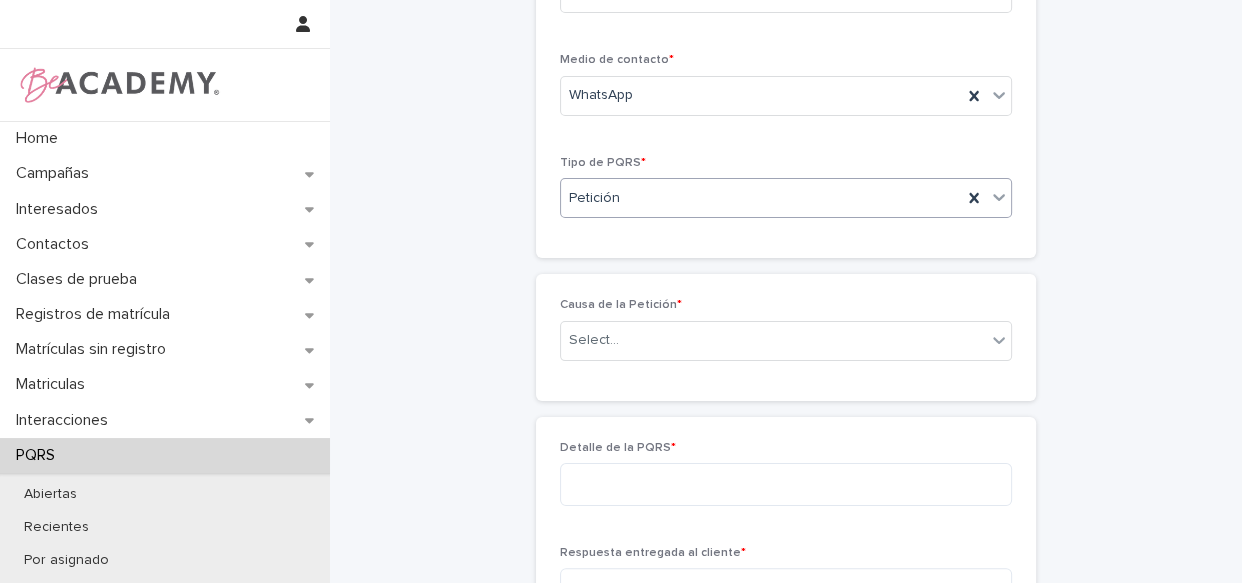 scroll, scrollTop: 272, scrollLeft: 0, axis: vertical 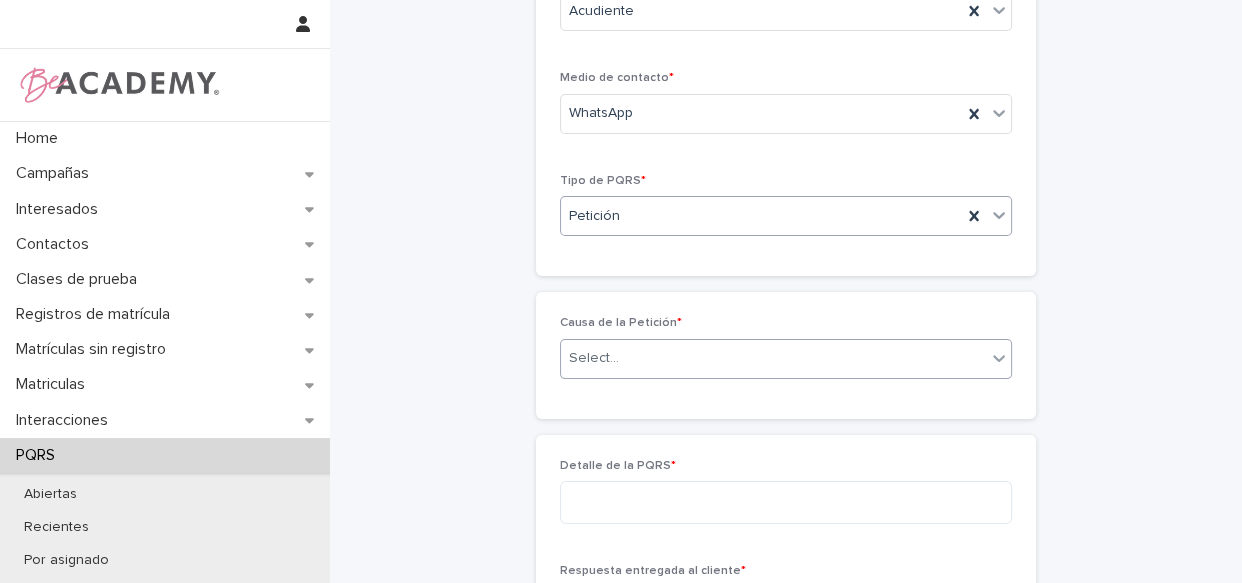 click on "Select..." at bounding box center (786, 359) 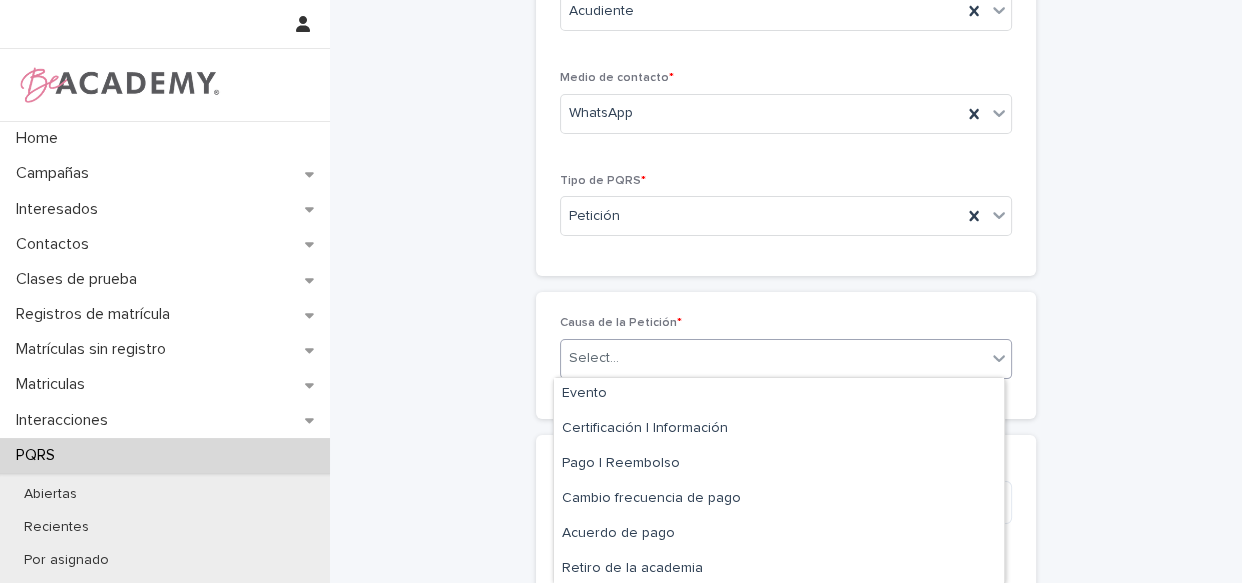 scroll, scrollTop: 178, scrollLeft: 0, axis: vertical 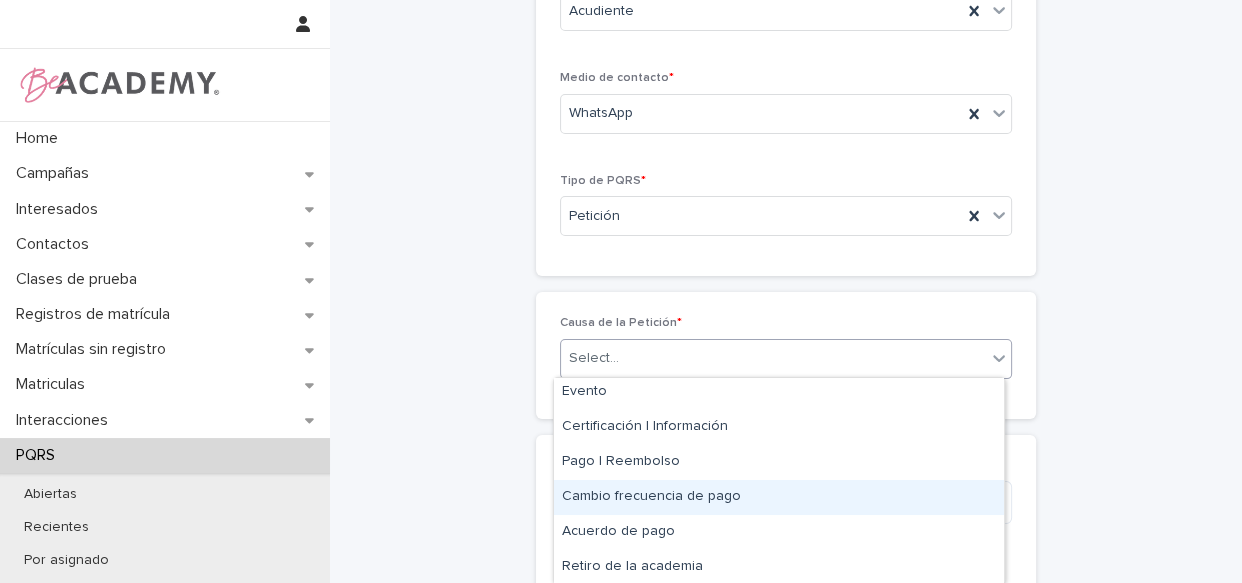 click on "Cambio frecuencia de pago" at bounding box center (779, 497) 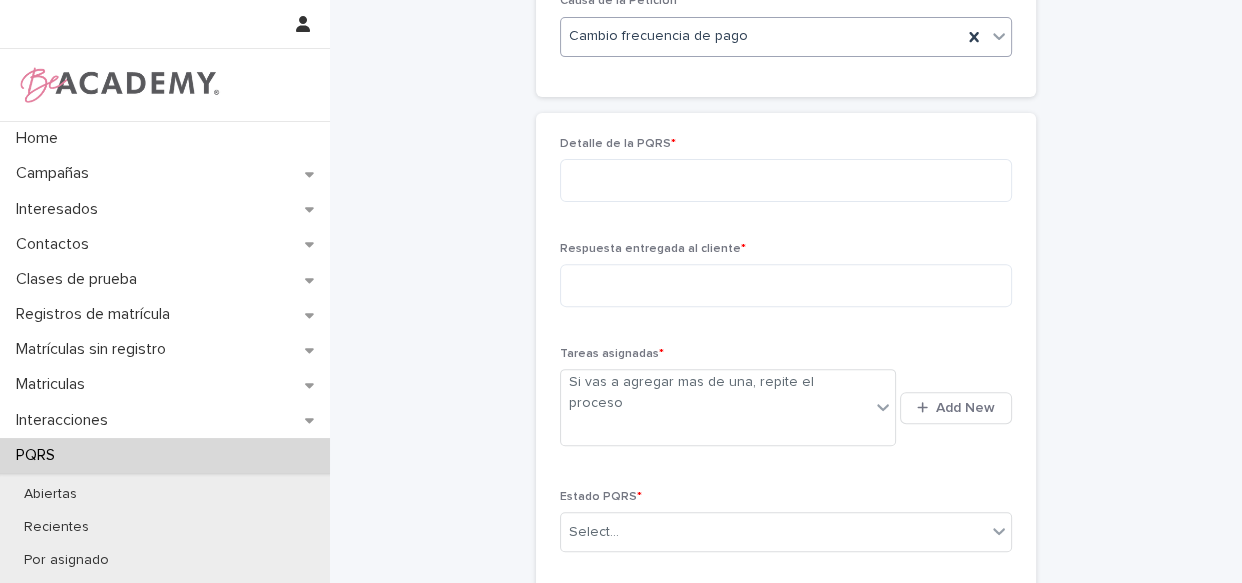 scroll, scrollTop: 599, scrollLeft: 0, axis: vertical 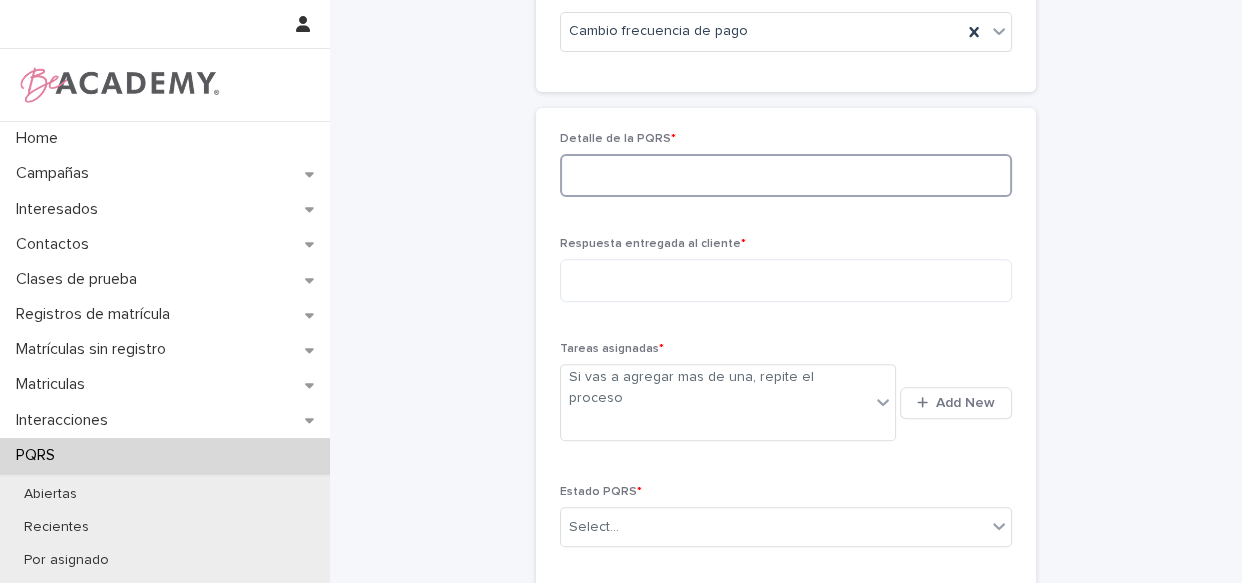 click at bounding box center (786, 175) 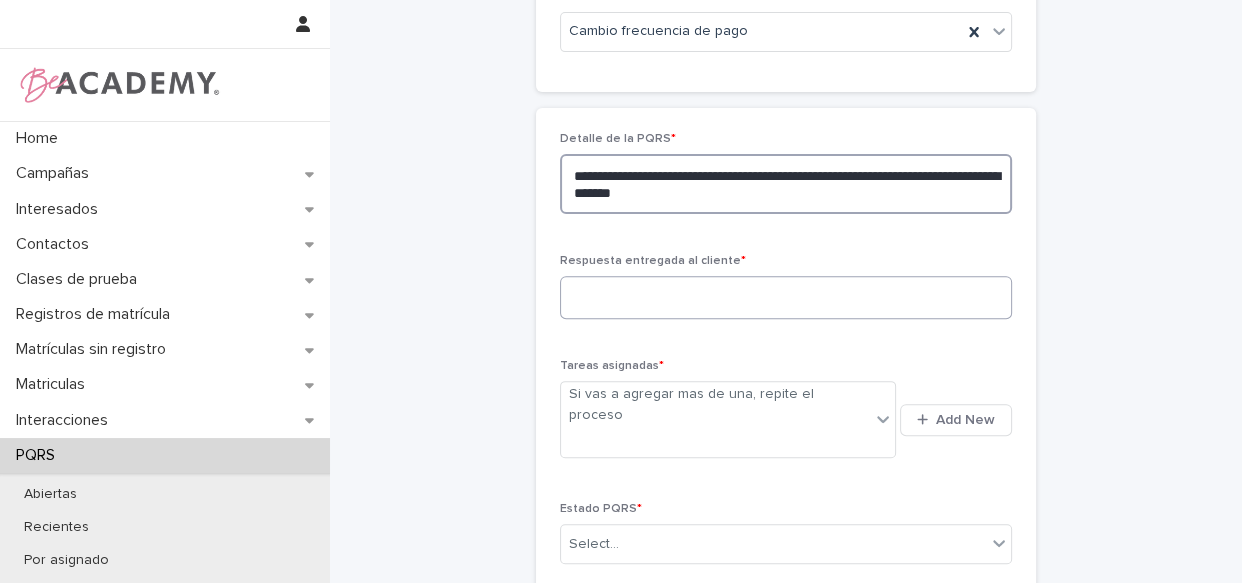 type on "**********" 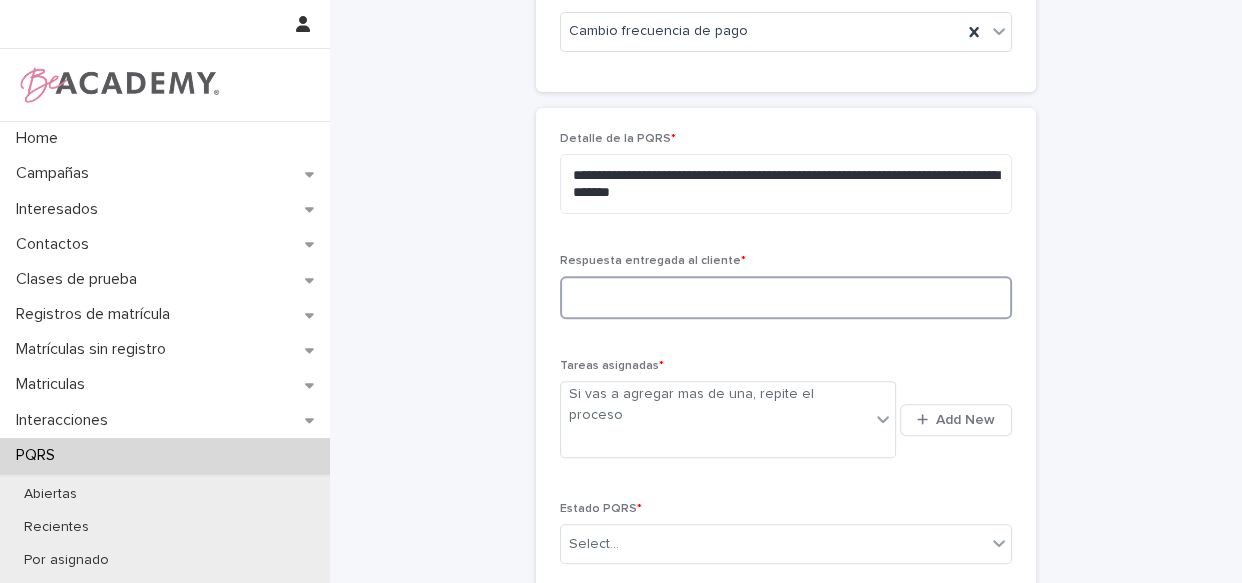 click at bounding box center (786, 297) 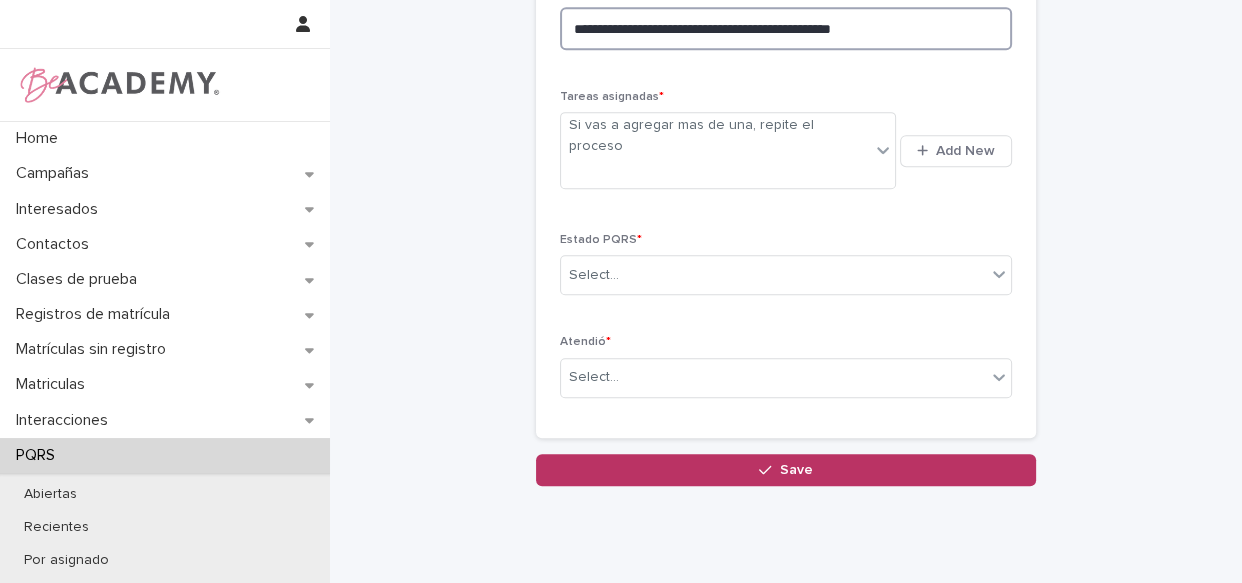 scroll, scrollTop: 871, scrollLeft: 0, axis: vertical 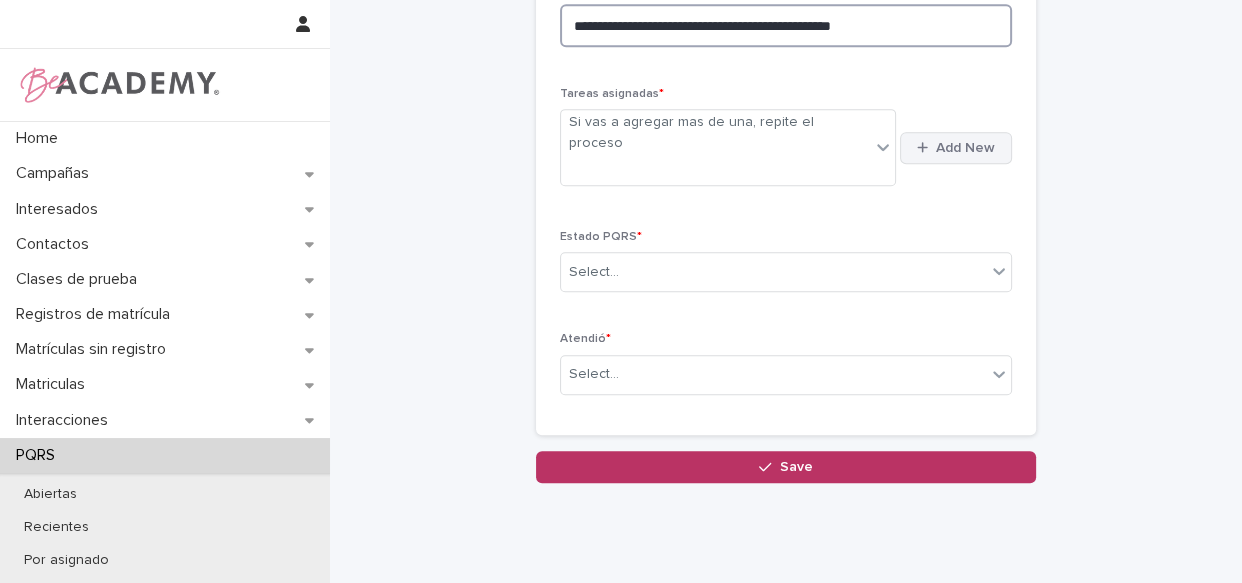 type on "**********" 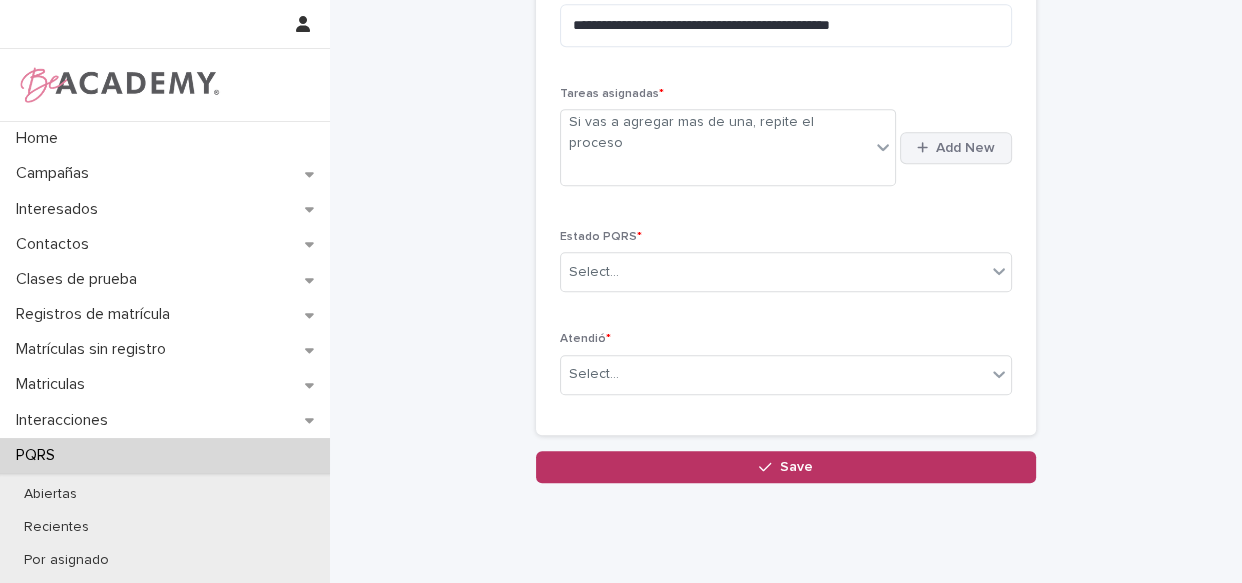 click at bounding box center (926, 147) 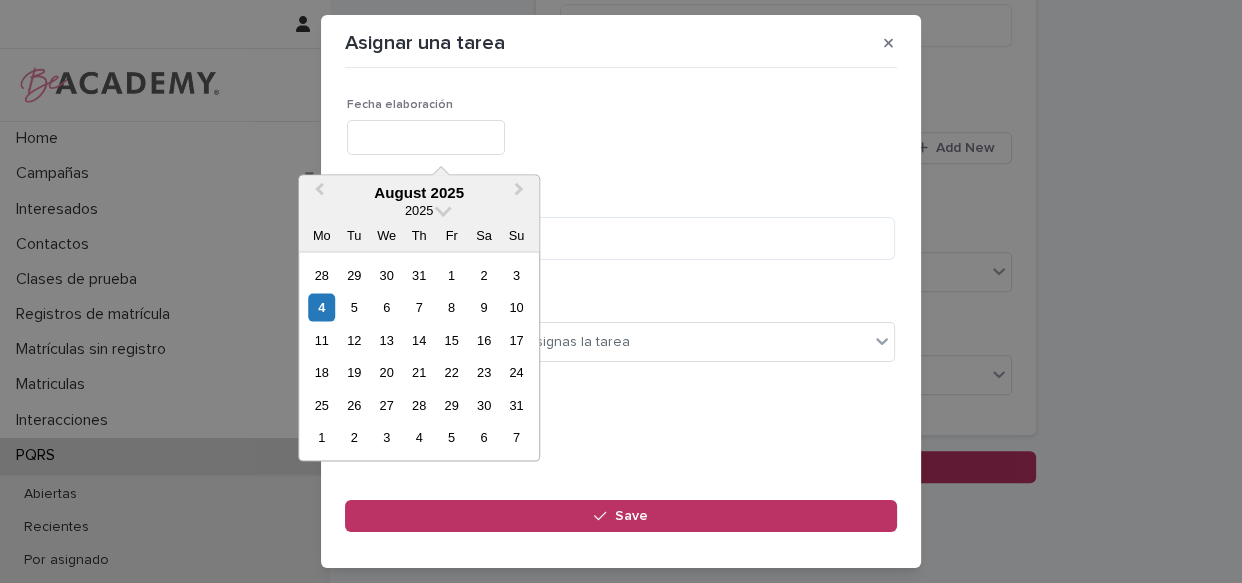 click at bounding box center (426, 137) 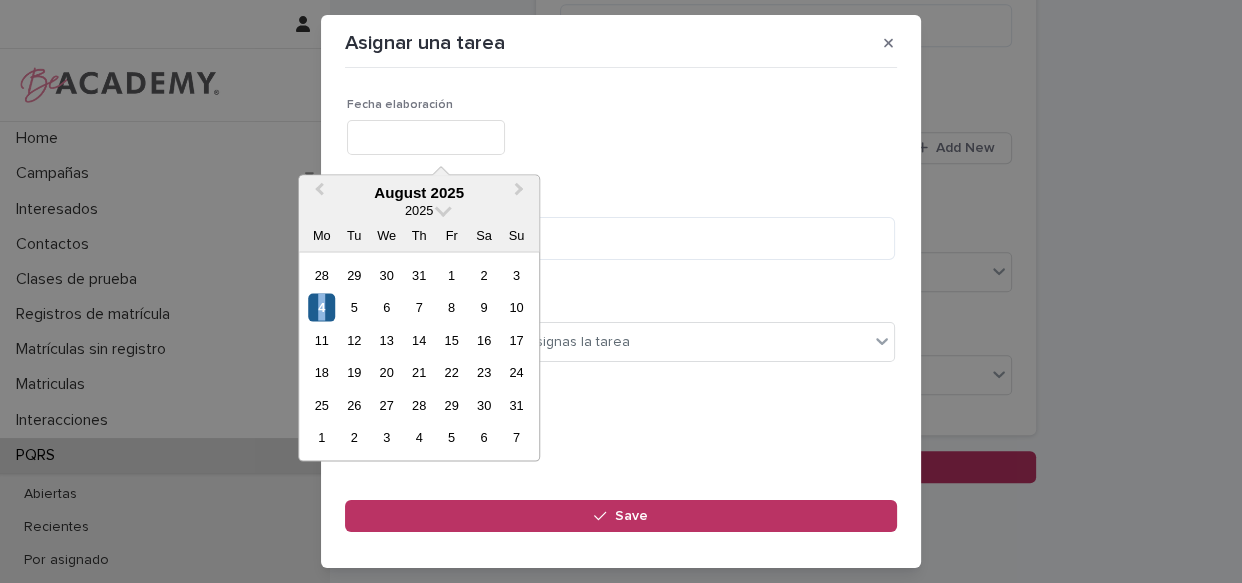 click on "4" at bounding box center (321, 307) 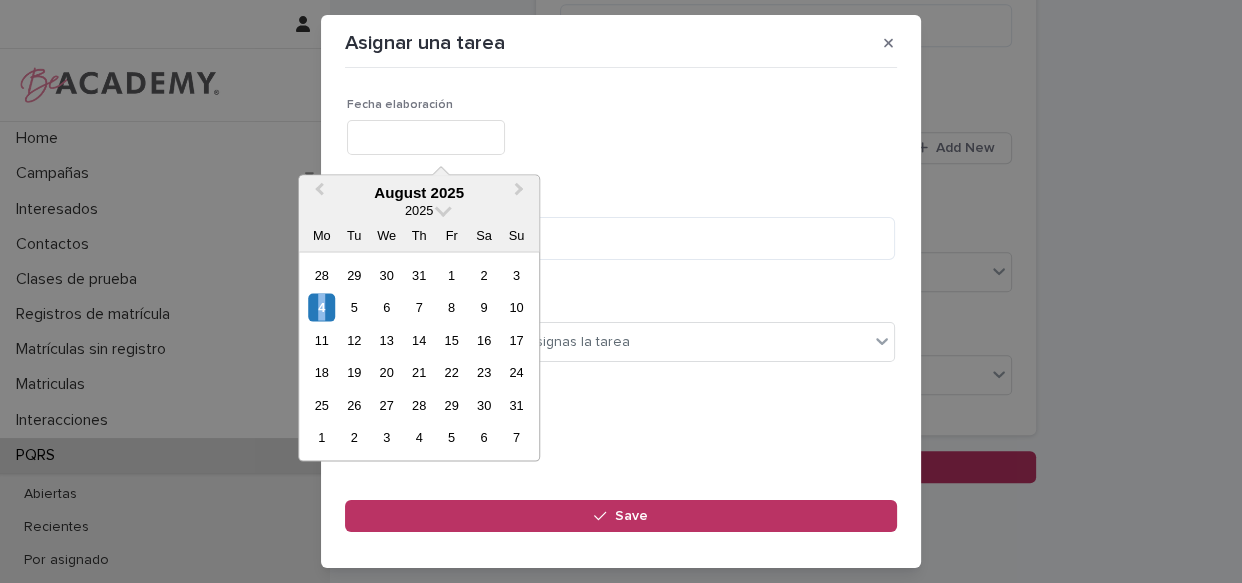 type on "**********" 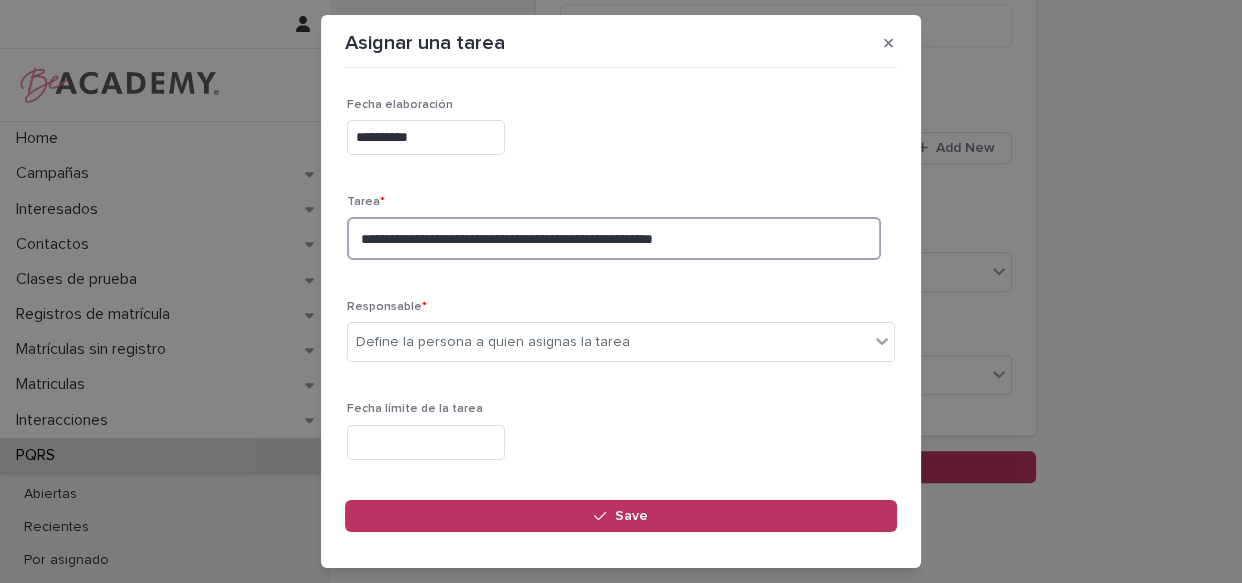 drag, startPoint x: 400, startPoint y: 239, endPoint x: 420, endPoint y: 275, distance: 41.18252 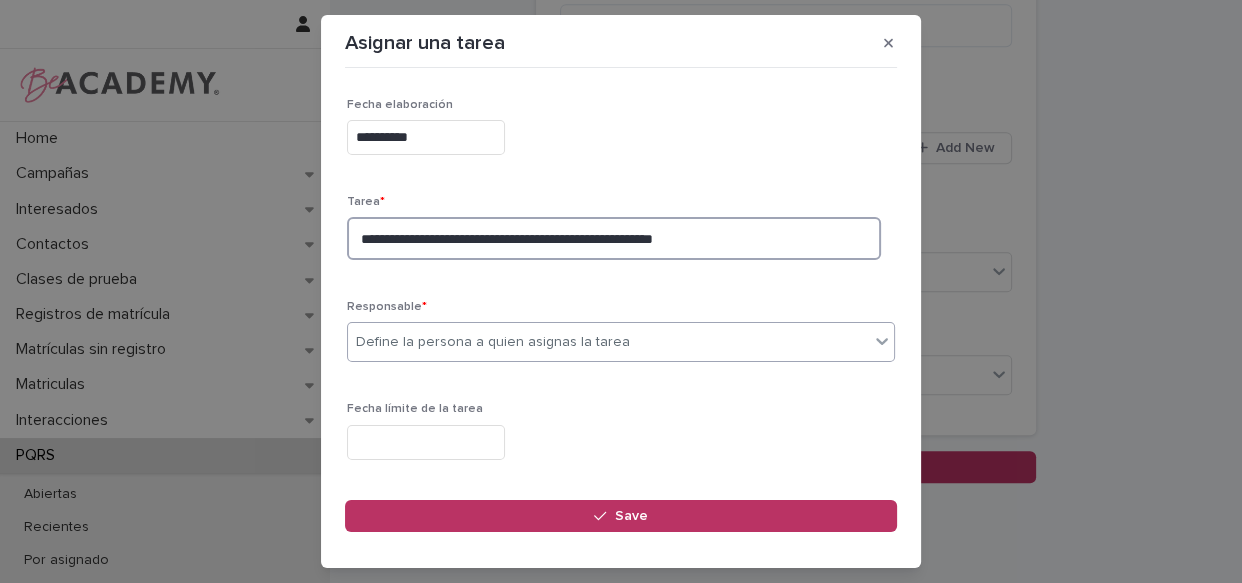 type on "**********" 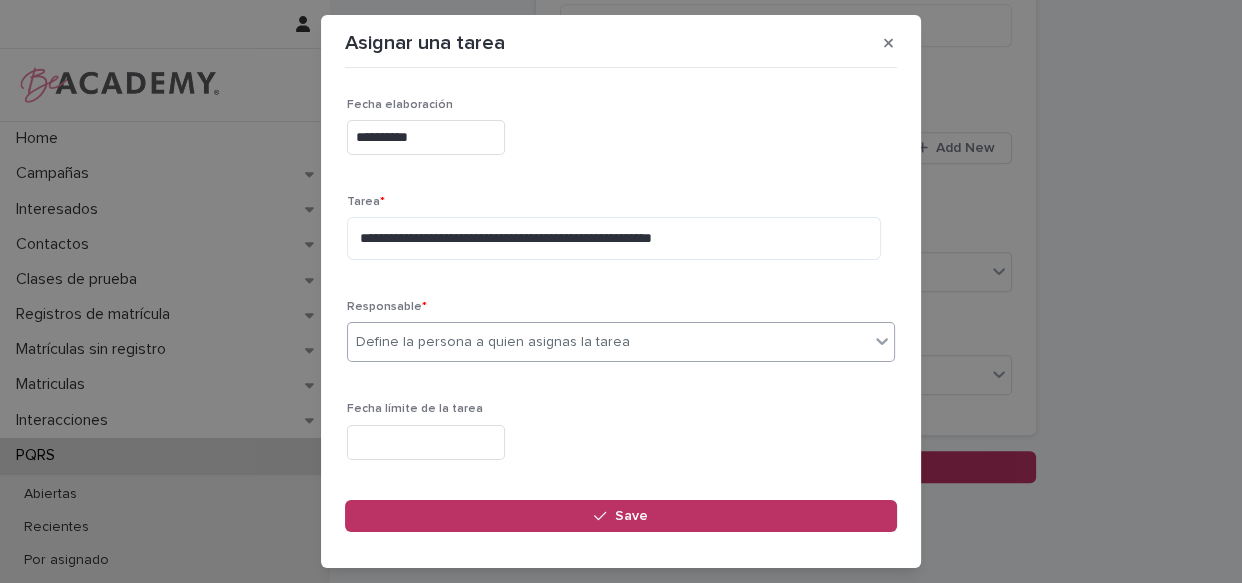 click on "Define la persona a quien asignas la tarea" at bounding box center [608, 342] 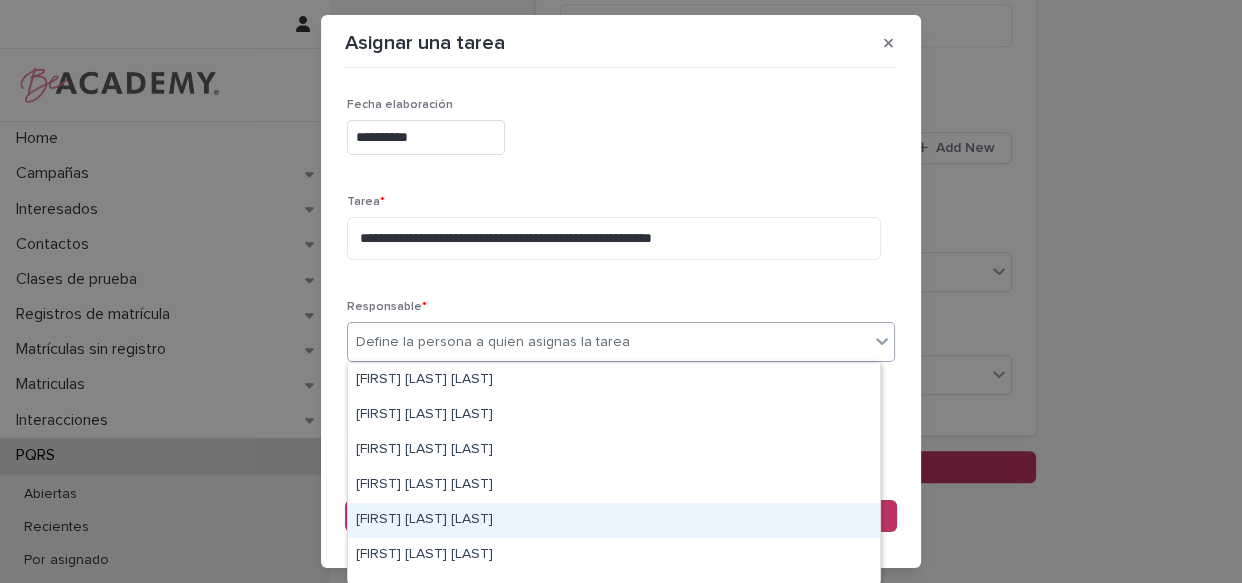 scroll, scrollTop: 181, scrollLeft: 0, axis: vertical 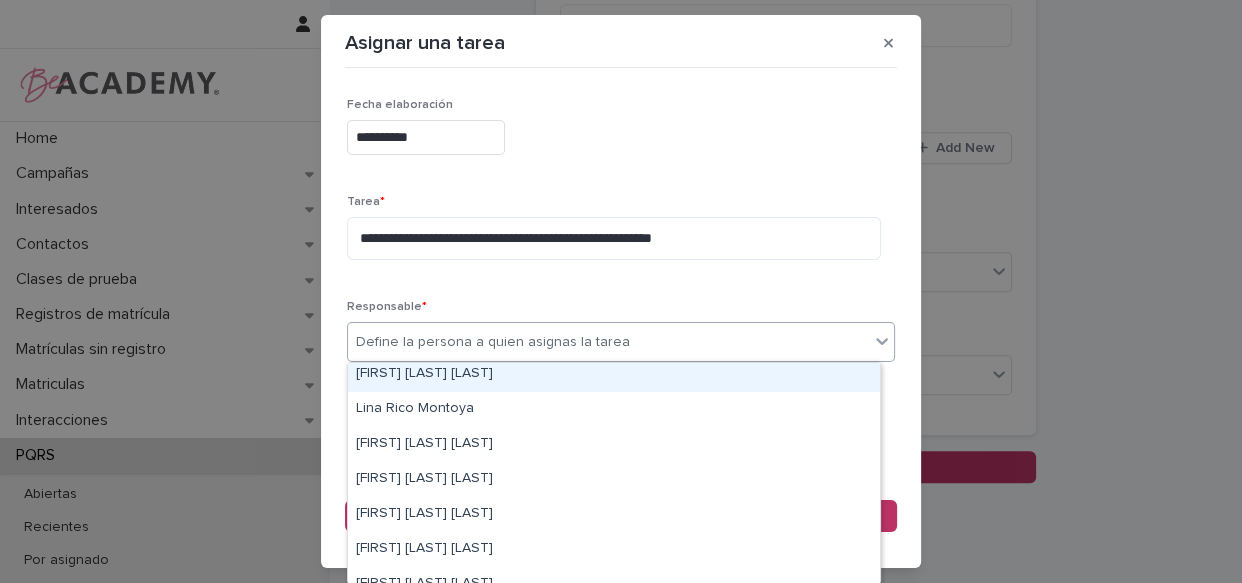 click on "[FIRST] [LAST] [LAST]" at bounding box center (614, 374) 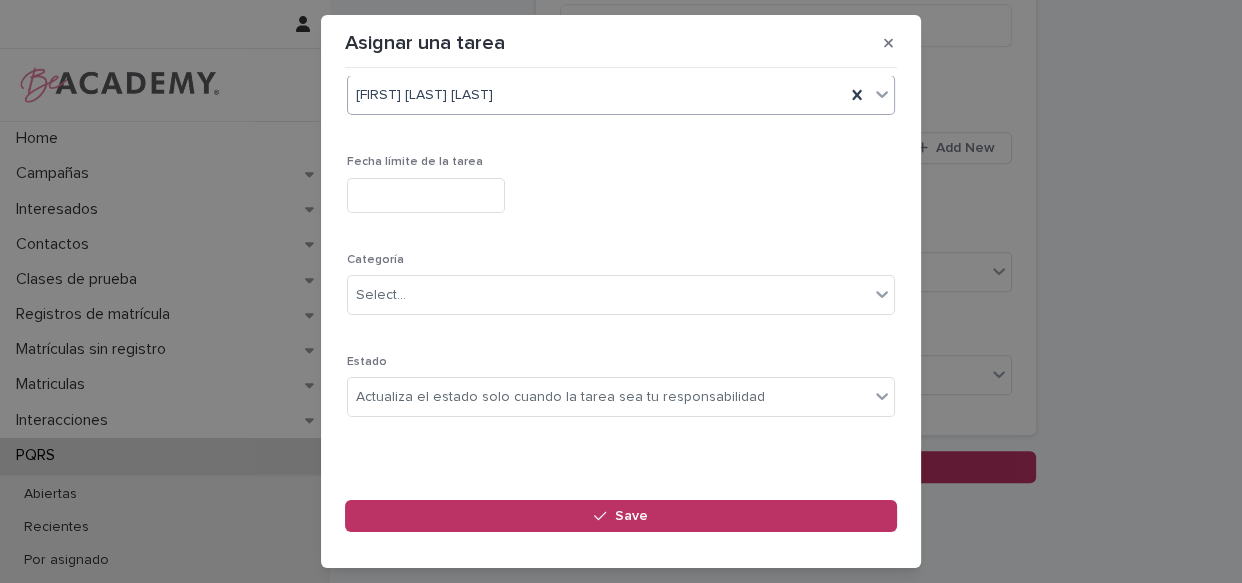 scroll, scrollTop: 249, scrollLeft: 0, axis: vertical 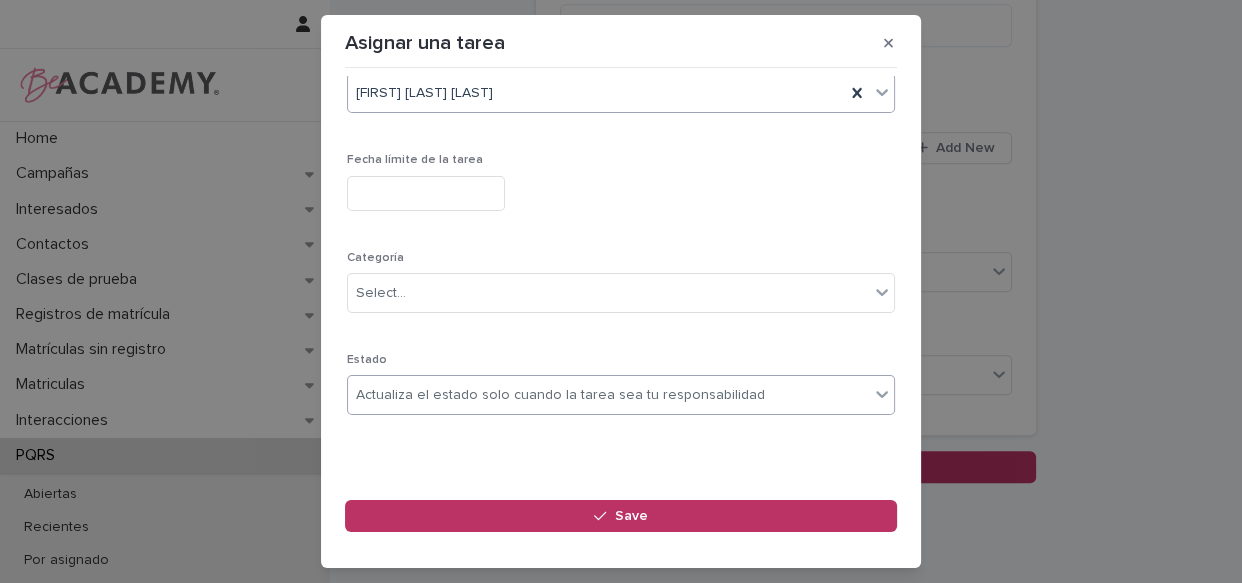 click on "Actualiza el estado solo cuando la tarea sea tu responsabilidad" at bounding box center (621, 395) 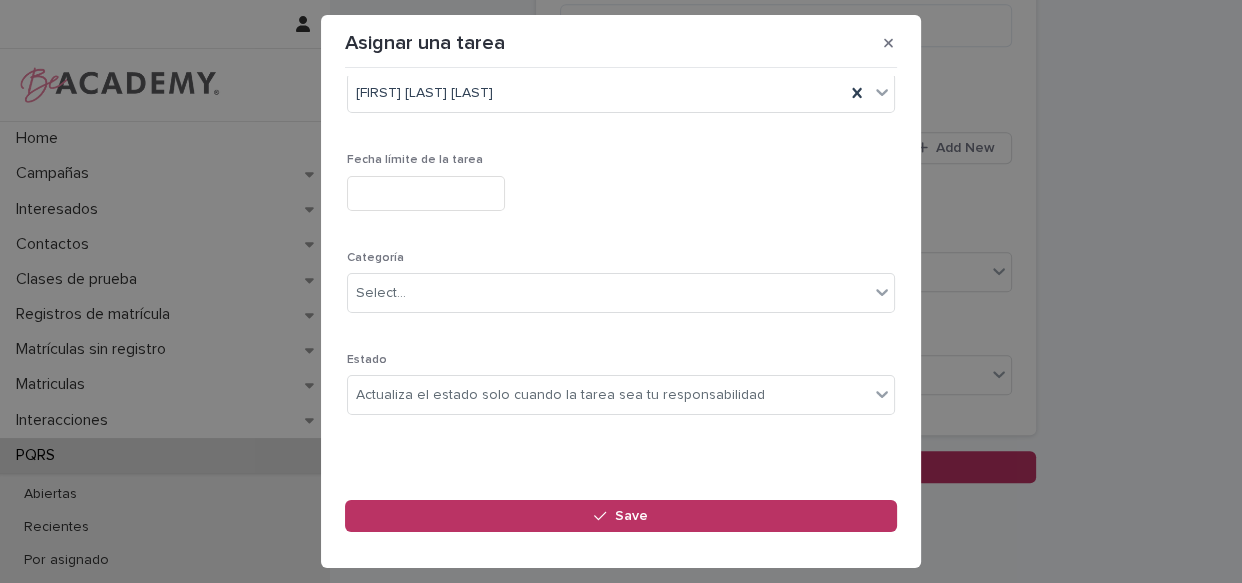click on "**********" at bounding box center [621, 140] 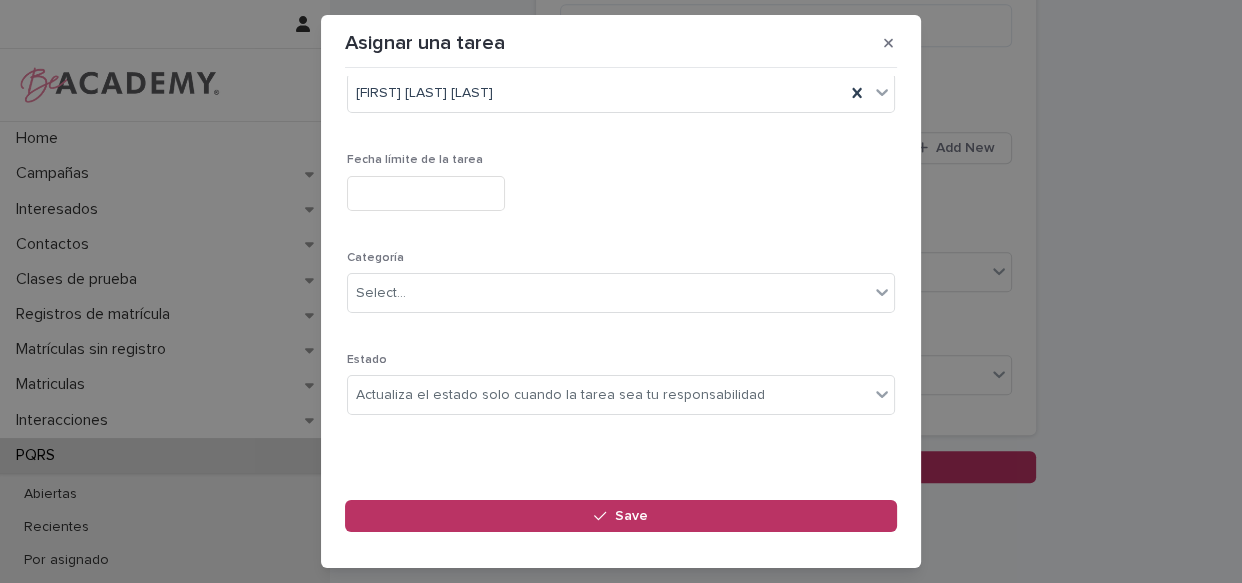 click at bounding box center (426, 193) 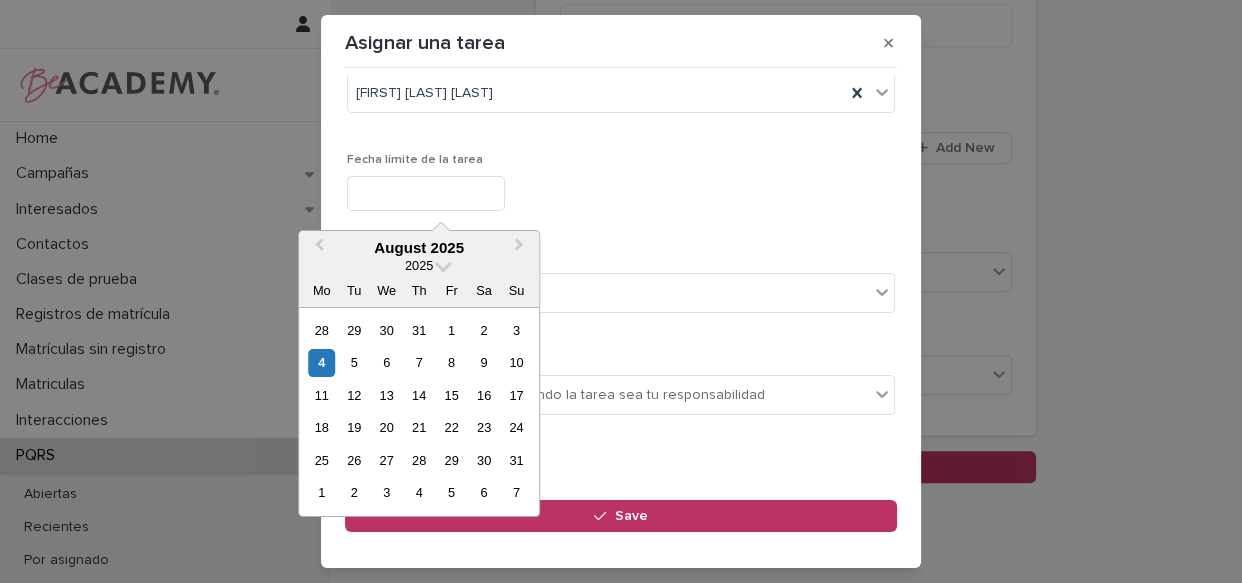 click on "4" at bounding box center (321, 362) 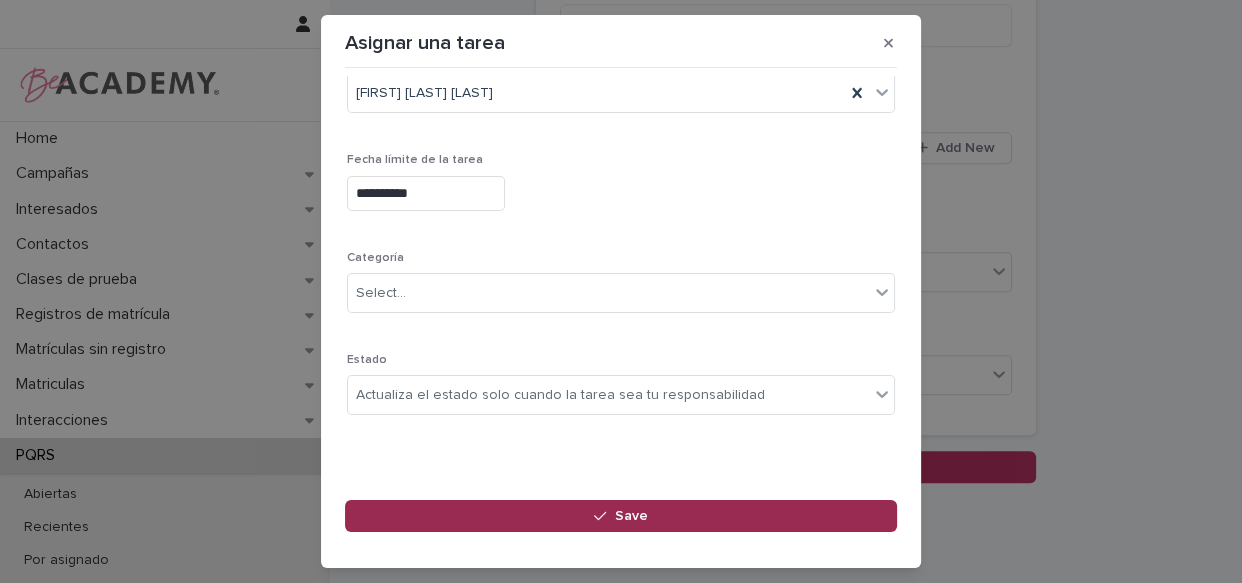 click on "Save" at bounding box center (621, 516) 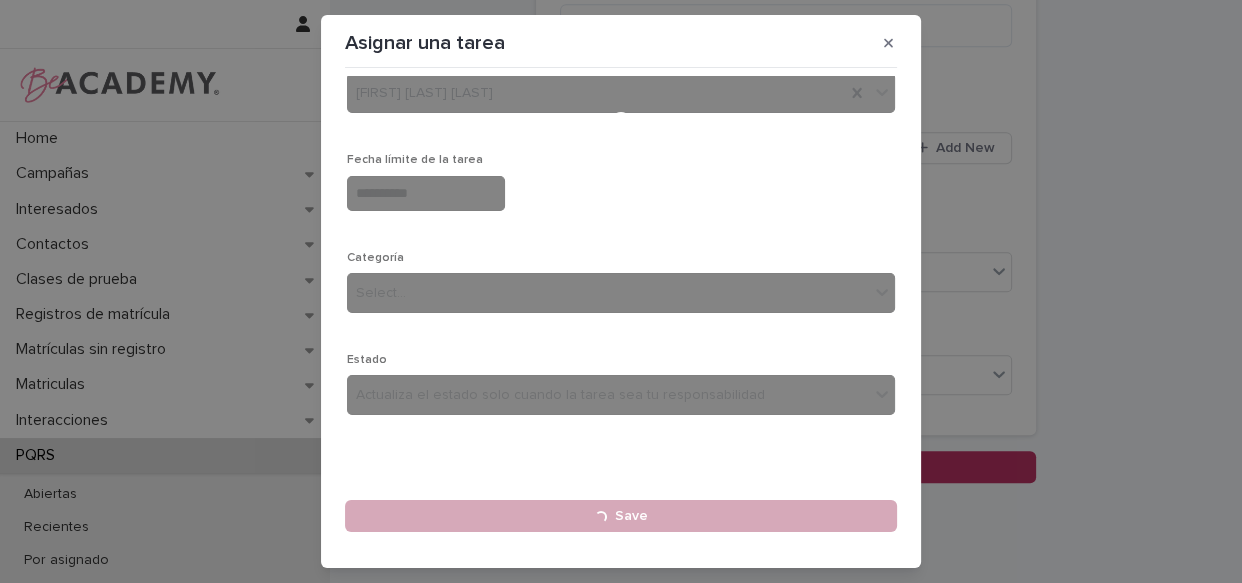 type 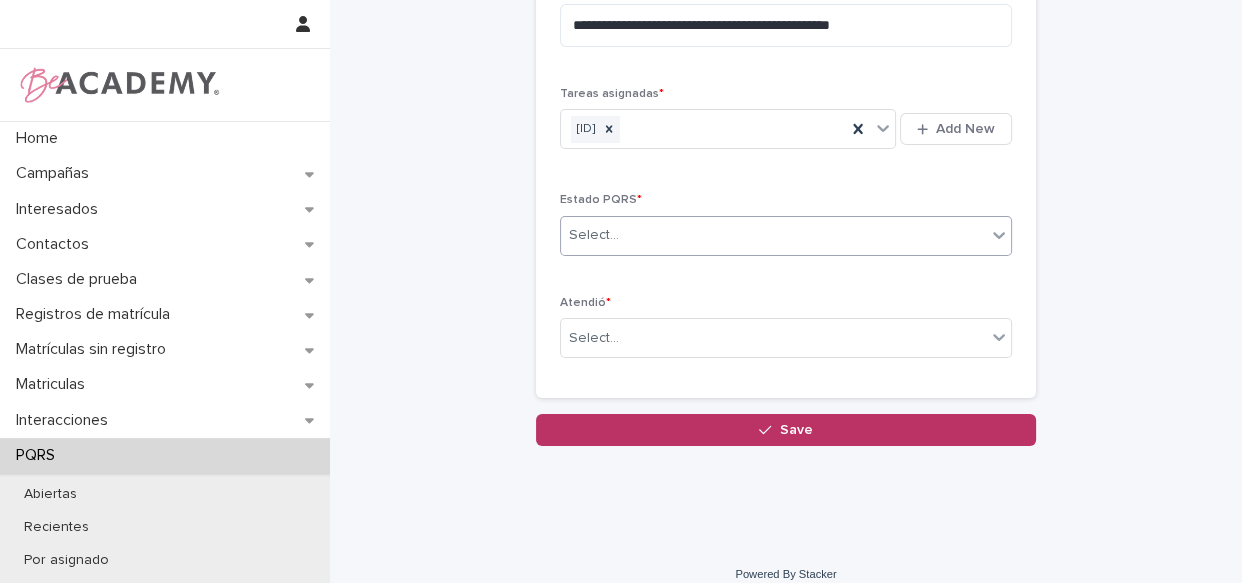 click on "Select..." at bounding box center [594, 235] 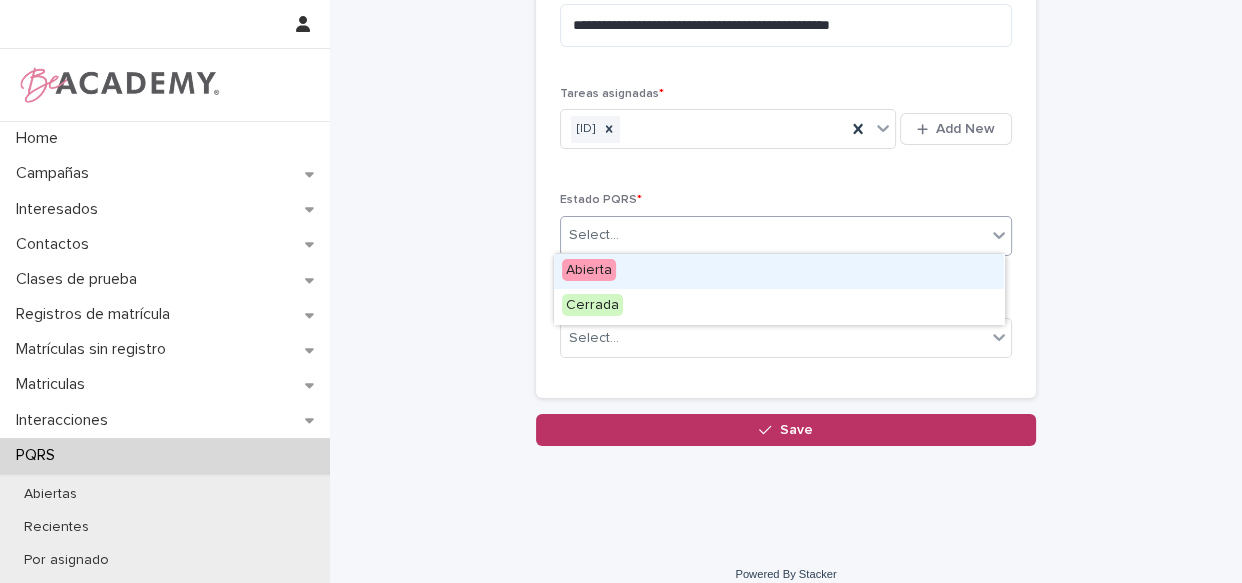 click on "Abierta" at bounding box center (779, 271) 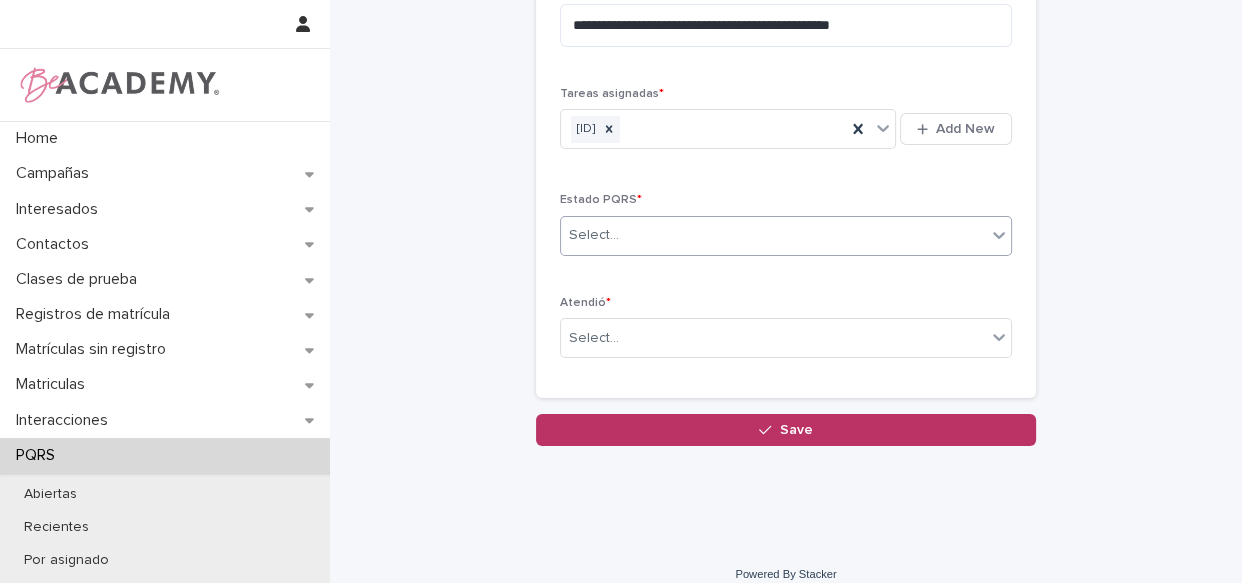 click on "Select..." at bounding box center [773, 235] 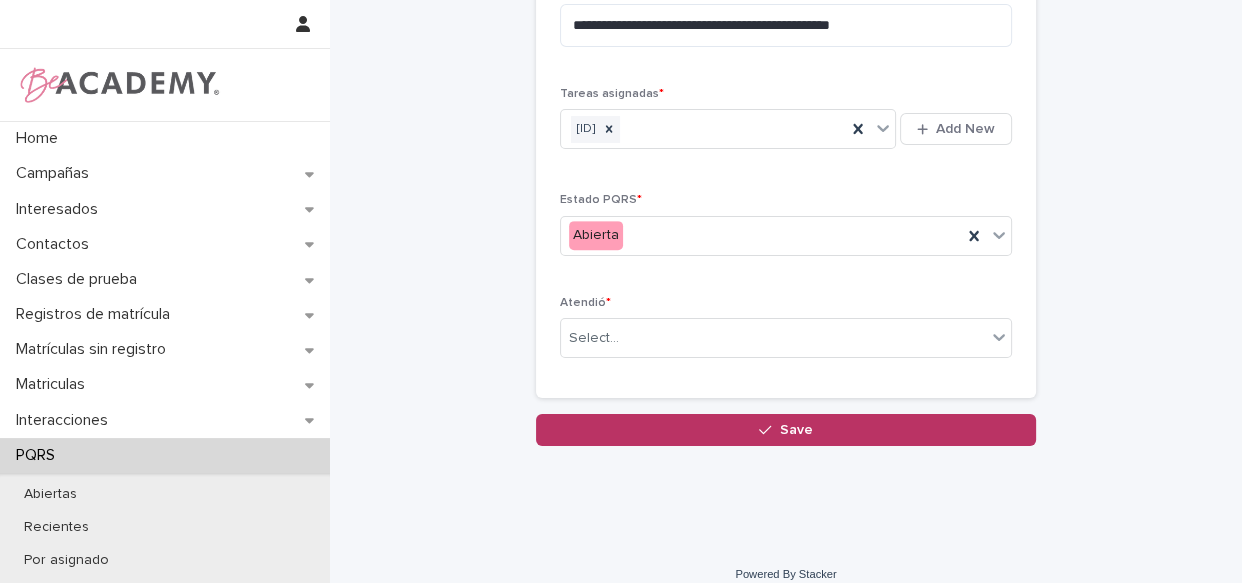 drag, startPoint x: 1112, startPoint y: 289, endPoint x: 1040, endPoint y: 289, distance: 72 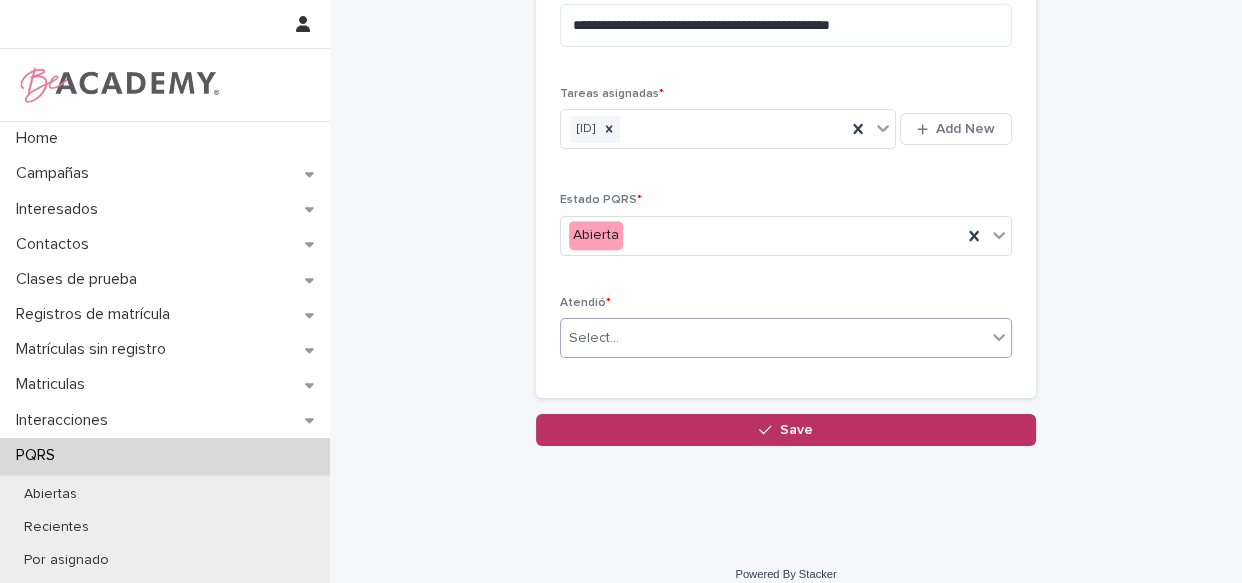 click on "Select..." at bounding box center [773, 338] 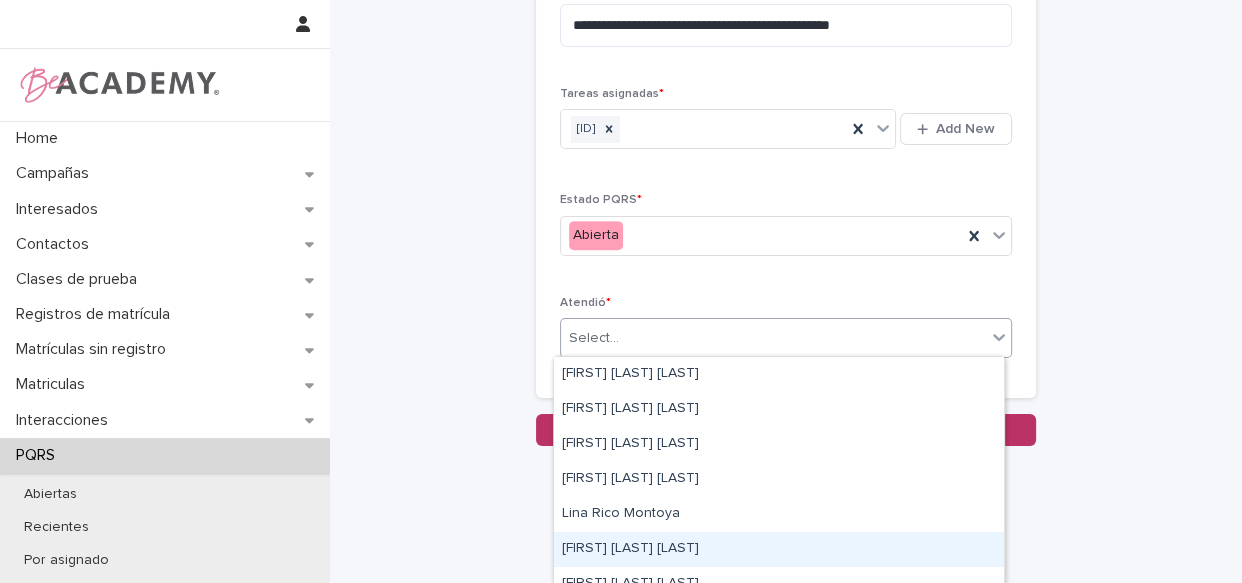 click on "[FIRST] [LAST] [LAST]" at bounding box center (779, 549) 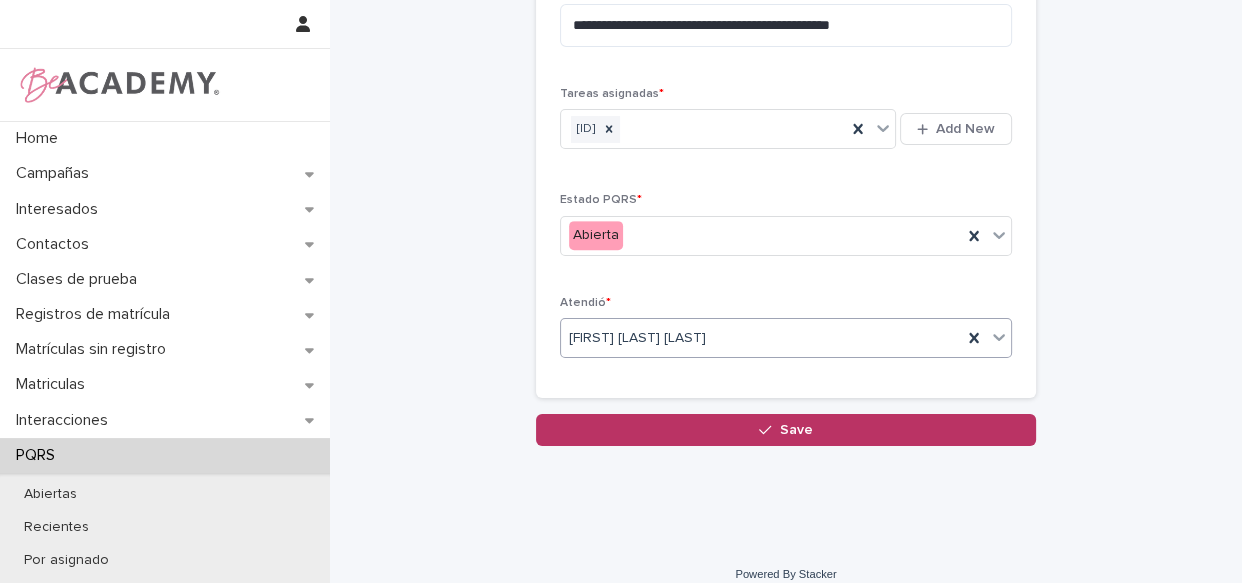 click on "Save" at bounding box center [786, 430] 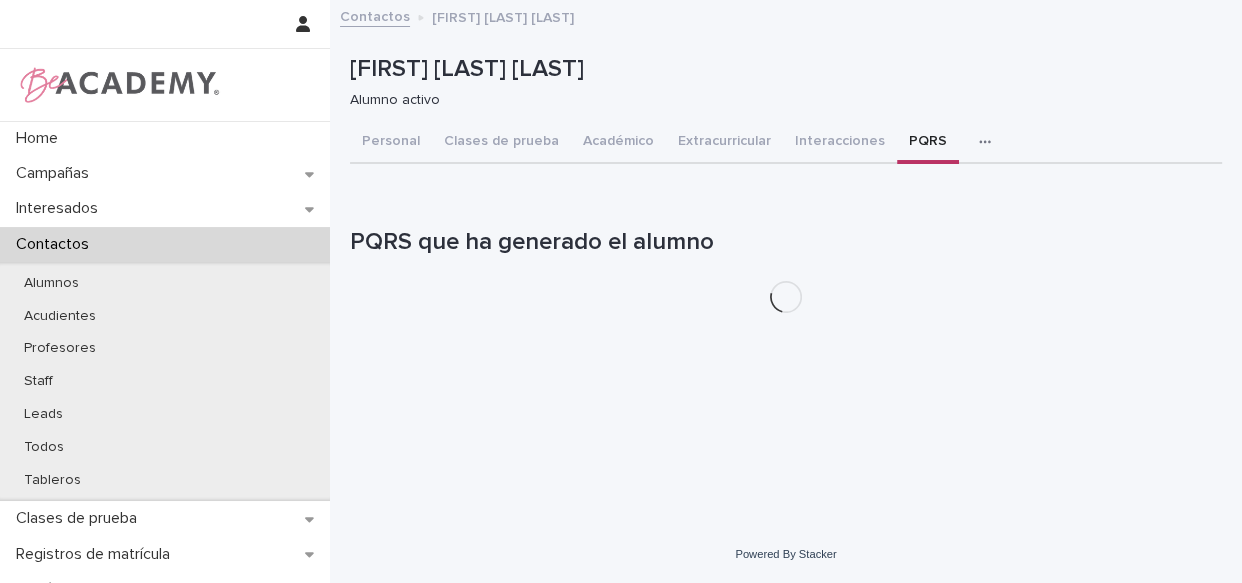 scroll, scrollTop: 0, scrollLeft: 0, axis: both 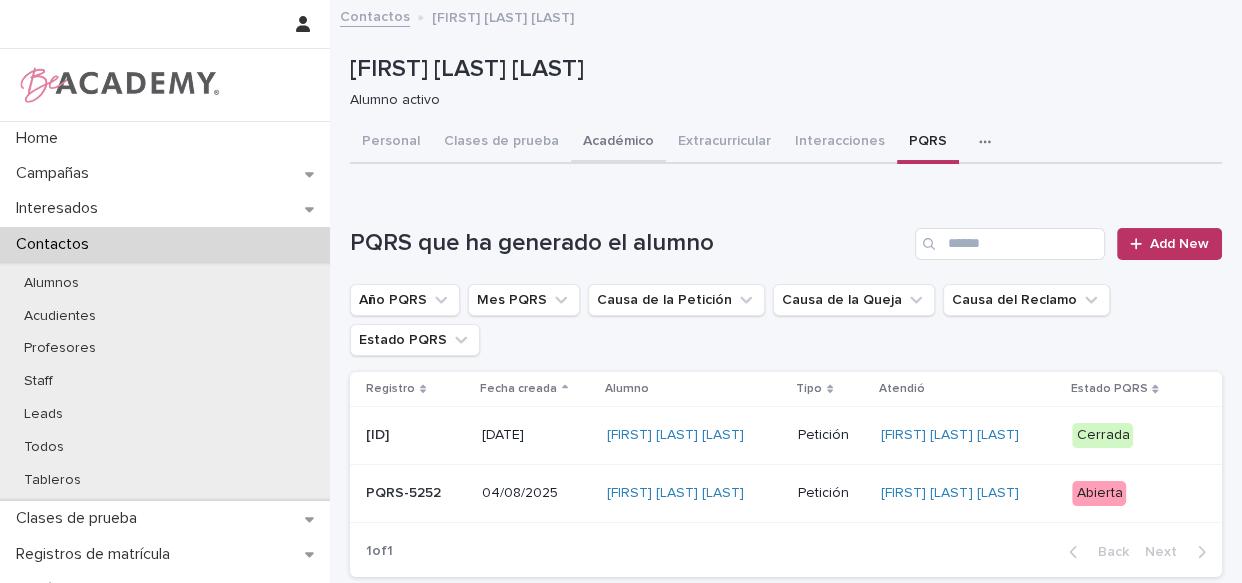 click on "Académico" at bounding box center (618, 143) 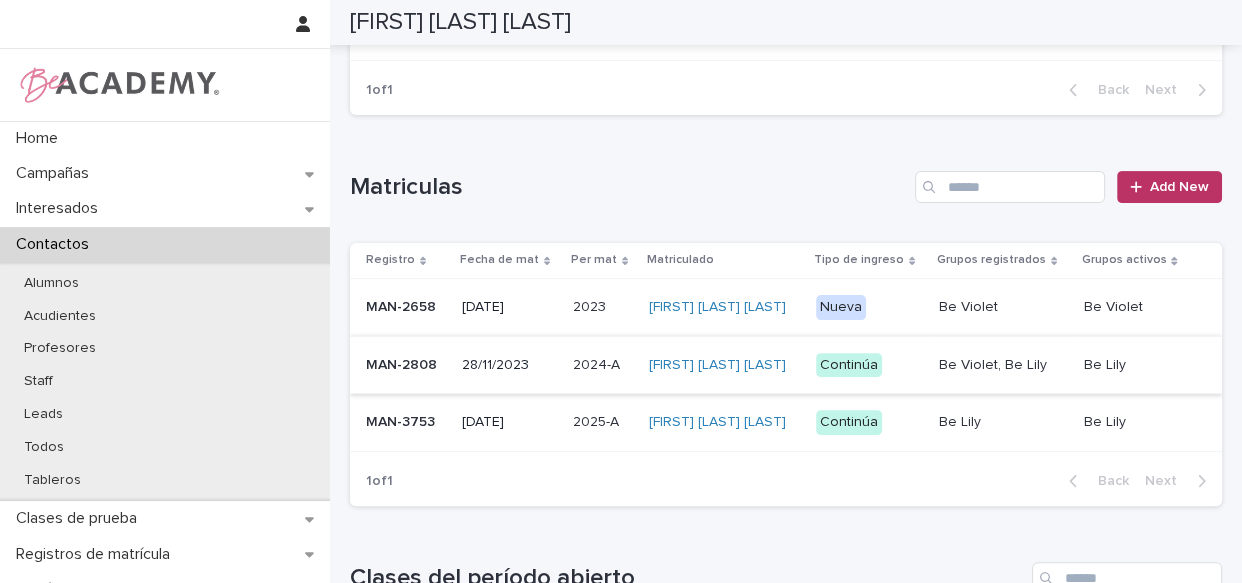 scroll, scrollTop: 545, scrollLeft: 0, axis: vertical 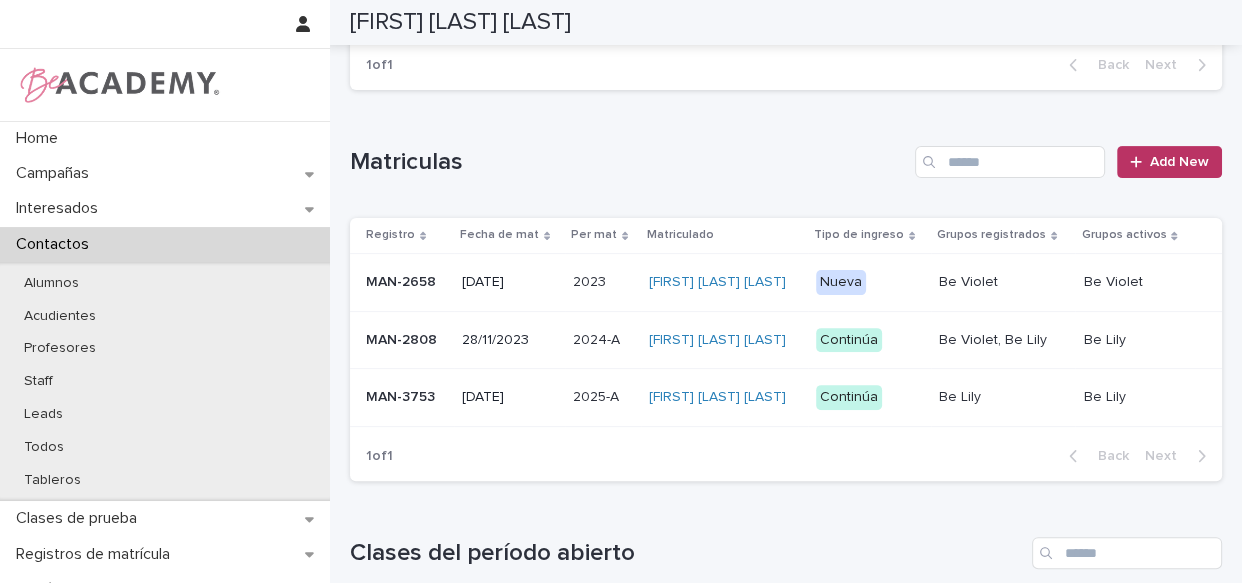 click on "Belen Ospina Restrepo" at bounding box center (724, 398) 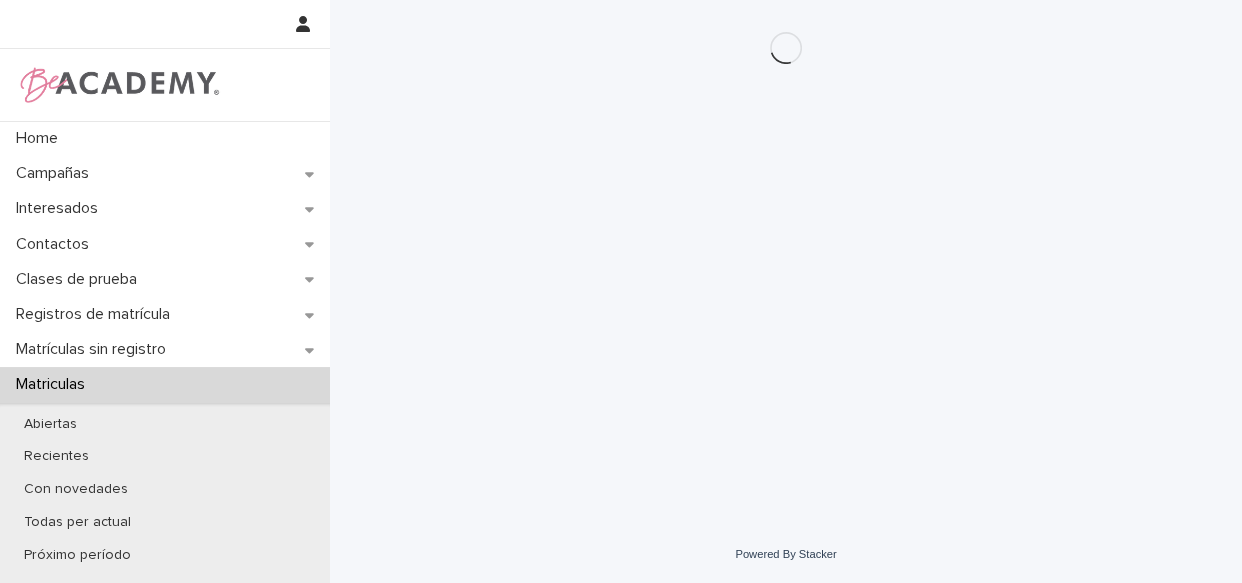 scroll, scrollTop: 0, scrollLeft: 0, axis: both 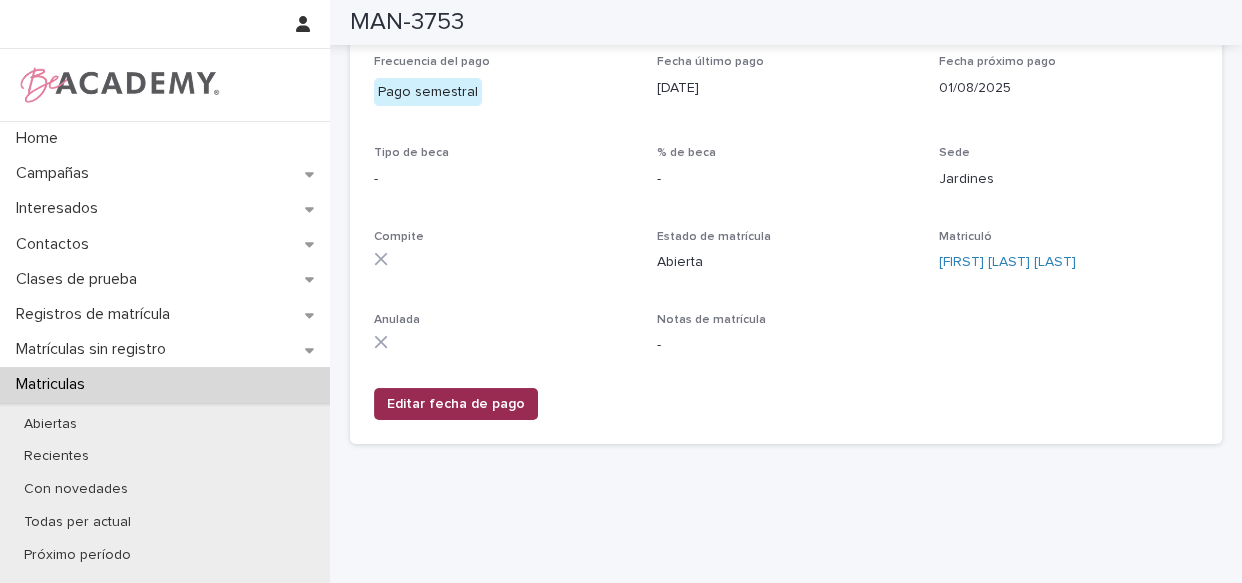 click on "Editar fecha de pago" at bounding box center (456, 404) 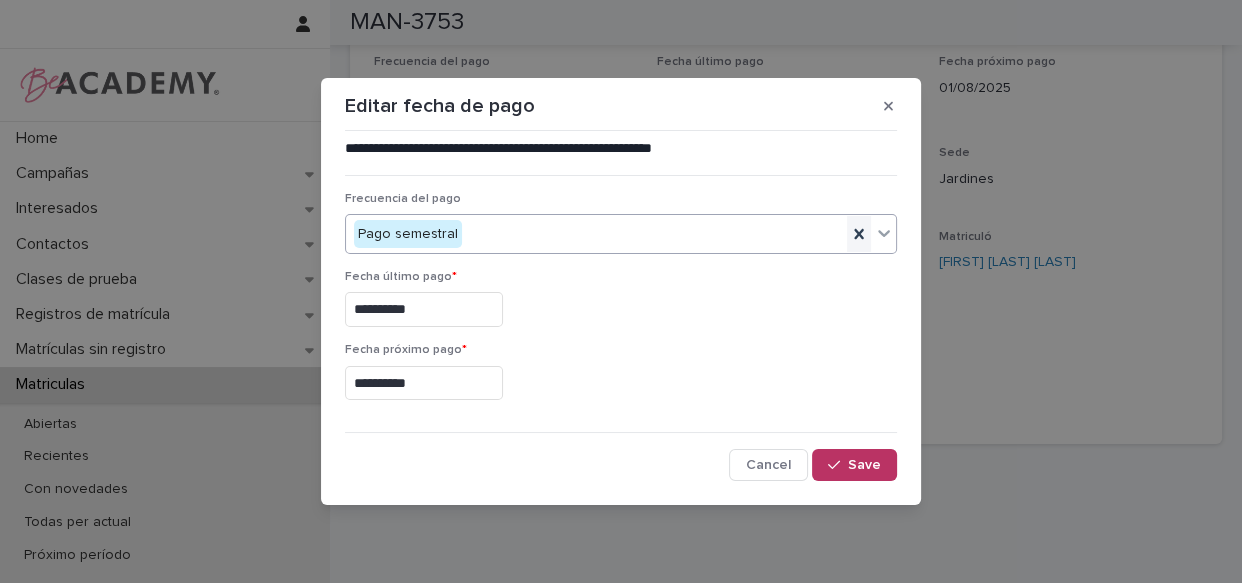 click 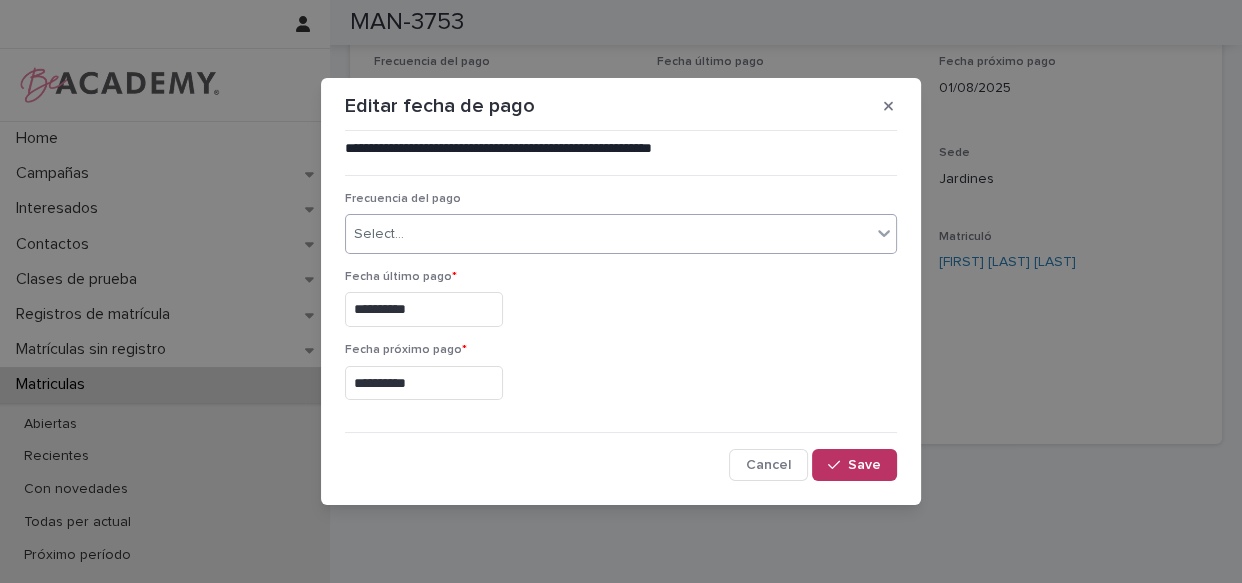 click 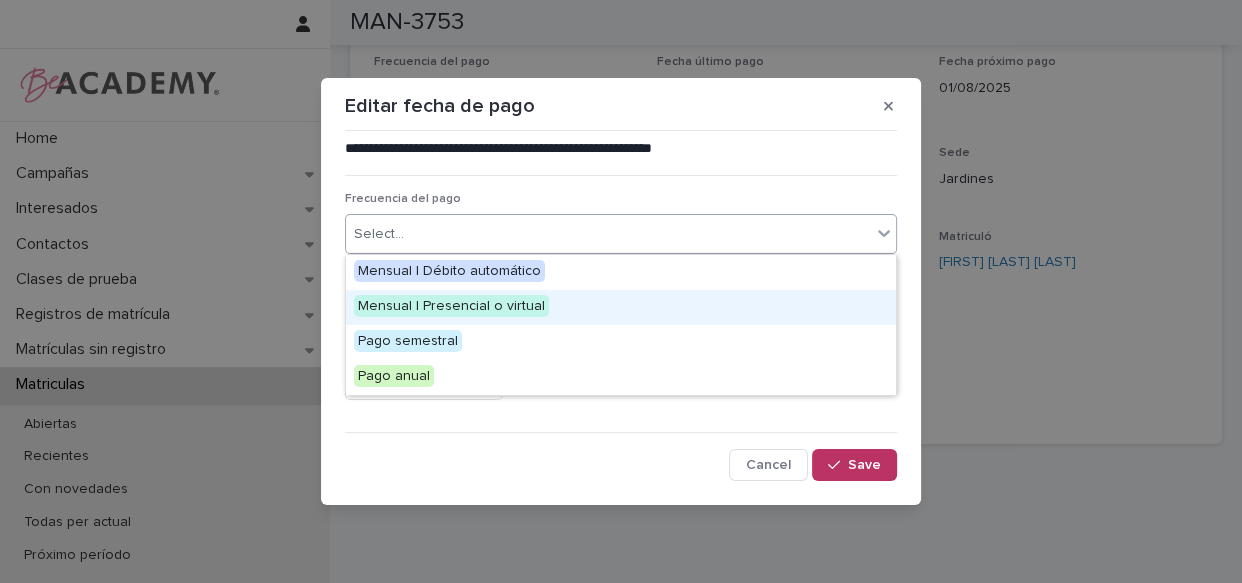 click on "Mensual | Presencial o virtual" at bounding box center (621, 307) 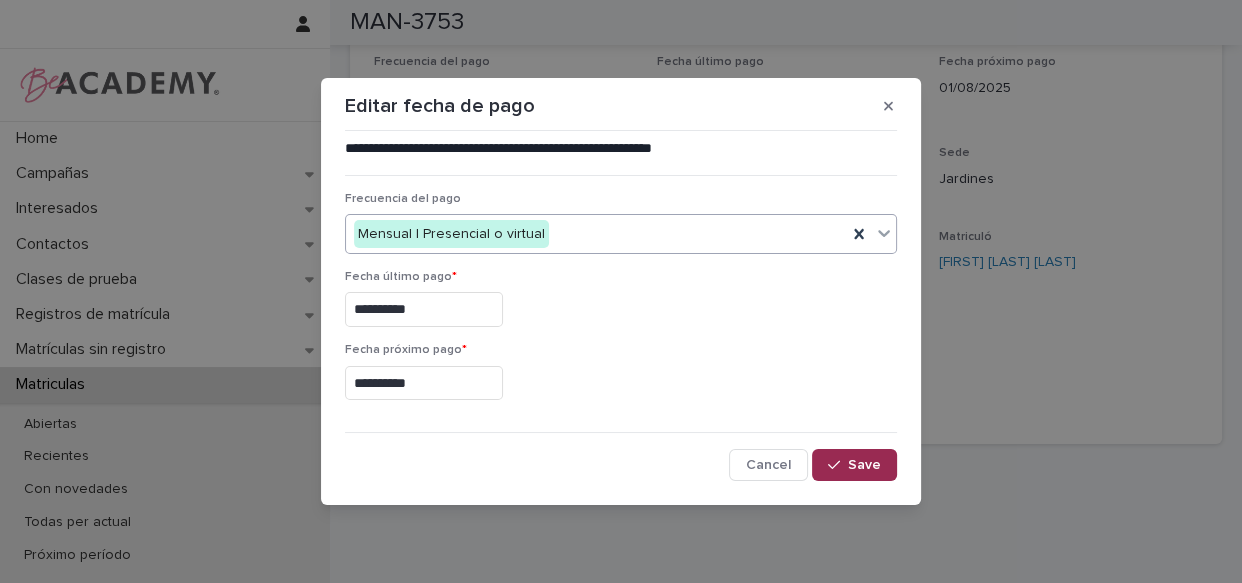 click on "Save" at bounding box center (864, 465) 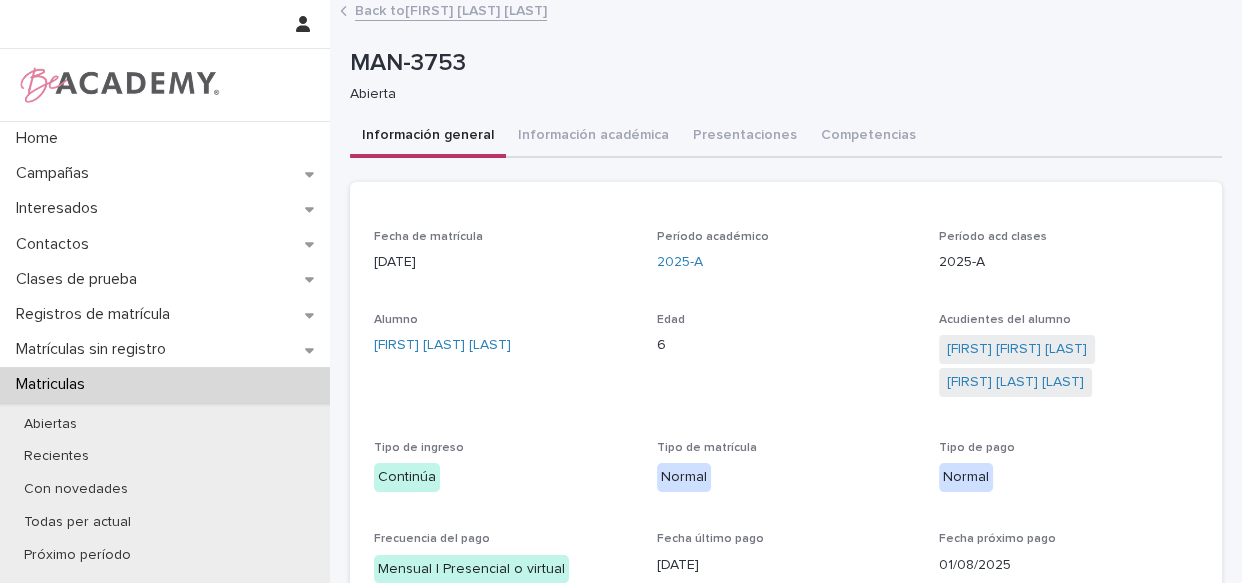 scroll, scrollTop: 0, scrollLeft: 0, axis: both 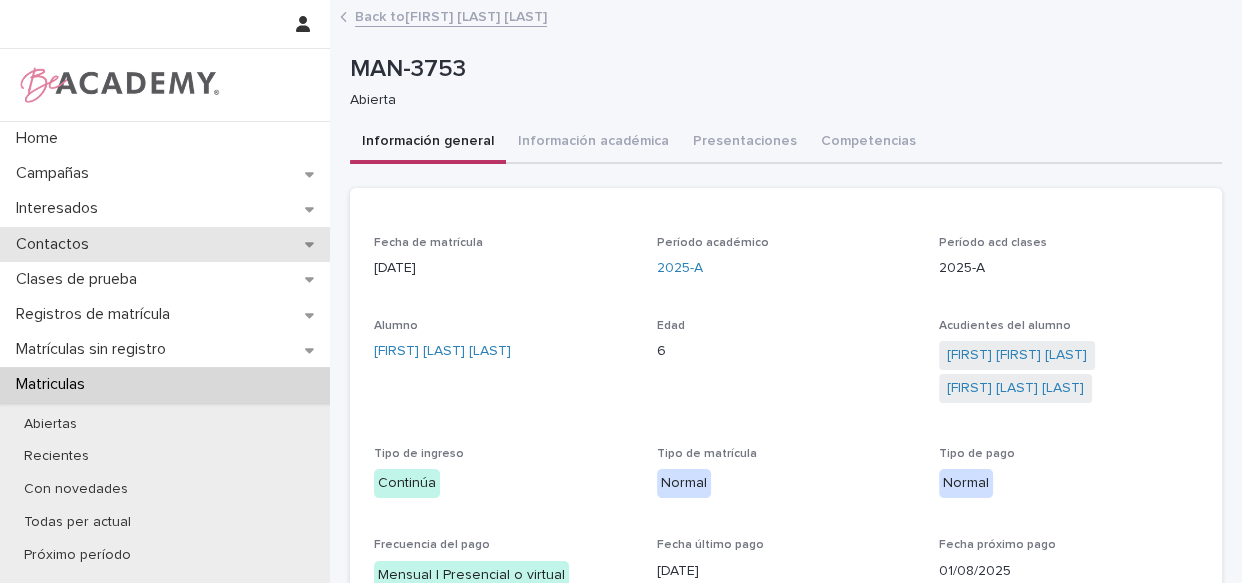 click on "Contactos" at bounding box center (56, 244) 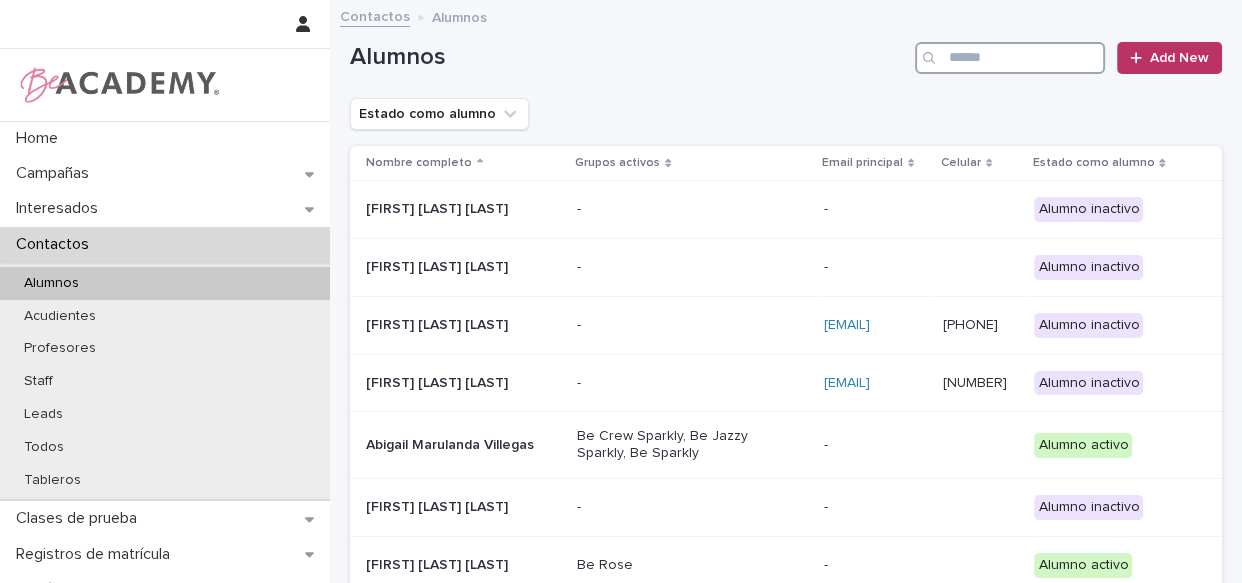 click at bounding box center [1010, 58] 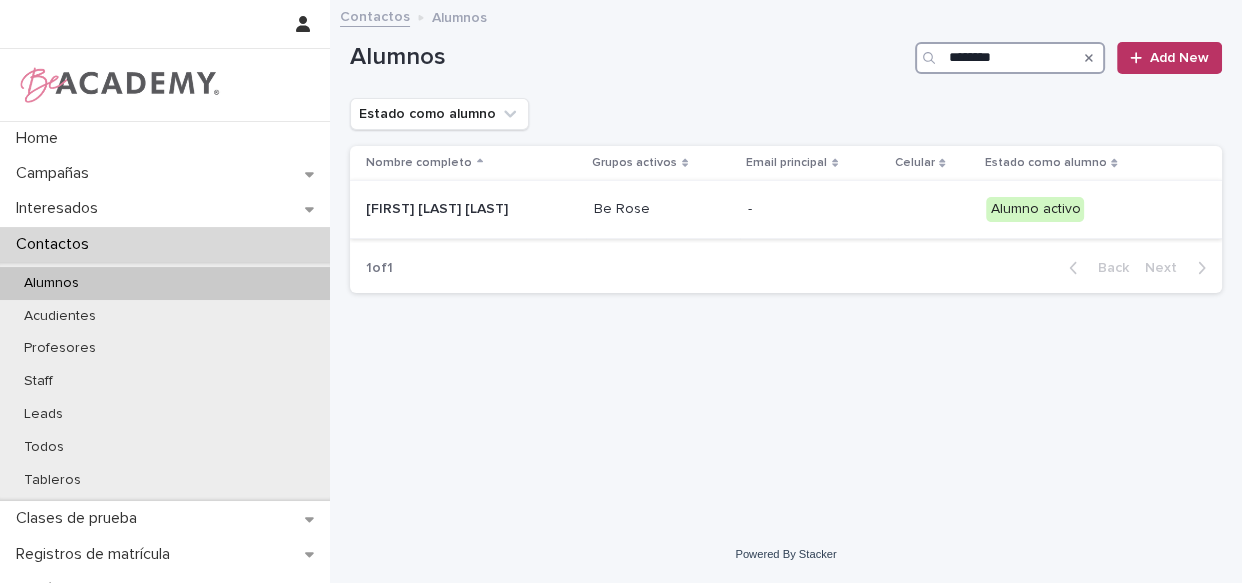 type on "********" 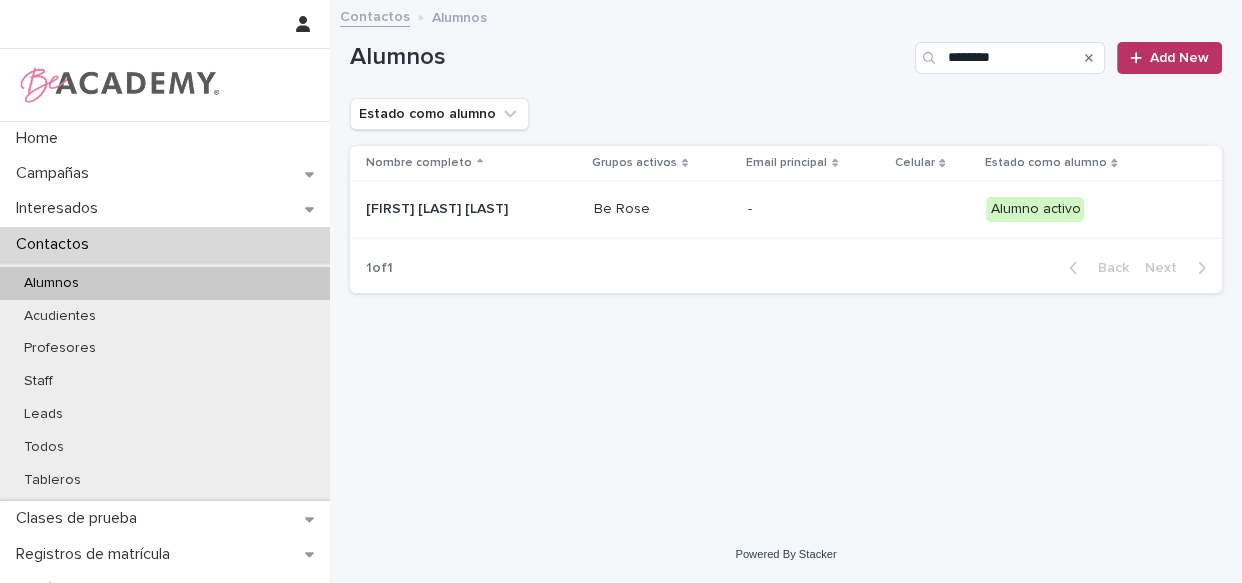 click on "Be Rose" at bounding box center [663, 209] 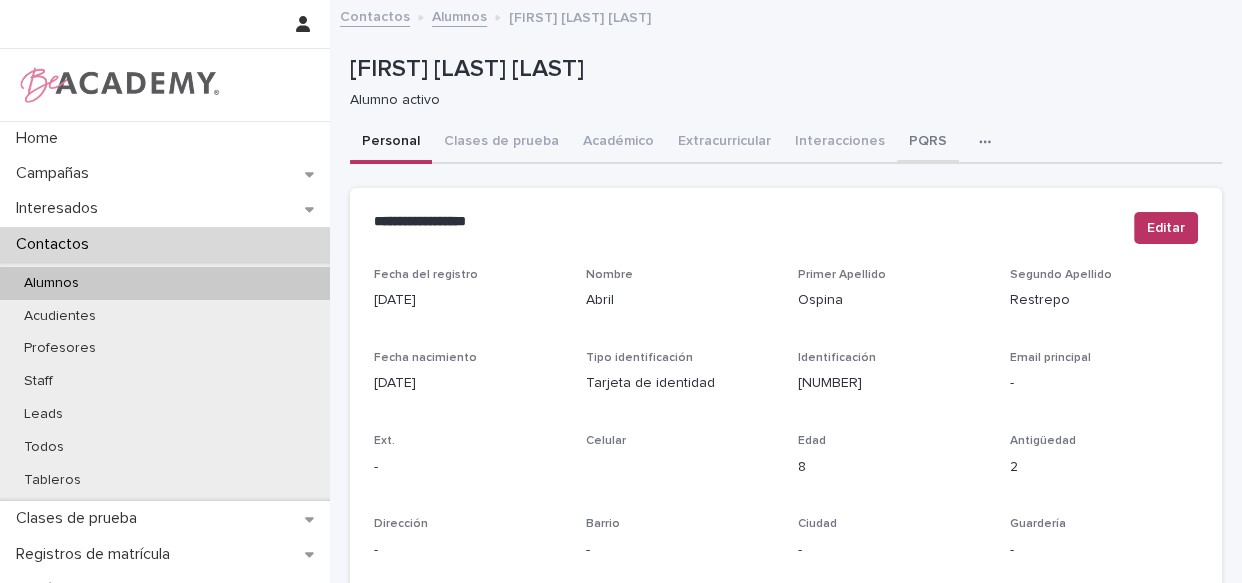 click on "PQRS" at bounding box center (928, 143) 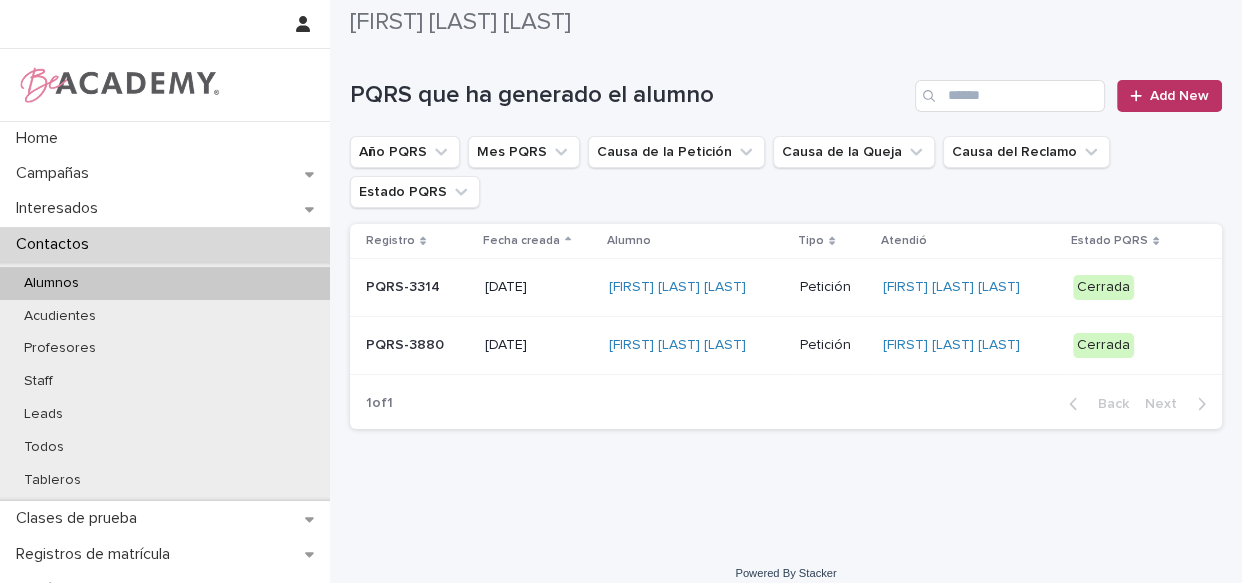 scroll, scrollTop: 138, scrollLeft: 0, axis: vertical 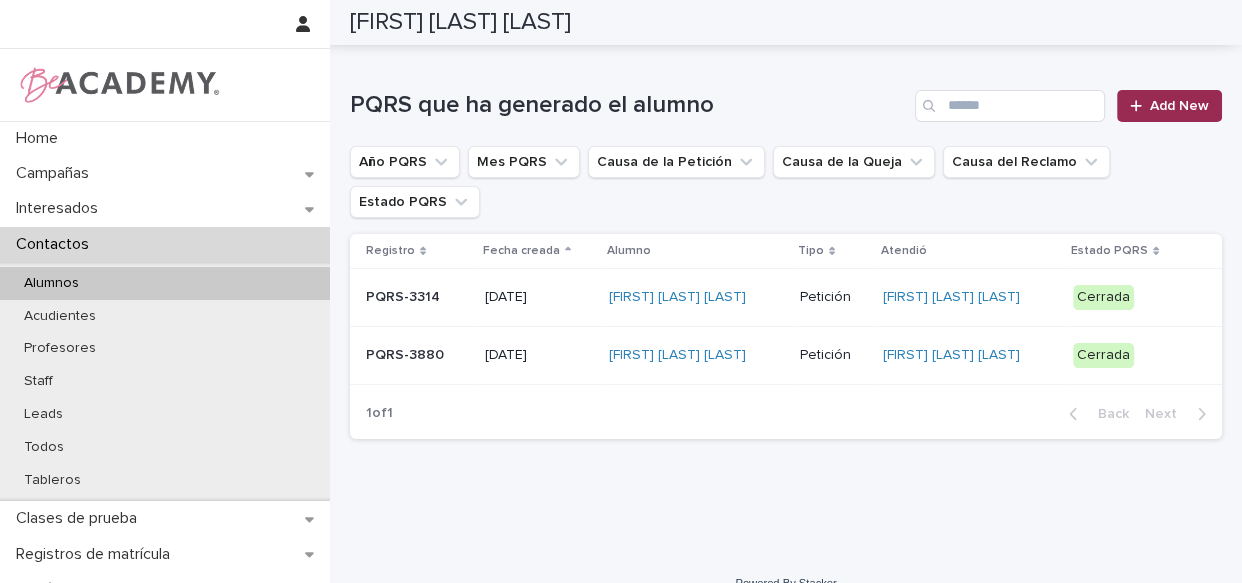 click on "Add New" at bounding box center [1169, 106] 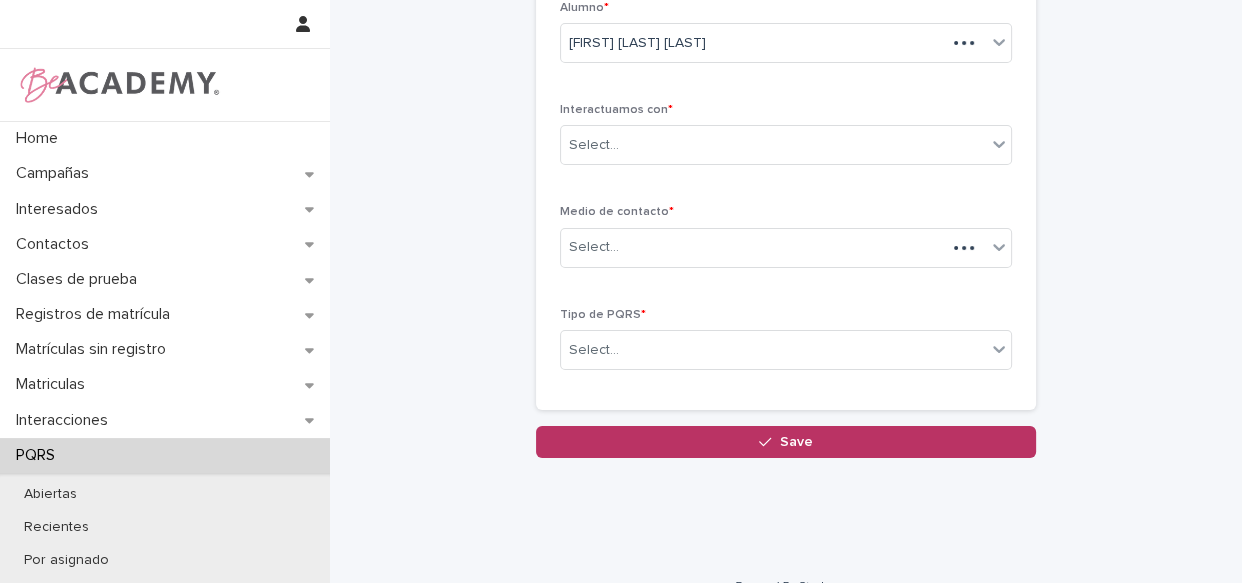 scroll, scrollTop: 140, scrollLeft: 0, axis: vertical 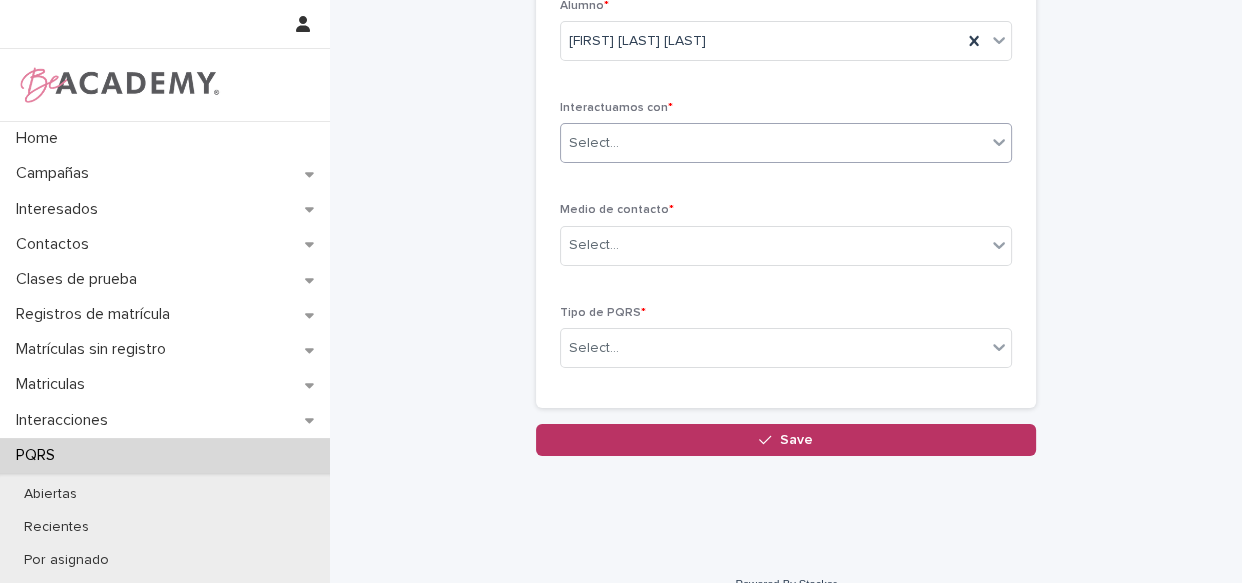 click on "Select..." at bounding box center (773, 143) 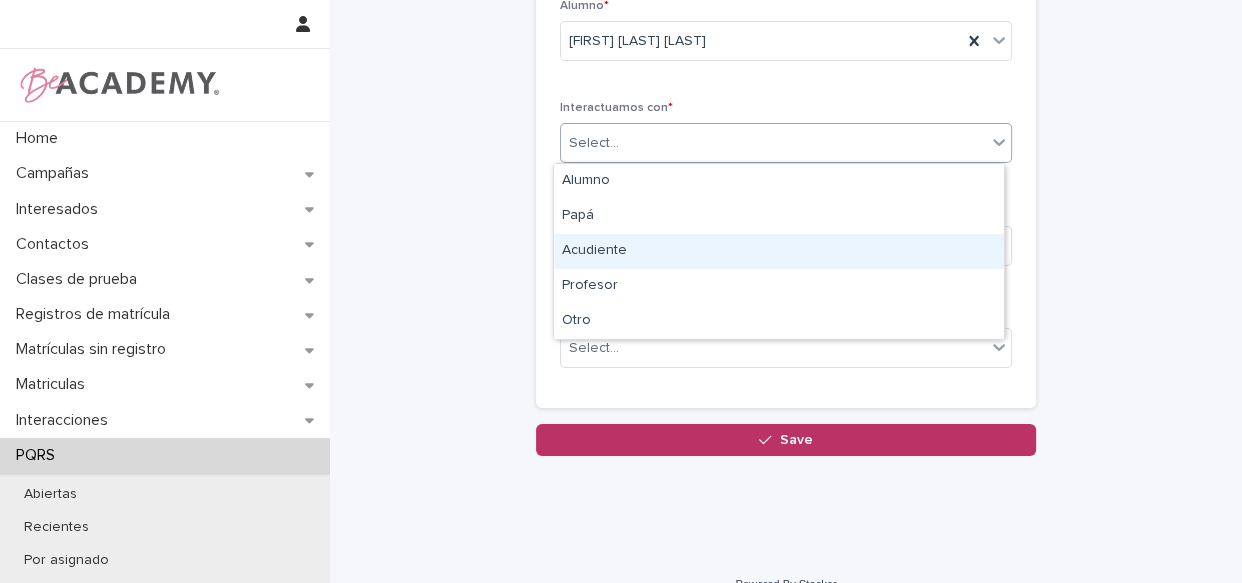 click on "Acudiente" at bounding box center [779, 251] 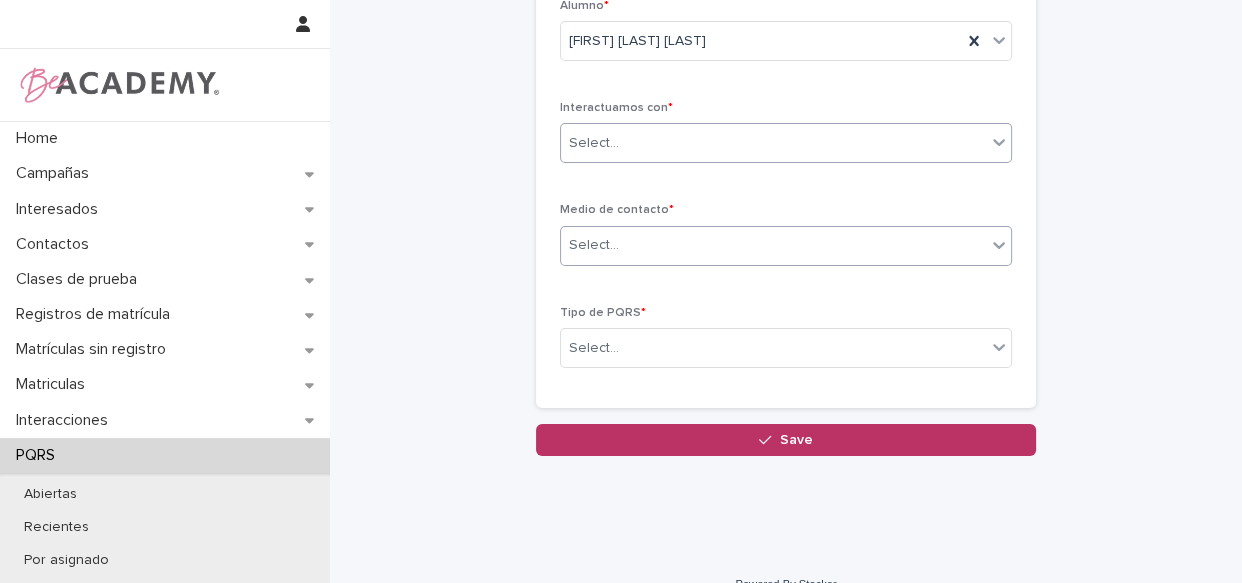 click on "Select..." at bounding box center (773, 245) 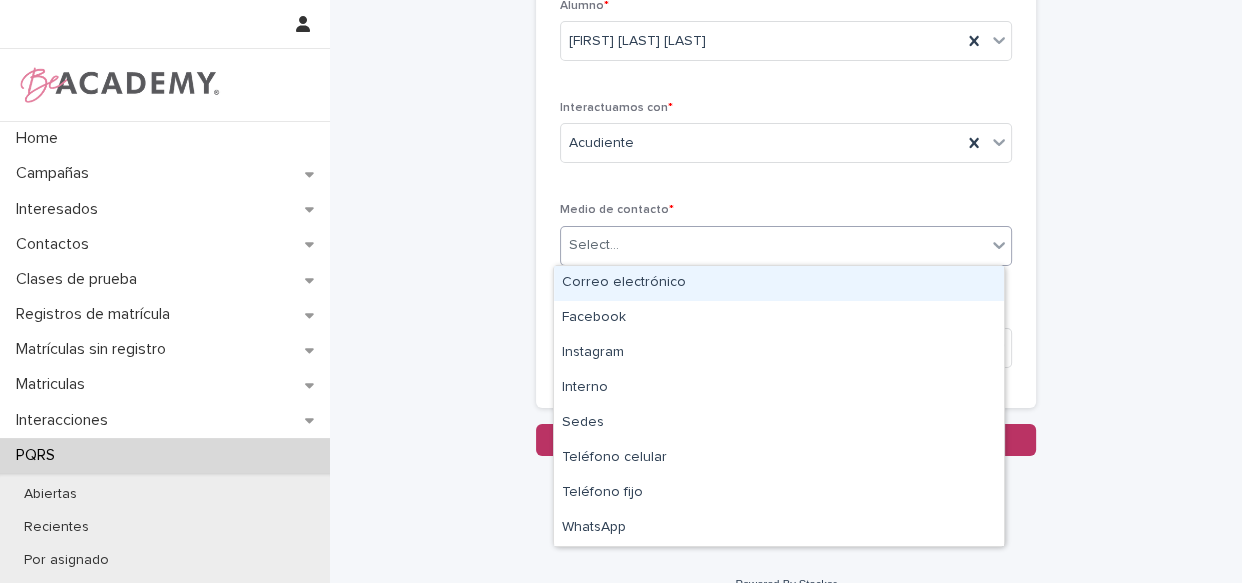 type on "*" 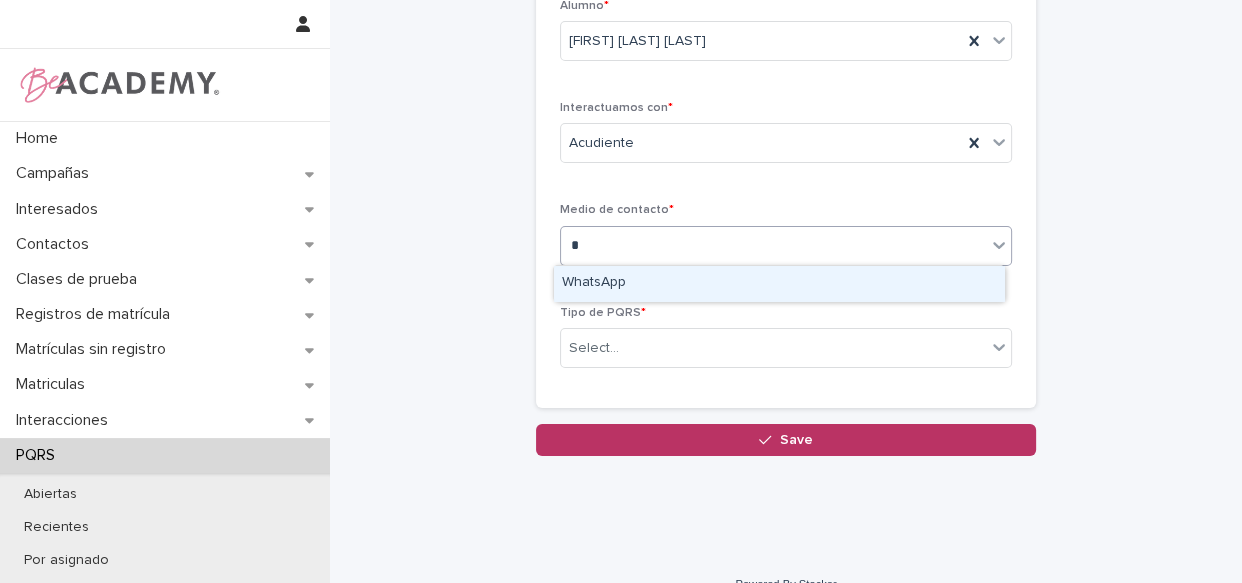click on "WhatsApp" at bounding box center (779, 283) 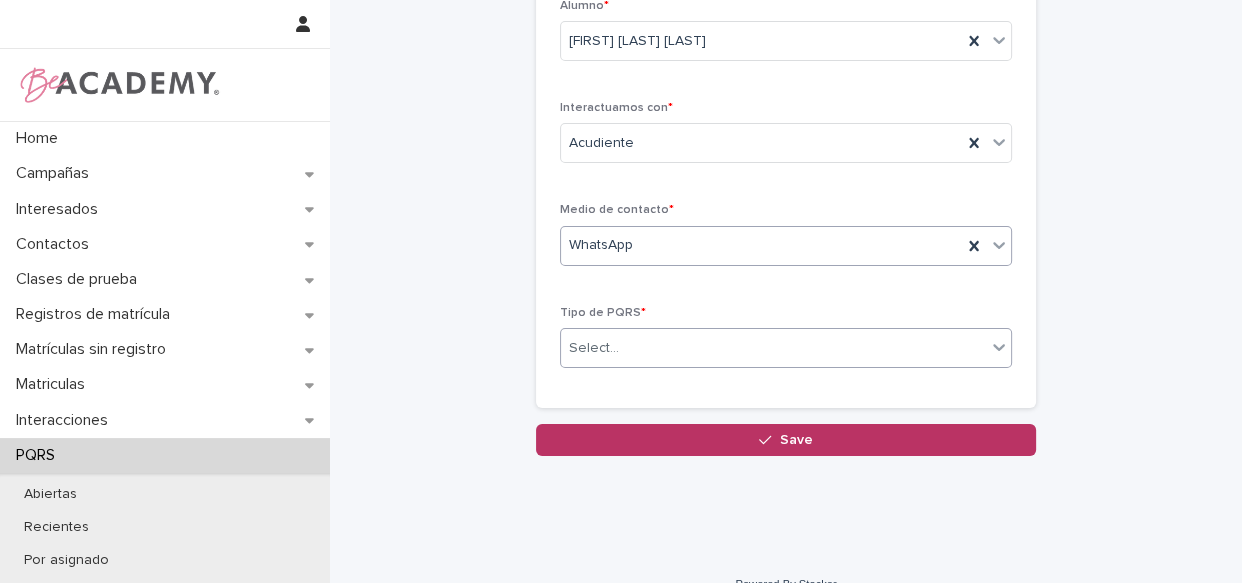 click on "Select..." at bounding box center [773, 348] 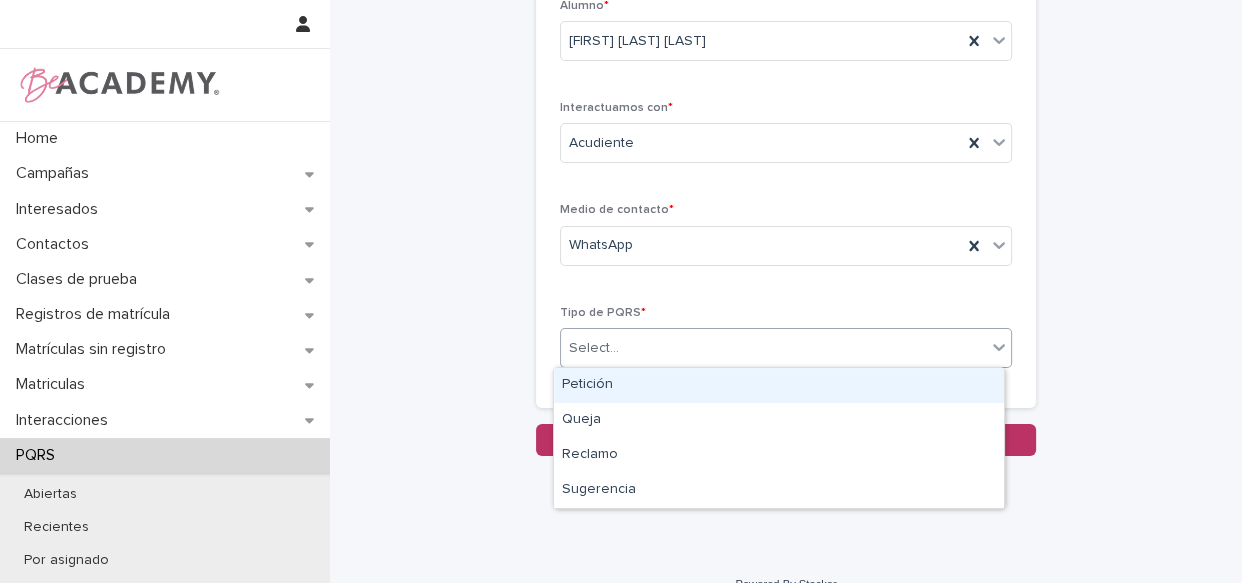 click on "Petición" at bounding box center (779, 385) 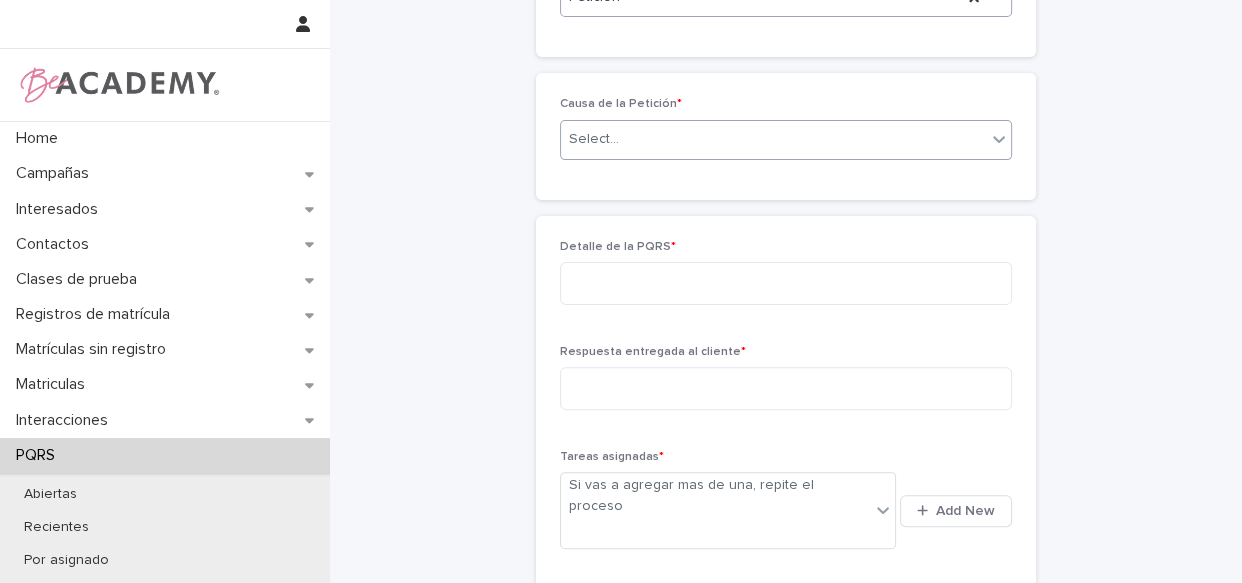 scroll, scrollTop: 310, scrollLeft: 0, axis: vertical 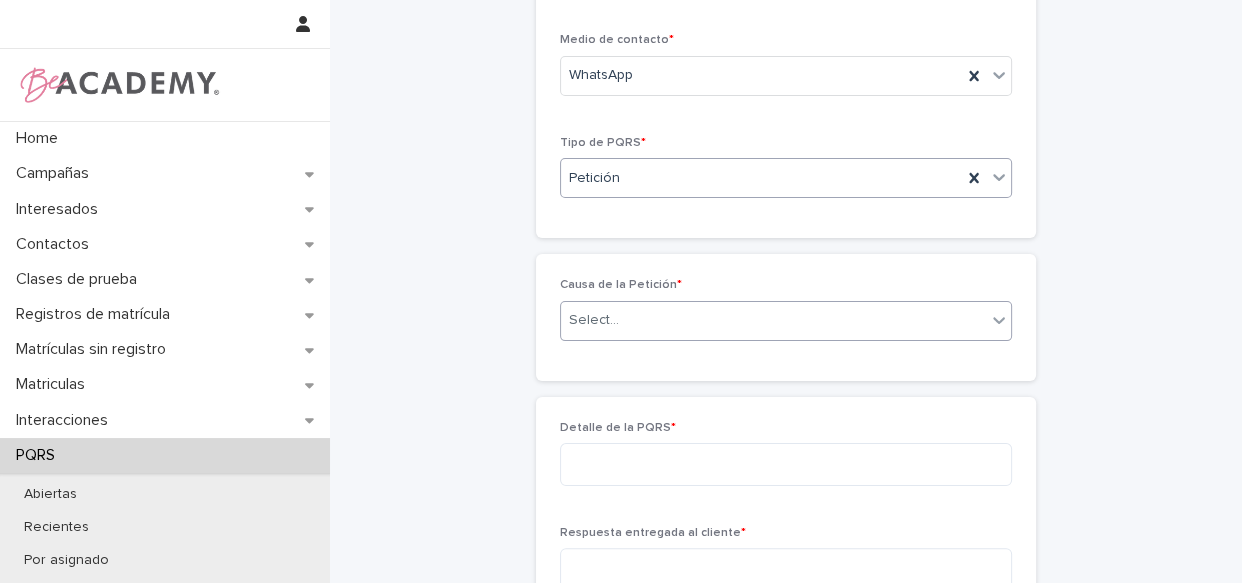 click on "Select..." at bounding box center (773, 320) 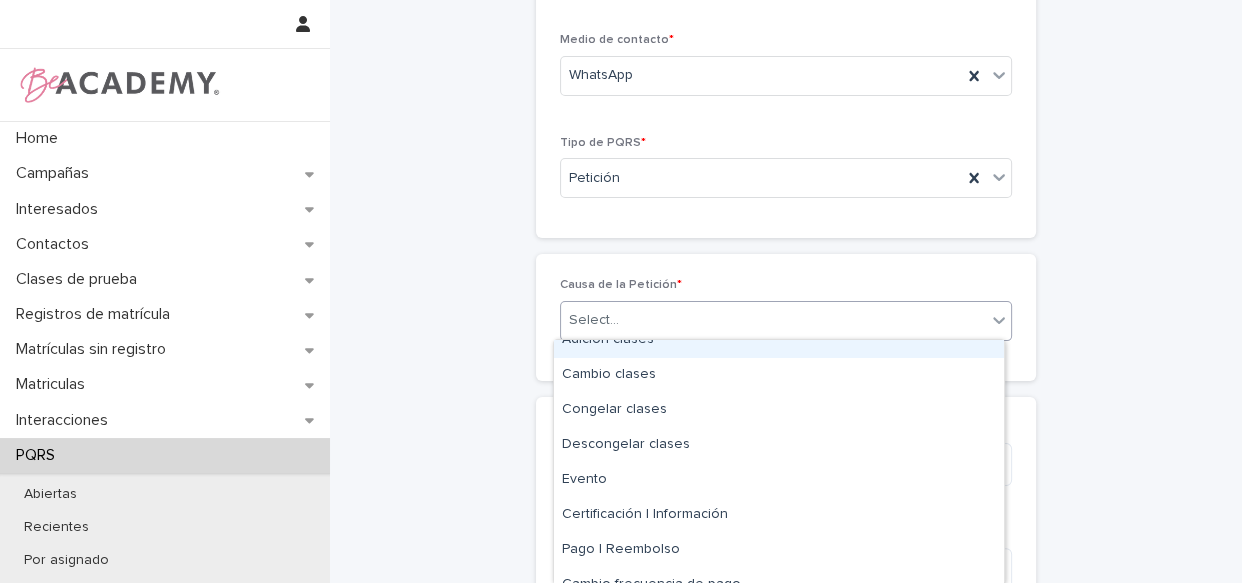 scroll, scrollTop: 90, scrollLeft: 0, axis: vertical 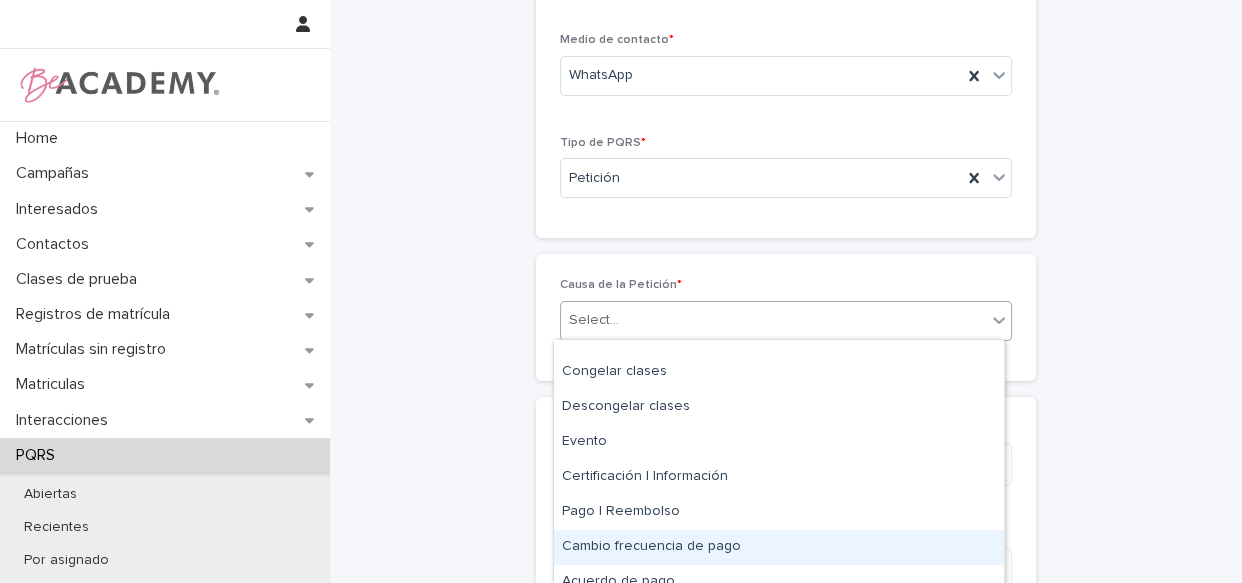 click on "Cambio frecuencia de pago" at bounding box center (779, 547) 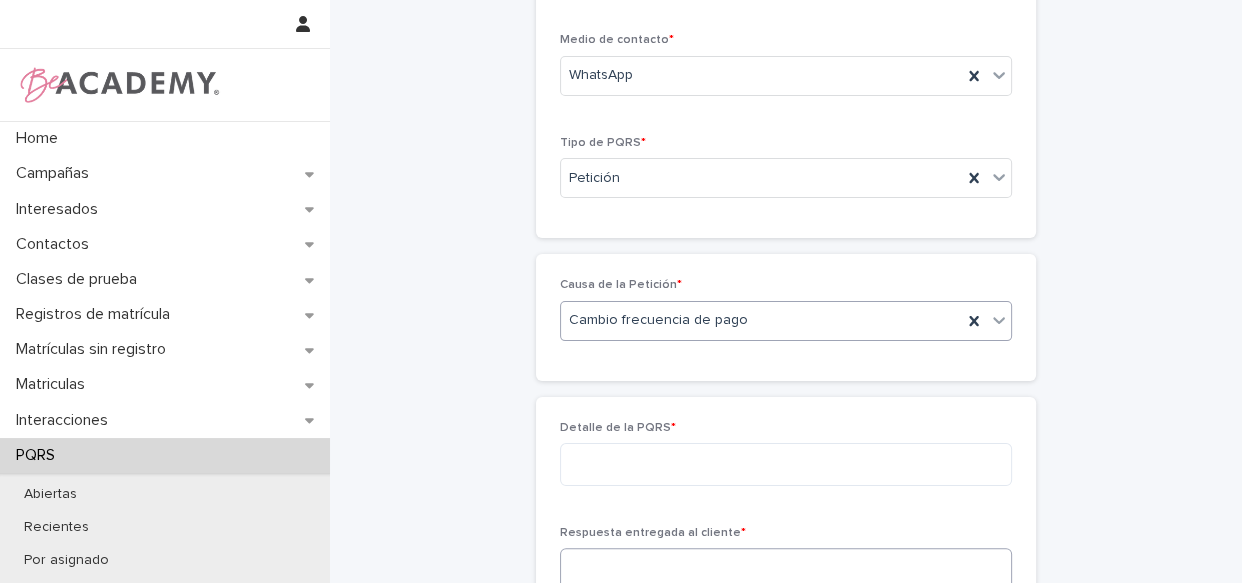 scroll, scrollTop: 491, scrollLeft: 0, axis: vertical 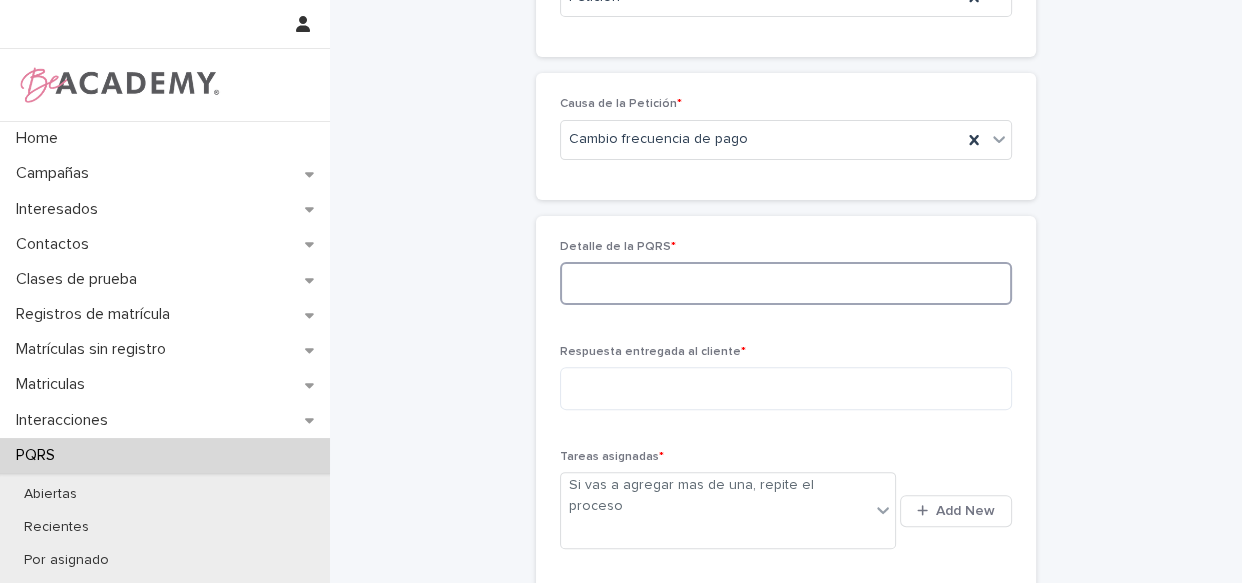 click at bounding box center [786, 283] 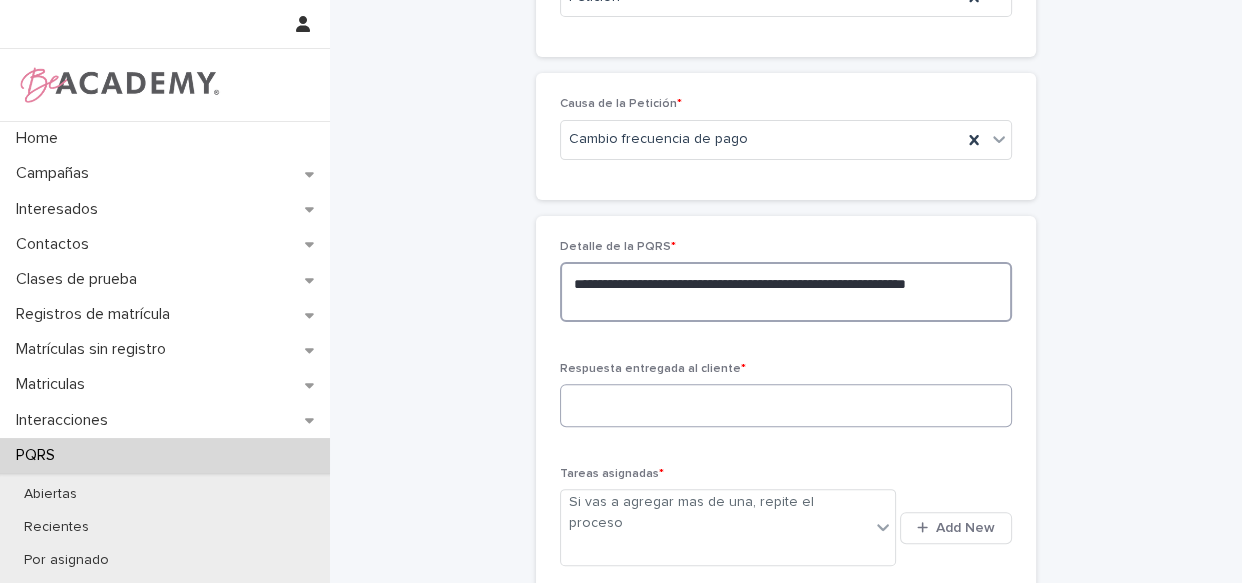 type on "**********" 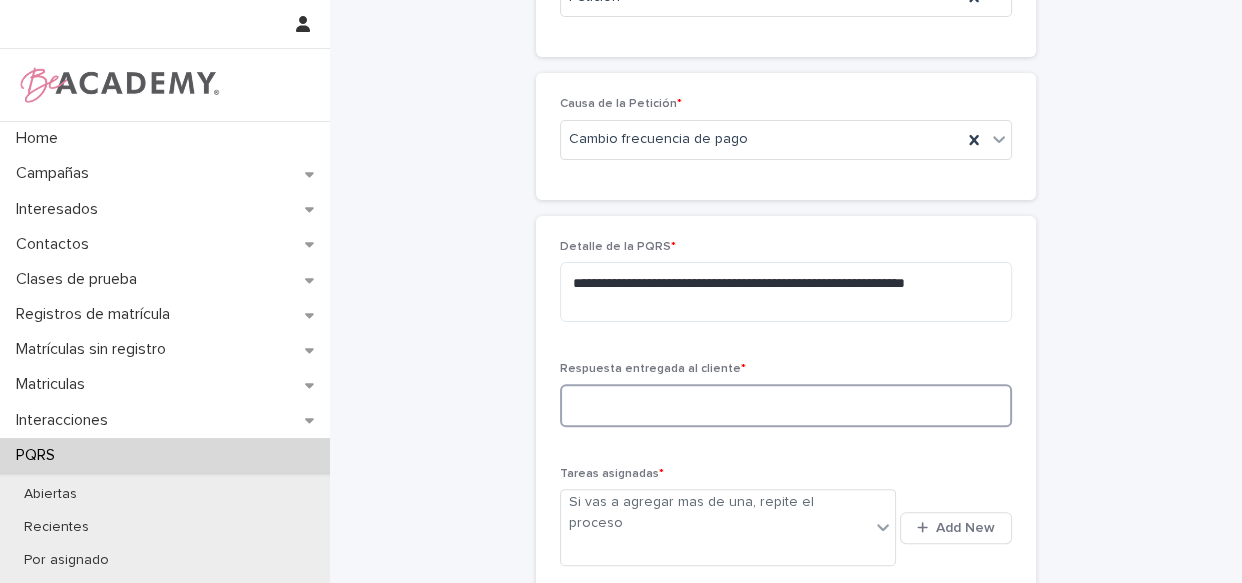 click at bounding box center [786, 405] 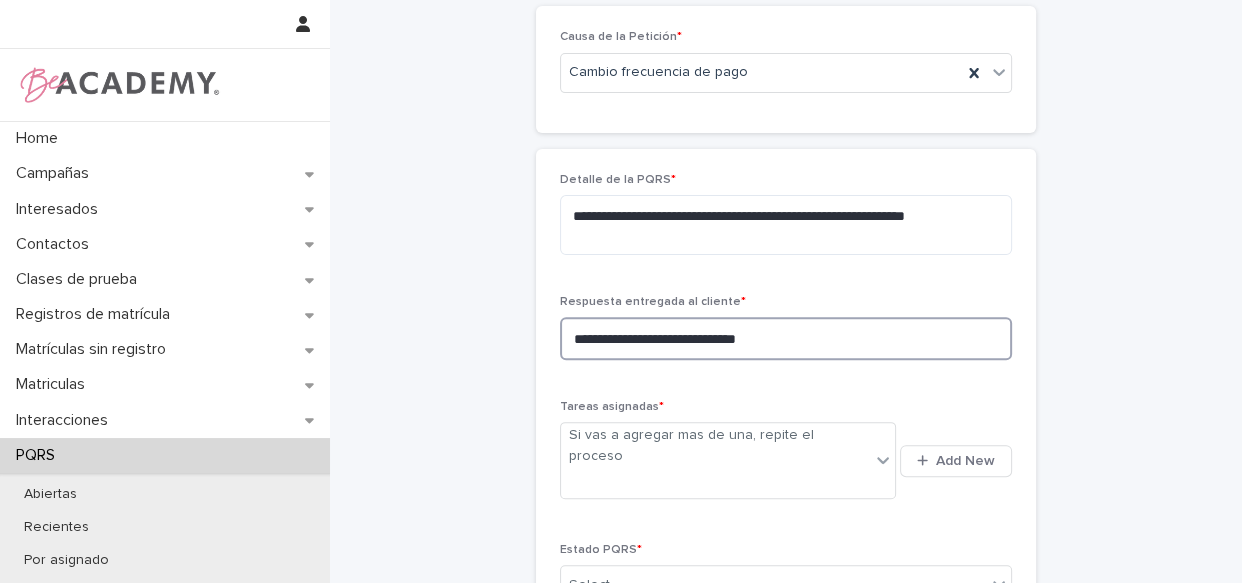 scroll, scrollTop: 673, scrollLeft: 0, axis: vertical 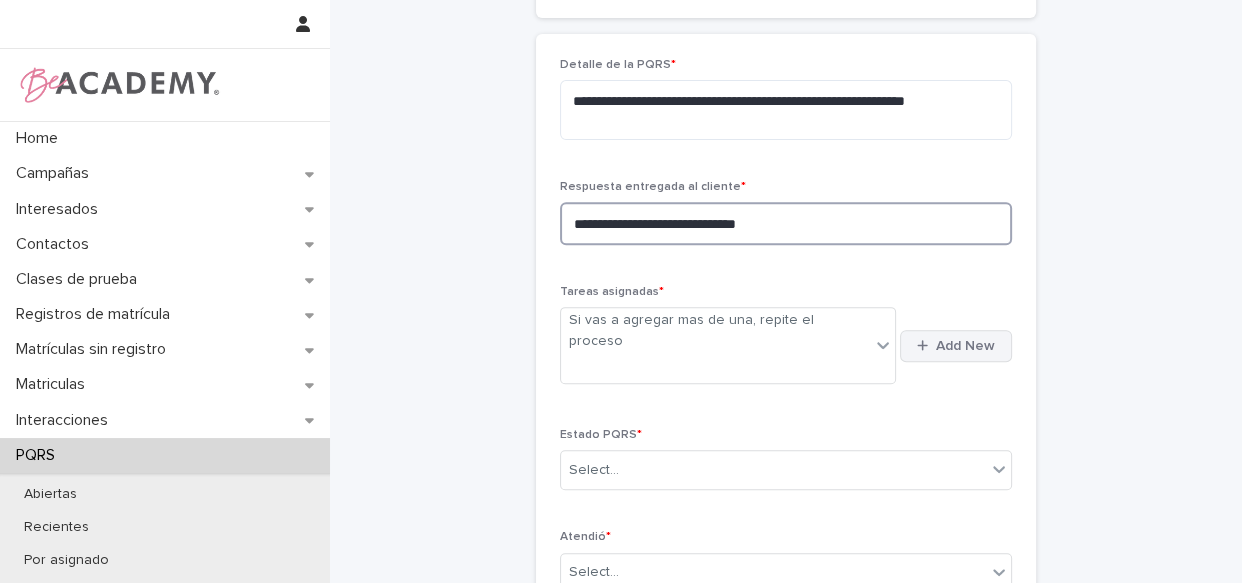 type on "**********" 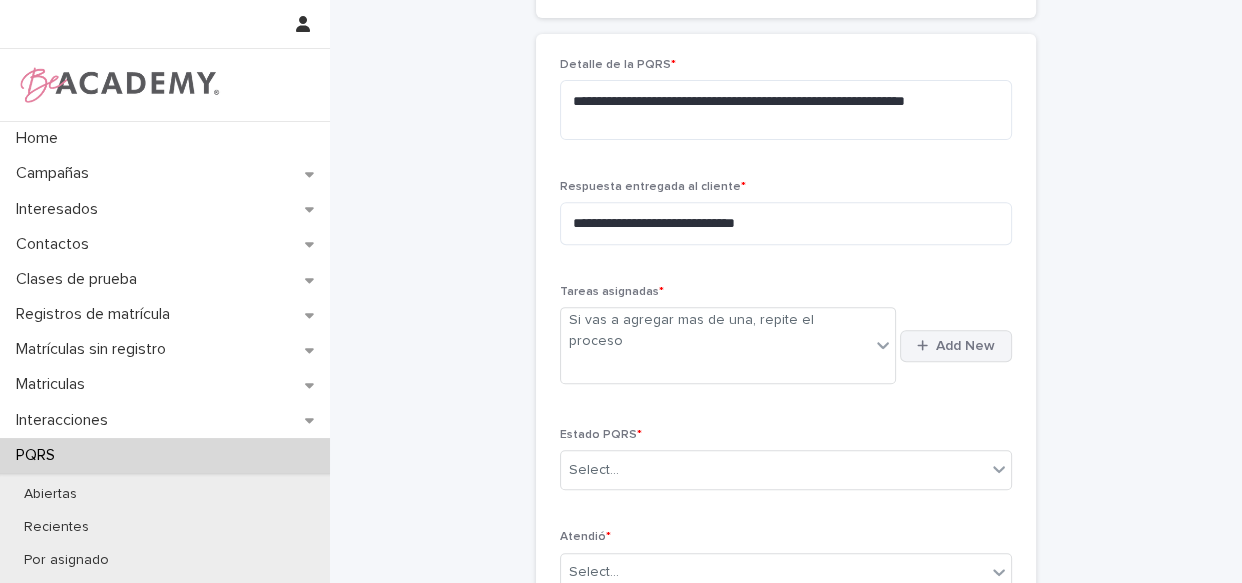 click on "Add New" at bounding box center [965, 346] 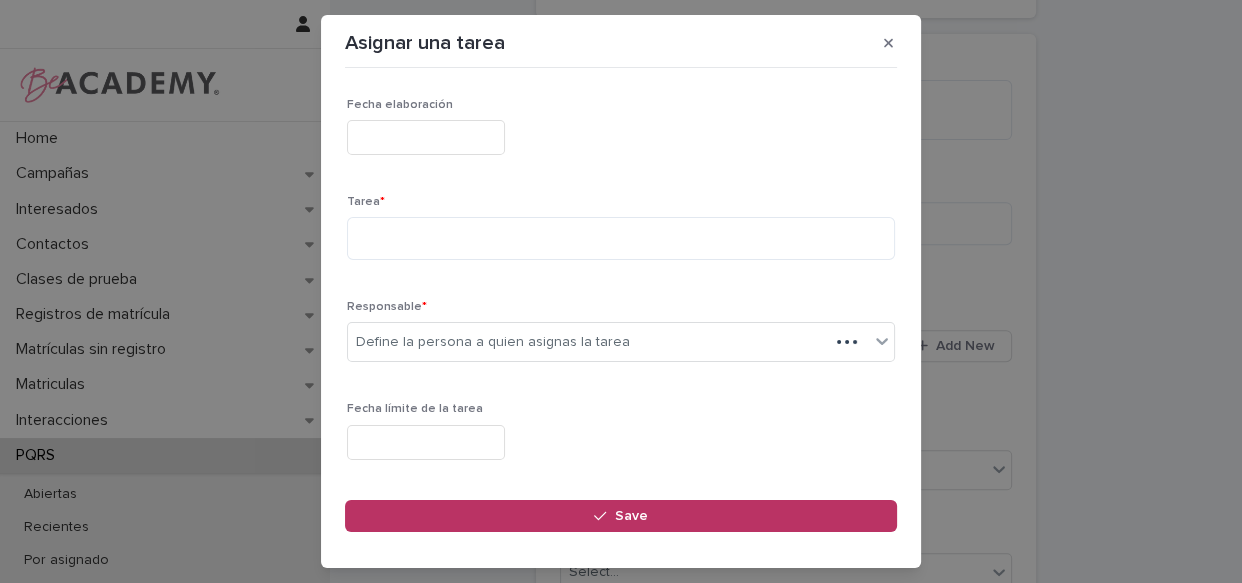 click at bounding box center [426, 137] 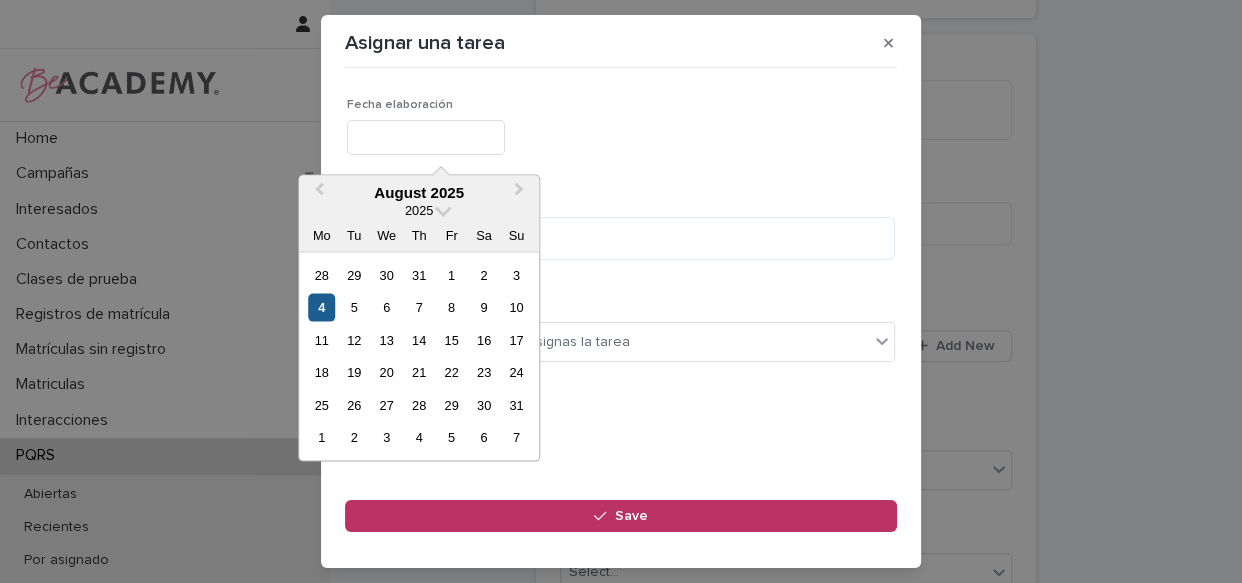 click on "4" at bounding box center [321, 307] 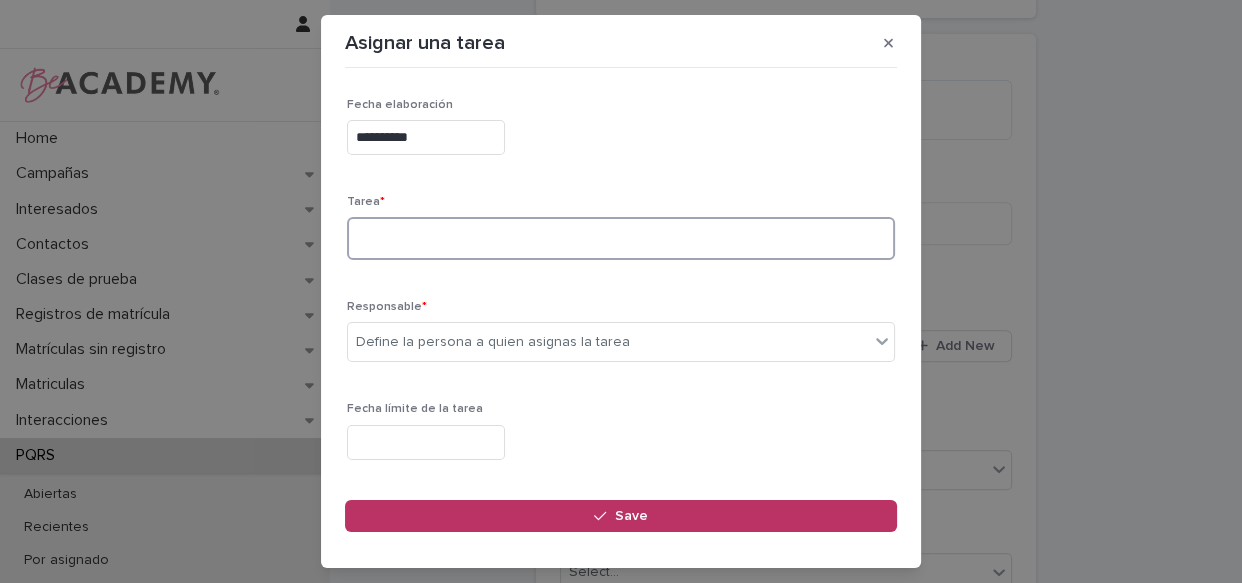 click at bounding box center [621, 238] 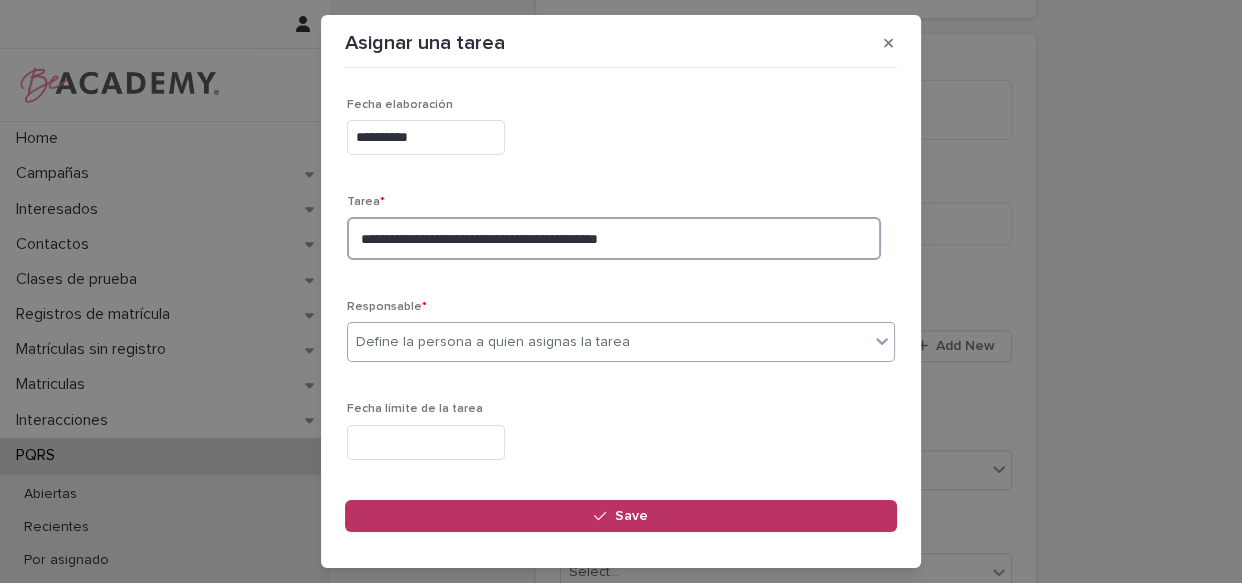 type on "**********" 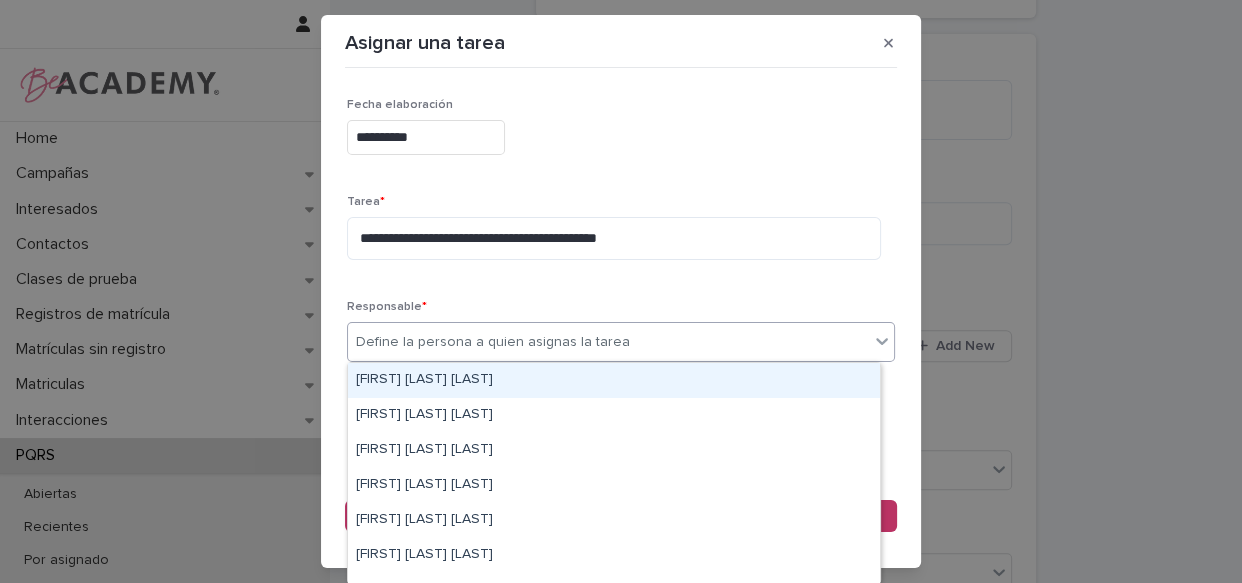 click on "Define la persona a quien asignas la tarea" at bounding box center [621, 342] 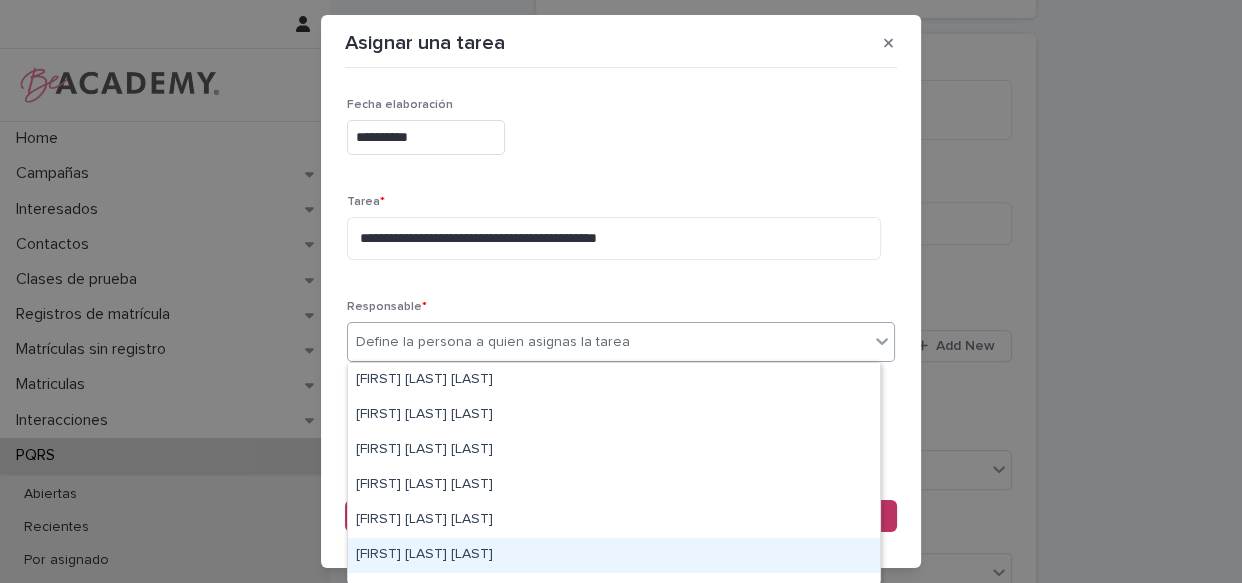 drag, startPoint x: 420, startPoint y: 577, endPoint x: 435, endPoint y: 541, distance: 39 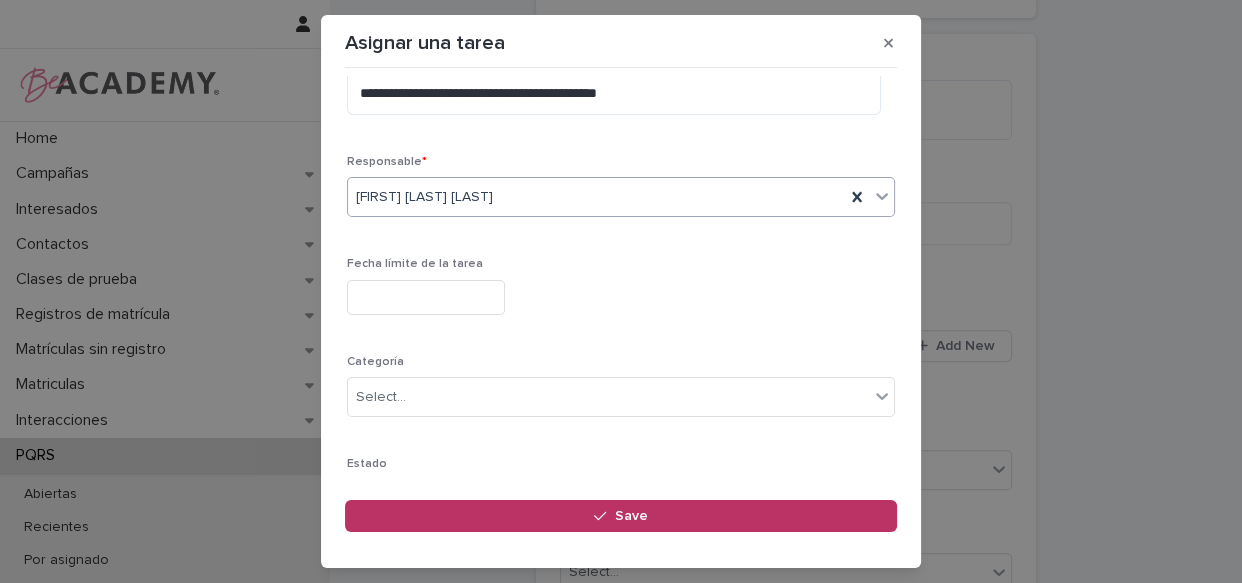 scroll, scrollTop: 181, scrollLeft: 0, axis: vertical 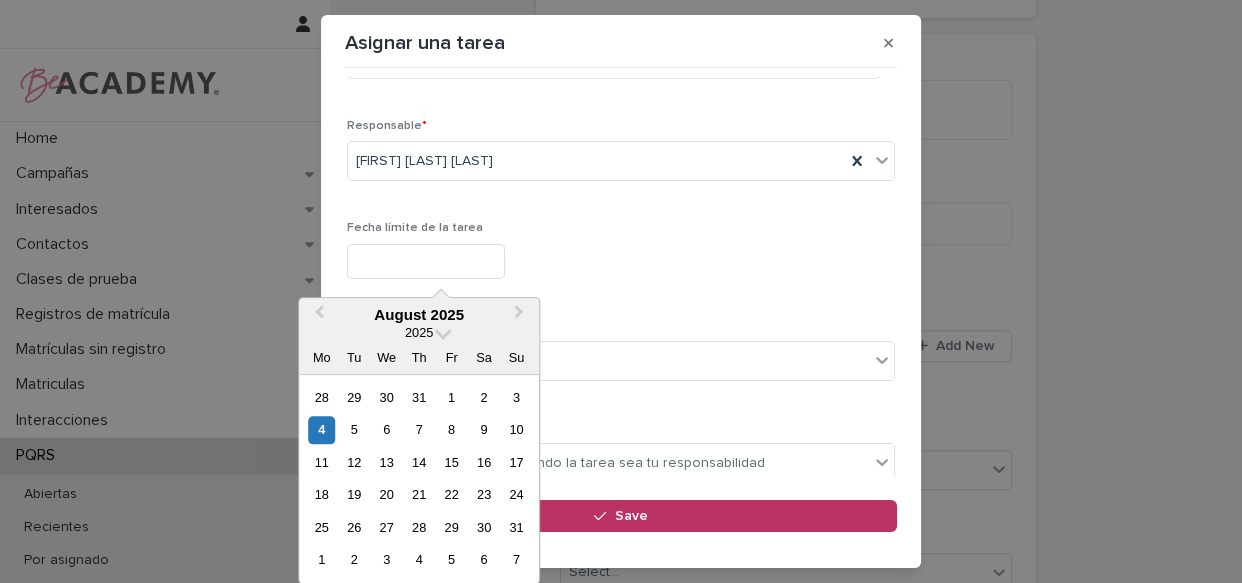 click at bounding box center [426, 261] 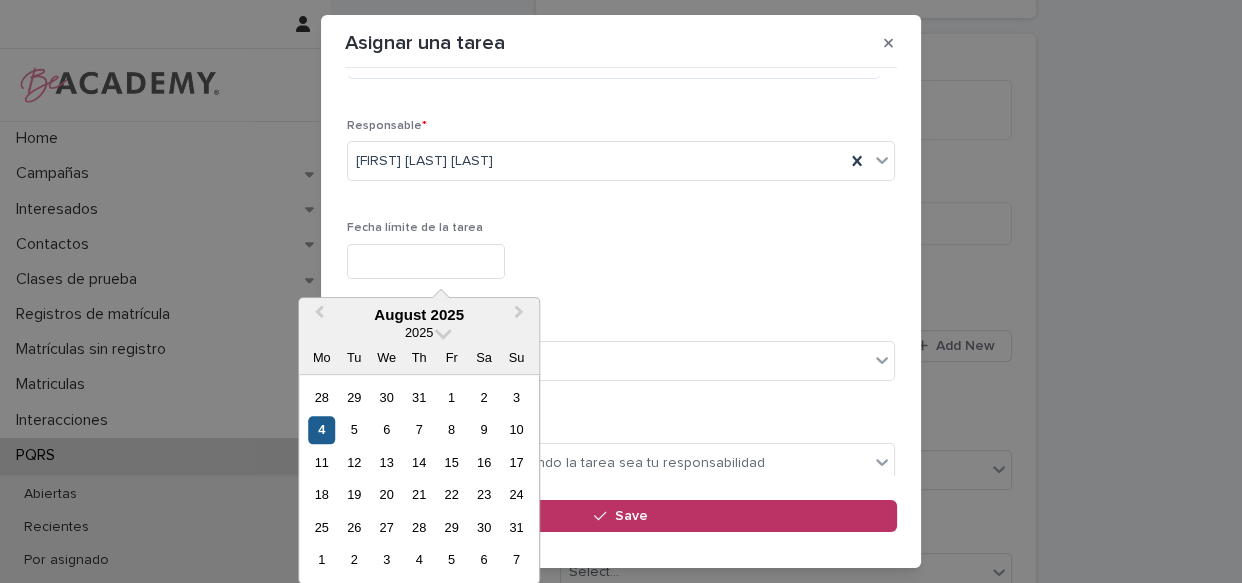 click on "4" at bounding box center [321, 430] 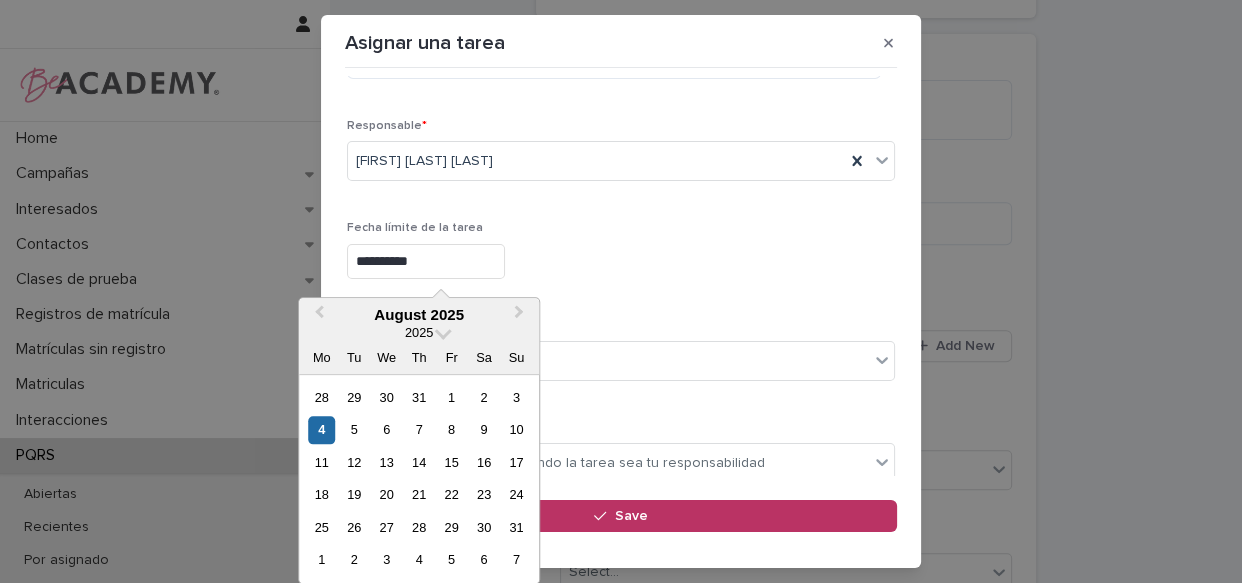 click on "**********" at bounding box center (426, 261) 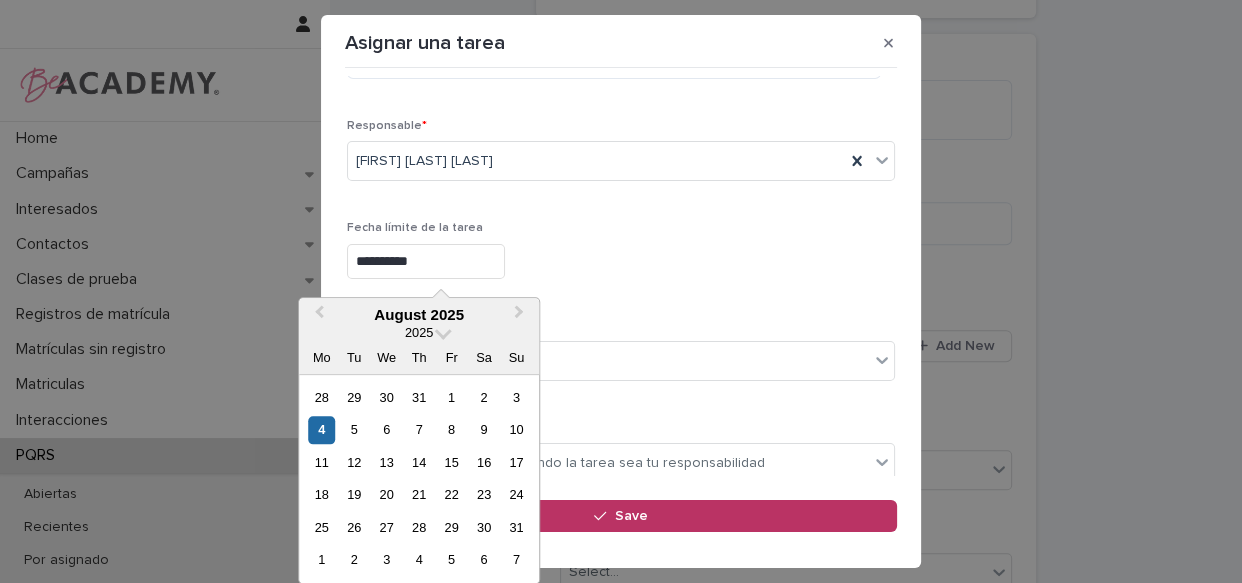 click on "**********" at bounding box center [621, 208] 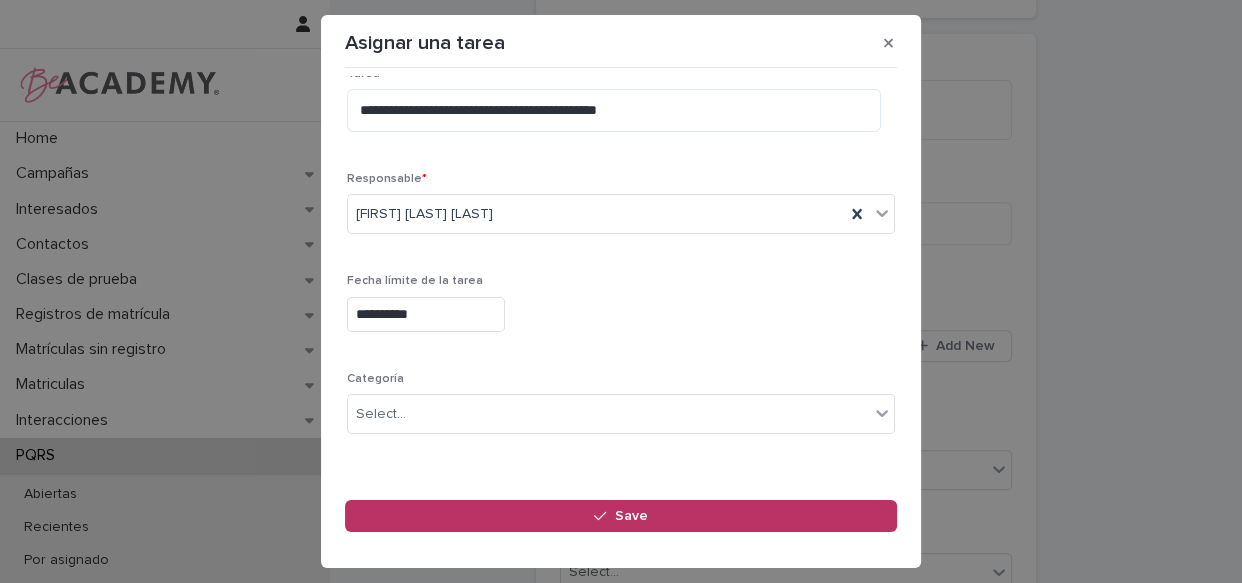 scroll, scrollTop: 67, scrollLeft: 0, axis: vertical 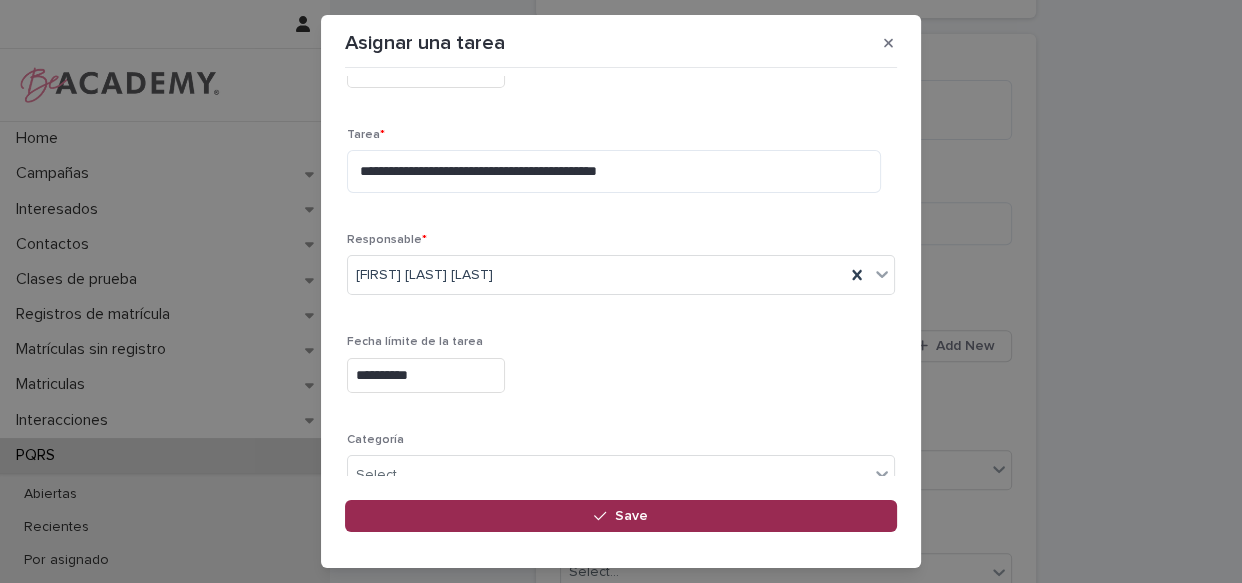 click at bounding box center (604, 516) 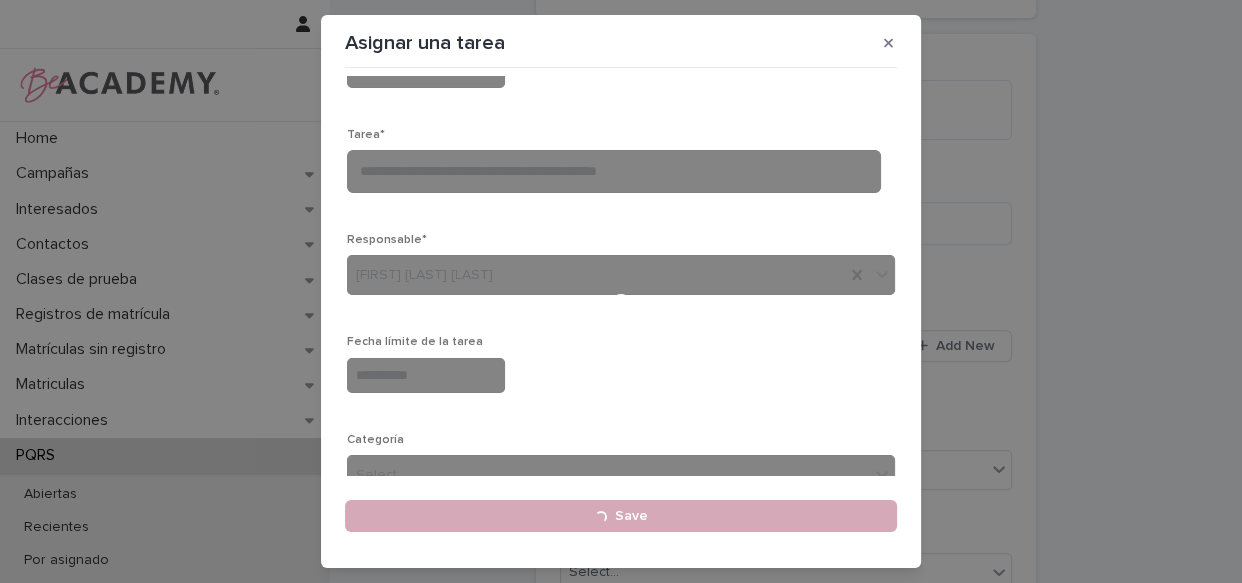 type 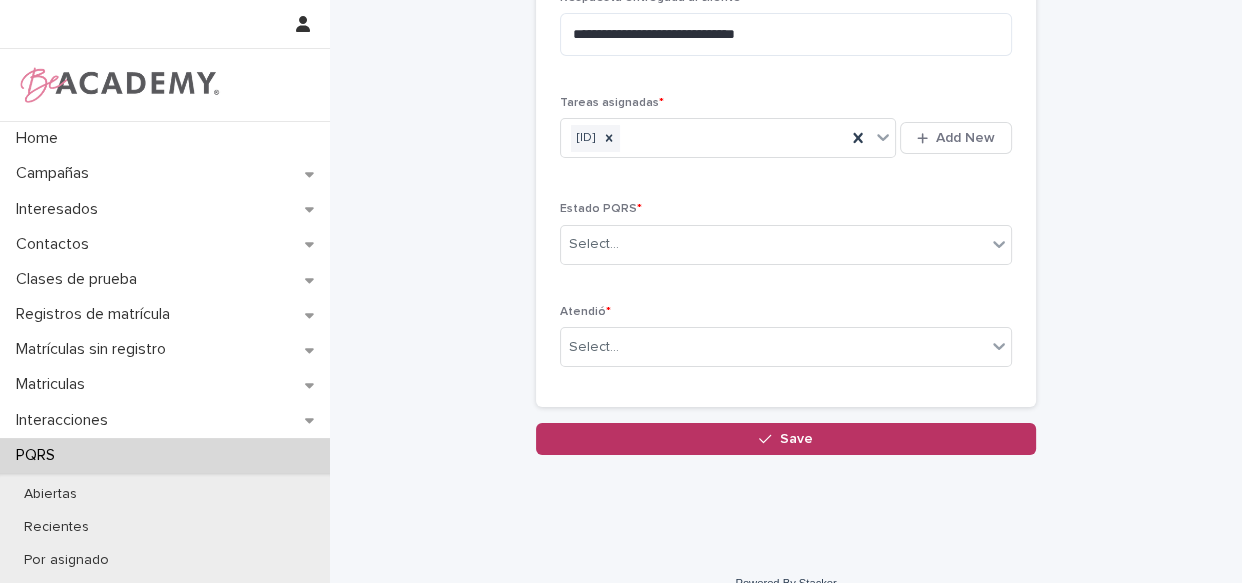 scroll, scrollTop: 889, scrollLeft: 0, axis: vertical 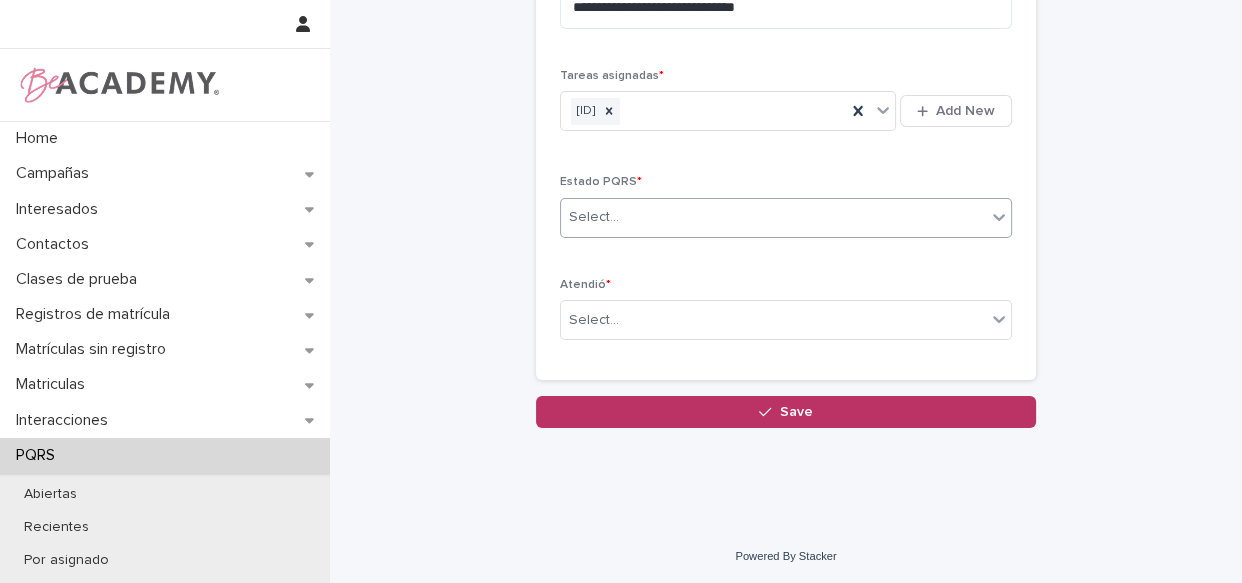 click on "Select..." at bounding box center (773, 217) 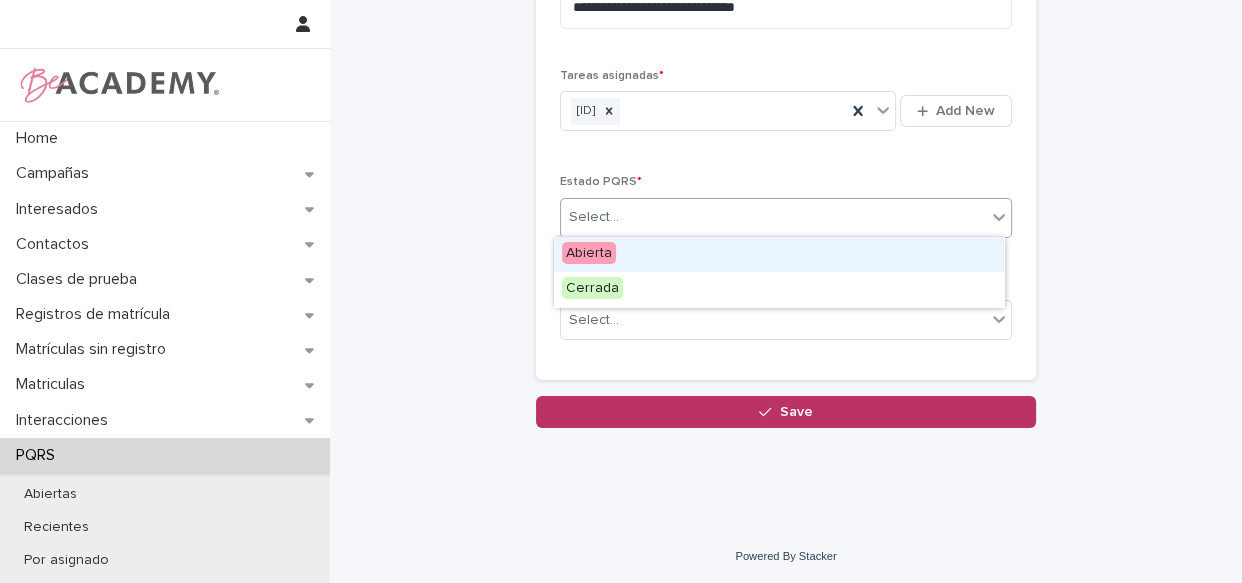 click on "Abierta" at bounding box center [779, 254] 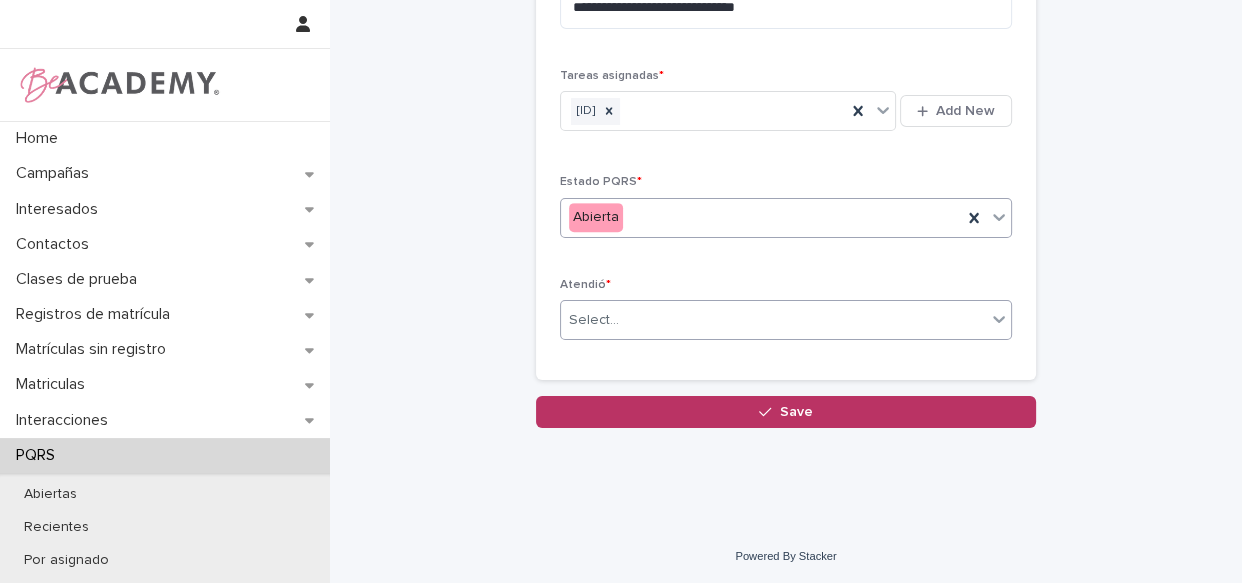 click on "Select..." at bounding box center [786, 320] 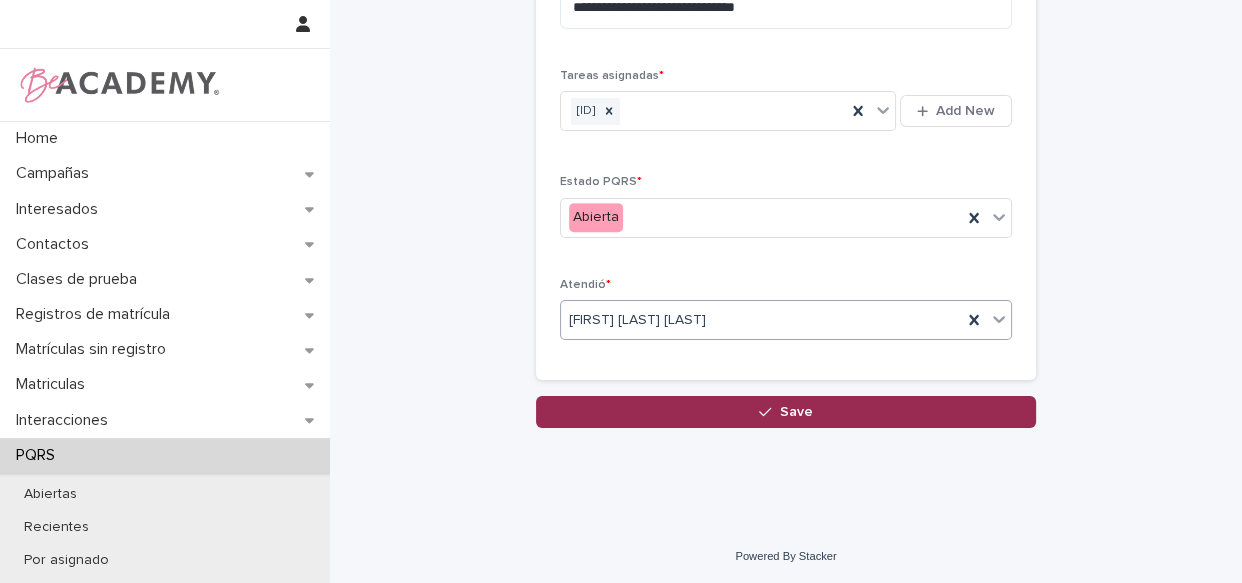 click on "Save" at bounding box center (786, 412) 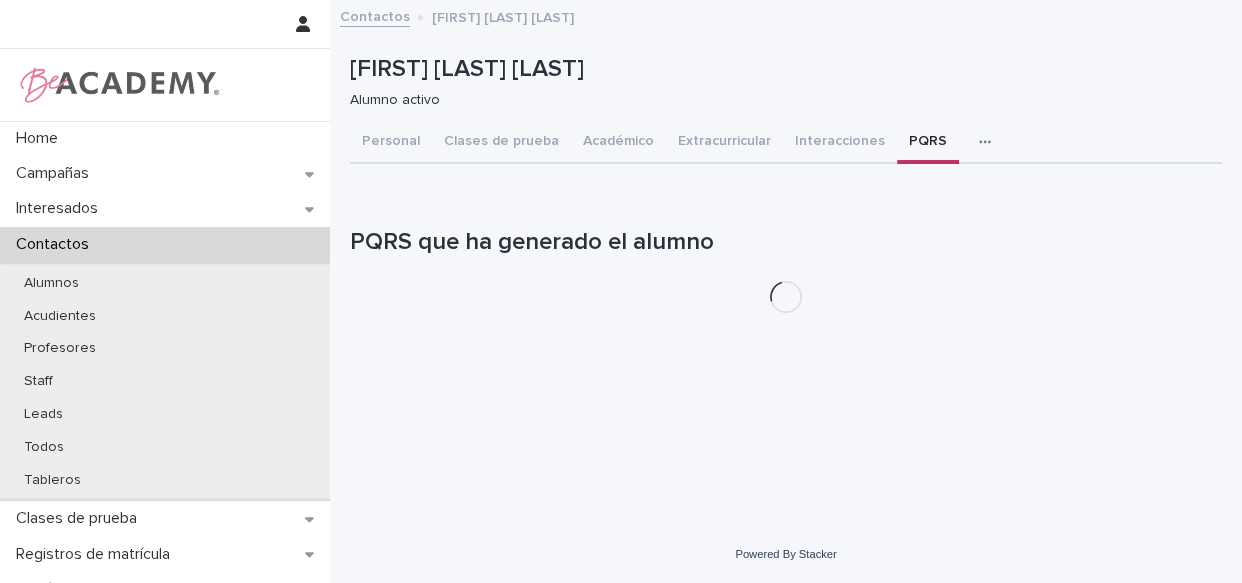 scroll, scrollTop: 0, scrollLeft: 0, axis: both 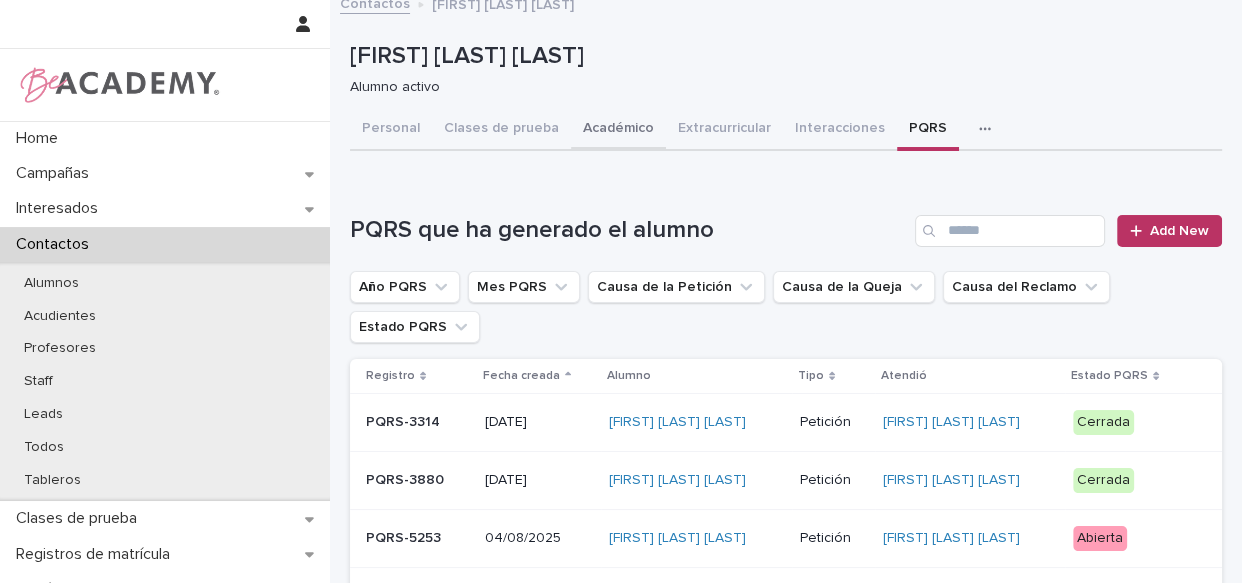 click on "Académico" at bounding box center (618, 130) 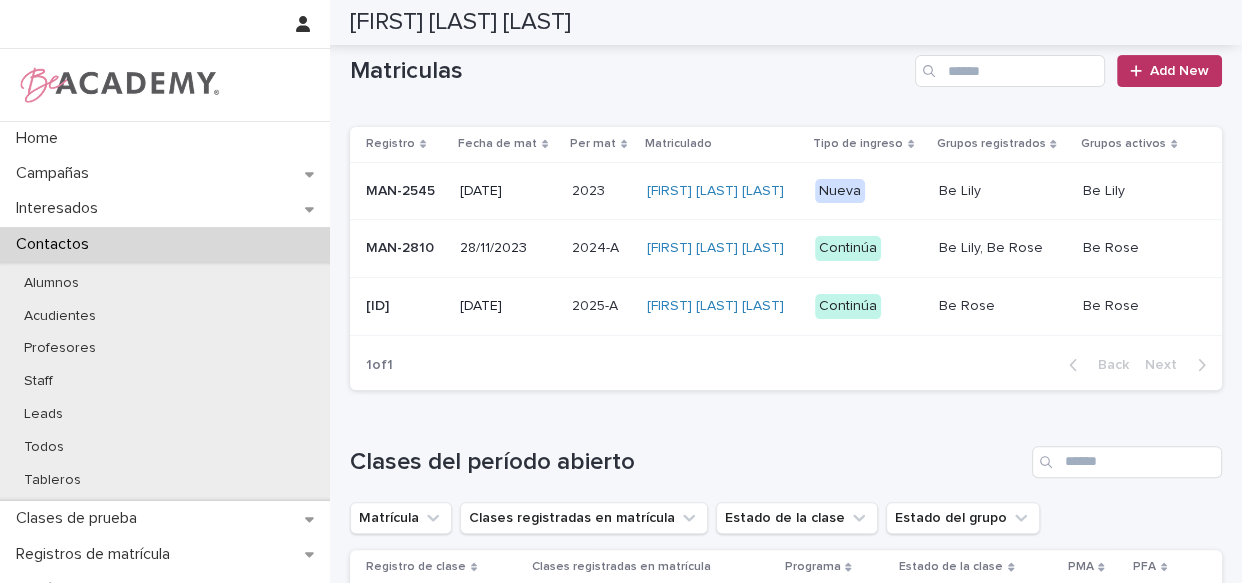 scroll, scrollTop: 474, scrollLeft: 0, axis: vertical 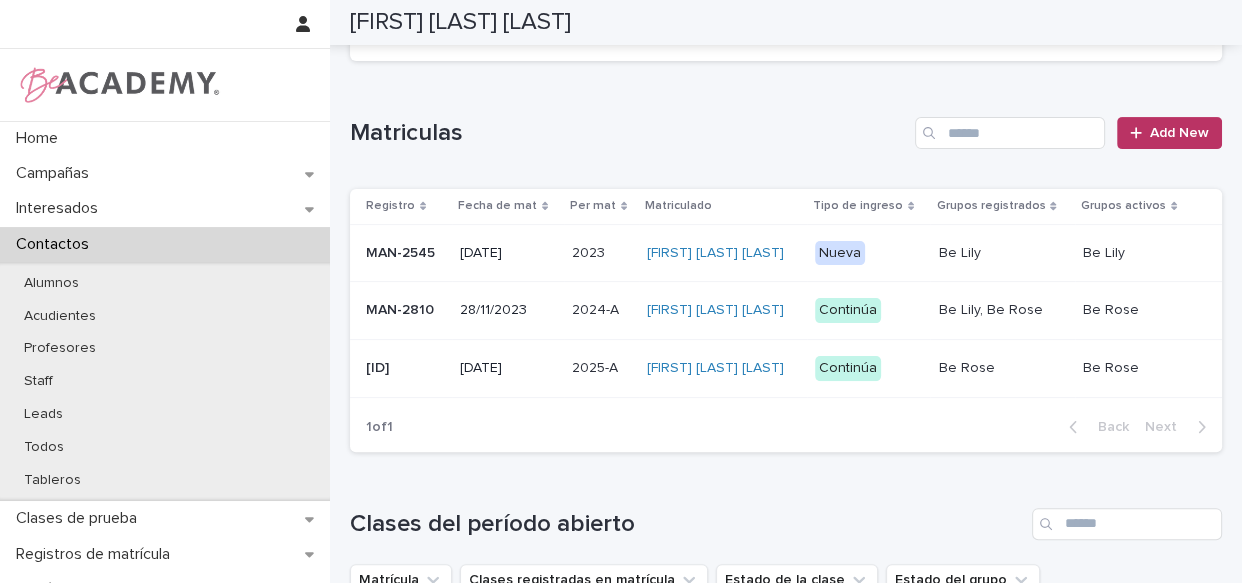 click on "Continúa" at bounding box center (869, 368) 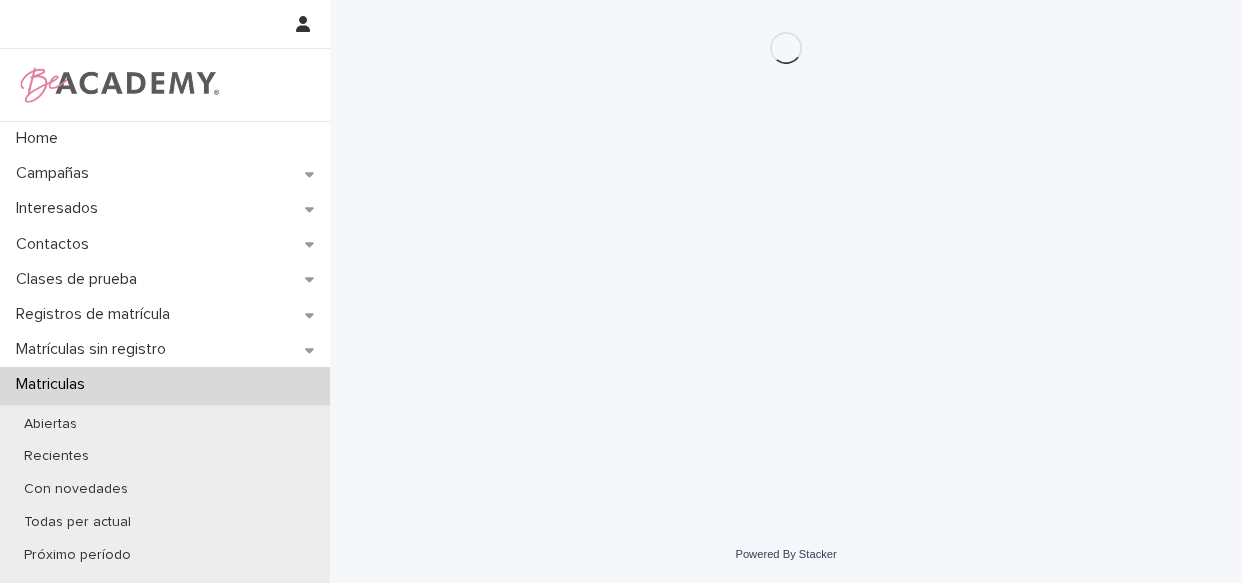 scroll, scrollTop: 0, scrollLeft: 0, axis: both 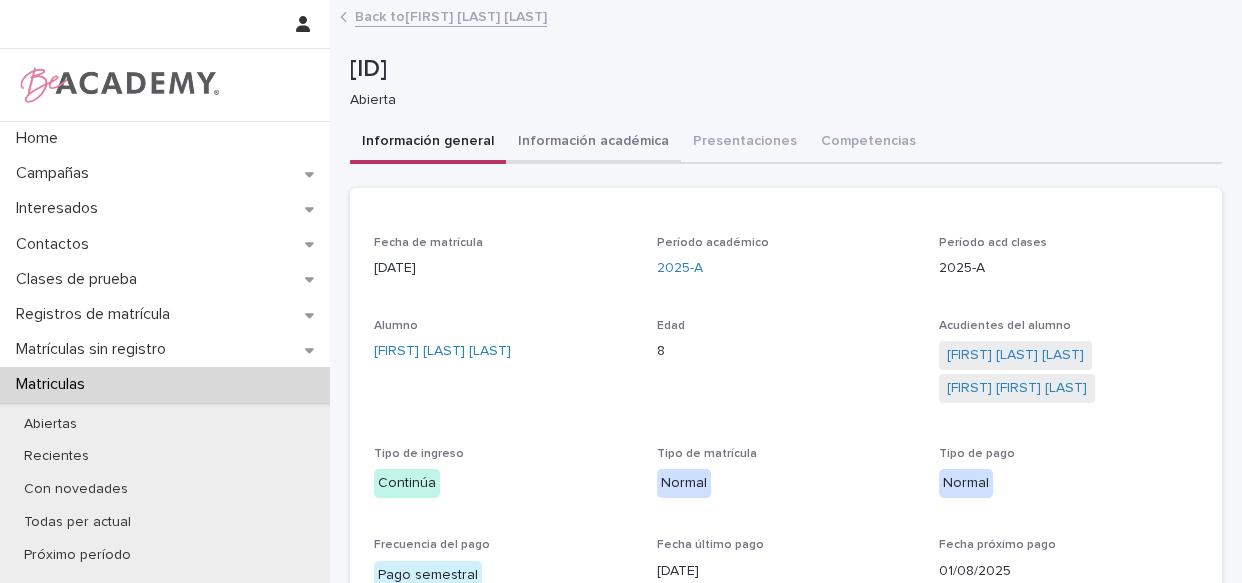 click on "Información académica" at bounding box center (593, 143) 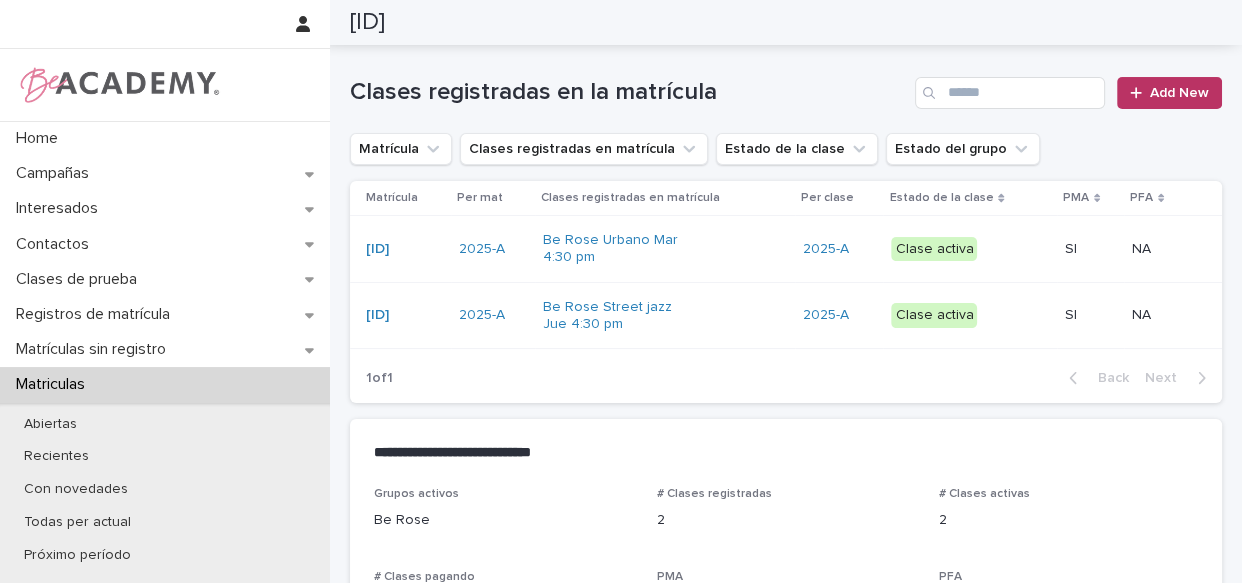 scroll, scrollTop: 45, scrollLeft: 0, axis: vertical 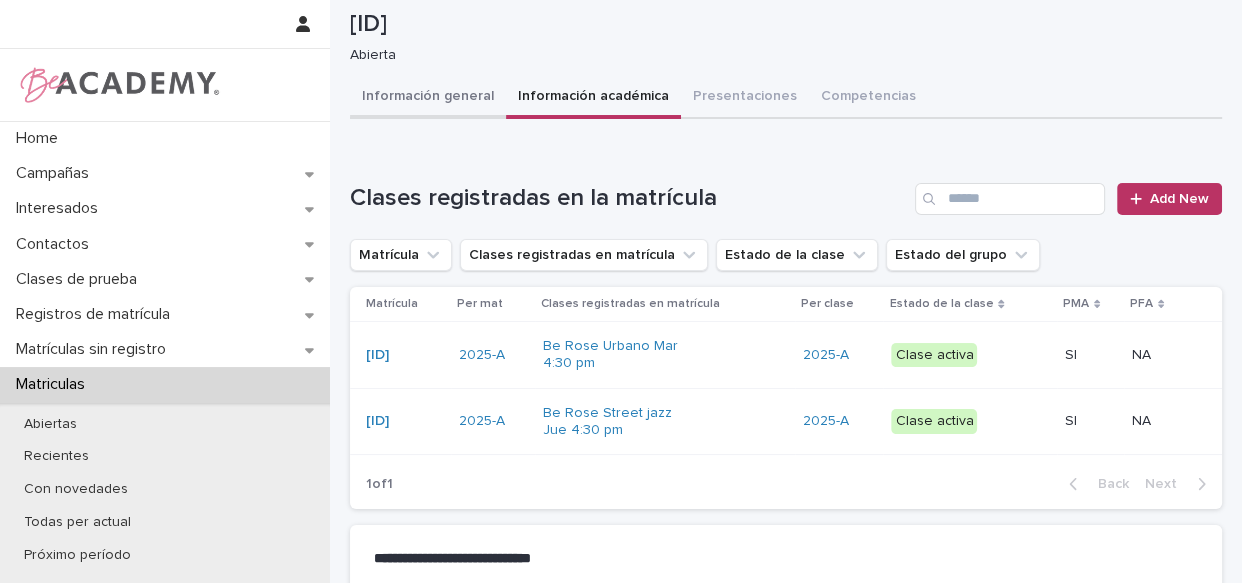 click on "**********" at bounding box center [786, 426] 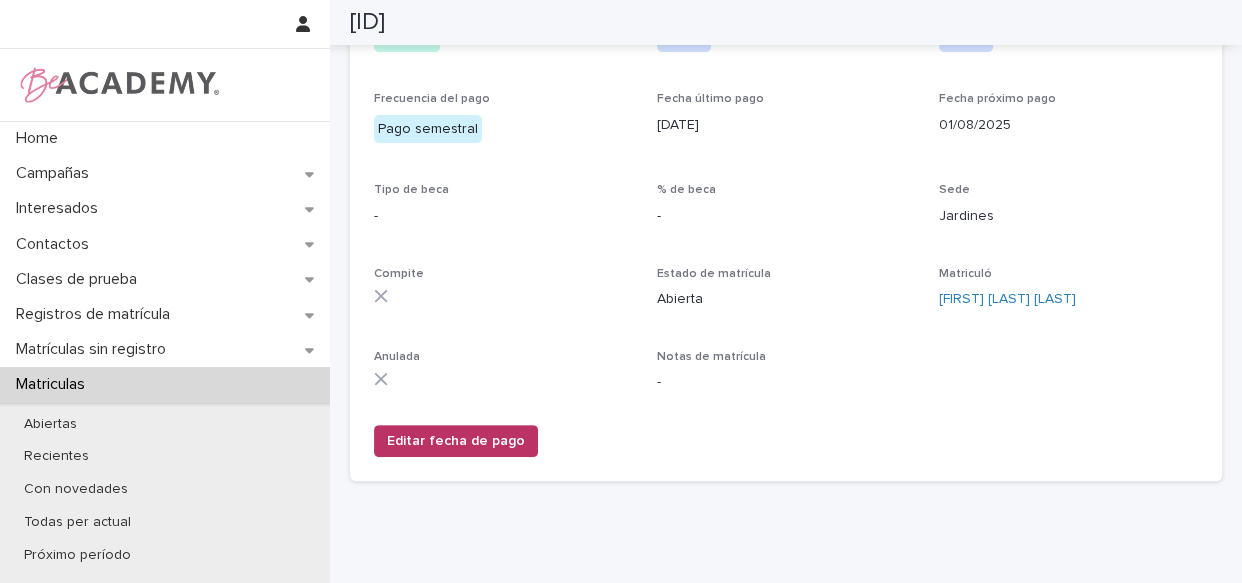 scroll, scrollTop: 470, scrollLeft: 0, axis: vertical 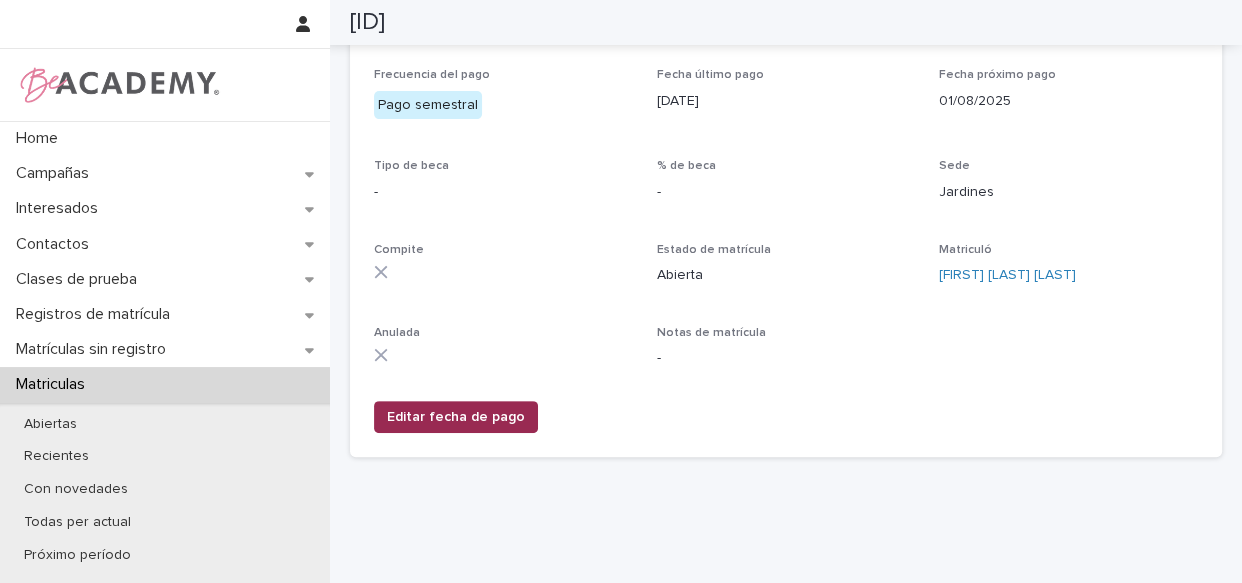 click on "Editar fecha de pago" at bounding box center (456, 417) 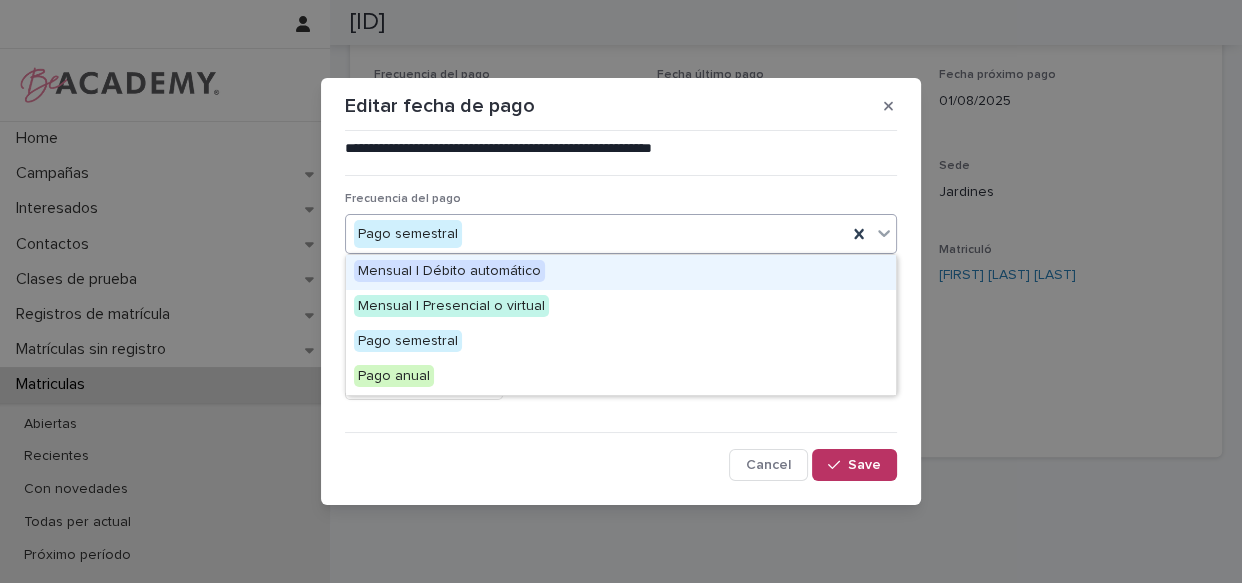click on "Pago semestral" at bounding box center (596, 234) 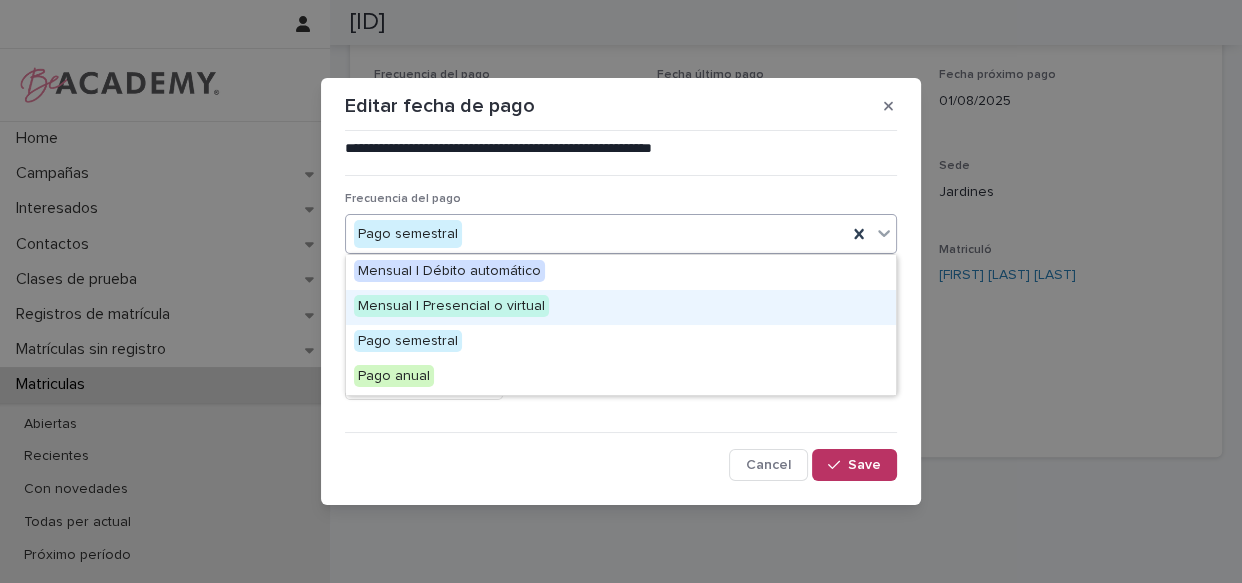 click on "Mensual | Presencial o virtual" at bounding box center (451, 306) 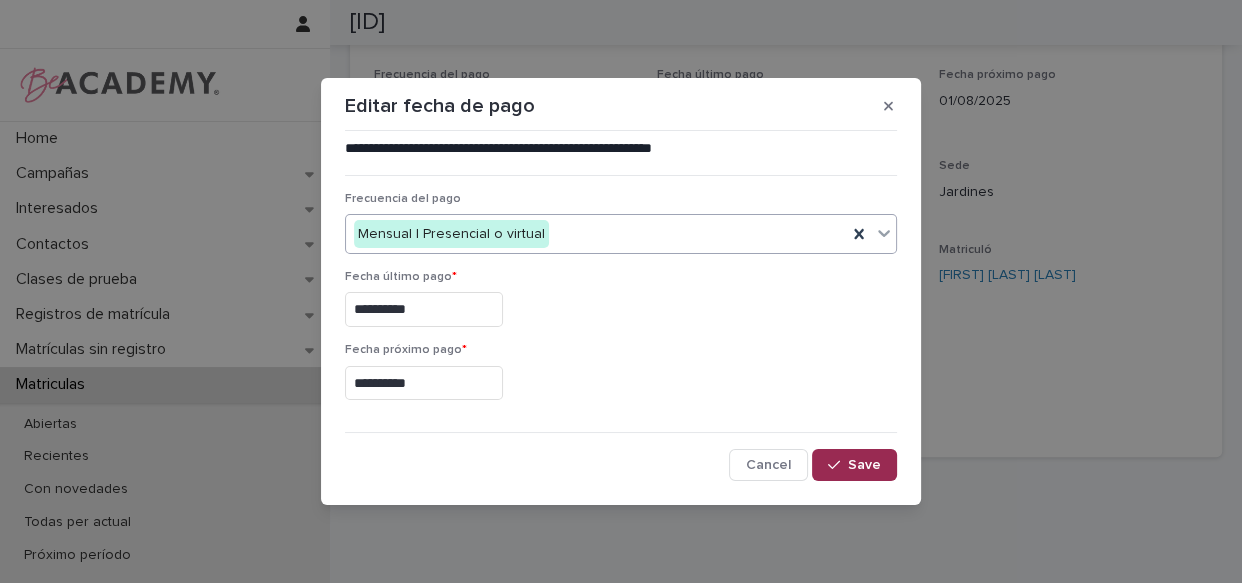 click on "Save" at bounding box center [864, 465] 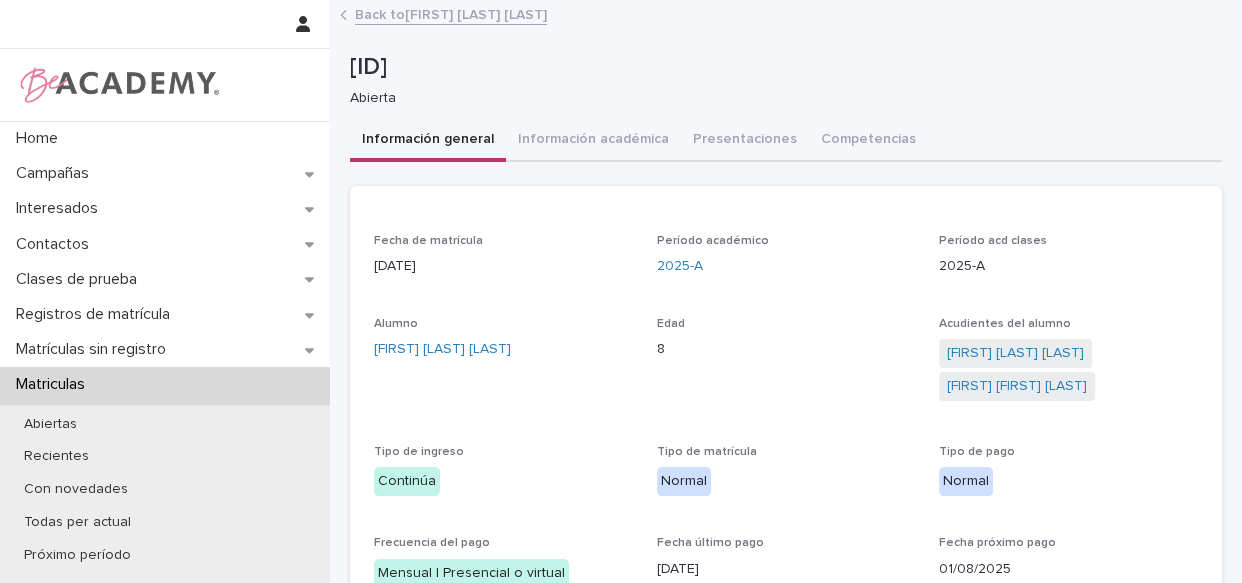 scroll, scrollTop: 0, scrollLeft: 0, axis: both 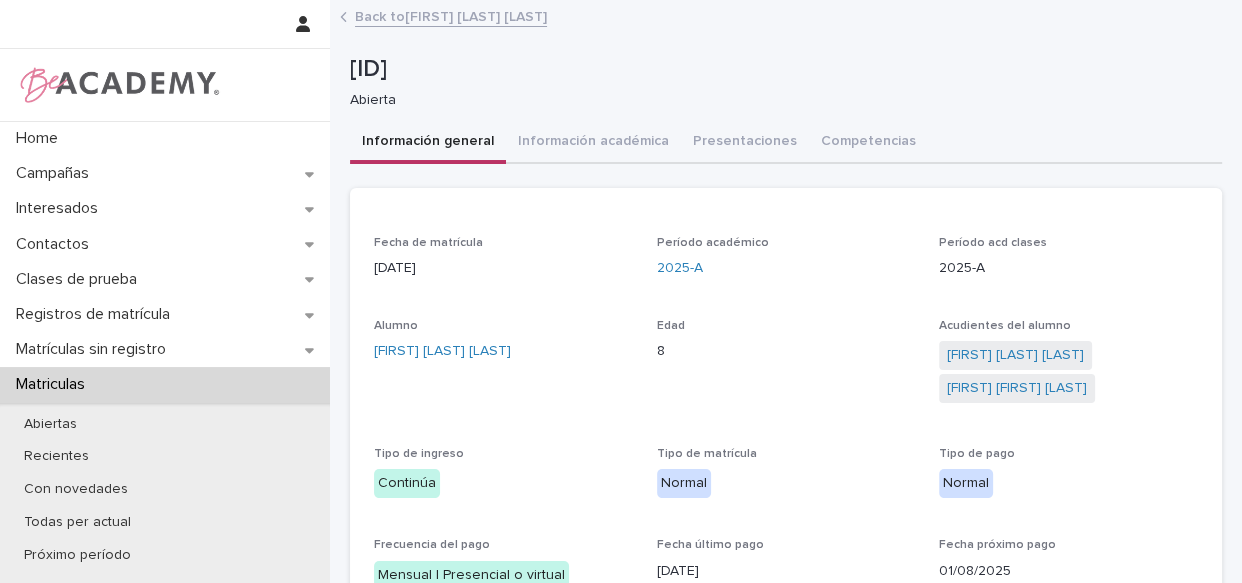 click on "Back to  Abril Ospina Restrepo" at bounding box center [451, 15] 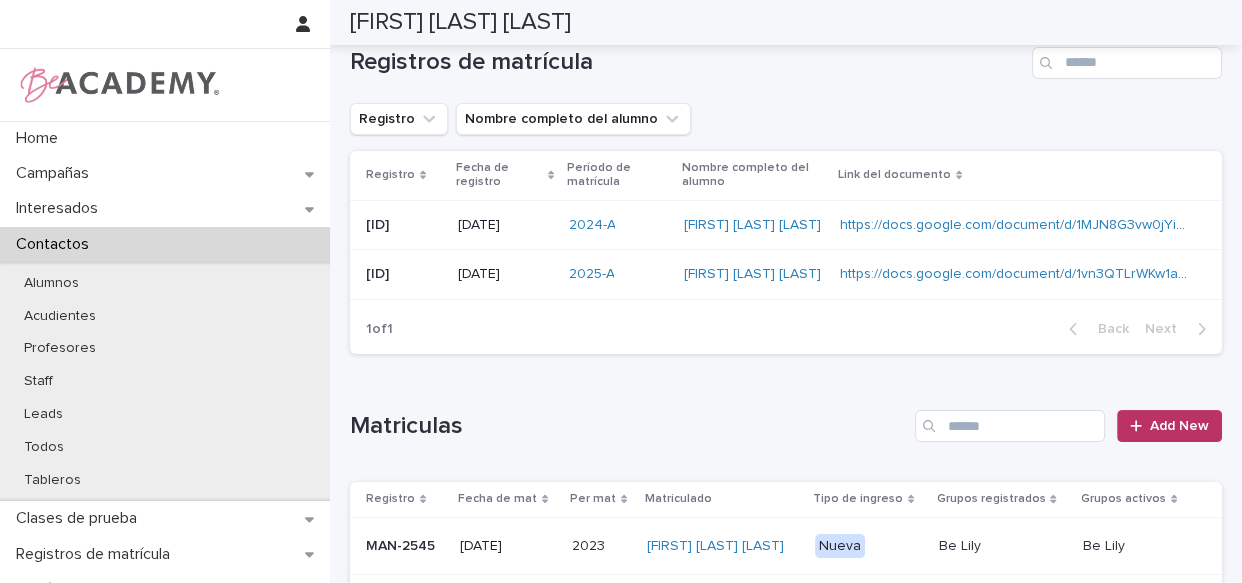 scroll, scrollTop: 90, scrollLeft: 0, axis: vertical 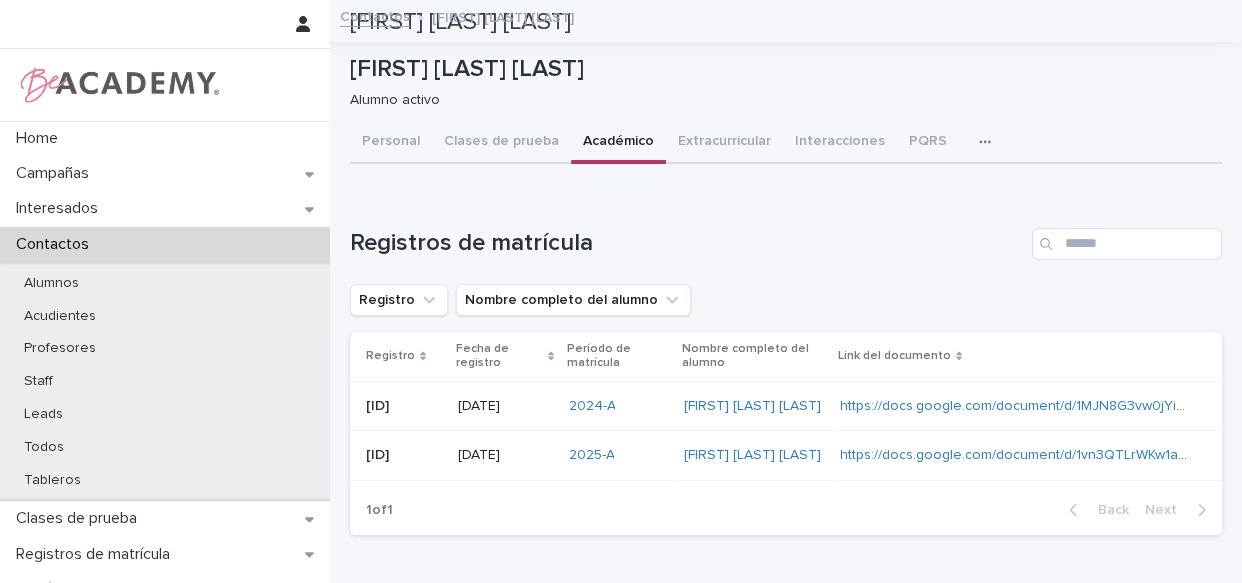 click on "Alumno activo" at bounding box center [778, 100] 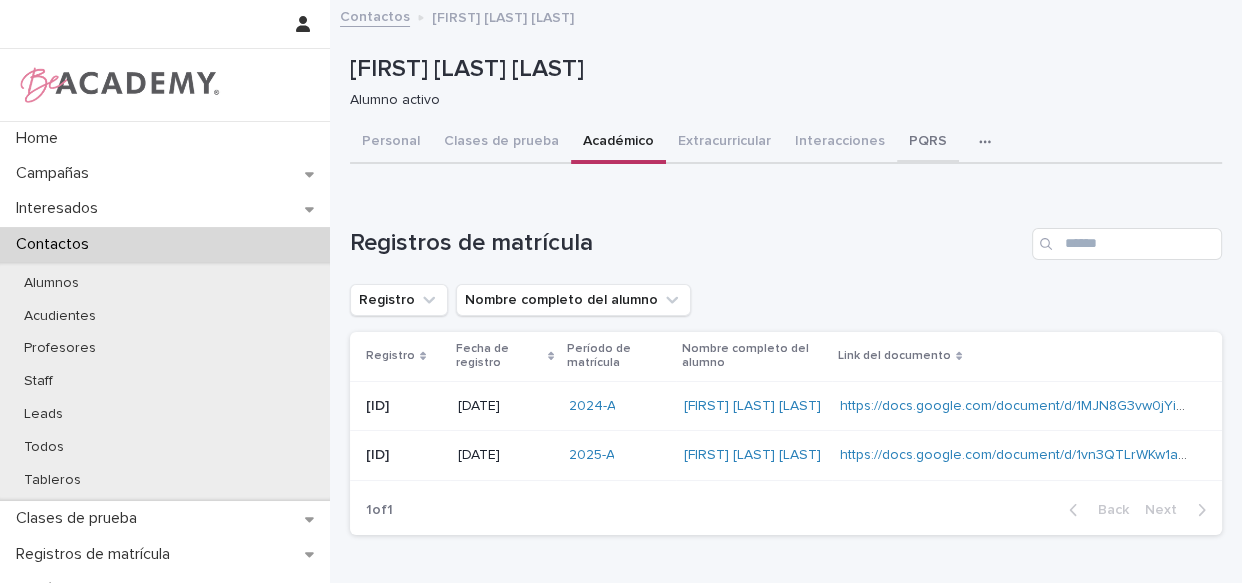 click on "PQRS" at bounding box center [928, 143] 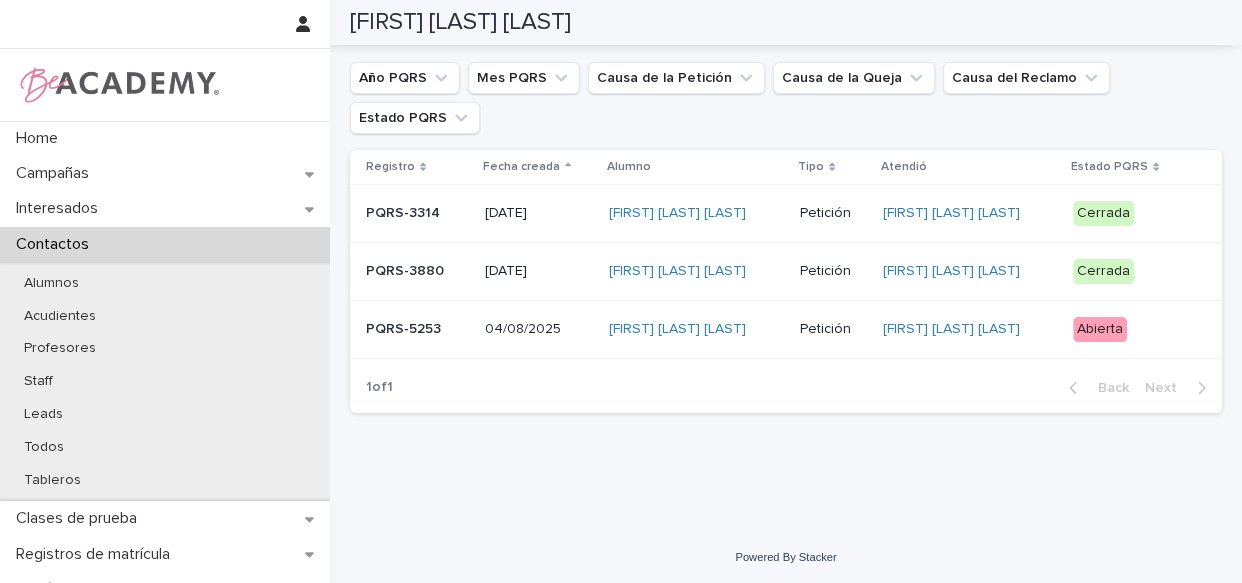 scroll, scrollTop: 40, scrollLeft: 0, axis: vertical 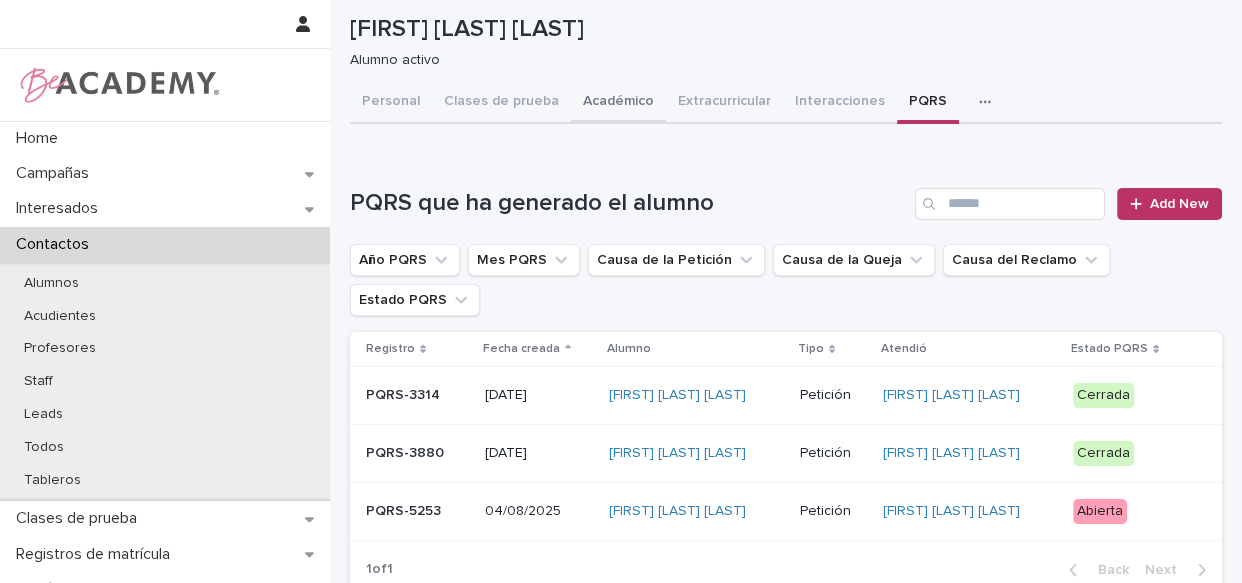 click on "Personal Clases de prueba Académico Extracurricular Interacciones PQRS Tareas Can't display tree at index  0 Can't display tree at index  2 Can't display tree at index  1 Can't display tree at index  5 Can't display tree at index  4 Loading... Saving… Loading... Saving… Loading... Saving… PQRS que ha generado el alumno Add New Año PQRS Mes PQRS Causa de la Petición Causa de la Queja Causa del Reclamo Estado PQRS Registro Fecha creada Alumno Tipo Atendió Estado PQRS PQRS-3314 09/08/2023 Abril Ospina Restrepo   Petición Lizeth Gonzalez Mejia   Cerrada PQRS-3880 04/03/2024 Abril Ospina Restrepo   Petición Lizeth Gonzalez Mejia   Cerrada PQRS-5253 04/08/2025 Abril Ospina Restrepo   Petición Lizeth Gonzalez Mejia   Abierta 1  of  1 Back Next" at bounding box center (786, 346) 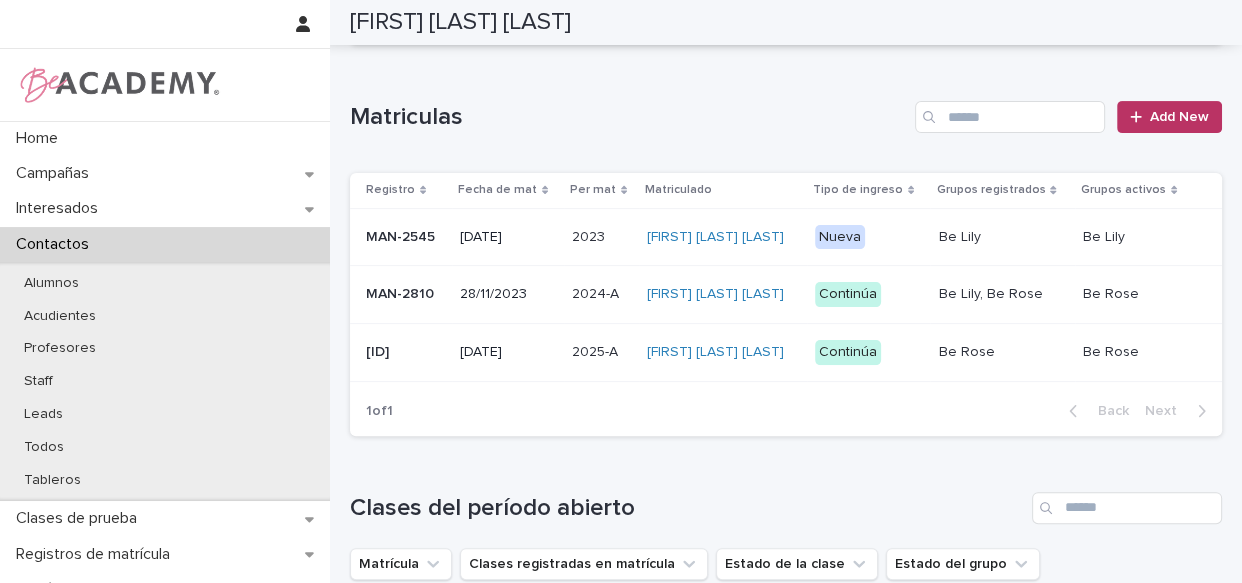 scroll, scrollTop: 619, scrollLeft: 0, axis: vertical 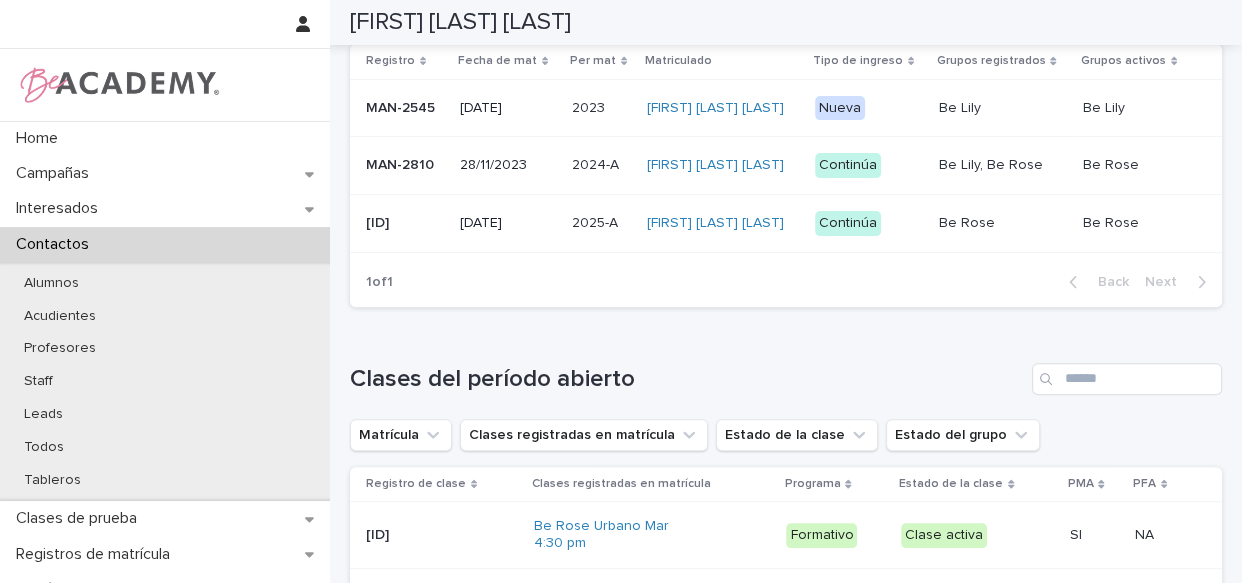click on "Continúa" at bounding box center [869, 223] 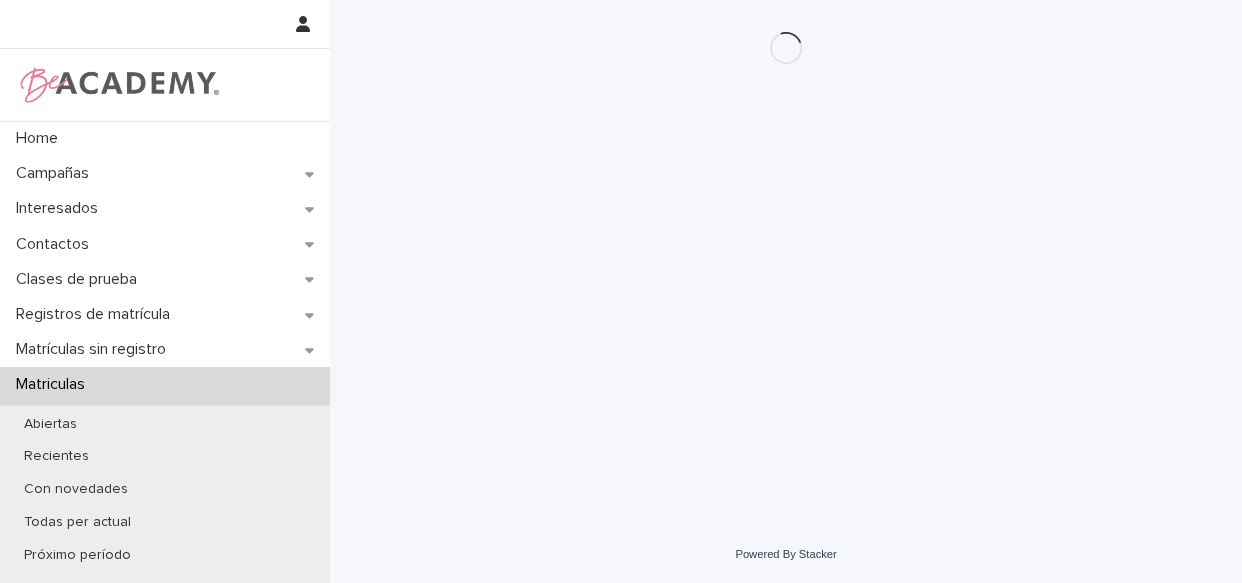 scroll, scrollTop: 0, scrollLeft: 0, axis: both 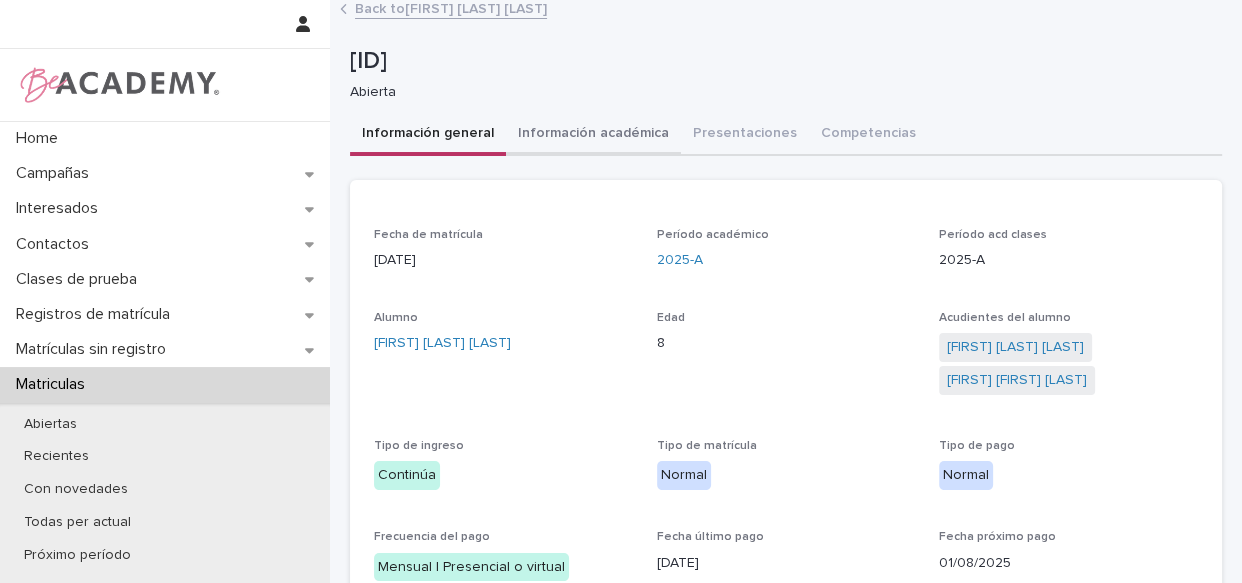 click on "Información académica" at bounding box center [593, 135] 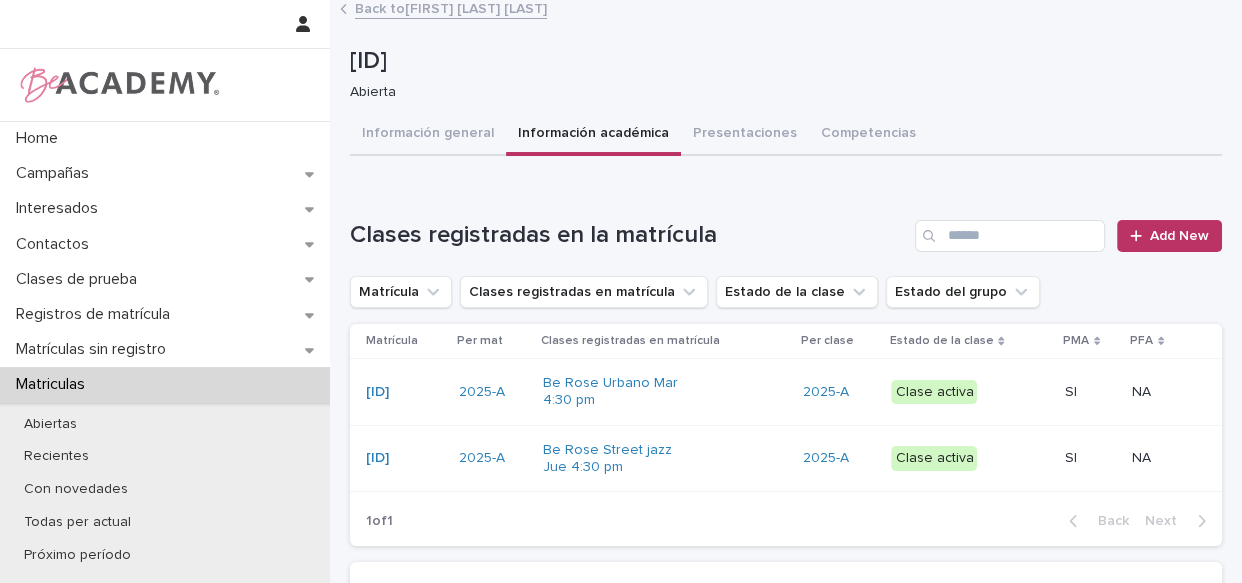 click on "Be Rose Urbano Mar 4:30 pm" at bounding box center [665, 392] 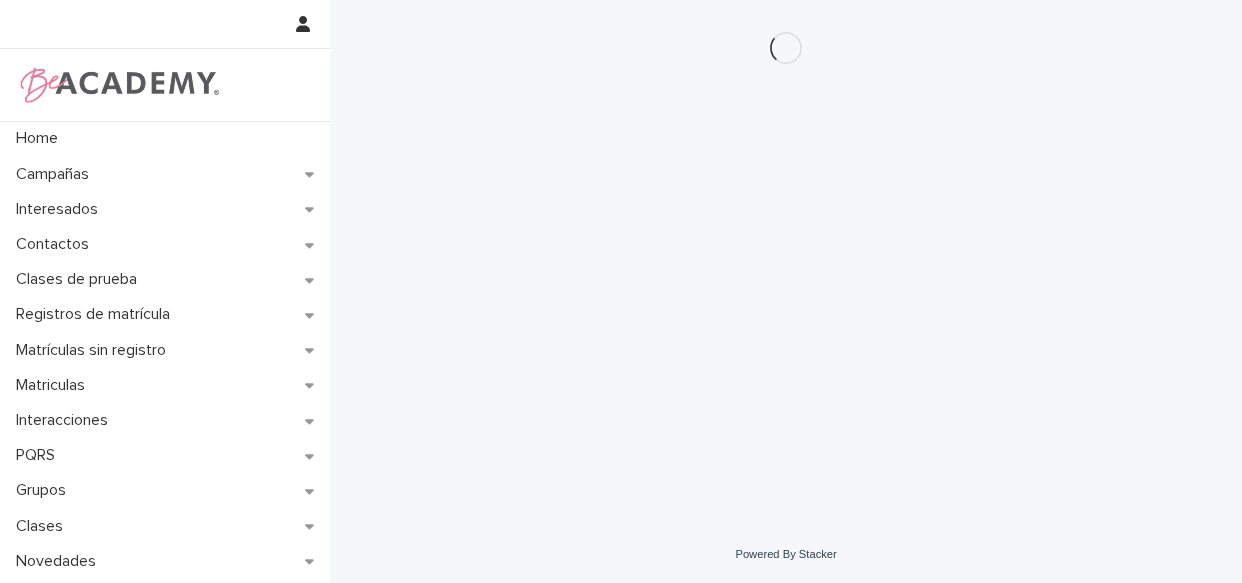 scroll, scrollTop: 0, scrollLeft: 0, axis: both 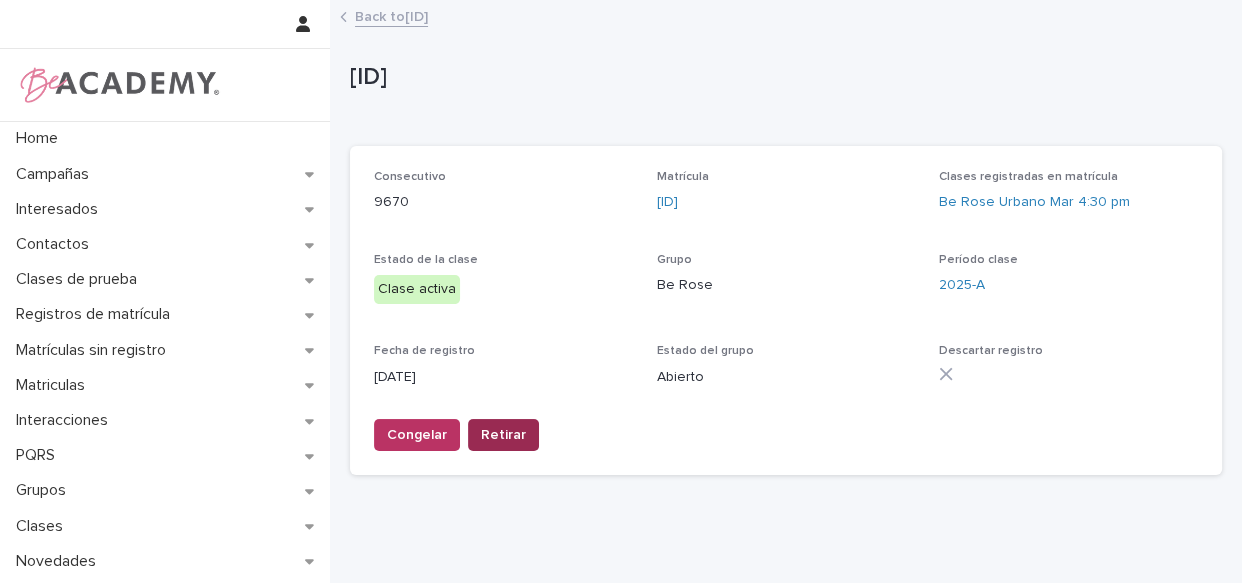 click on "Retirar" at bounding box center (503, 435) 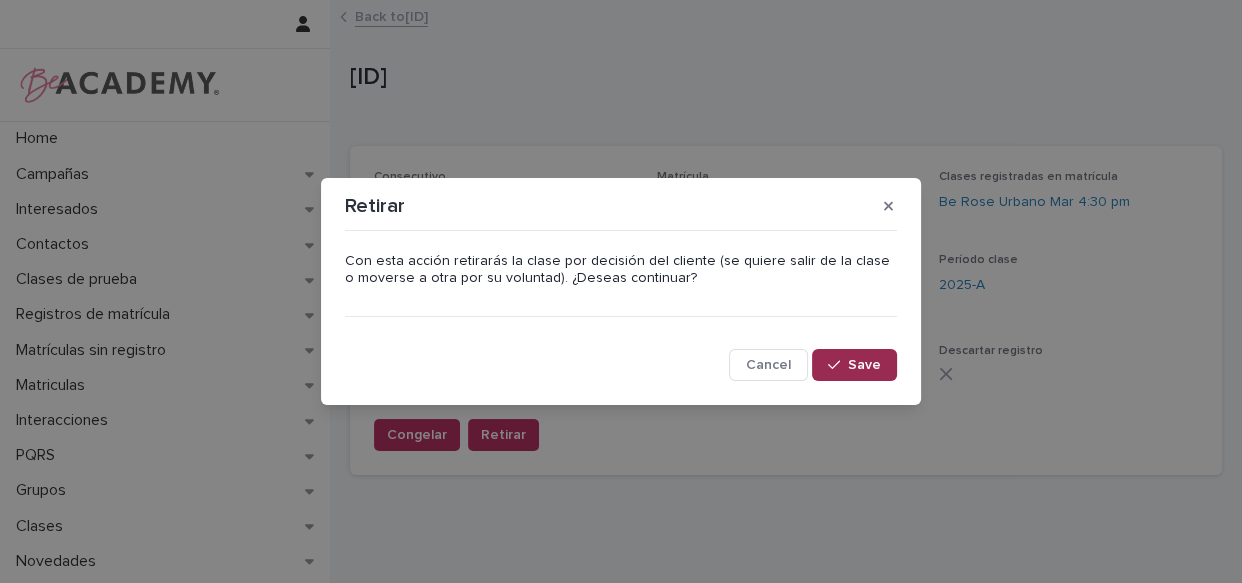 click on "Save" at bounding box center [854, 365] 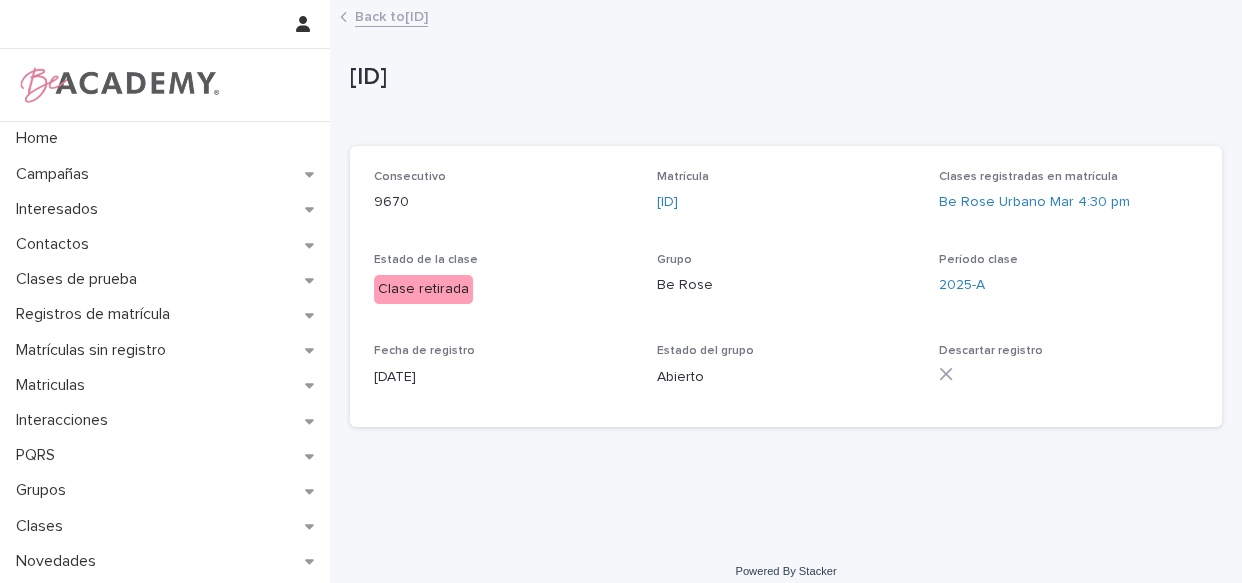 click on "Back to  MAN-3752" at bounding box center [391, 15] 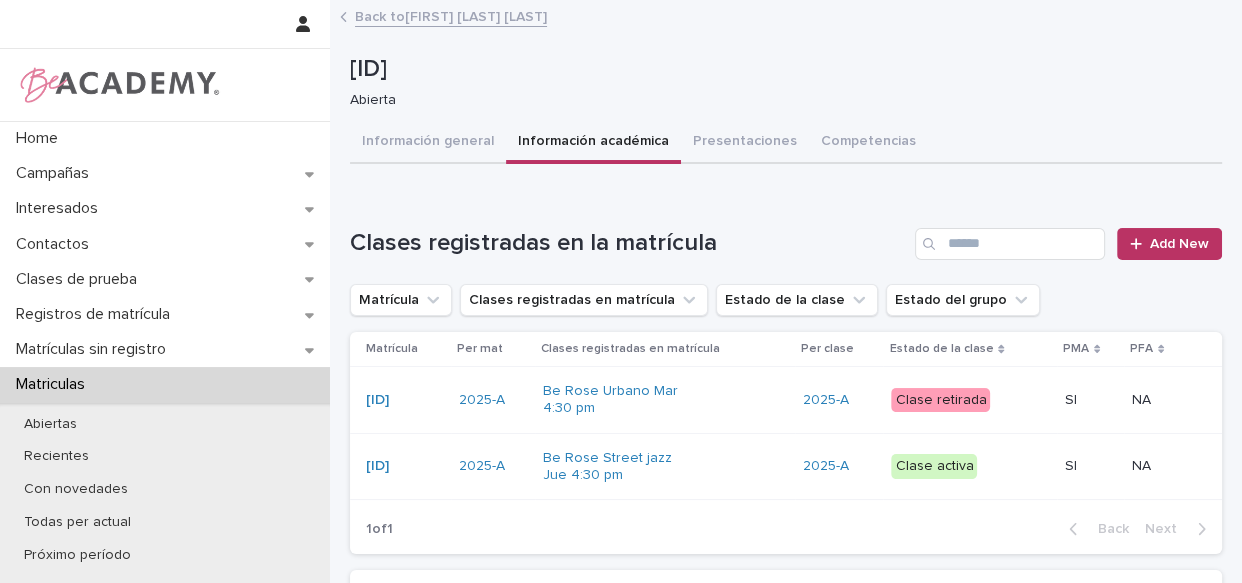 click on "Back to  Abril Ospina Restrepo" at bounding box center [451, 15] 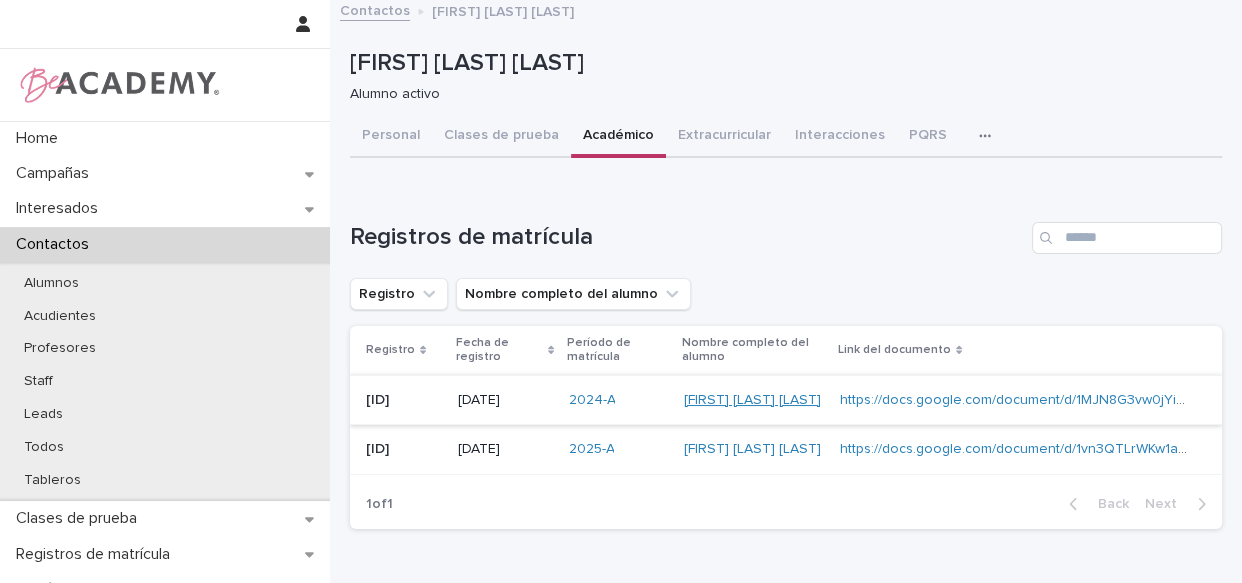 scroll, scrollTop: 0, scrollLeft: 0, axis: both 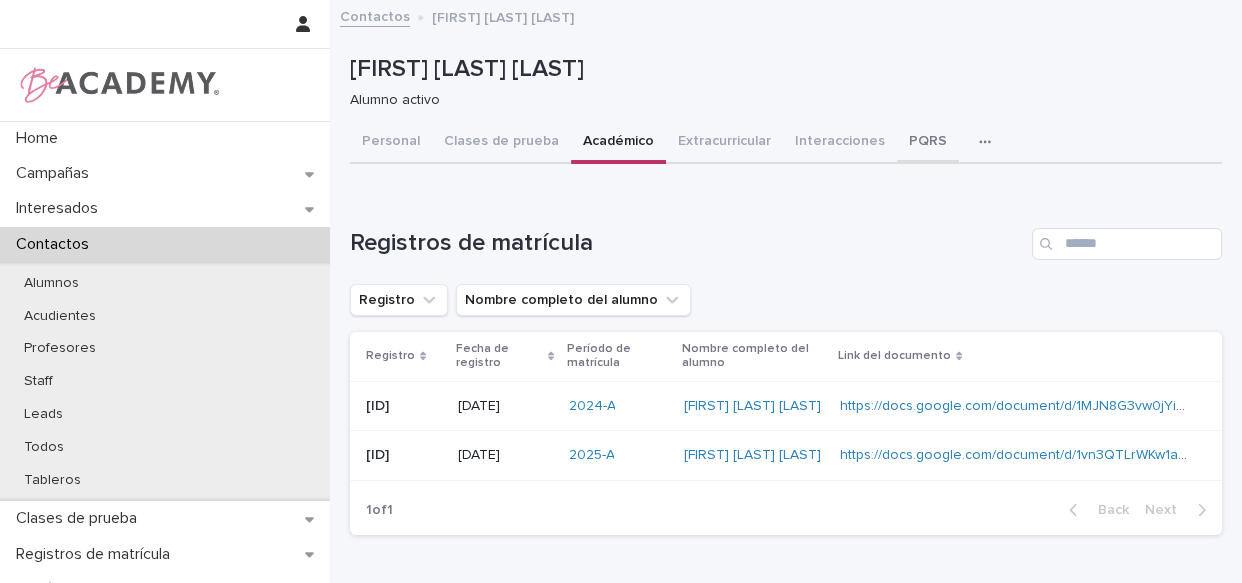 click on "PQRS" at bounding box center (928, 143) 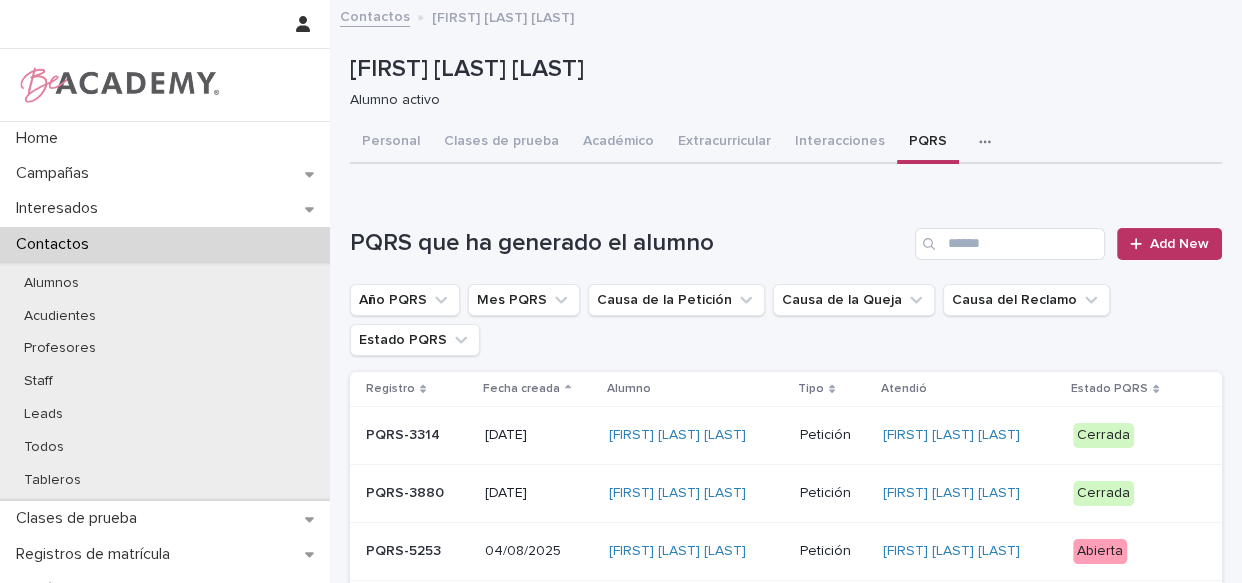 click on "Cerrada" at bounding box center (1103, 435) 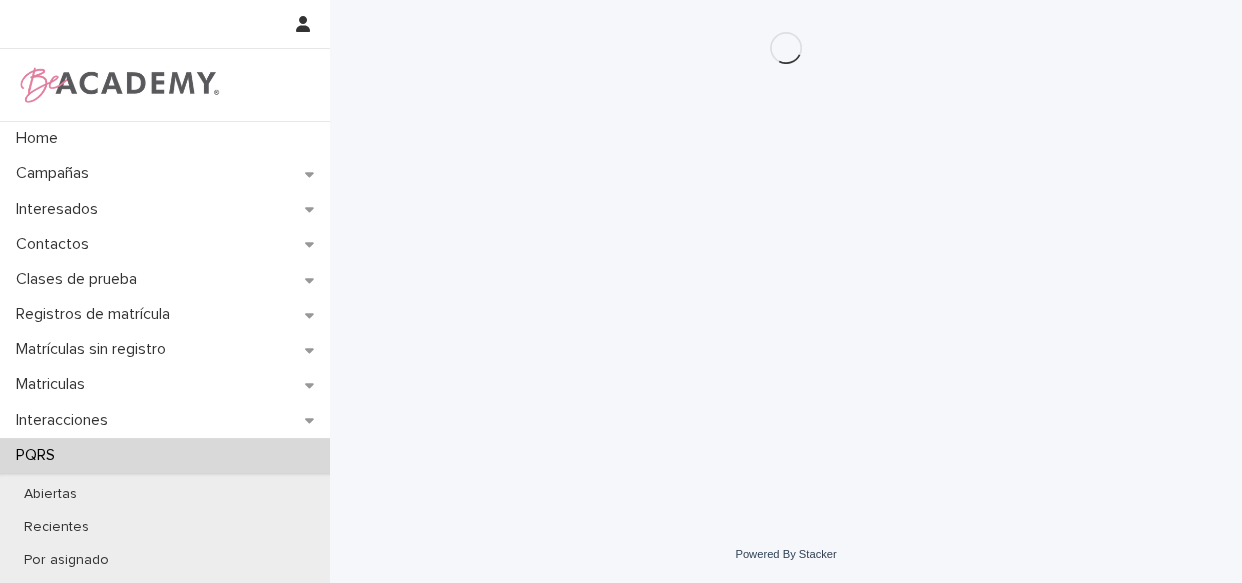 scroll, scrollTop: 0, scrollLeft: 0, axis: both 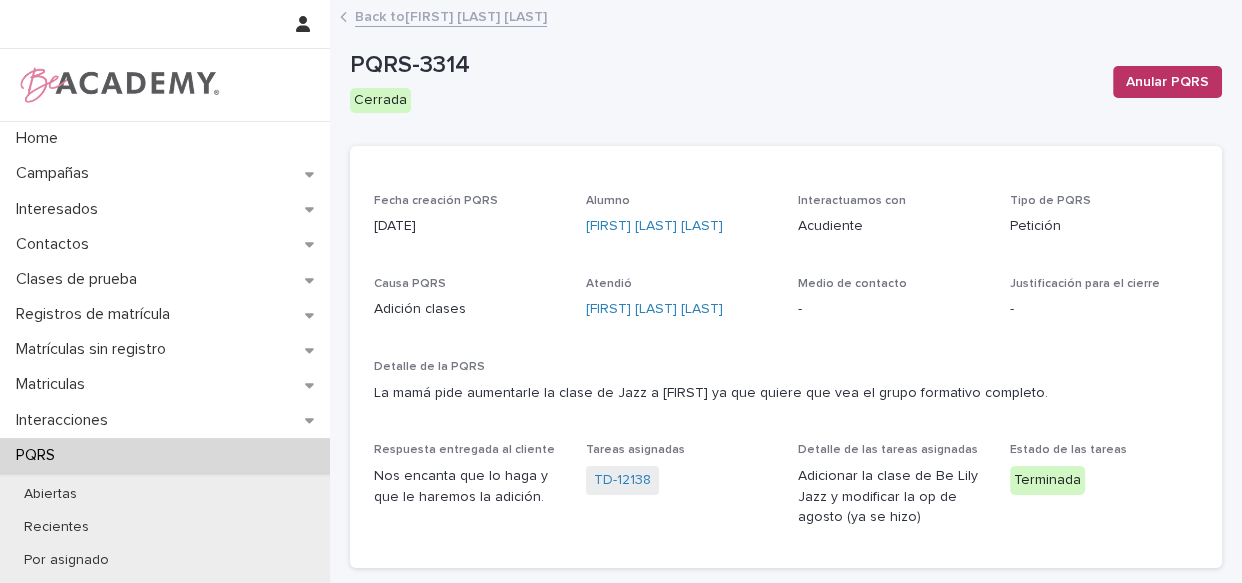 click on "Back to  Abril Ospina Restrepo" at bounding box center (451, 15) 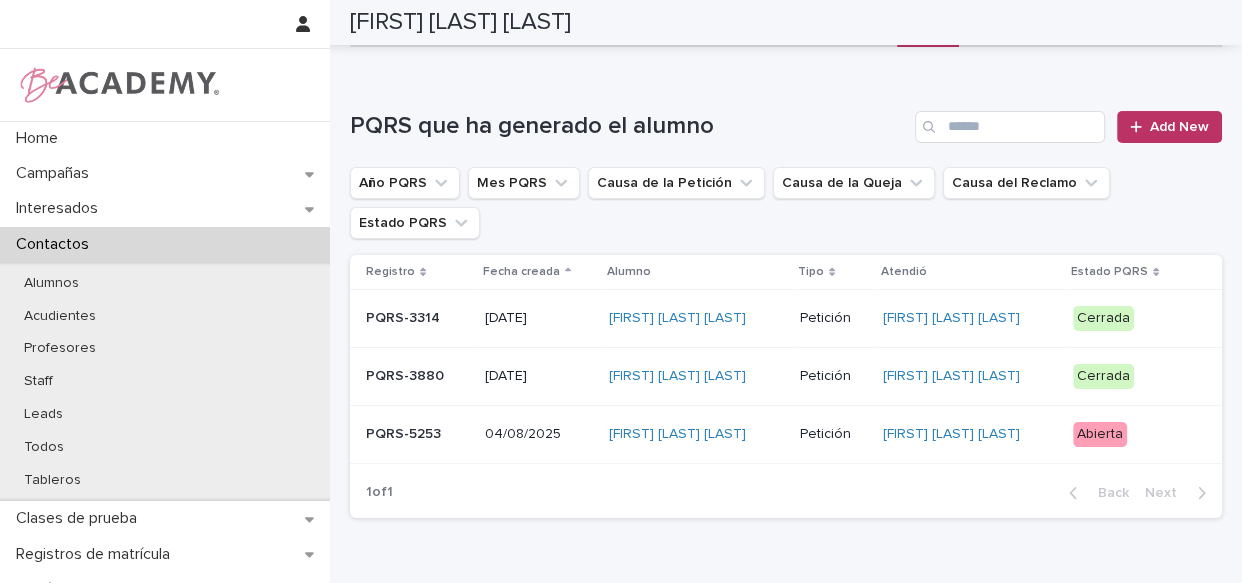 scroll, scrollTop: 113, scrollLeft: 0, axis: vertical 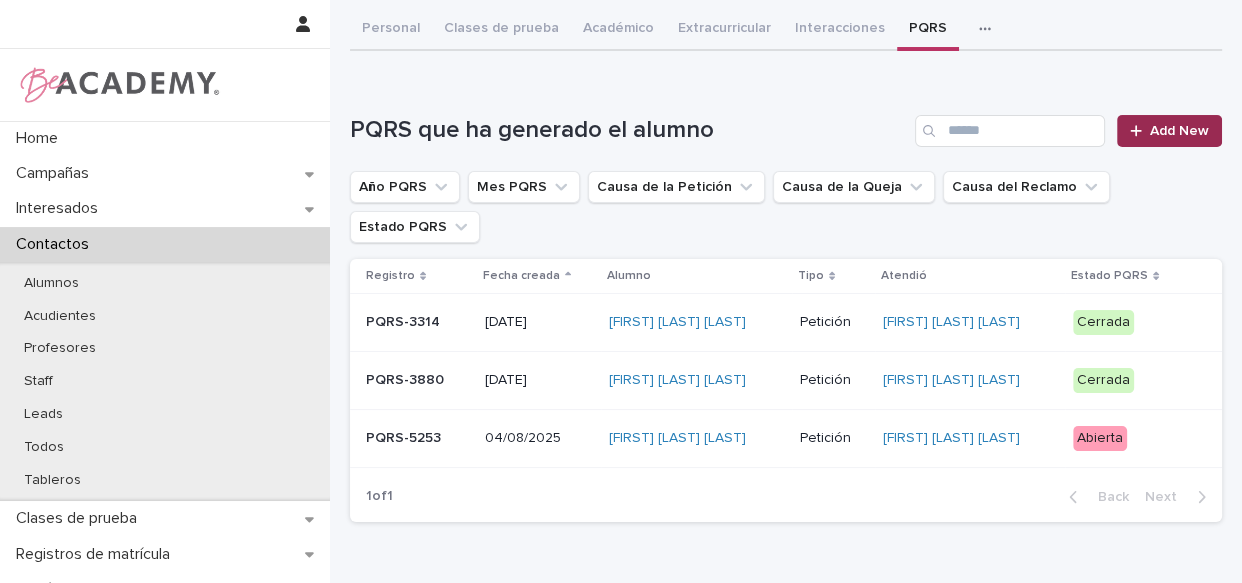 click on "Add New" at bounding box center (1179, 131) 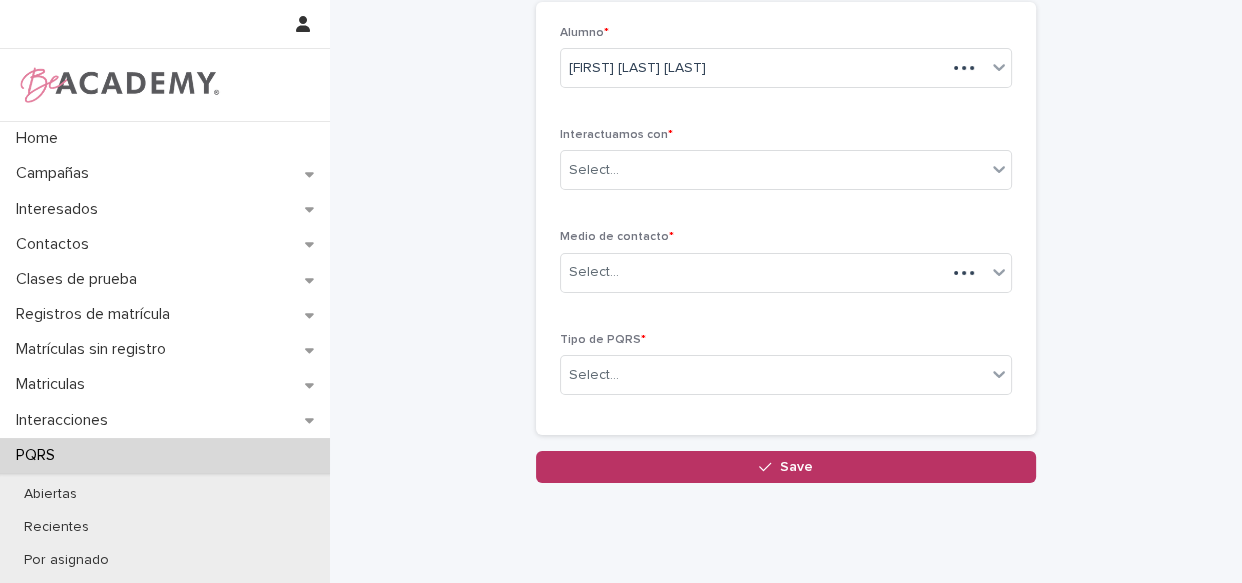 scroll, scrollTop: 115, scrollLeft: 0, axis: vertical 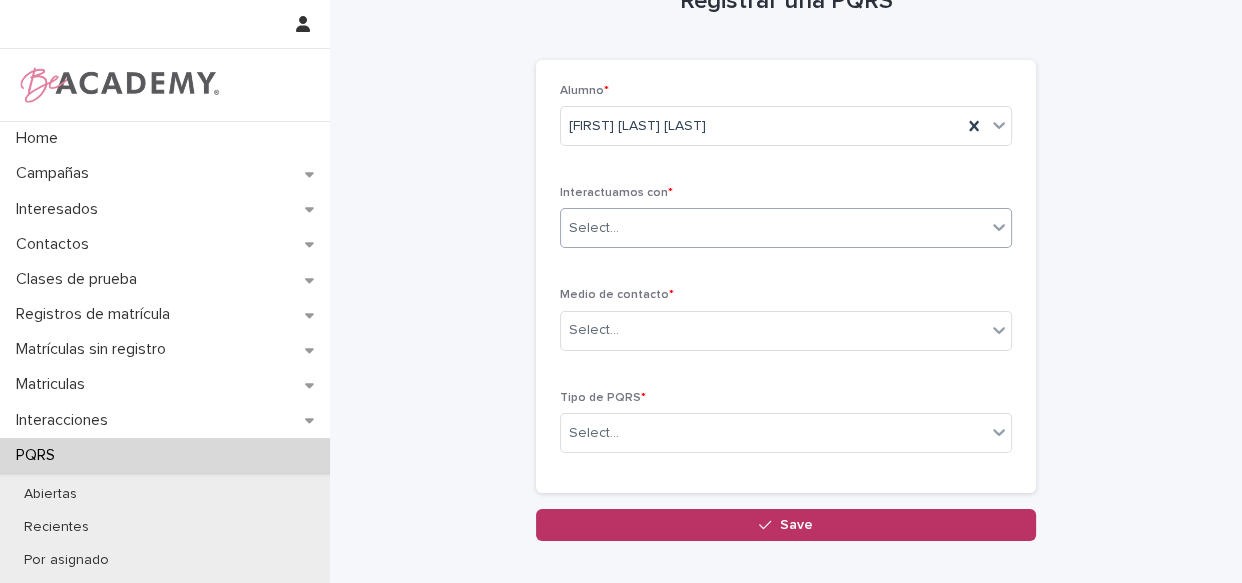 click on "Select..." at bounding box center [786, 228] 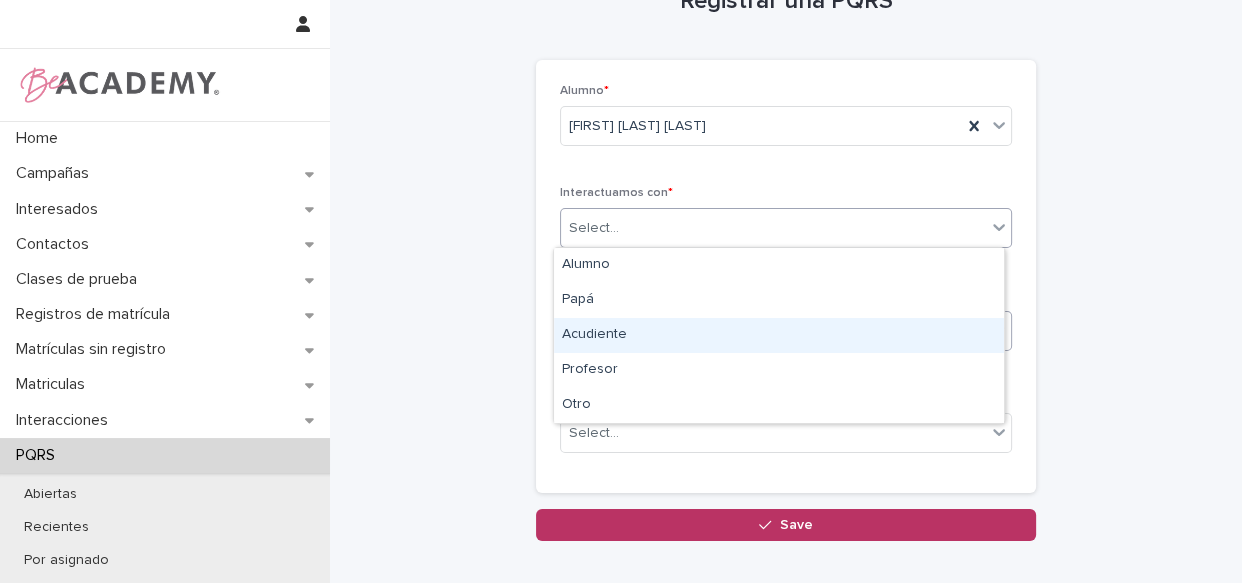 click on "Acudiente" at bounding box center [779, 335] 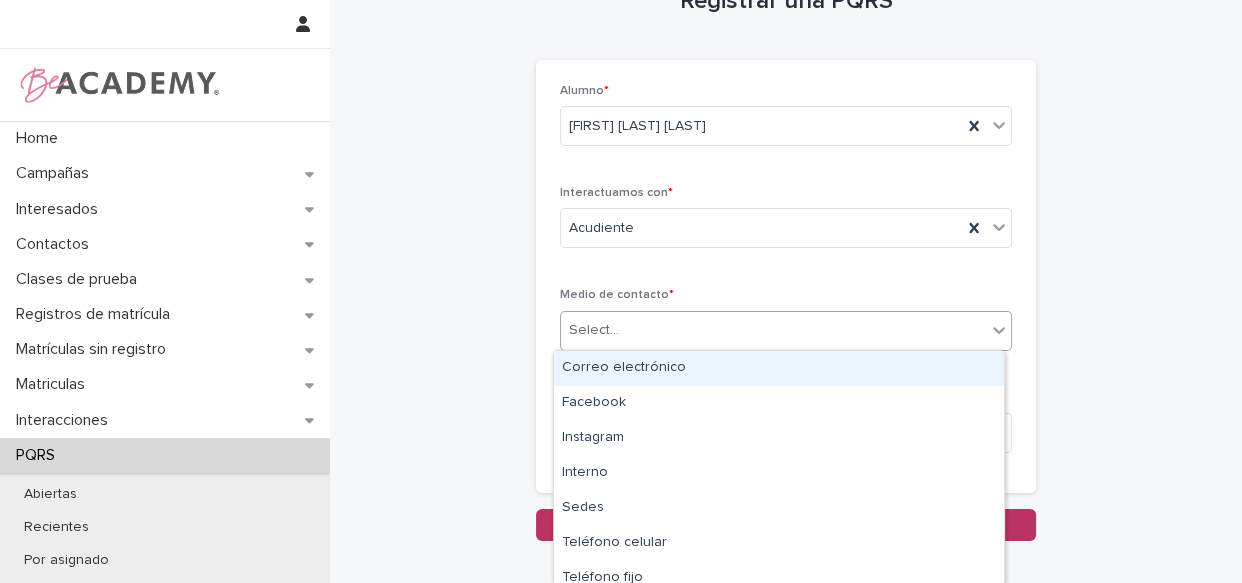 click on "Select..." at bounding box center [773, 330] 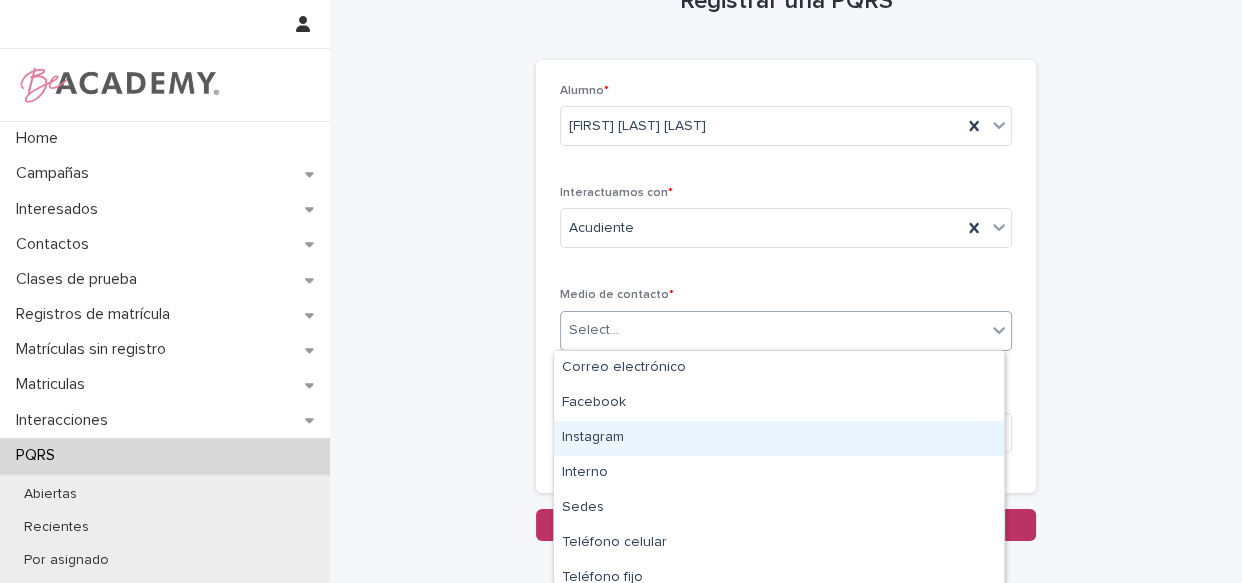 type on "*" 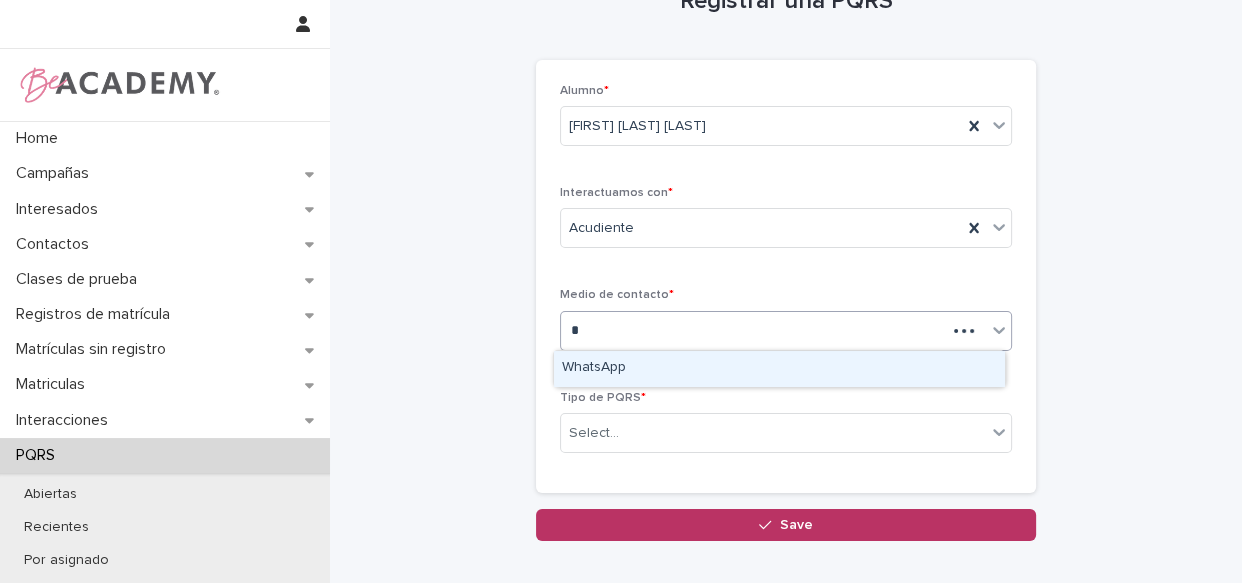 type 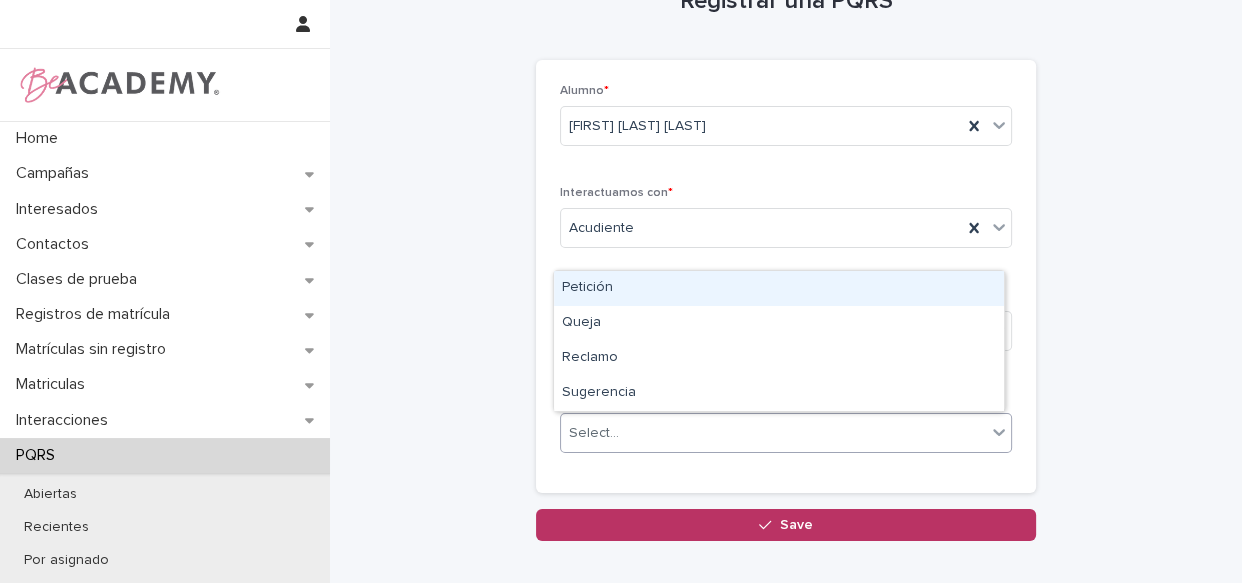 click on "Select..." at bounding box center [773, 433] 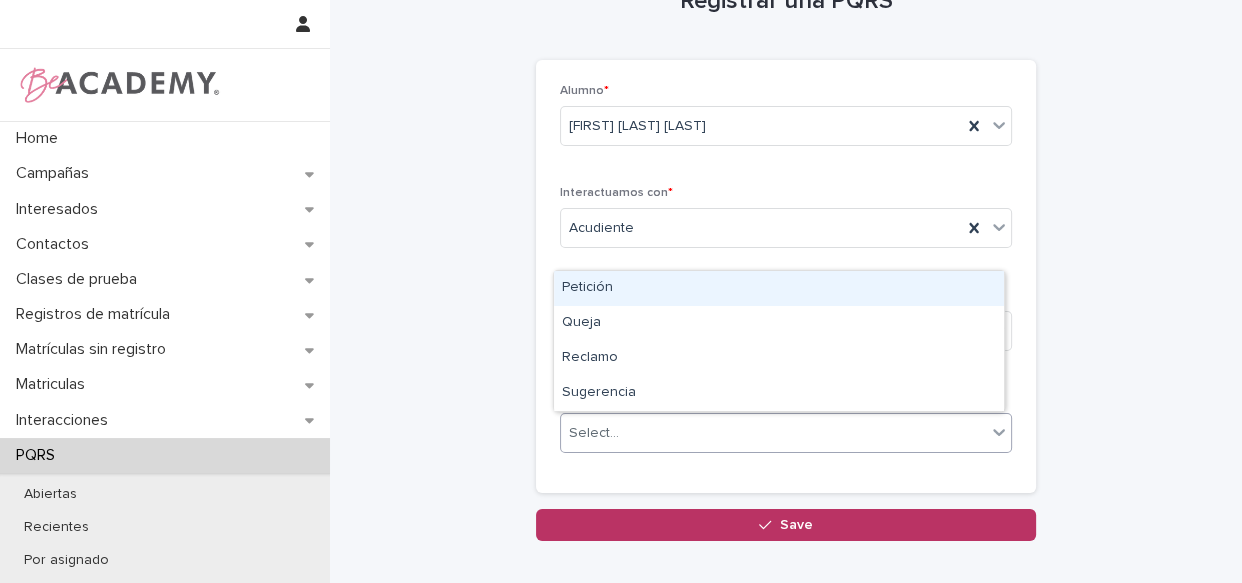 click on "Petición" at bounding box center [779, 288] 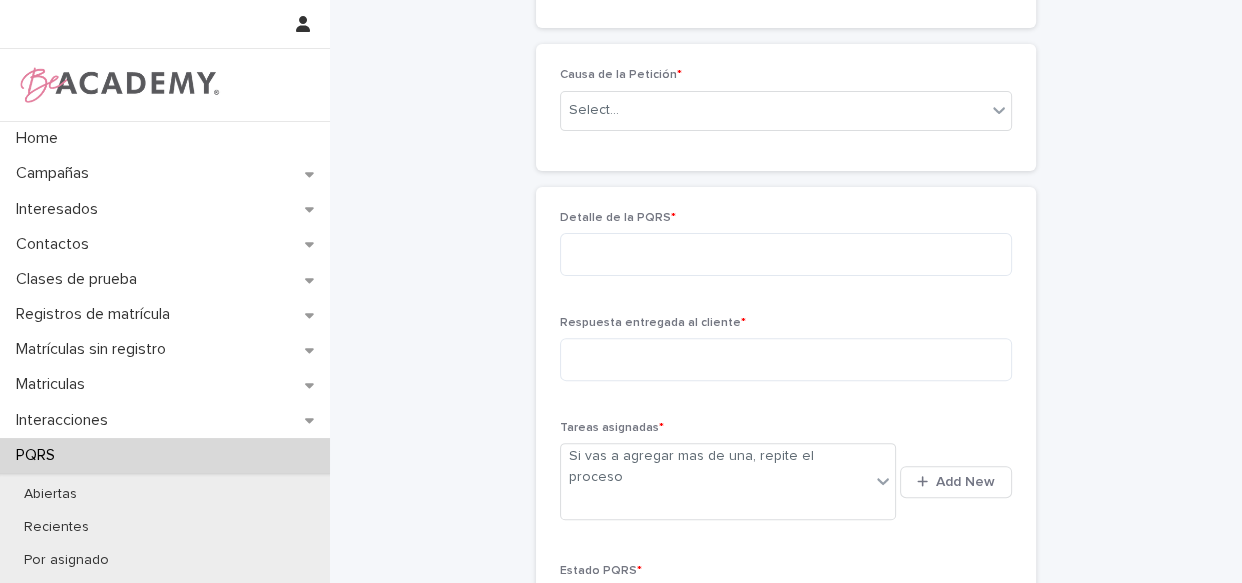 scroll, scrollTop: 429, scrollLeft: 0, axis: vertical 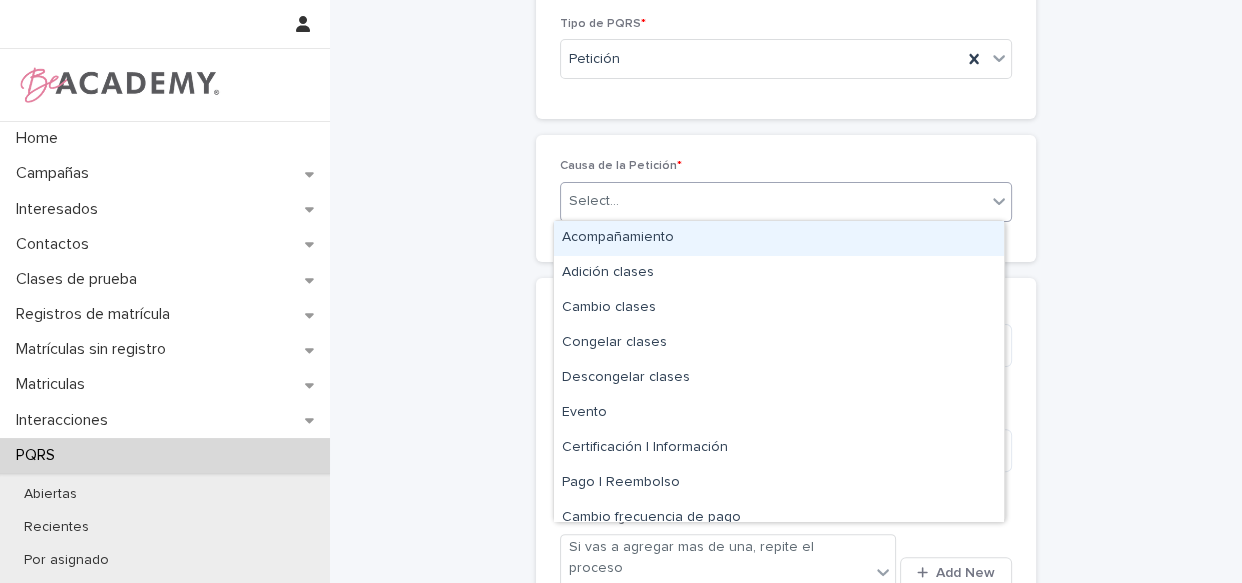 click on "Select..." at bounding box center (773, 201) 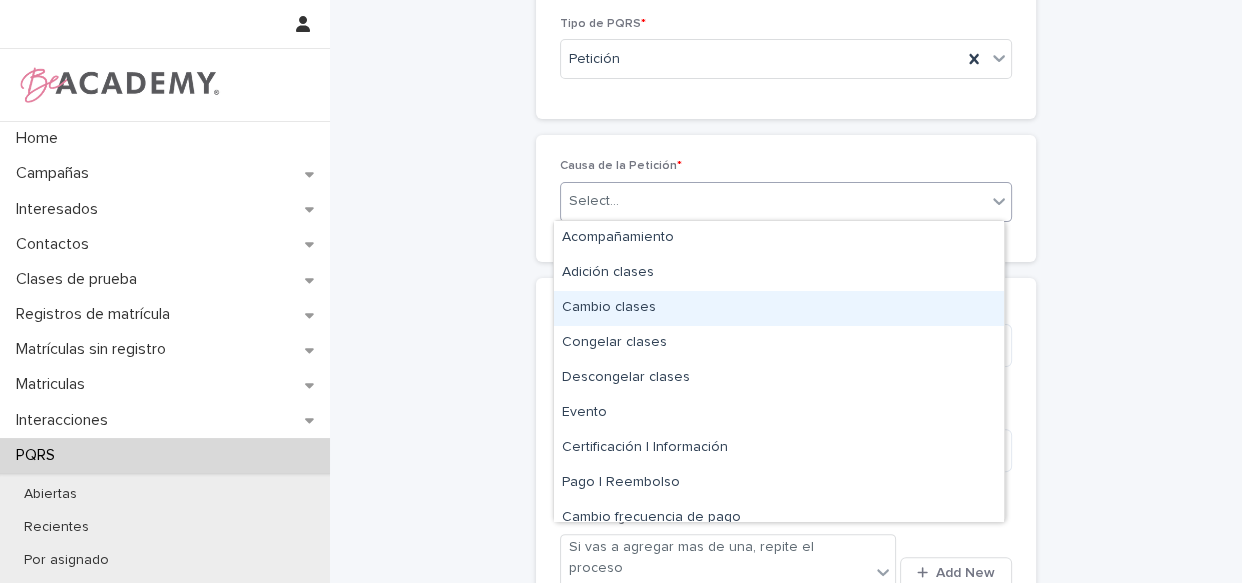 click on "Cambio clases" at bounding box center [779, 308] 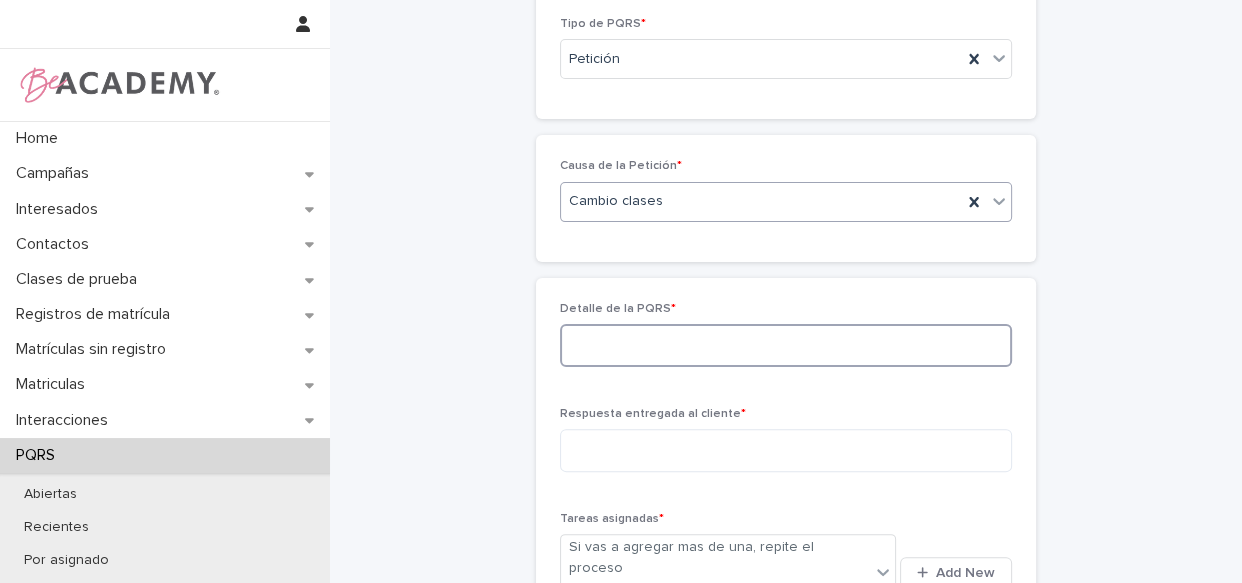 click at bounding box center (786, 345) 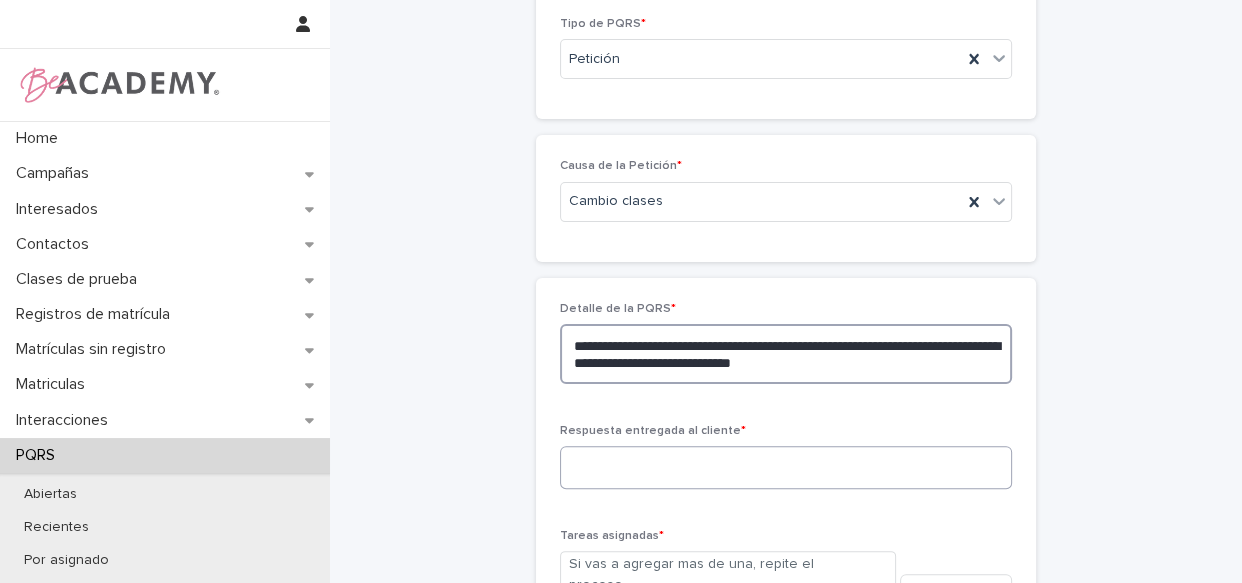 type on "**********" 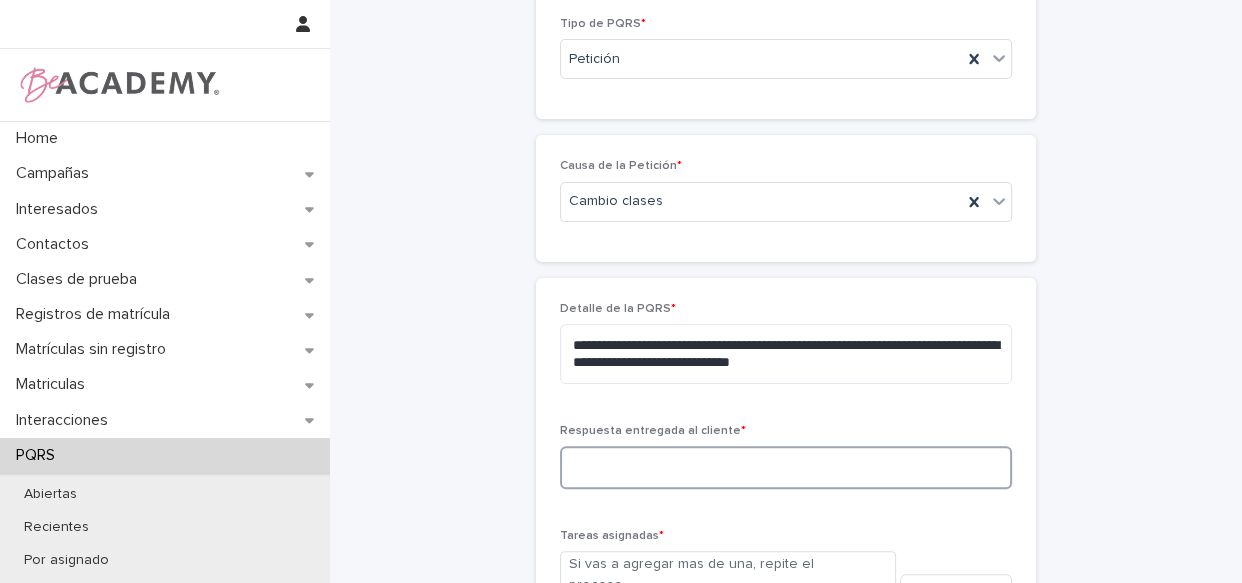 click at bounding box center [786, 467] 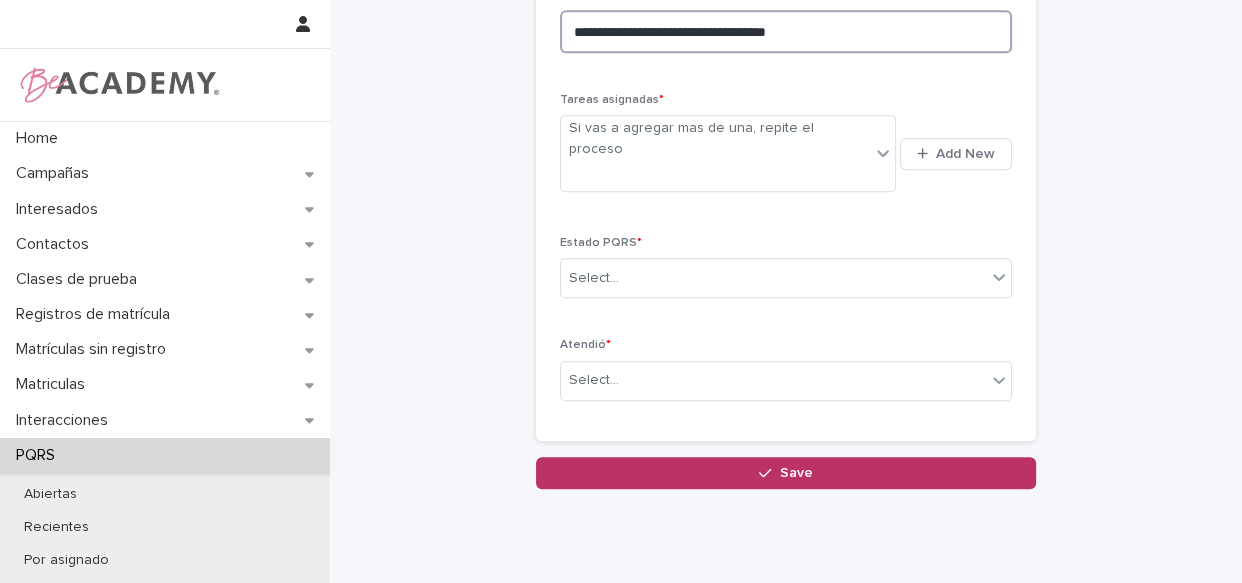 scroll, scrollTop: 883, scrollLeft: 0, axis: vertical 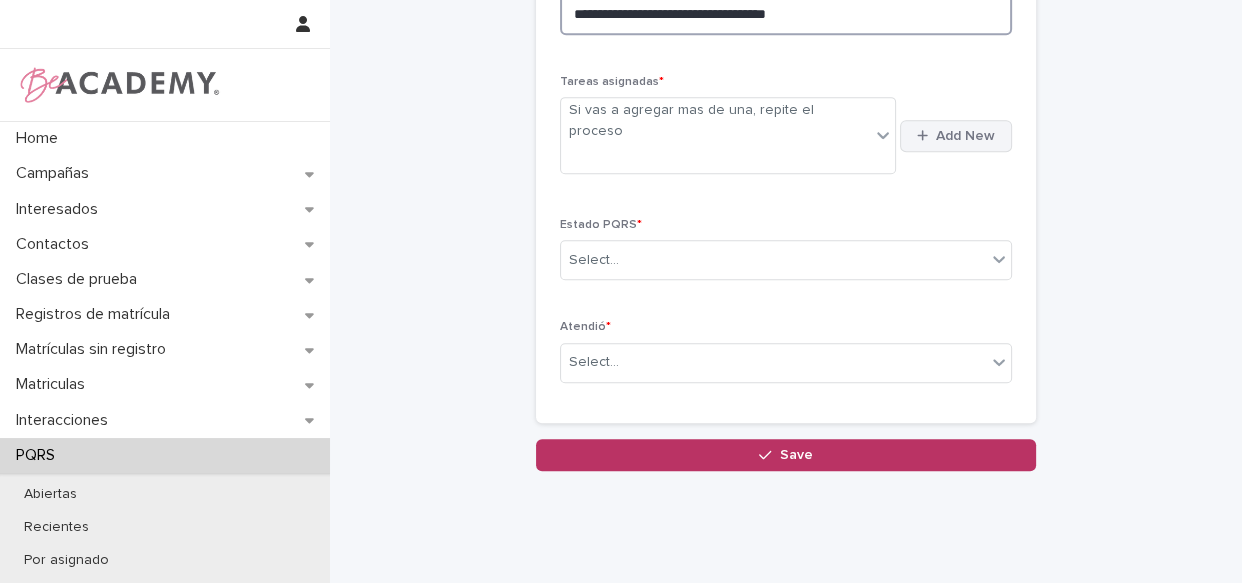 type on "**********" 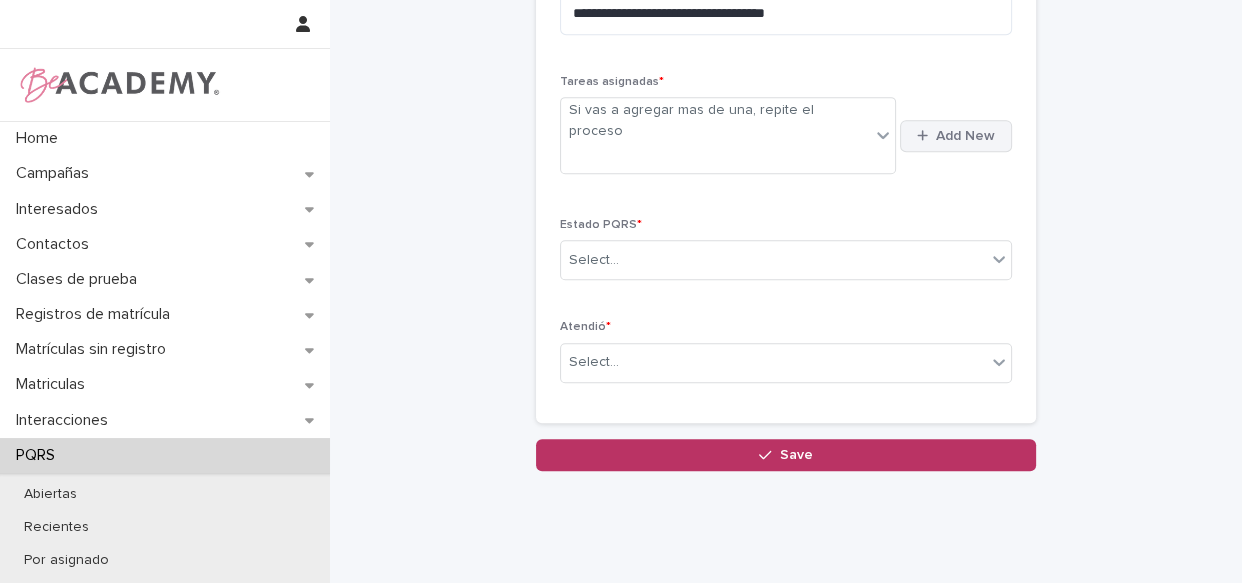 click on "Add New" at bounding box center (965, 136) 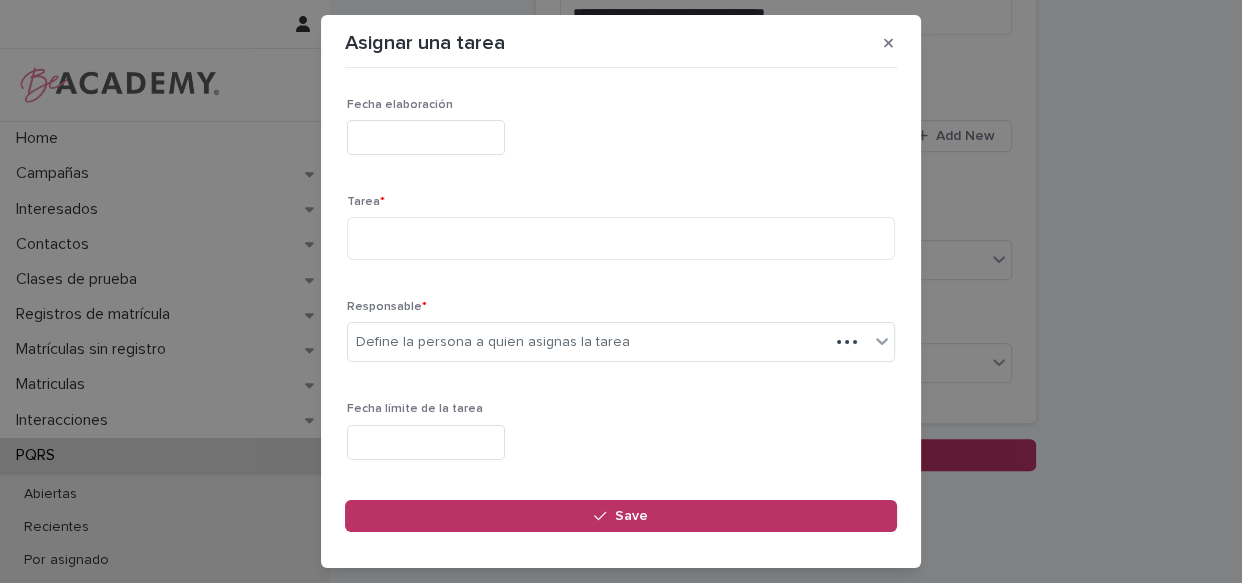 click at bounding box center (426, 137) 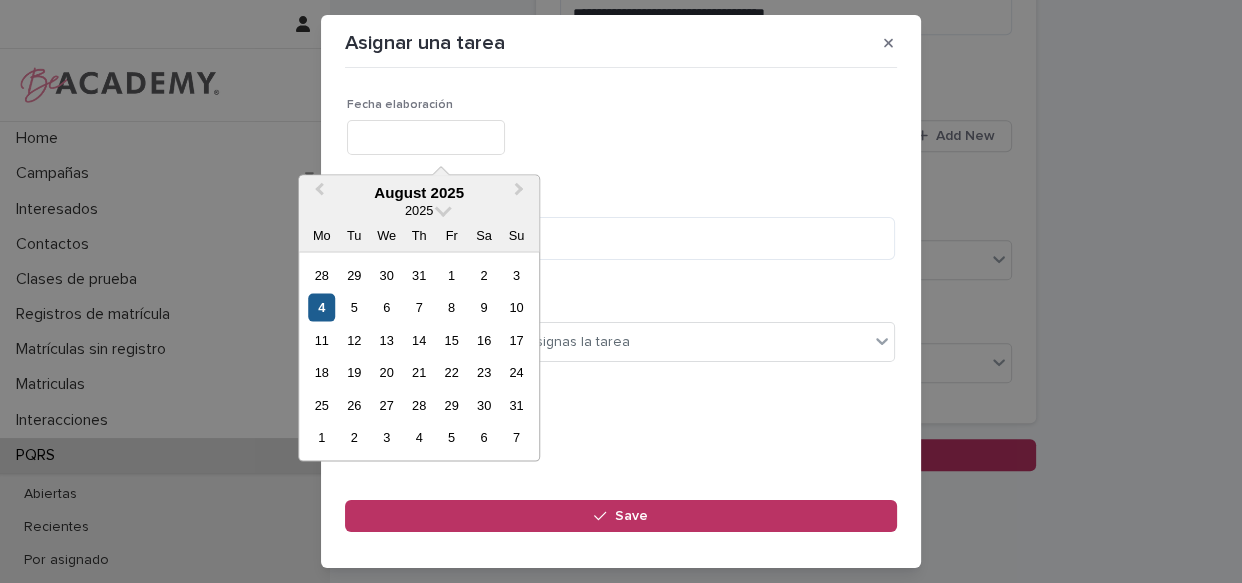 click on "4" at bounding box center (321, 307) 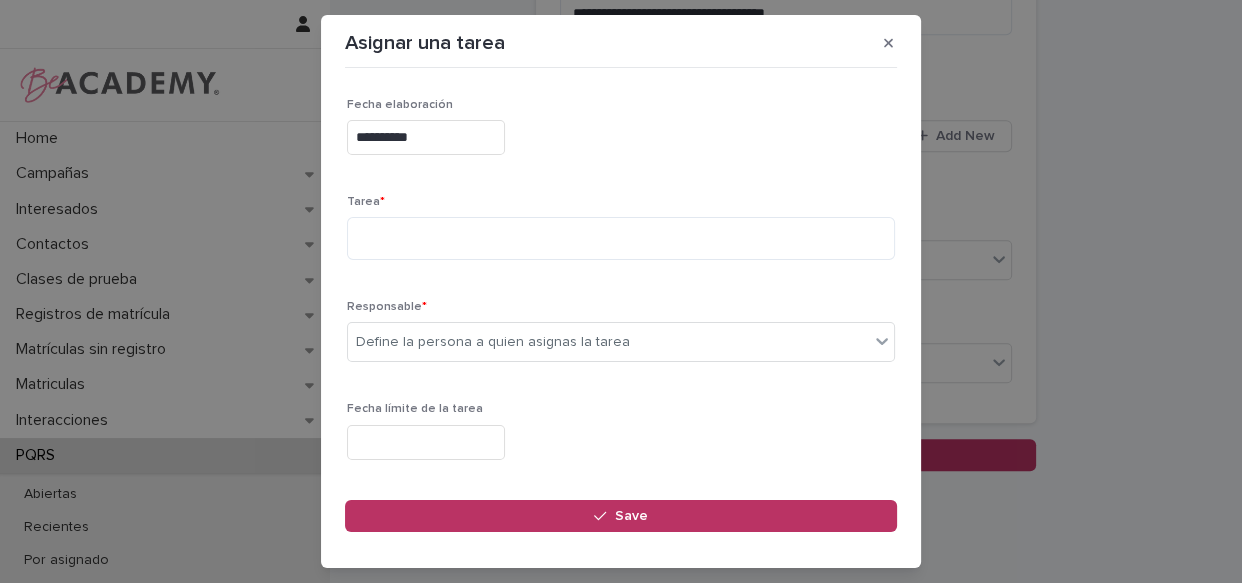 type on "**********" 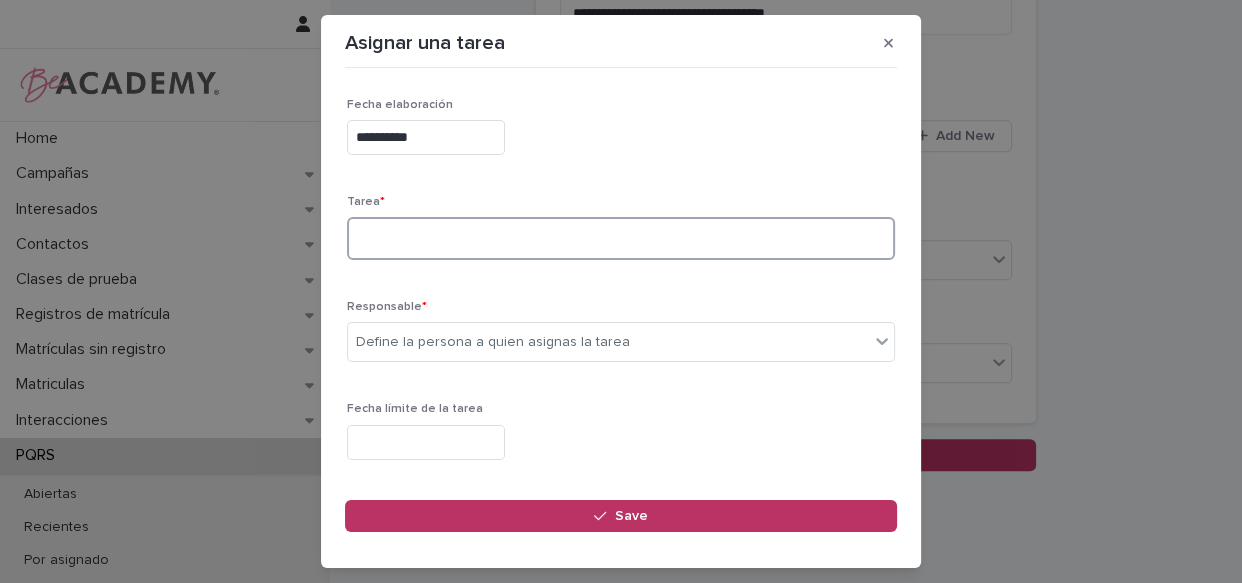 click at bounding box center [621, 238] 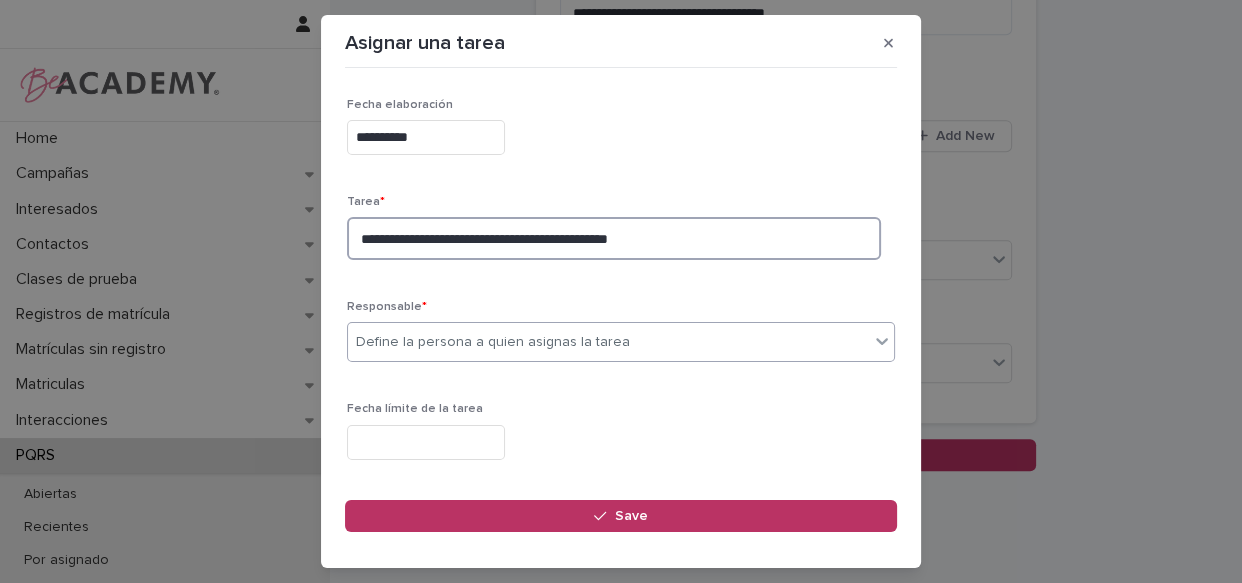 type on "**********" 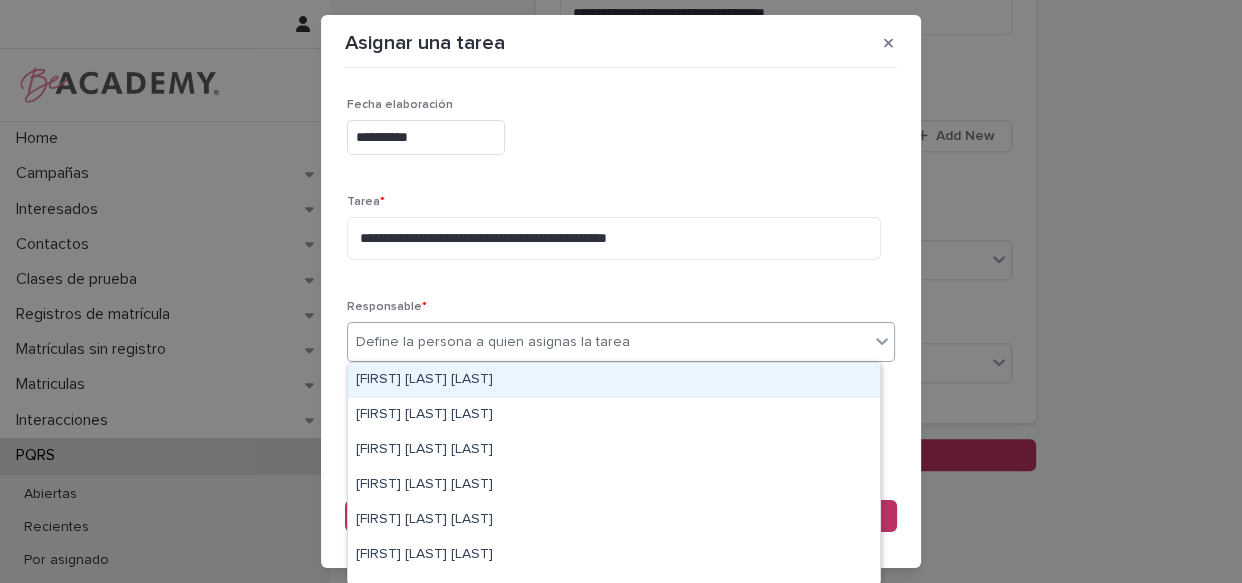 click on "Define la persona a quien asignas la tarea" at bounding box center [608, 342] 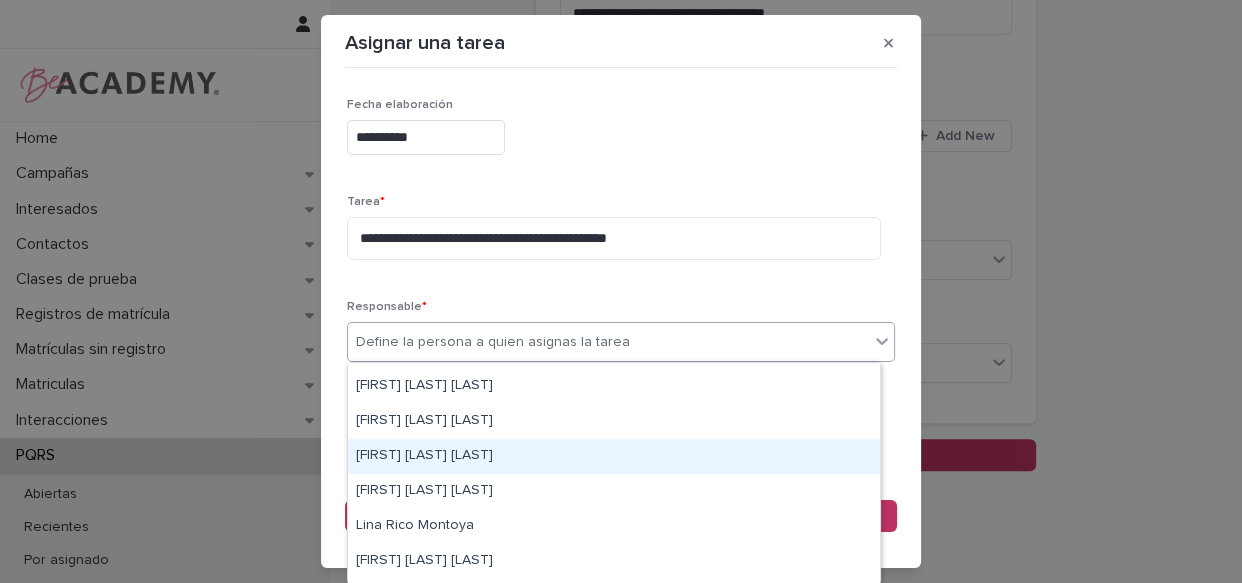 scroll, scrollTop: 90, scrollLeft: 0, axis: vertical 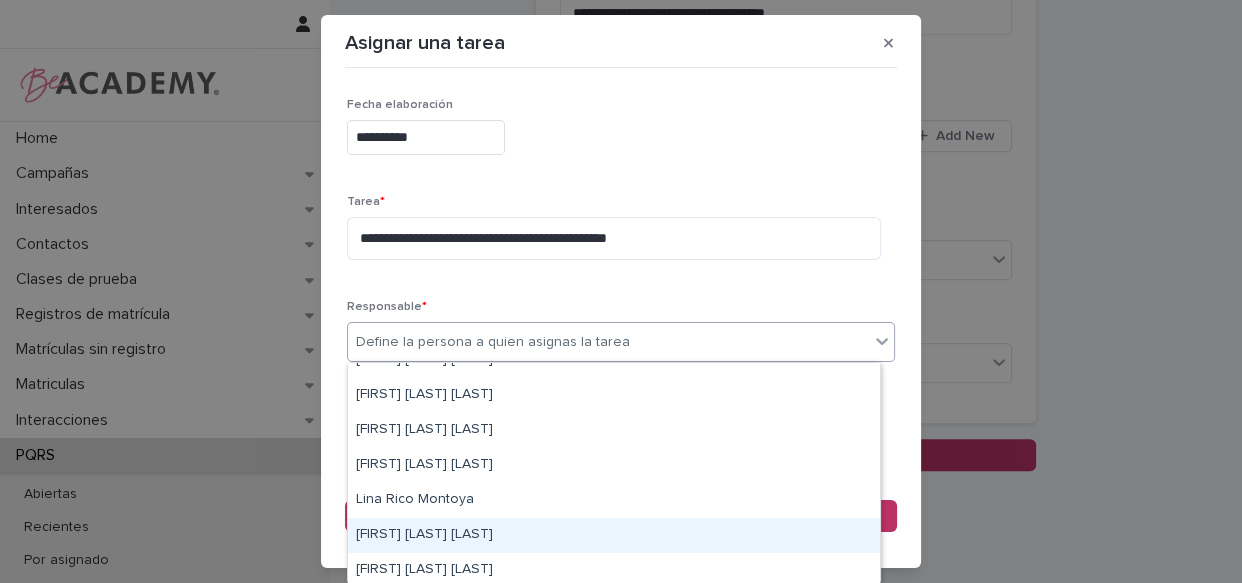 click on "[FIRST] [LAST] [LAST]" at bounding box center [614, 535] 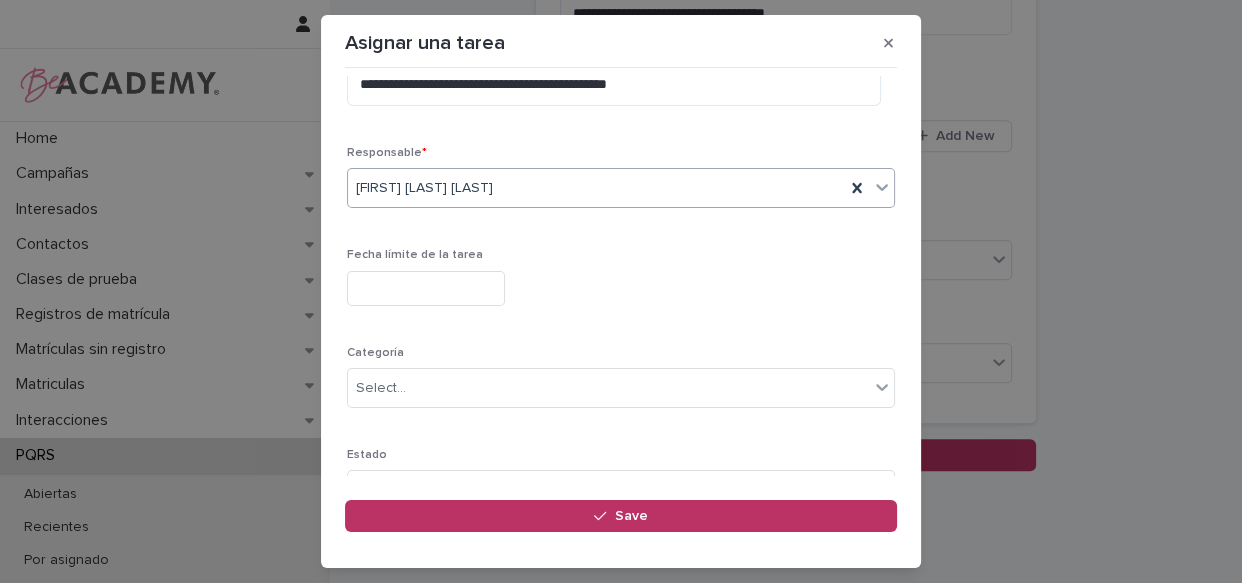 scroll, scrollTop: 249, scrollLeft: 0, axis: vertical 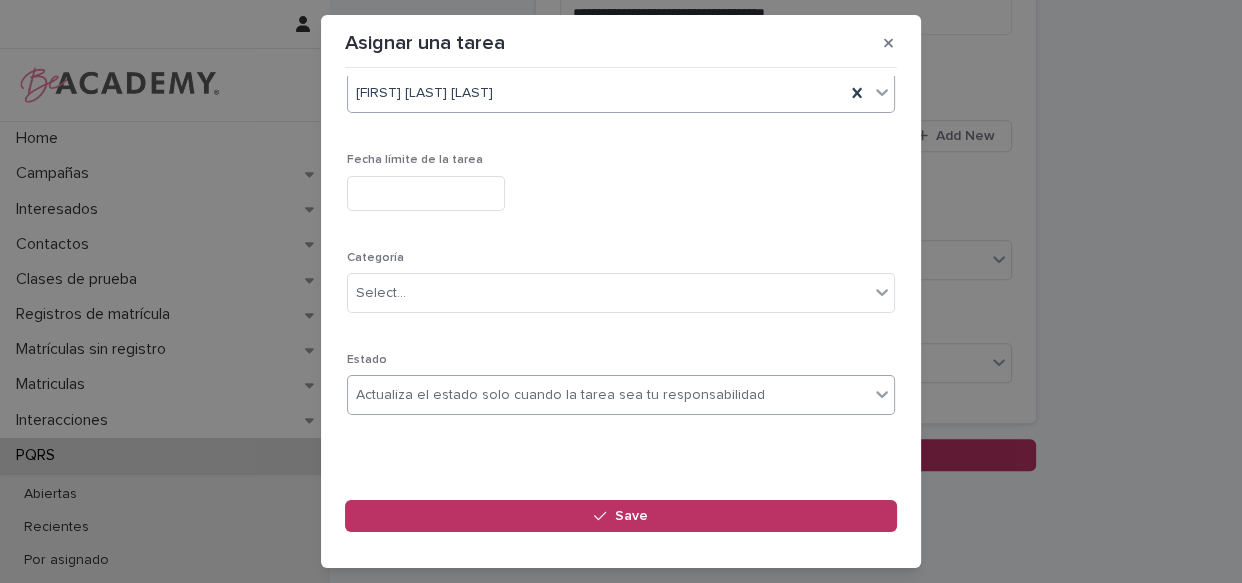 click on "Actualiza el estado solo cuando la tarea sea tu responsabilidad" at bounding box center (608, 395) 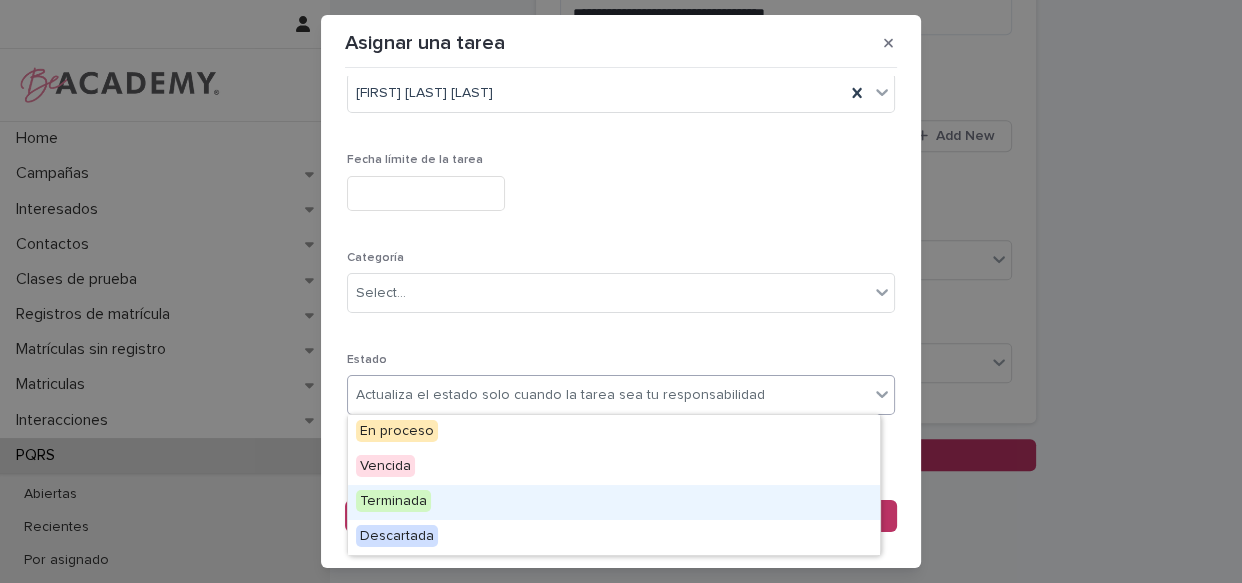 click on "Terminada" at bounding box center [614, 502] 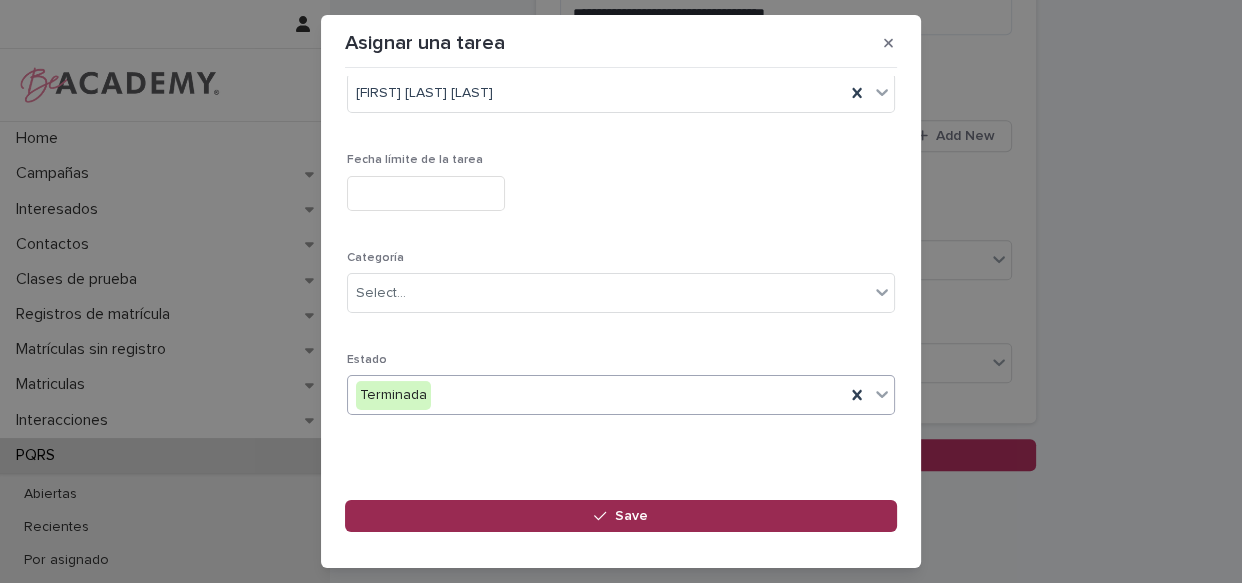 click on "Save" at bounding box center [621, 516] 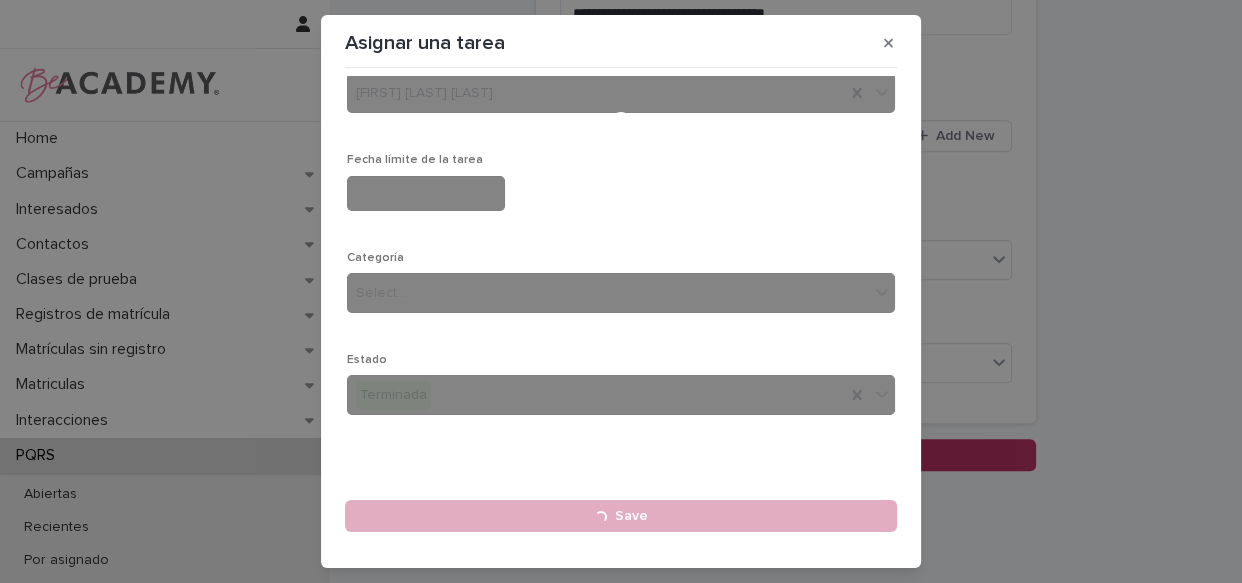 type 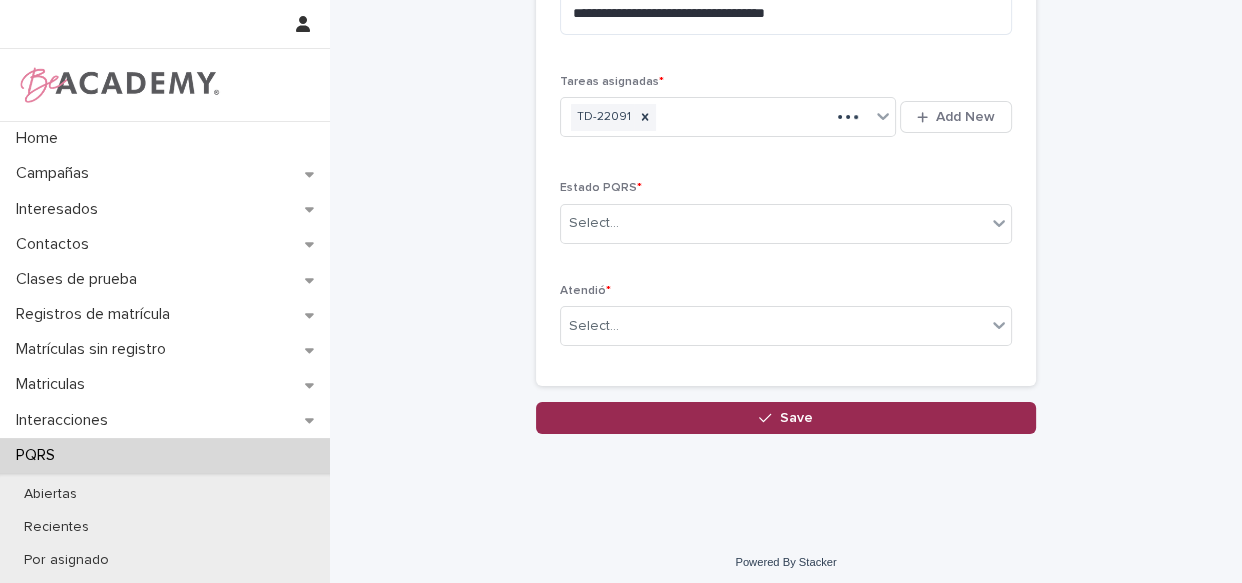 click on "Save" at bounding box center (786, 418) 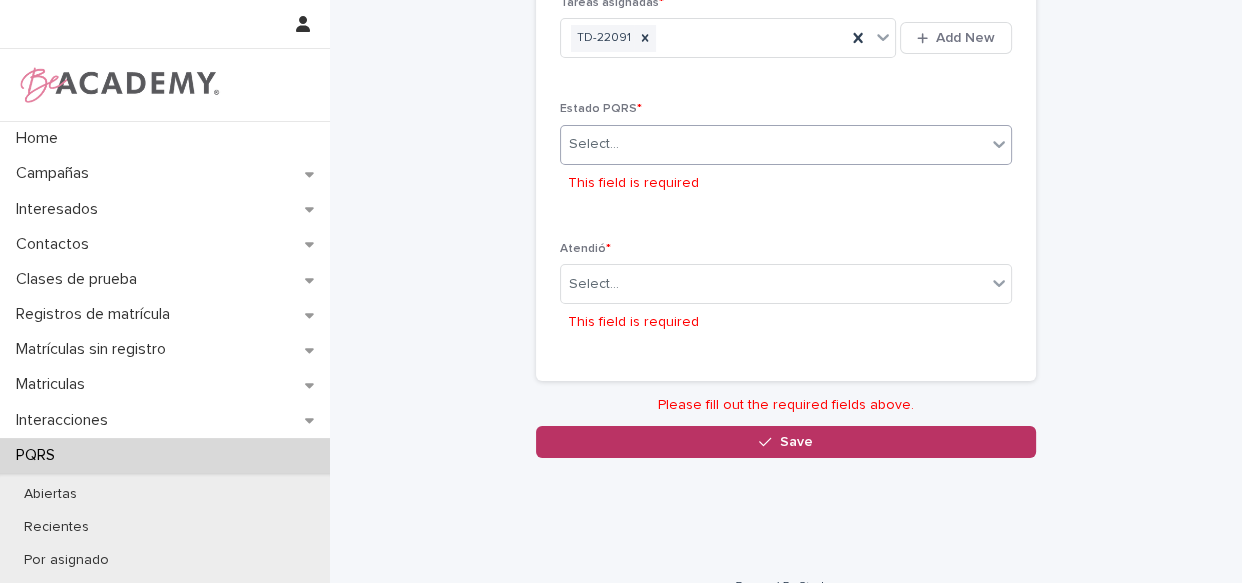 click on "Select..." at bounding box center [773, 144] 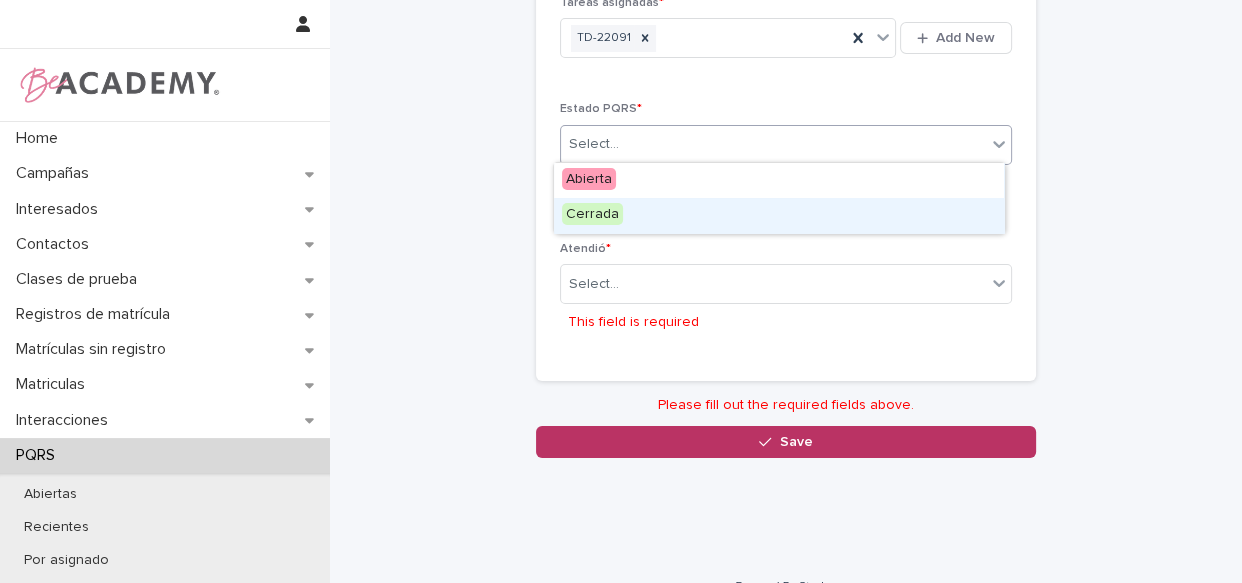 click on "Cerrada" at bounding box center [779, 215] 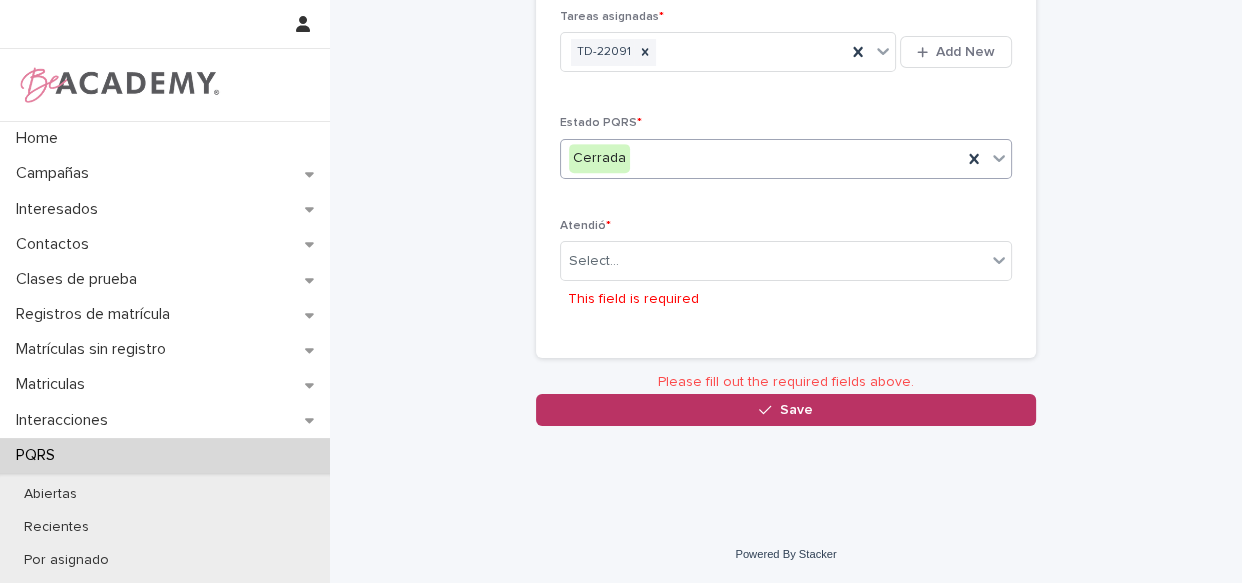 scroll, scrollTop: 926, scrollLeft: 0, axis: vertical 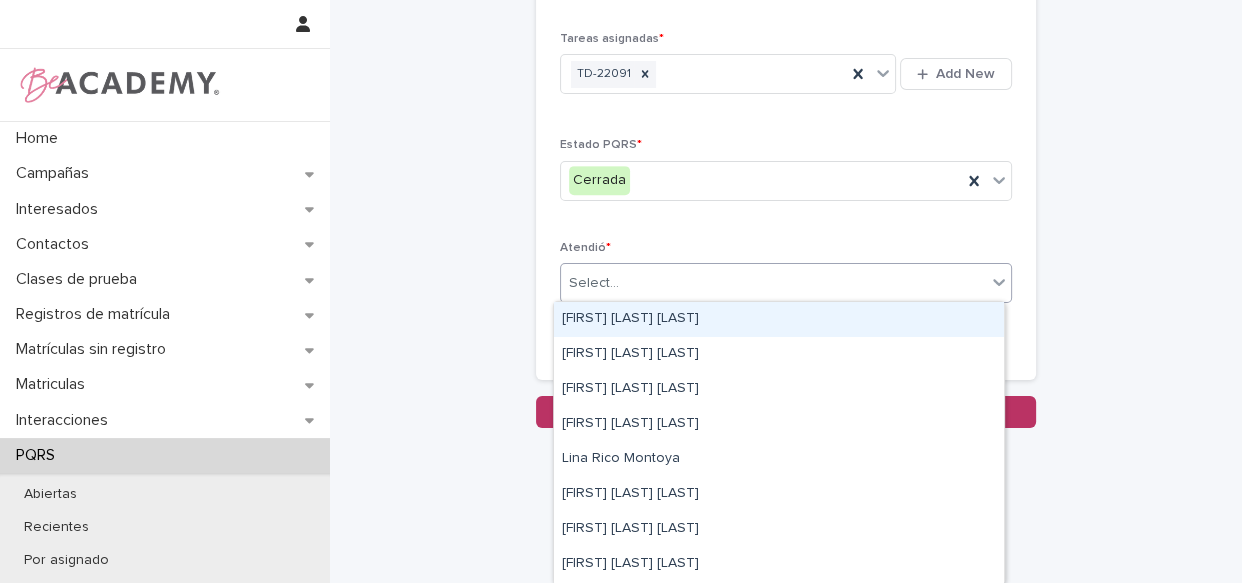 click on "Select..." at bounding box center [773, 283] 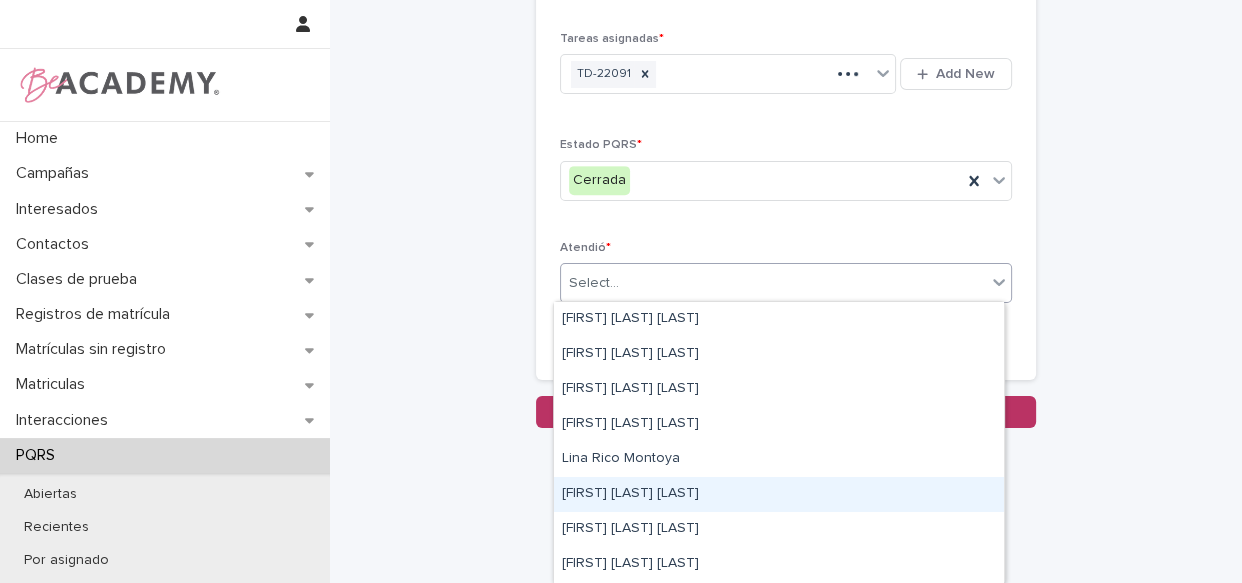 click on "[FIRST] [LAST] [LAST]" at bounding box center [779, 494] 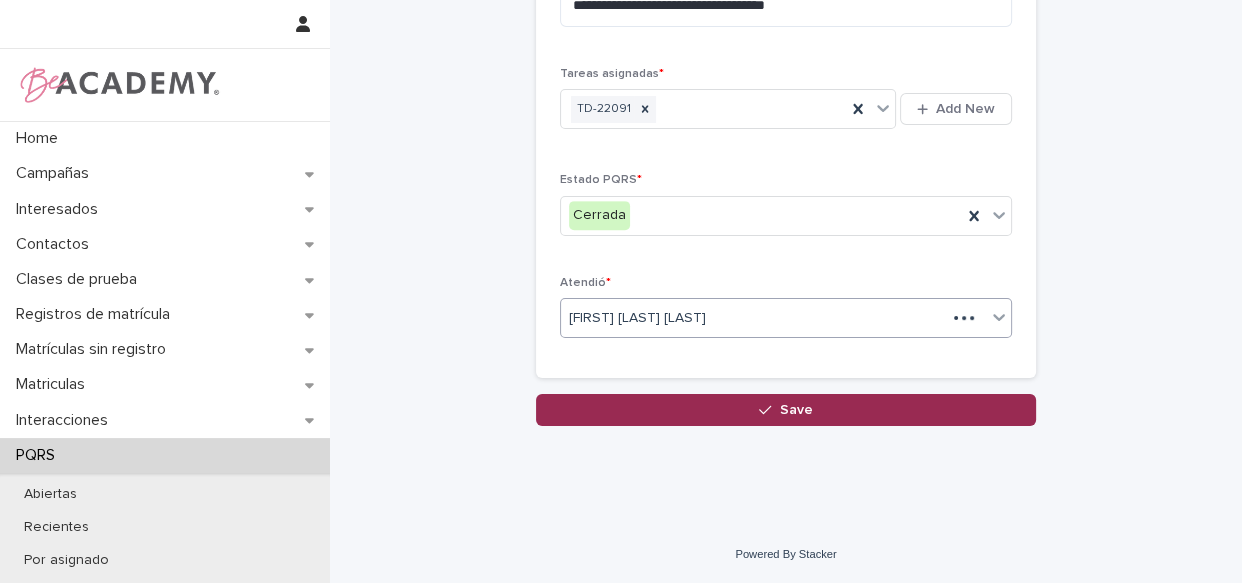 scroll, scrollTop: 889, scrollLeft: 0, axis: vertical 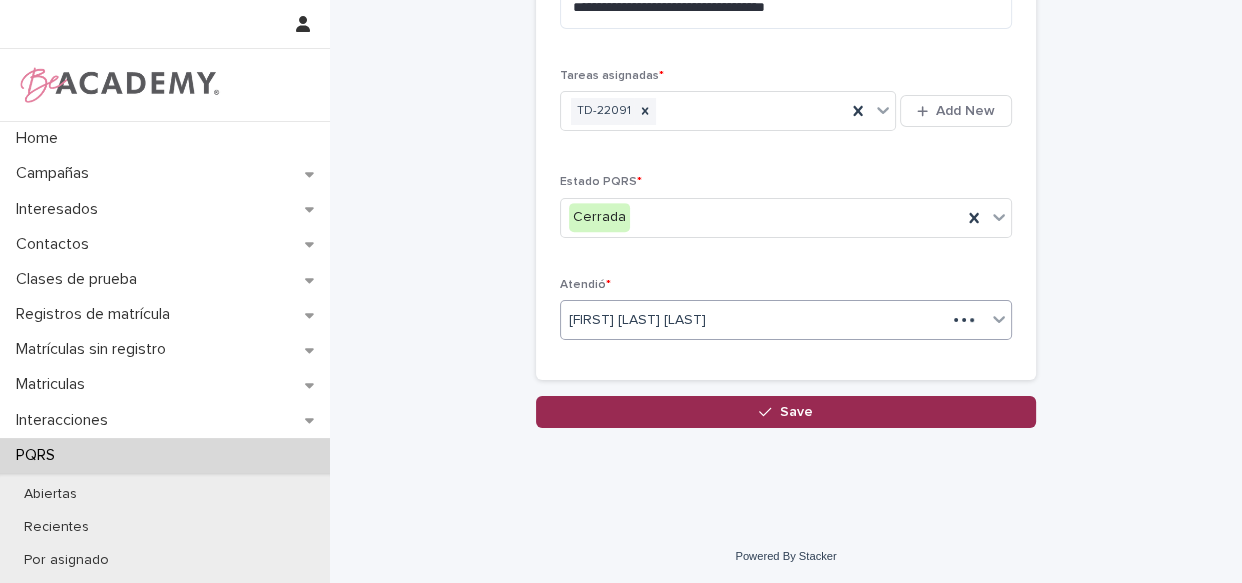 click on "Save" at bounding box center (786, 412) 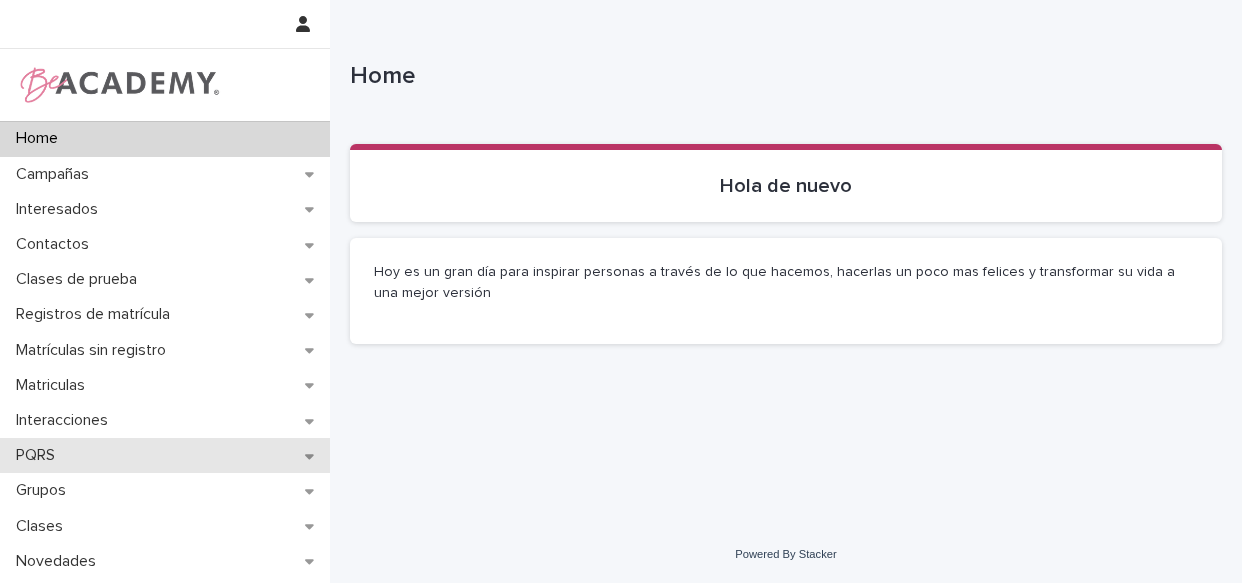 scroll, scrollTop: 0, scrollLeft: 0, axis: both 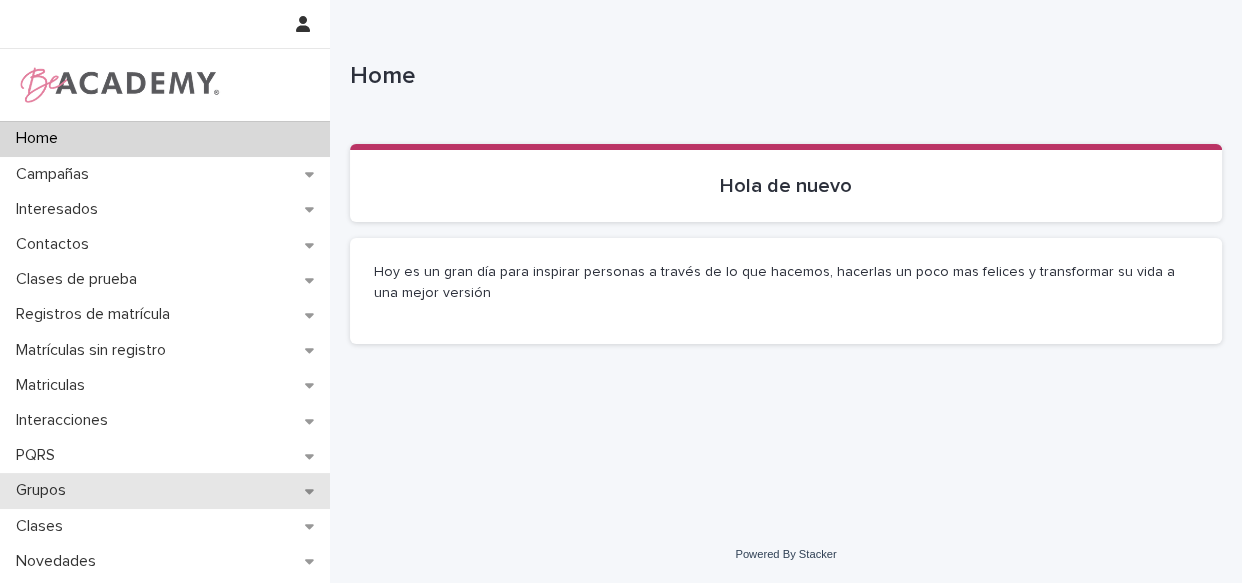 click on "Grupos" at bounding box center [165, 490] 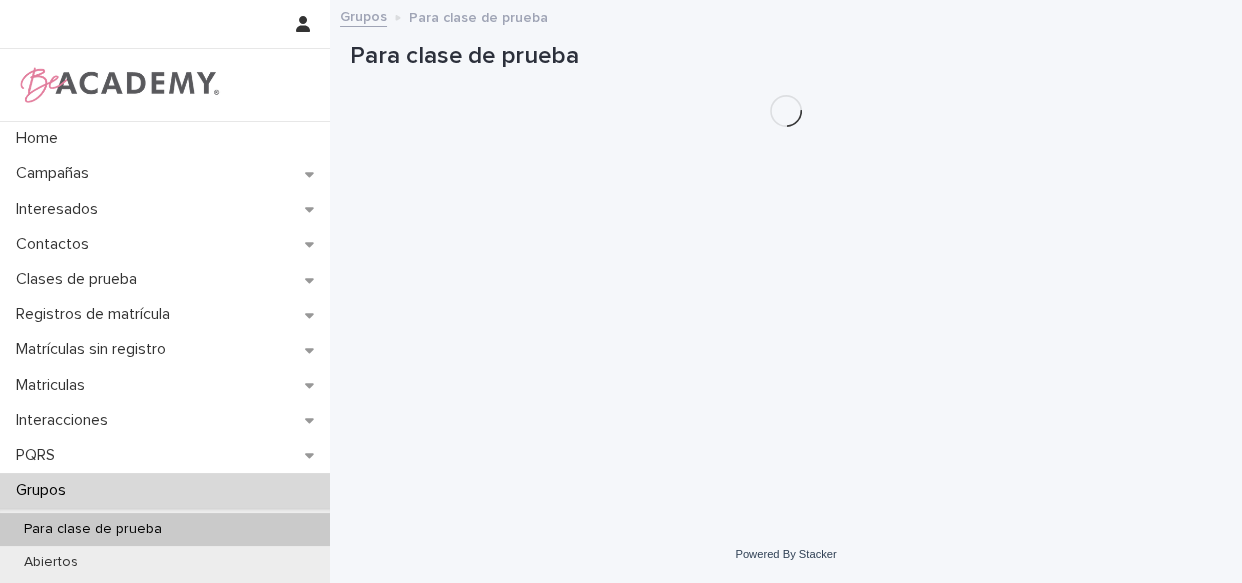 click on "Grupos" at bounding box center [165, 490] 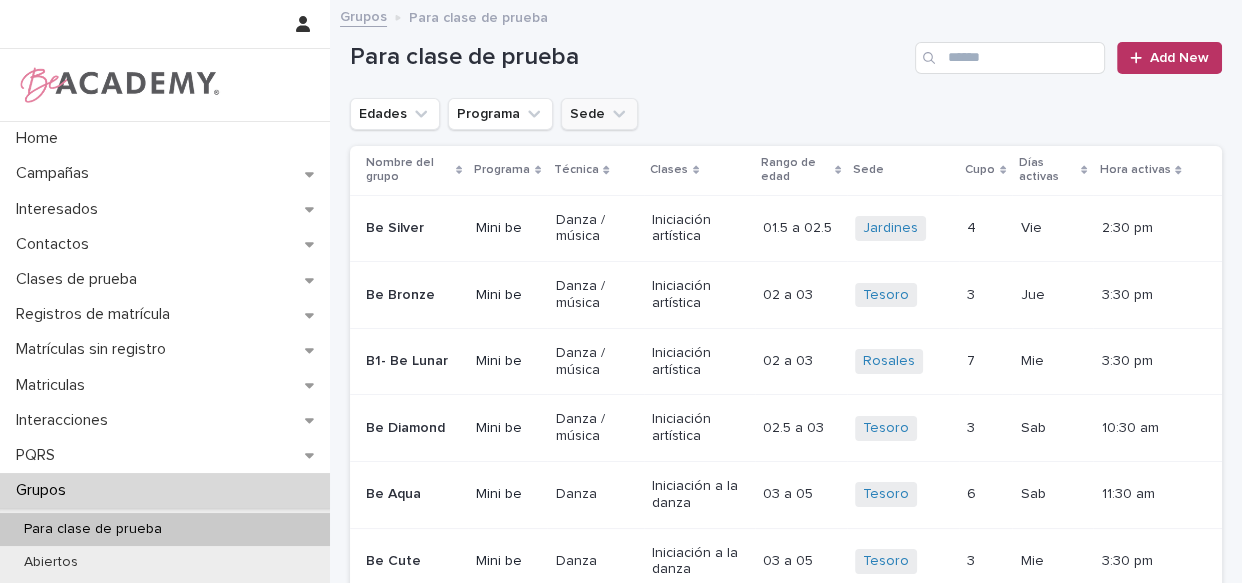 click 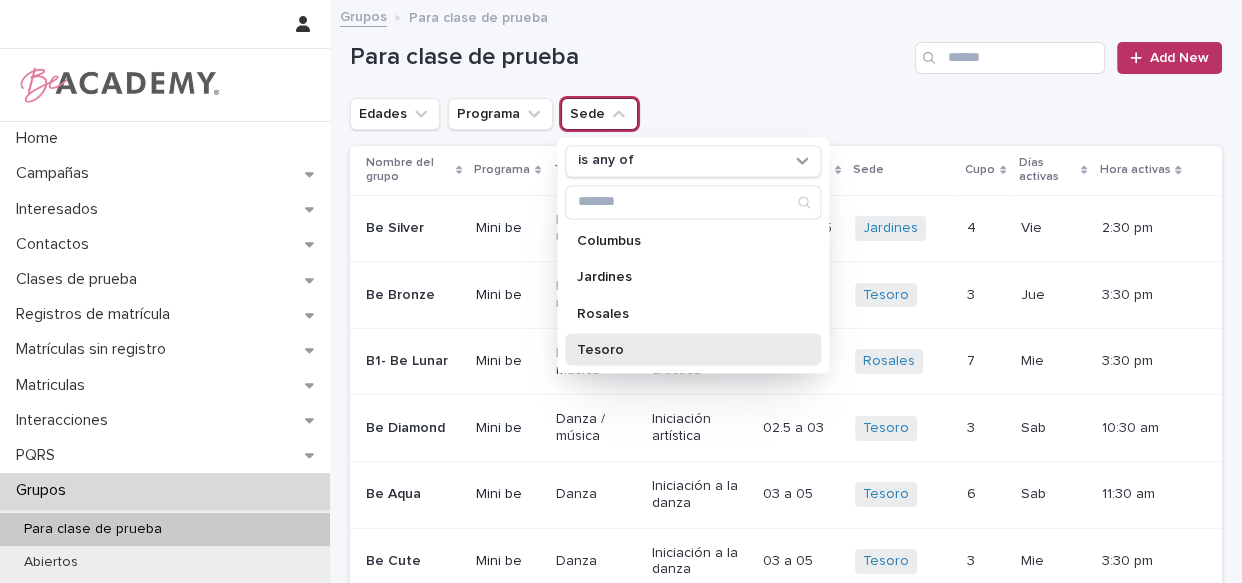 click on "Tesoro" at bounding box center (683, 349) 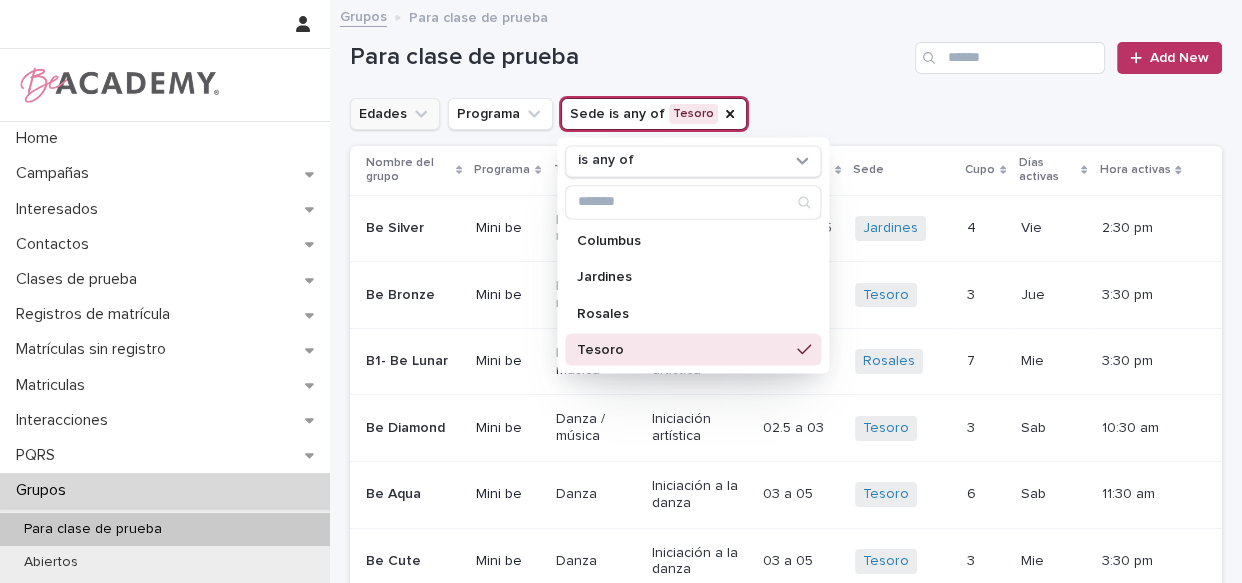 click on "Edades" at bounding box center [395, 114] 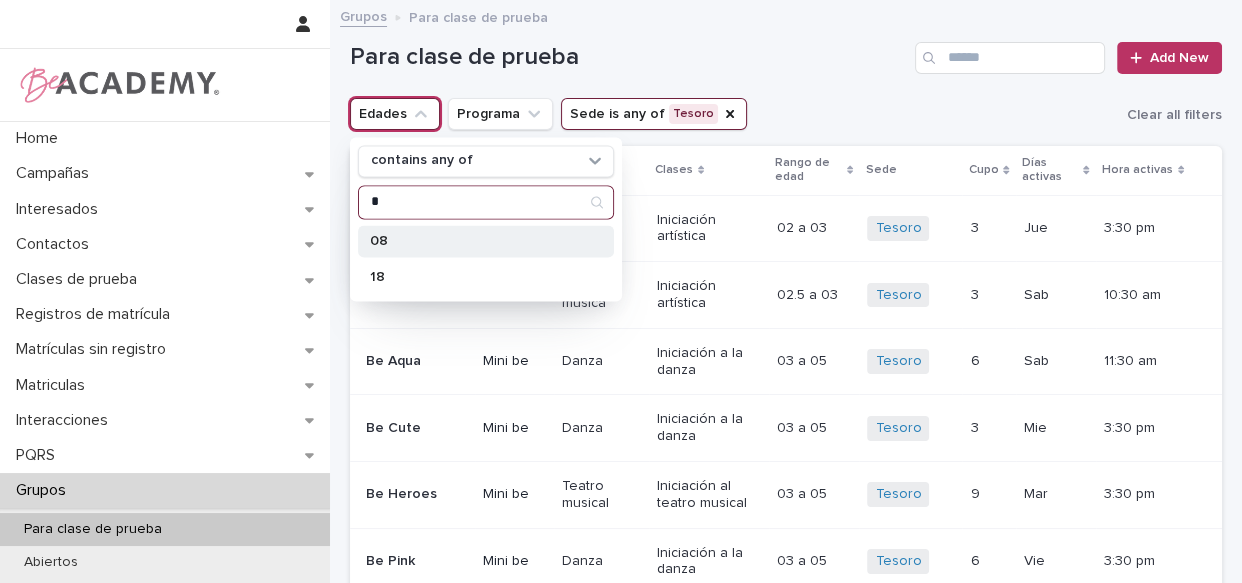 type on "*" 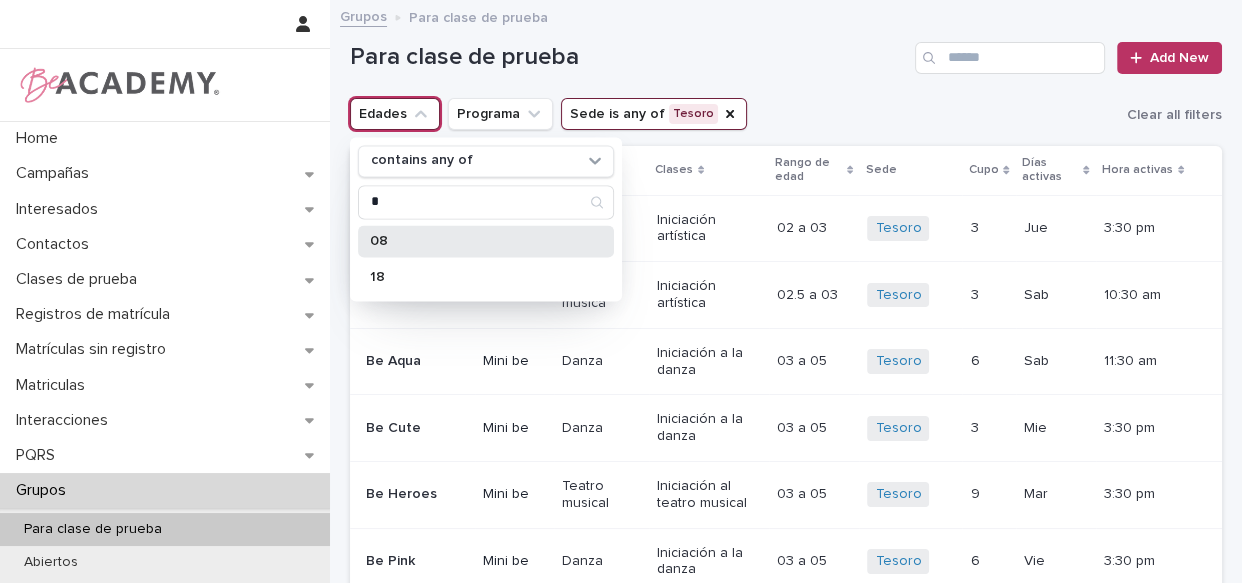 click on "08" at bounding box center (476, 241) 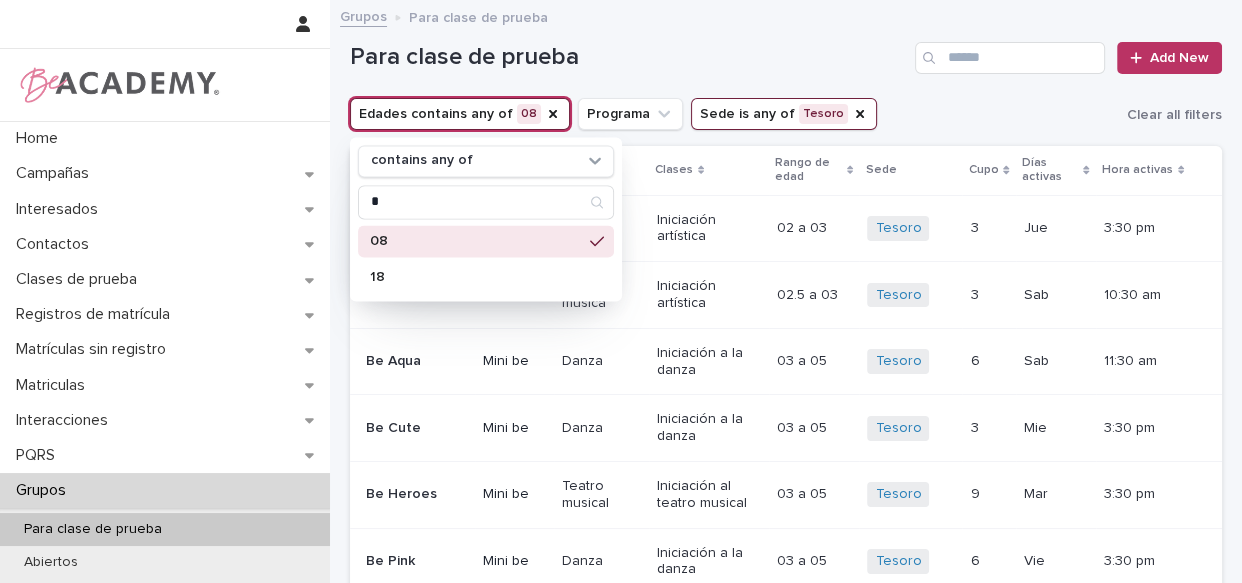 click on "Para clase de prueba" at bounding box center [628, 57] 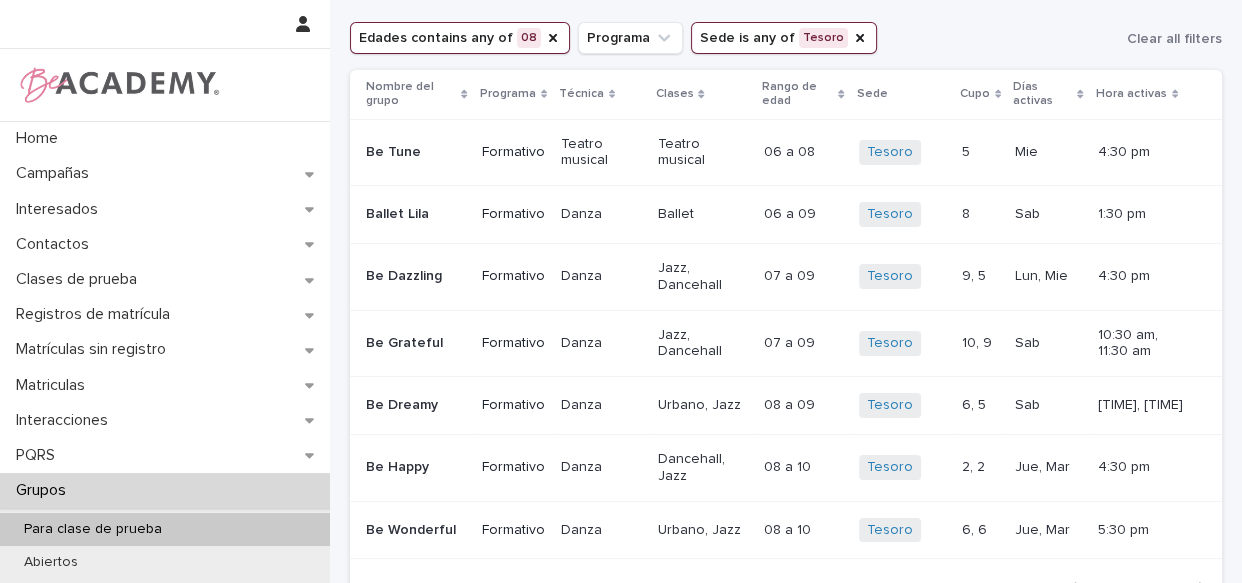 scroll, scrollTop: 96, scrollLeft: 0, axis: vertical 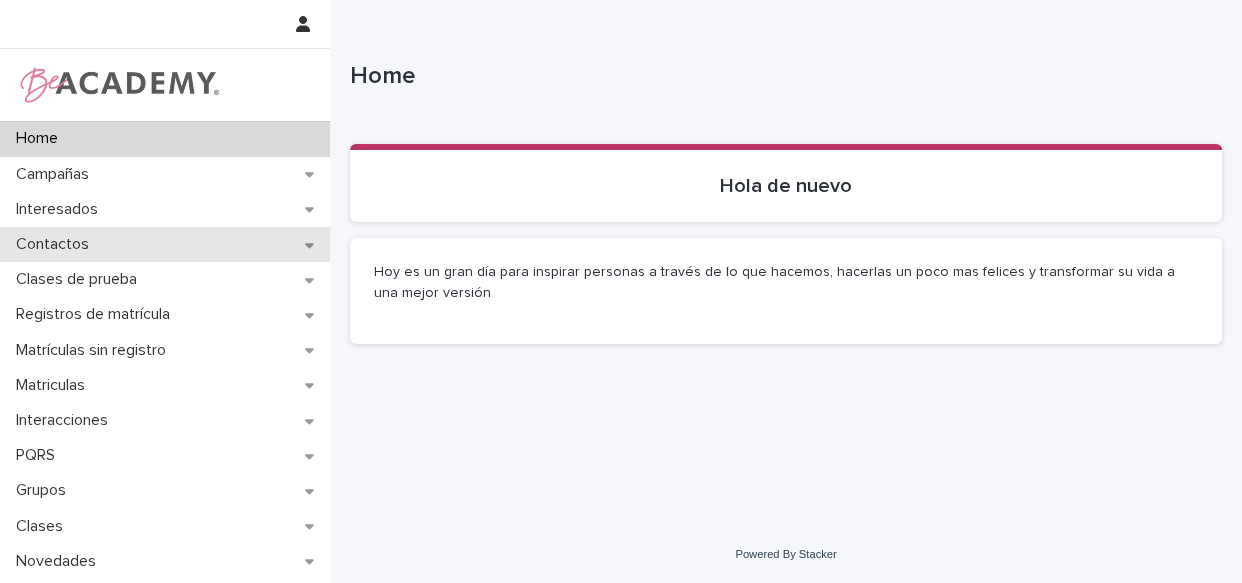 click on "Contactos" at bounding box center (56, 244) 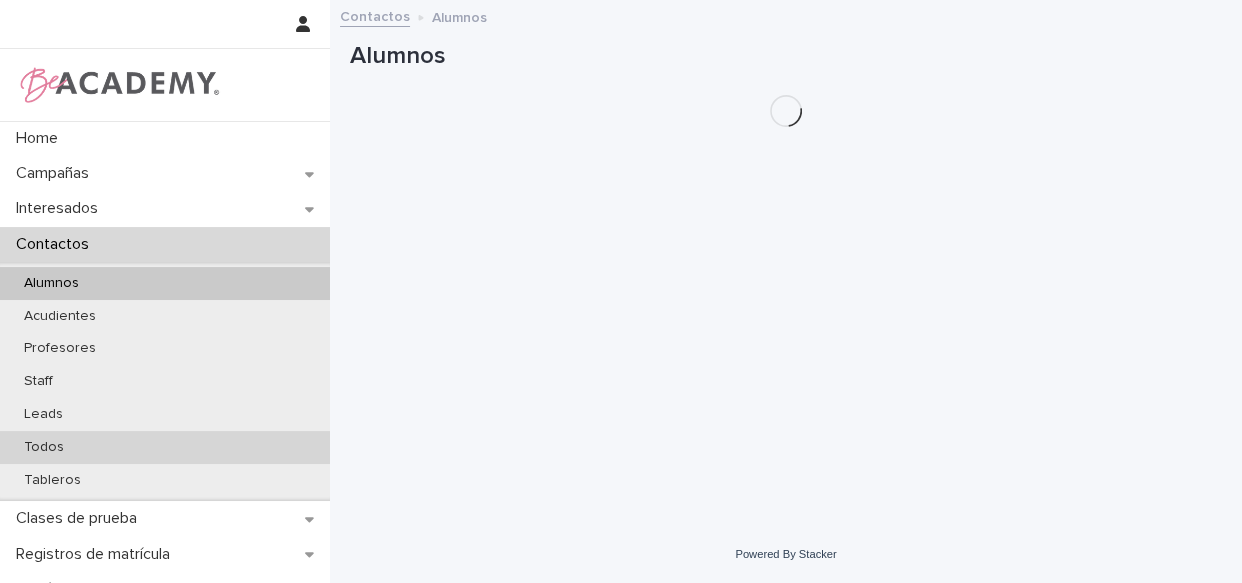 click on "Todos" at bounding box center (44, 447) 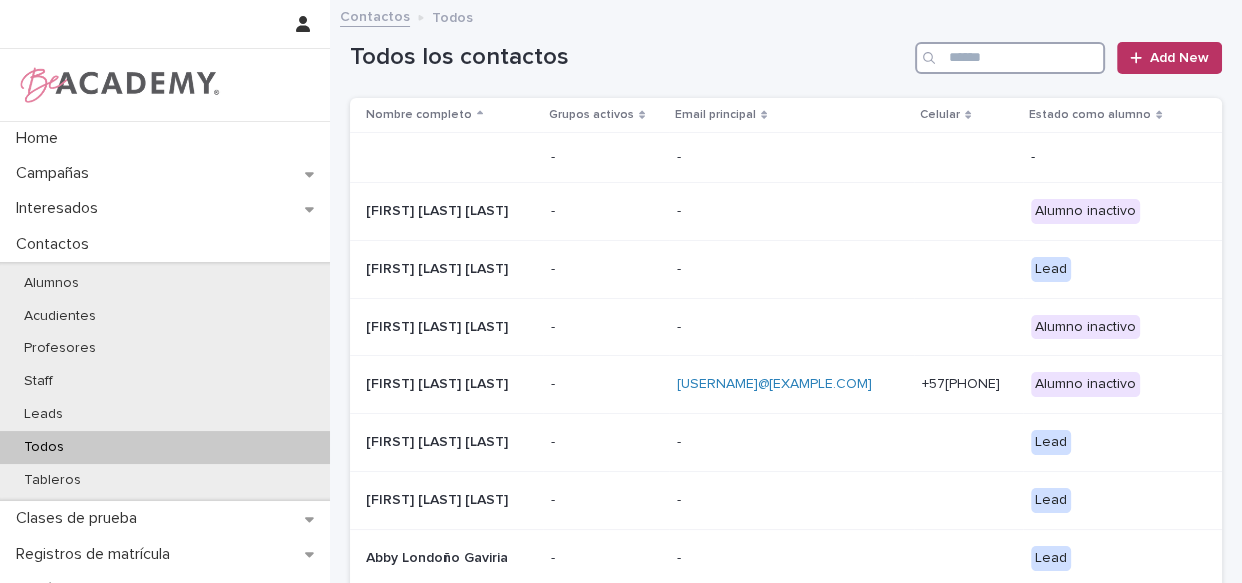 click at bounding box center (1010, 58) 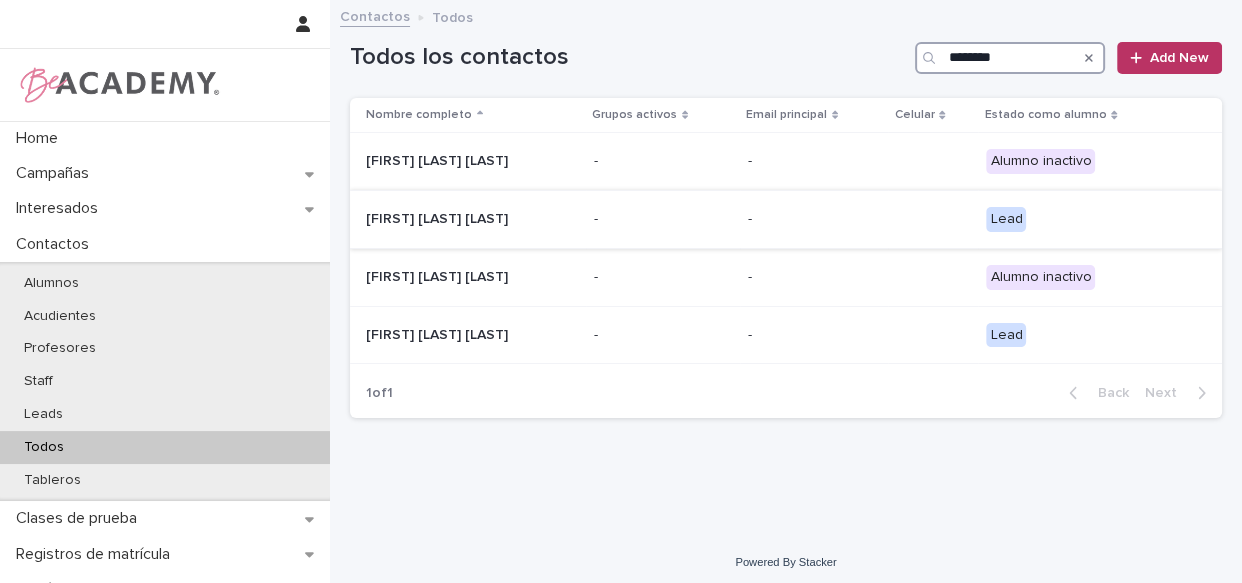 type on "********" 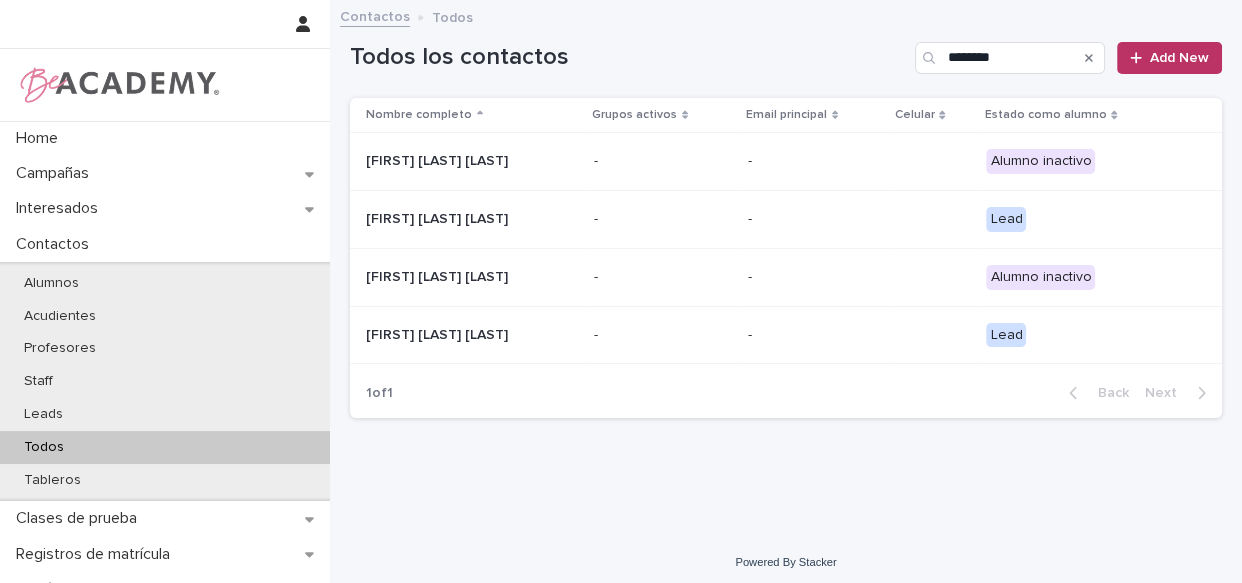 click on "-" at bounding box center [663, 219] 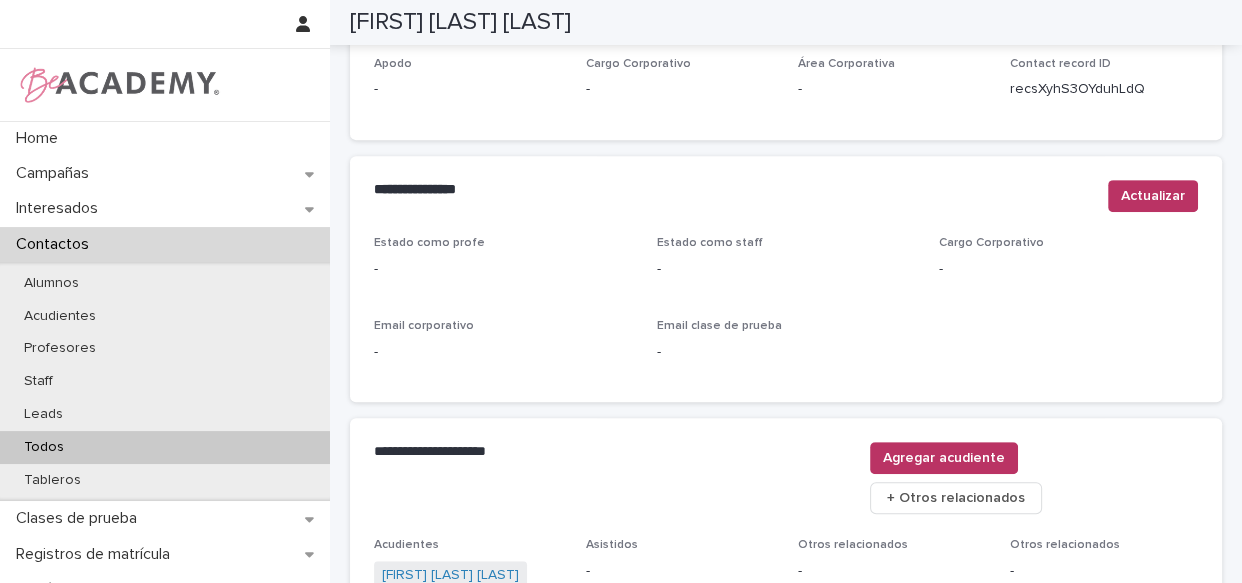 scroll, scrollTop: 727, scrollLeft: 0, axis: vertical 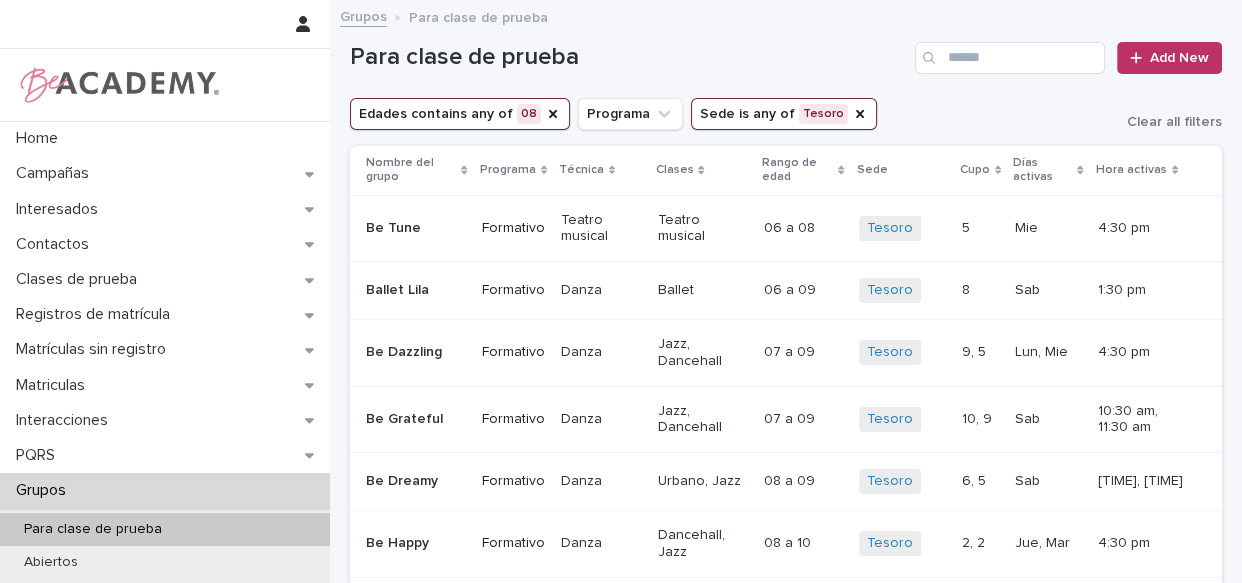 click on "Edades contains any of 08" at bounding box center [460, 114] 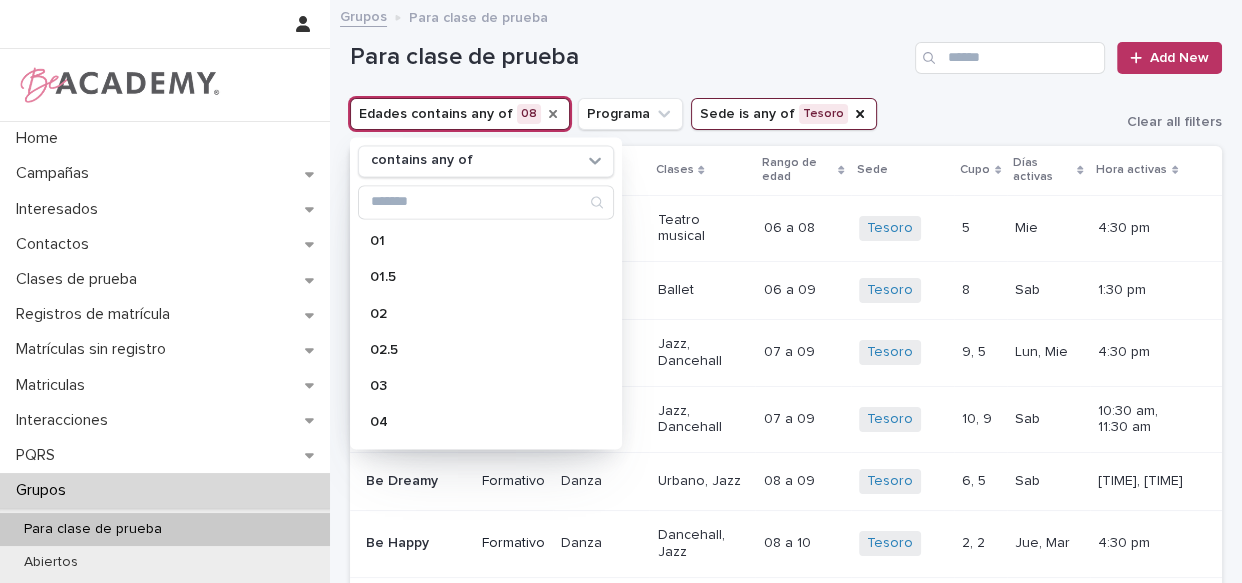 click 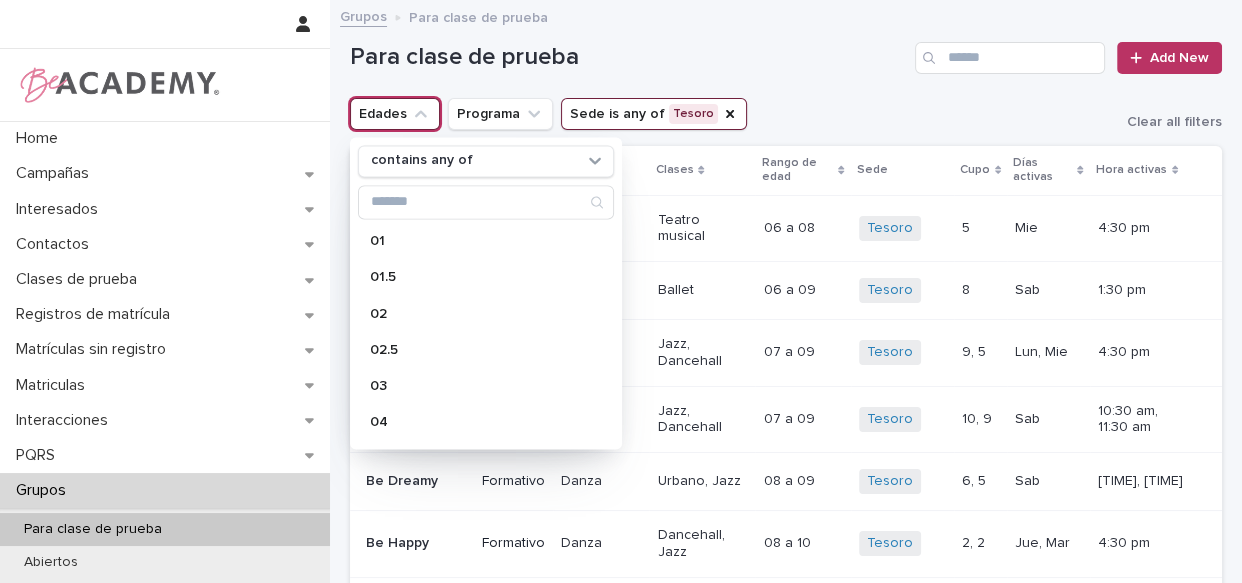 click on "Edades" at bounding box center (395, 114) 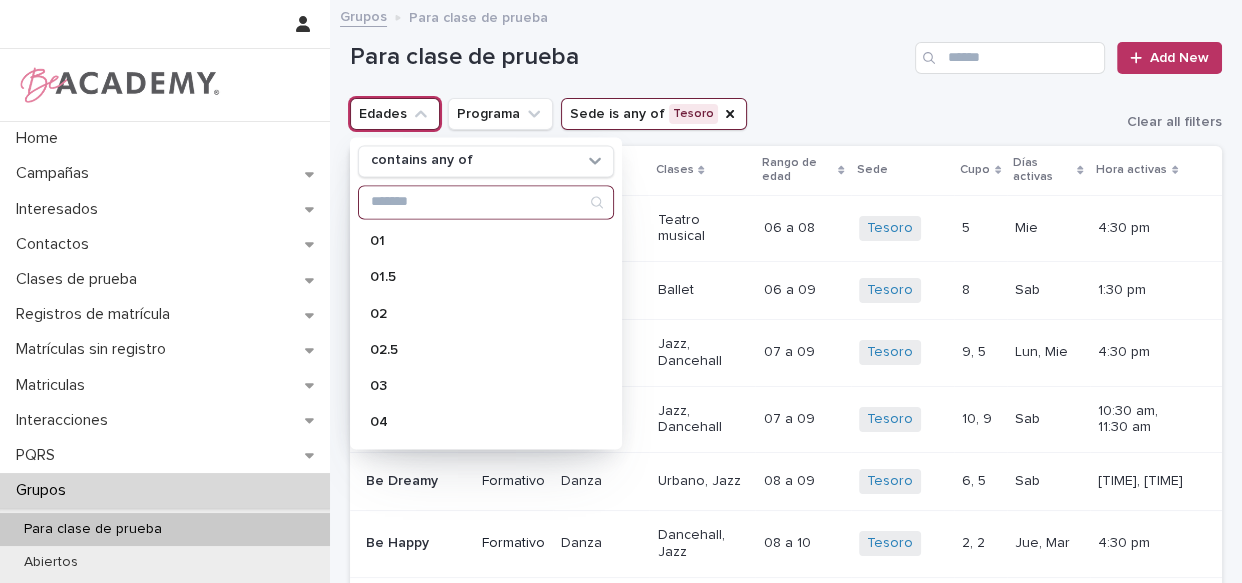 click at bounding box center [486, 202] 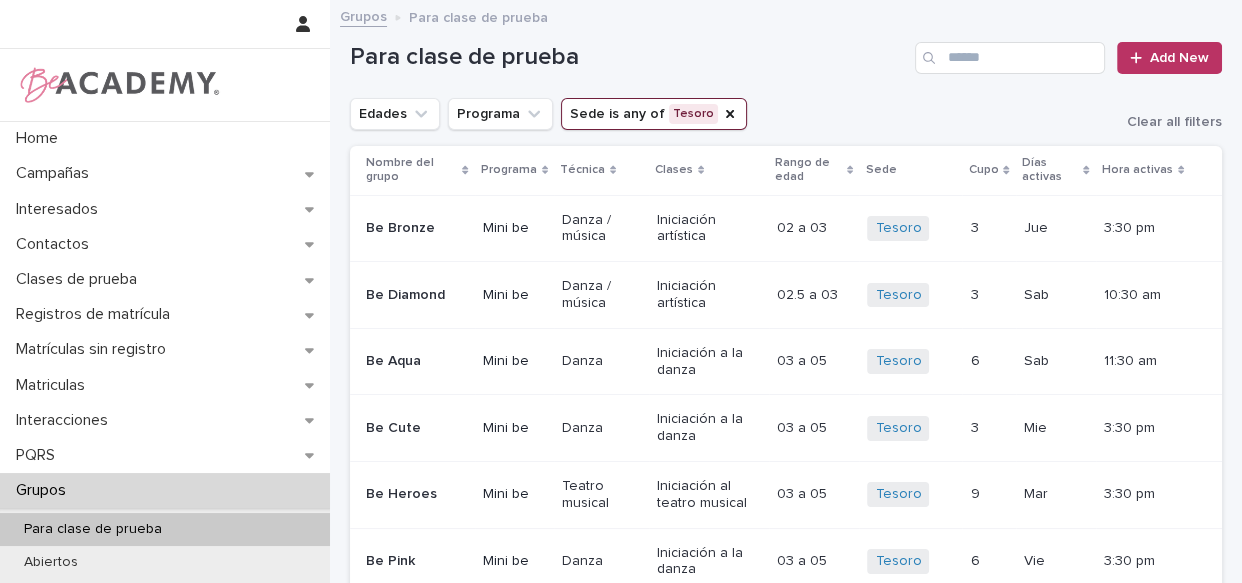 click on "Para clase de prueba" at bounding box center (628, 57) 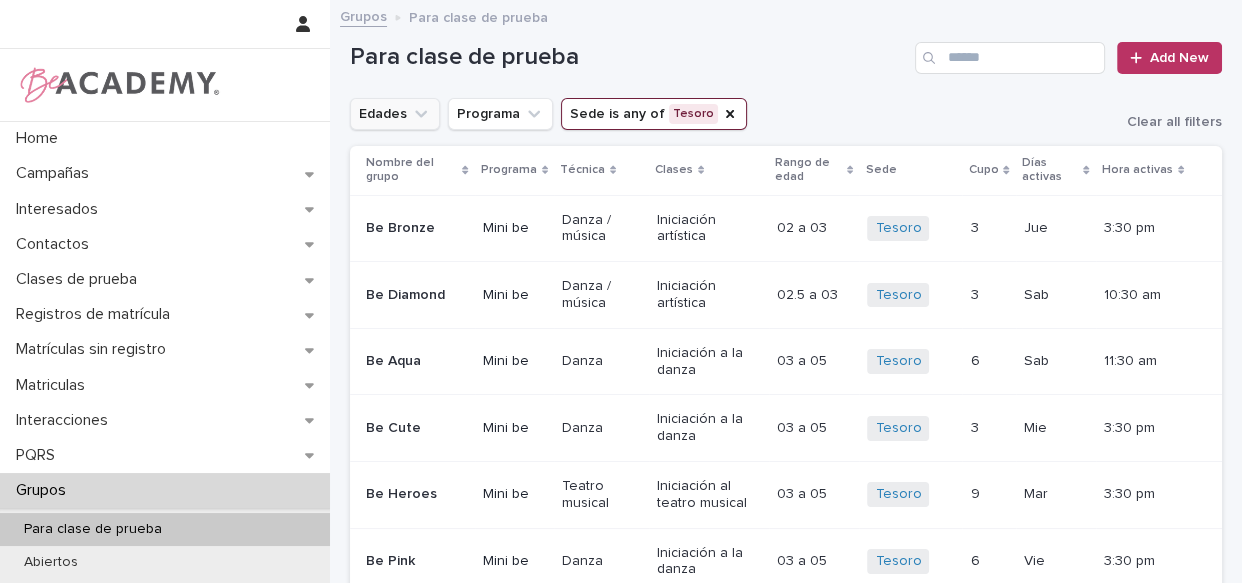click on "Edades" at bounding box center (395, 114) 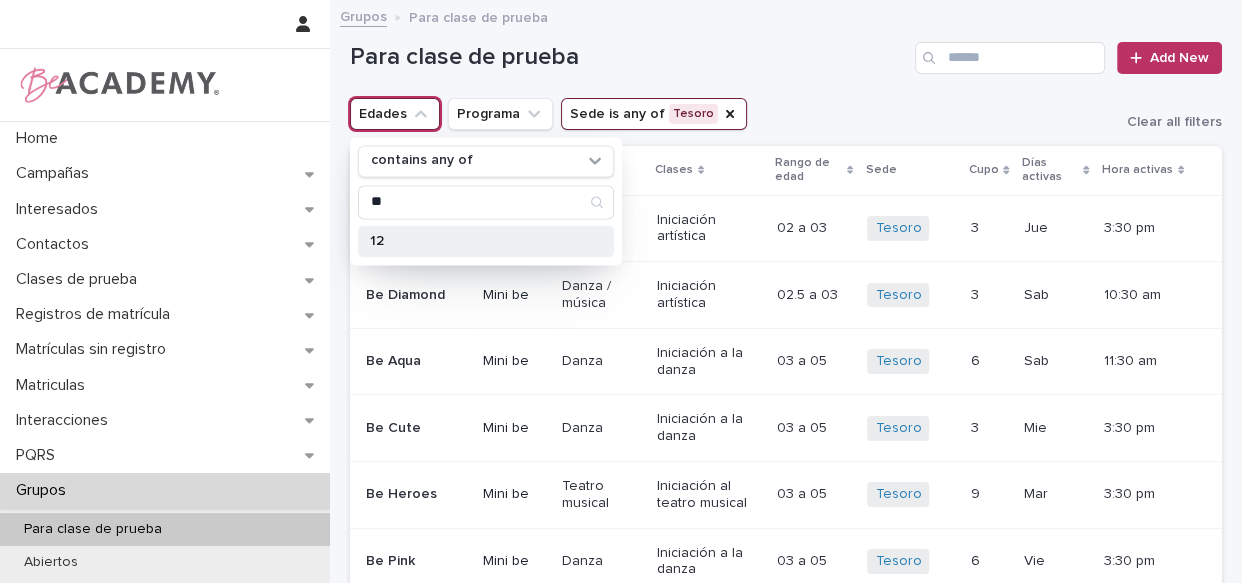 type on "**" 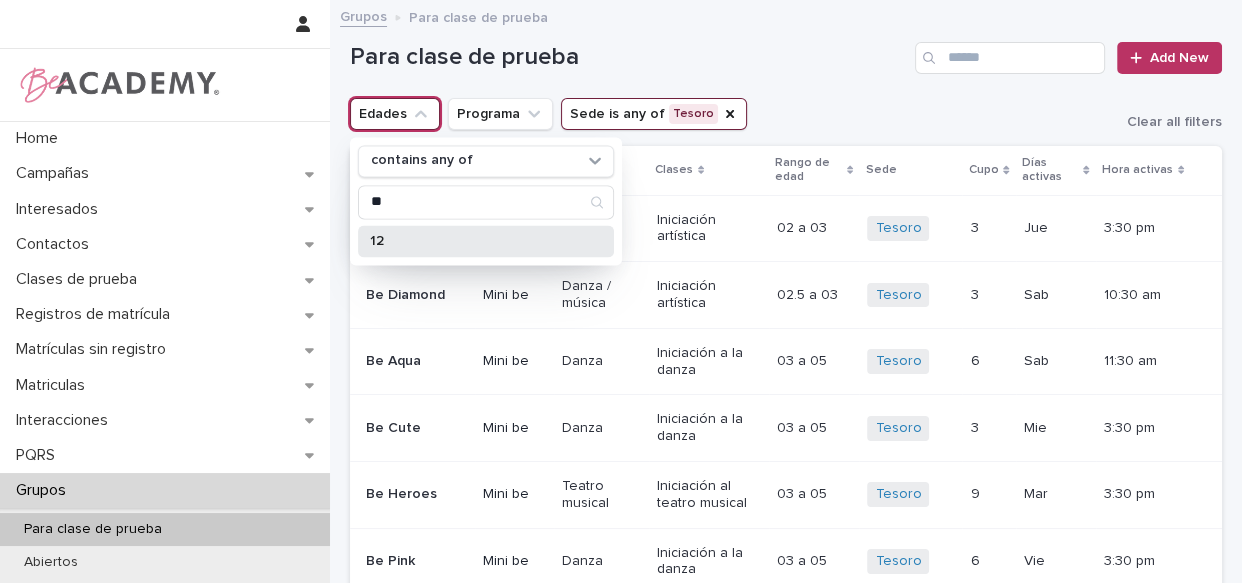 click on "12" at bounding box center (476, 241) 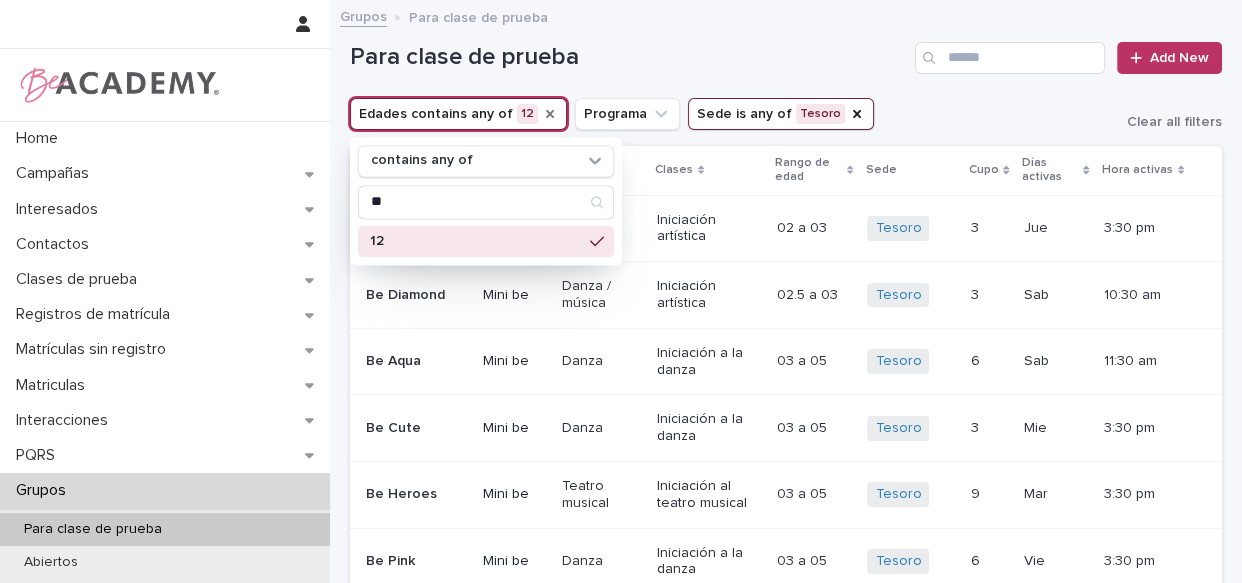 click on "Para clase de prueba Add New" at bounding box center [786, 50] 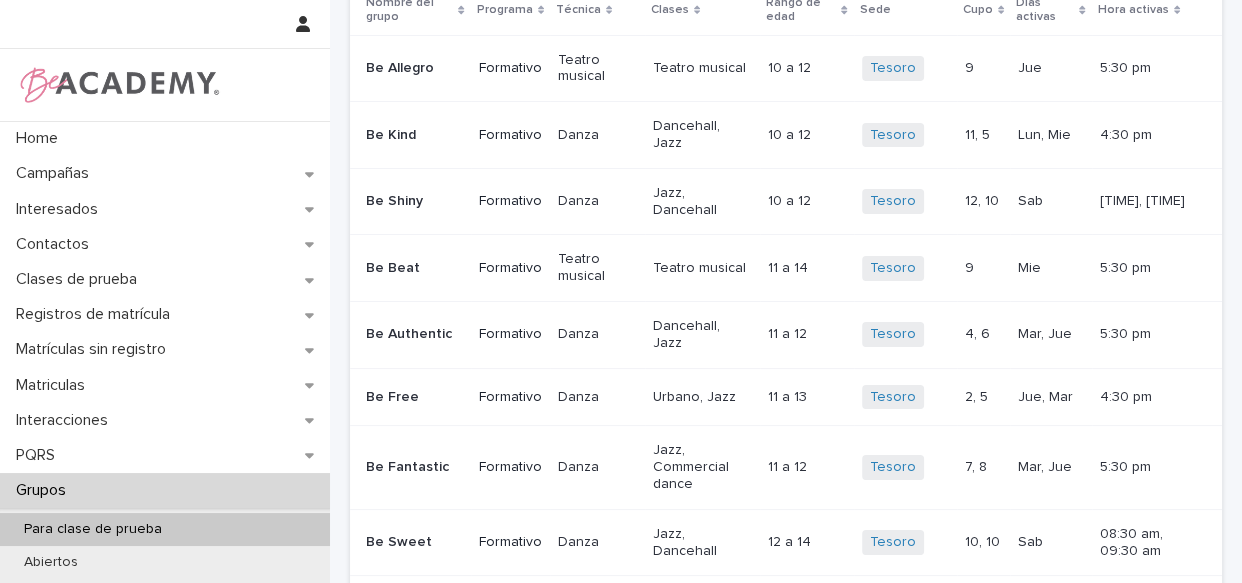 scroll, scrollTop: 126, scrollLeft: 0, axis: vertical 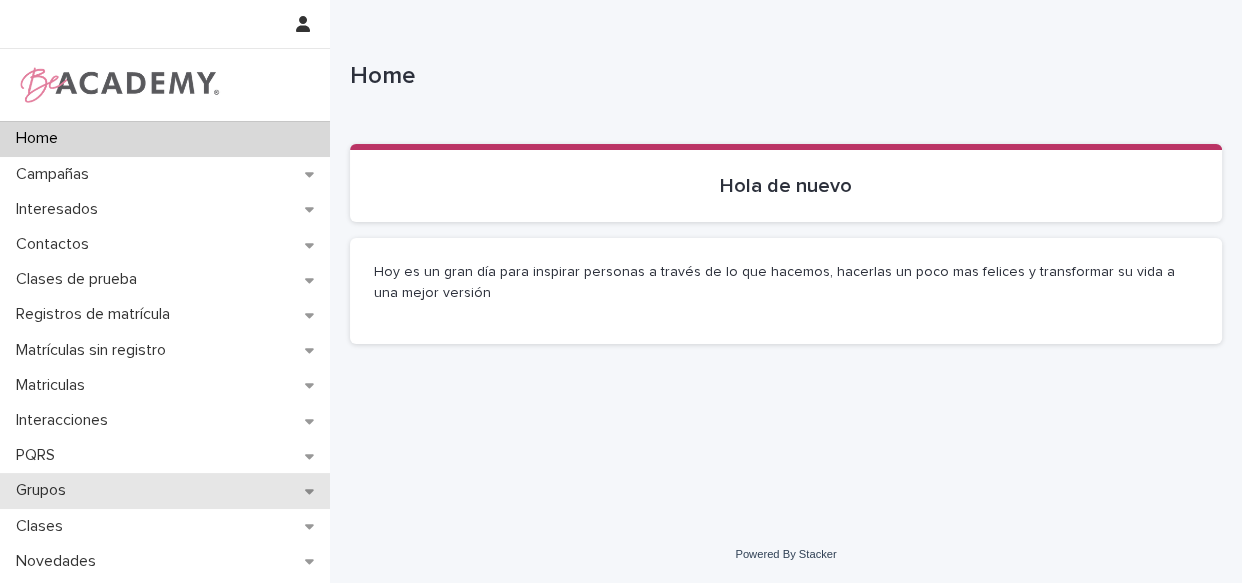 click on "Grupos" at bounding box center (45, 490) 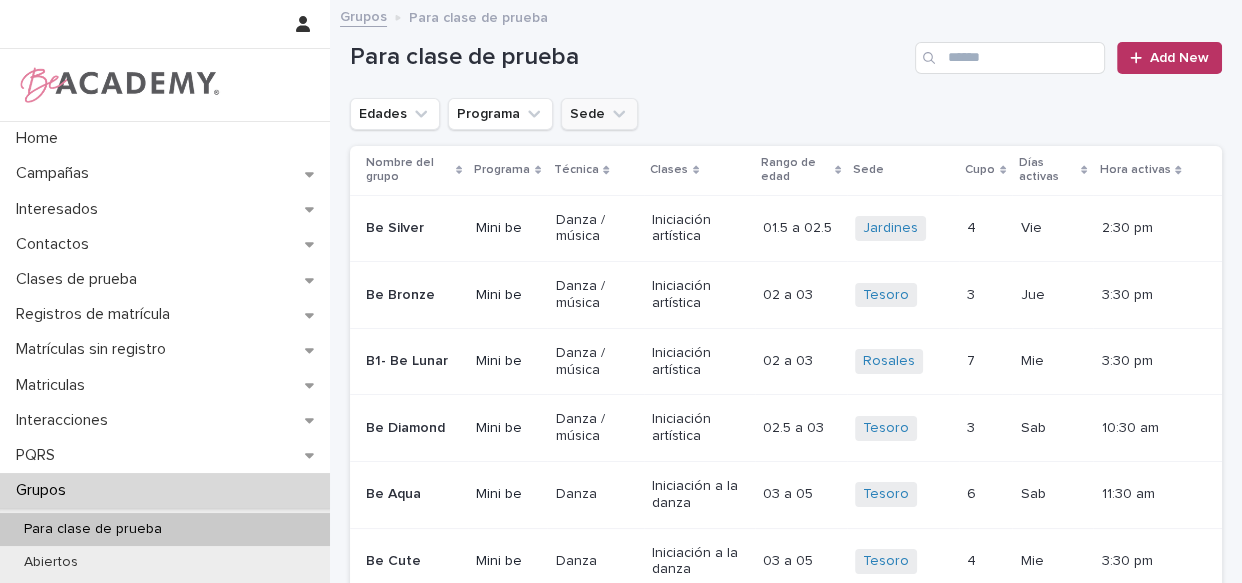click 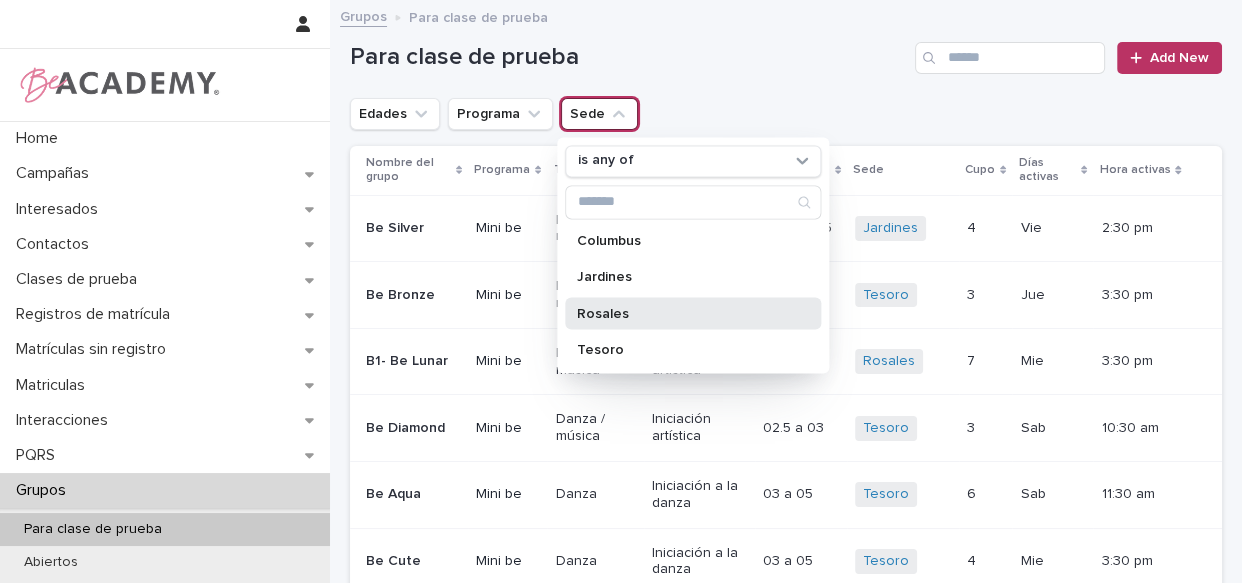 click on "Rosales" at bounding box center [683, 313] 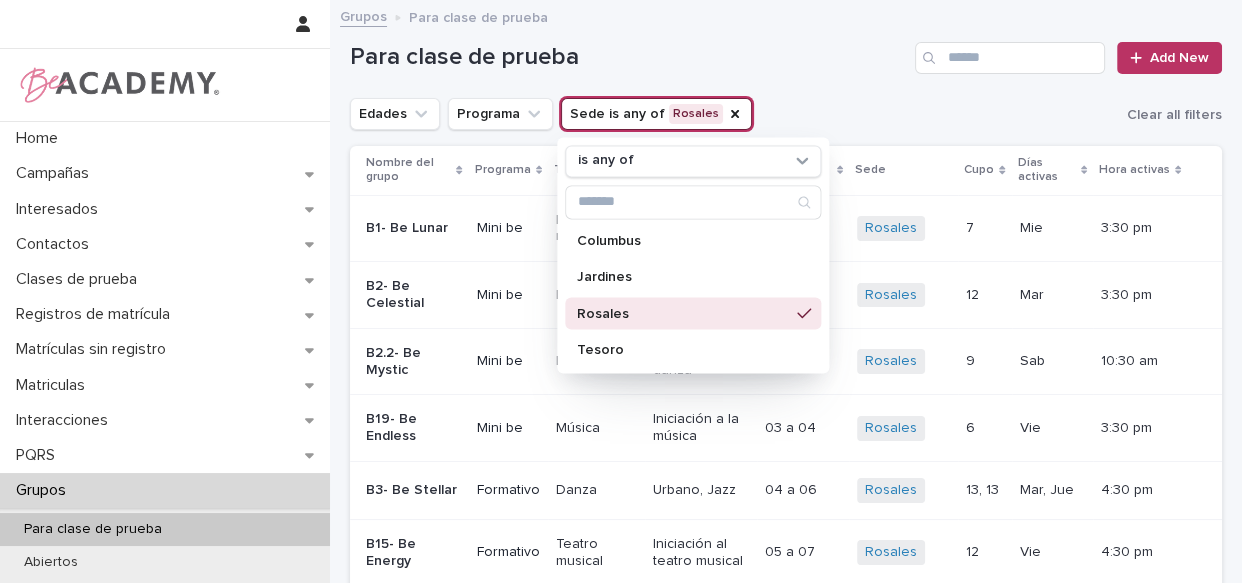 click on "Grupos Para clase de prueba" at bounding box center [786, 18] 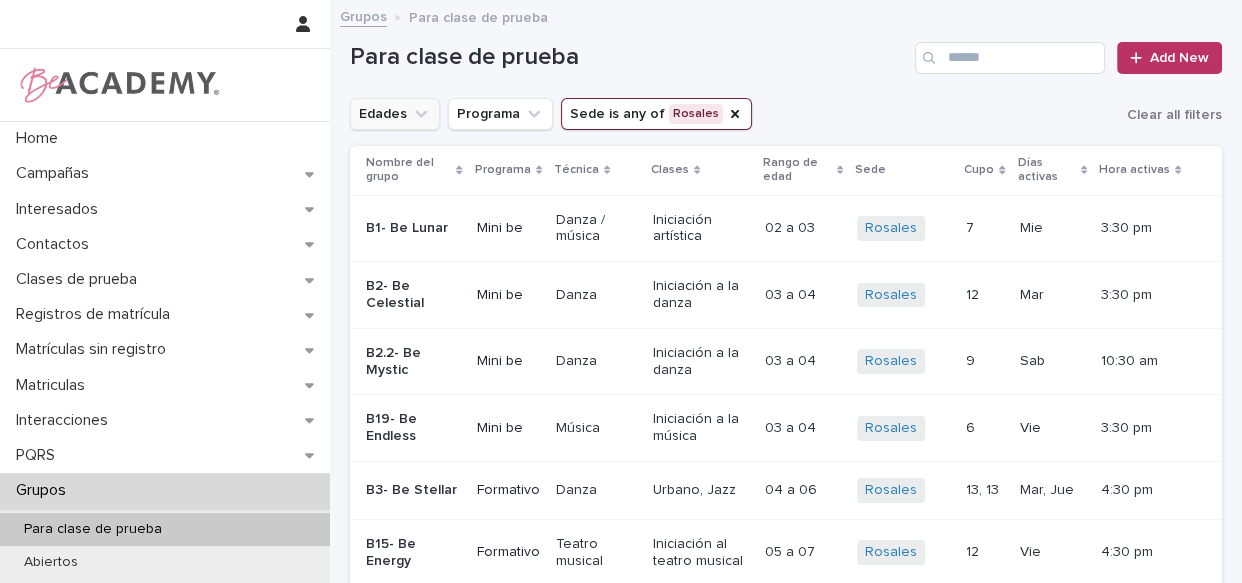 click on "Edades" at bounding box center (395, 114) 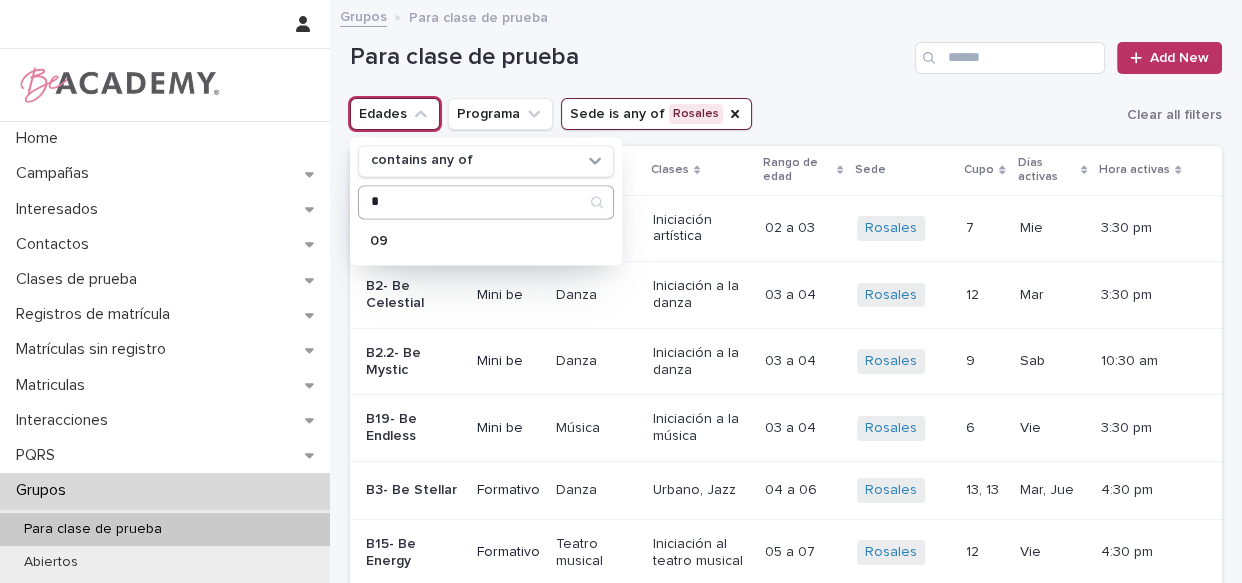 type on "*" 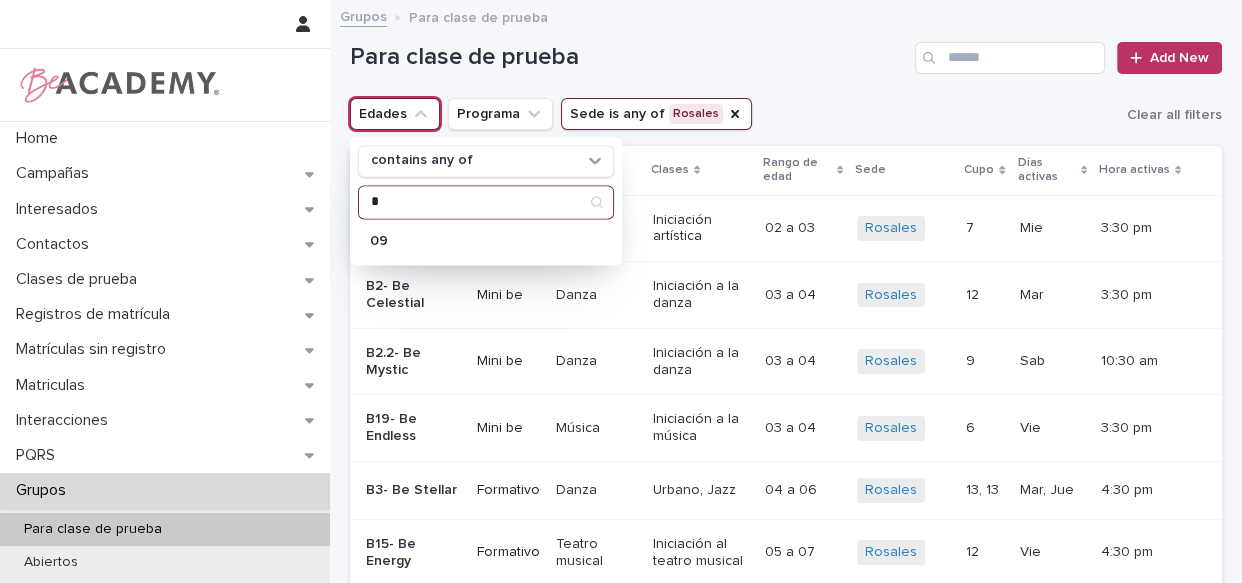 click on "*" at bounding box center [486, 202] 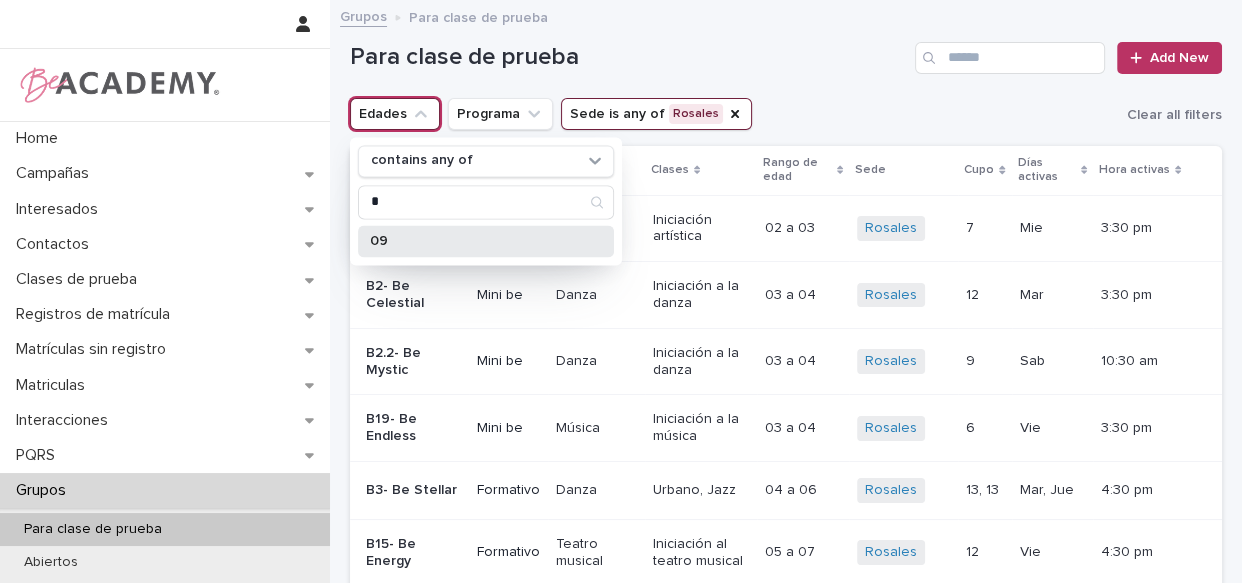 click on "09" at bounding box center [486, 241] 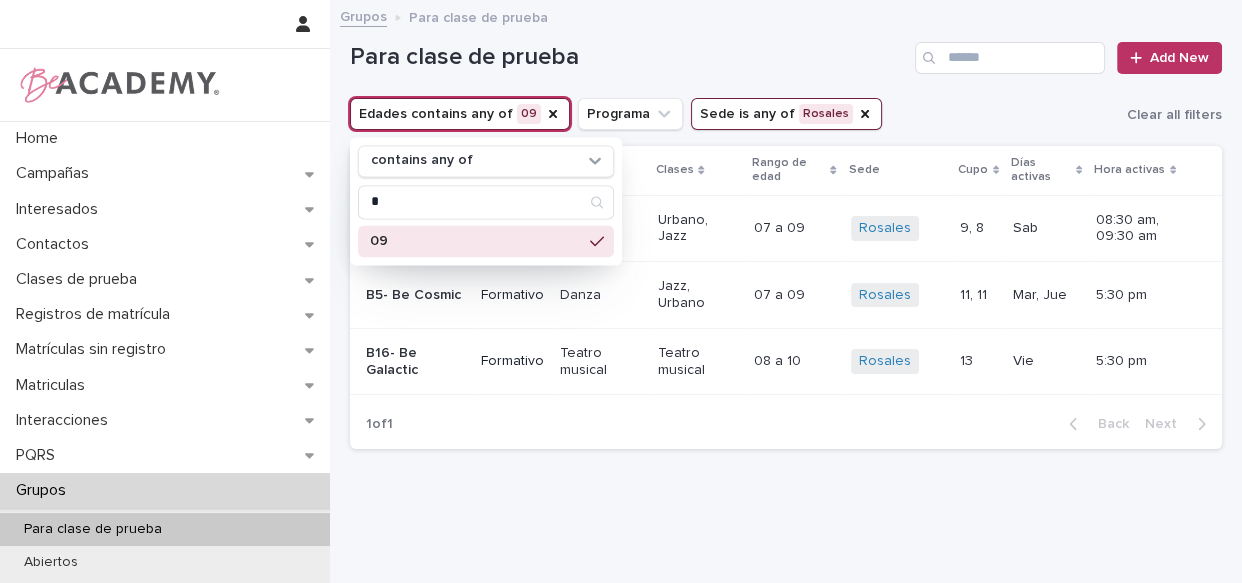 click on "Para clase de prueba Add New" at bounding box center (786, 50) 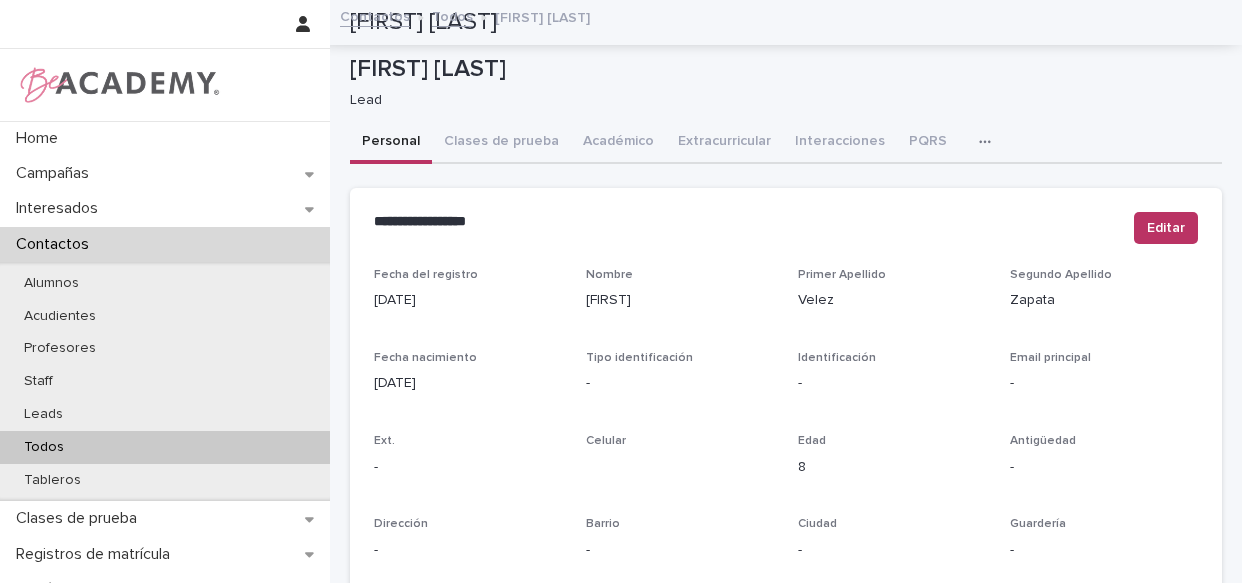 scroll, scrollTop: 0, scrollLeft: 0, axis: both 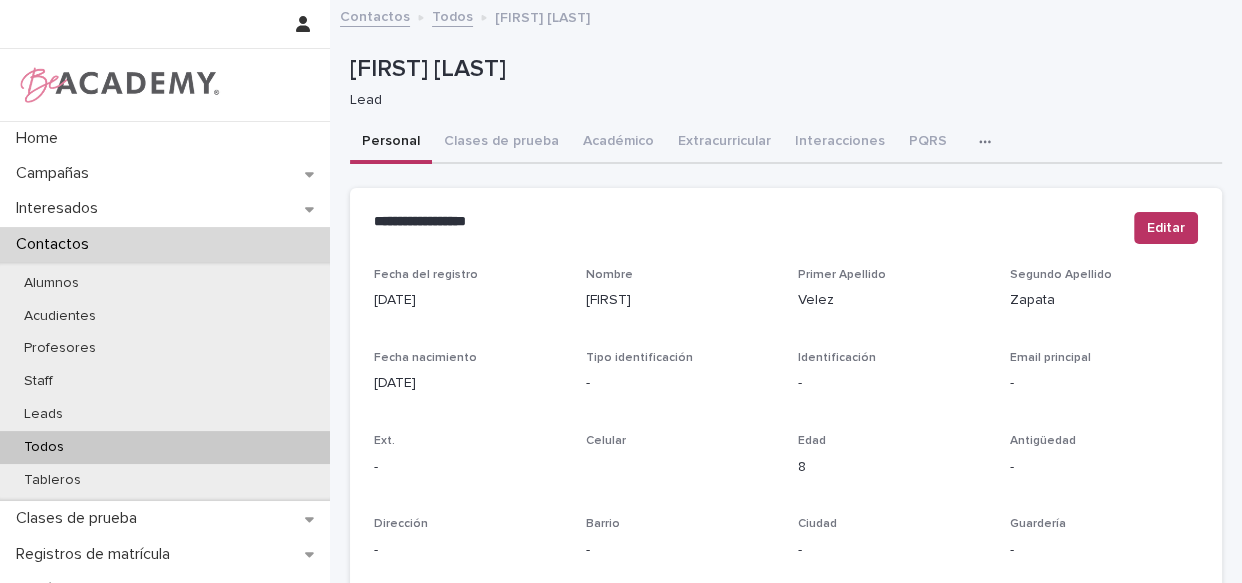 click on "Todos" at bounding box center (452, 15) 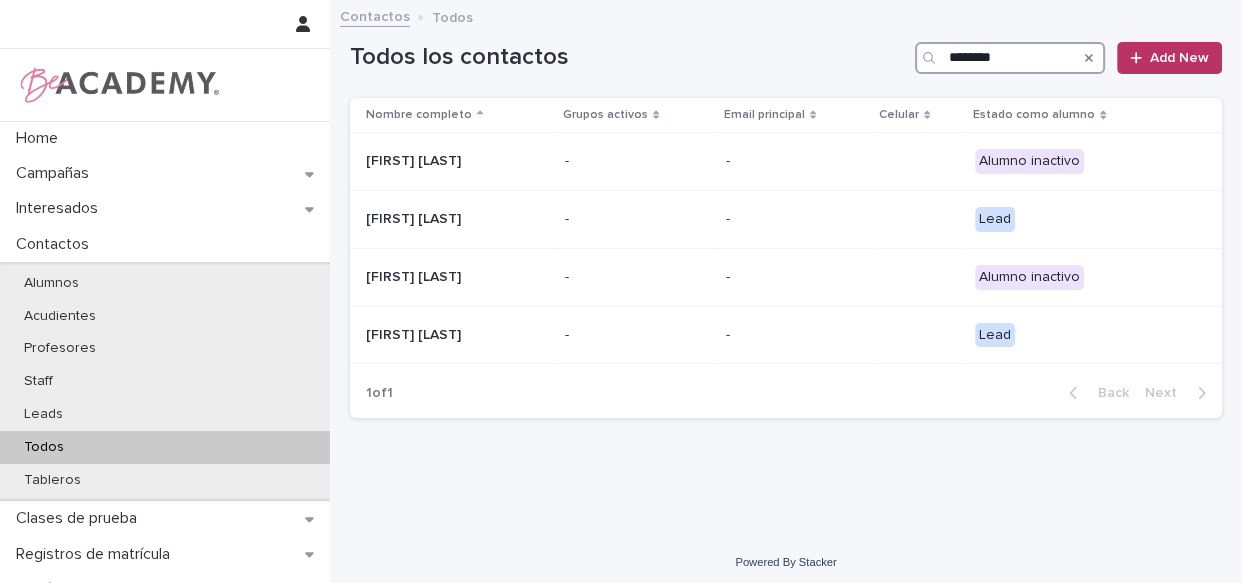 click on "********" at bounding box center (1010, 58) 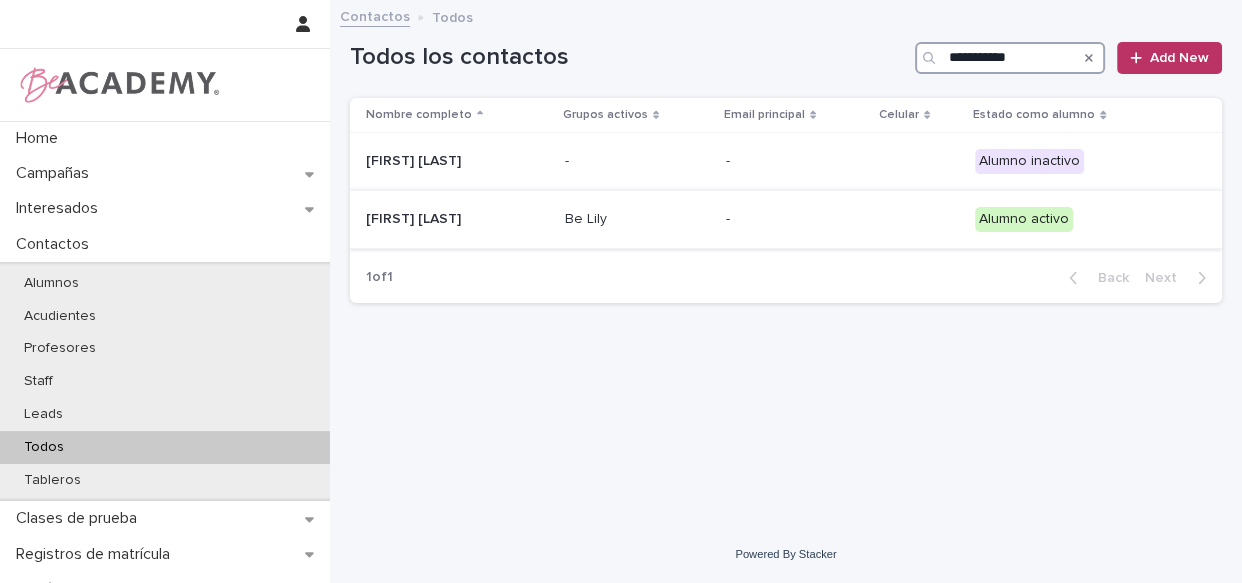 type on "**********" 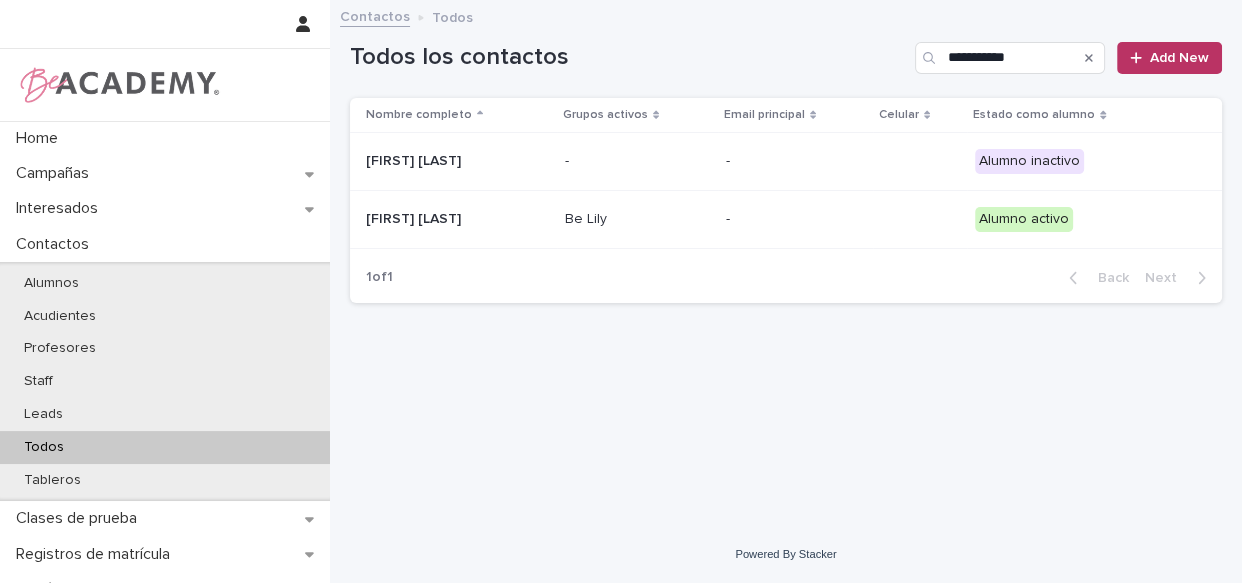 click on "Be Lily" at bounding box center [637, 219] 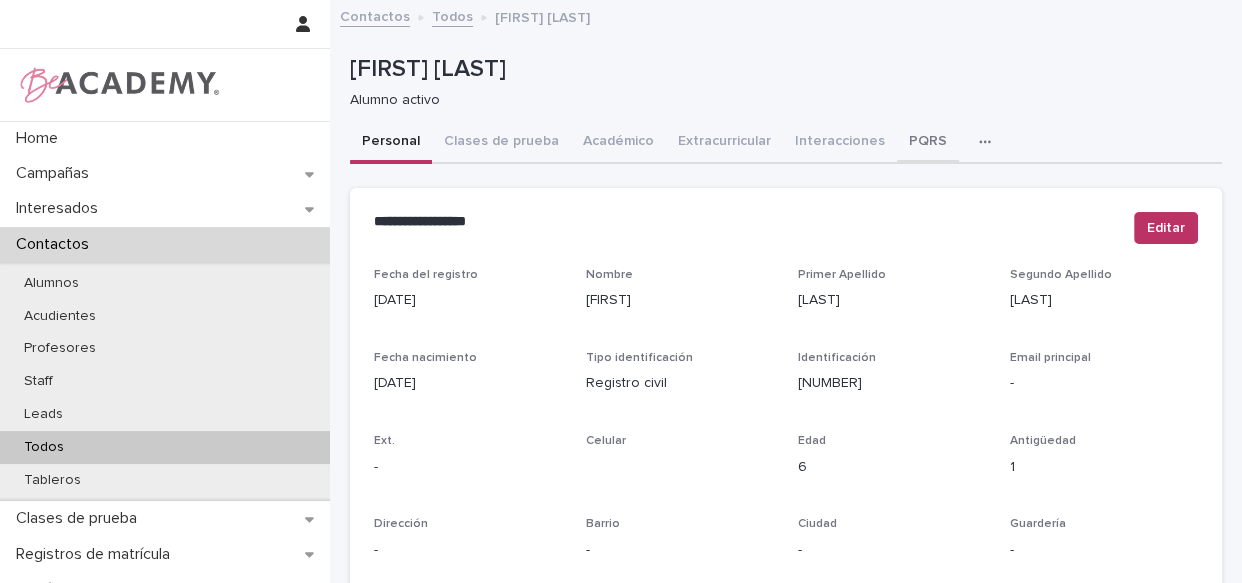 click on "PQRS" at bounding box center [928, 143] 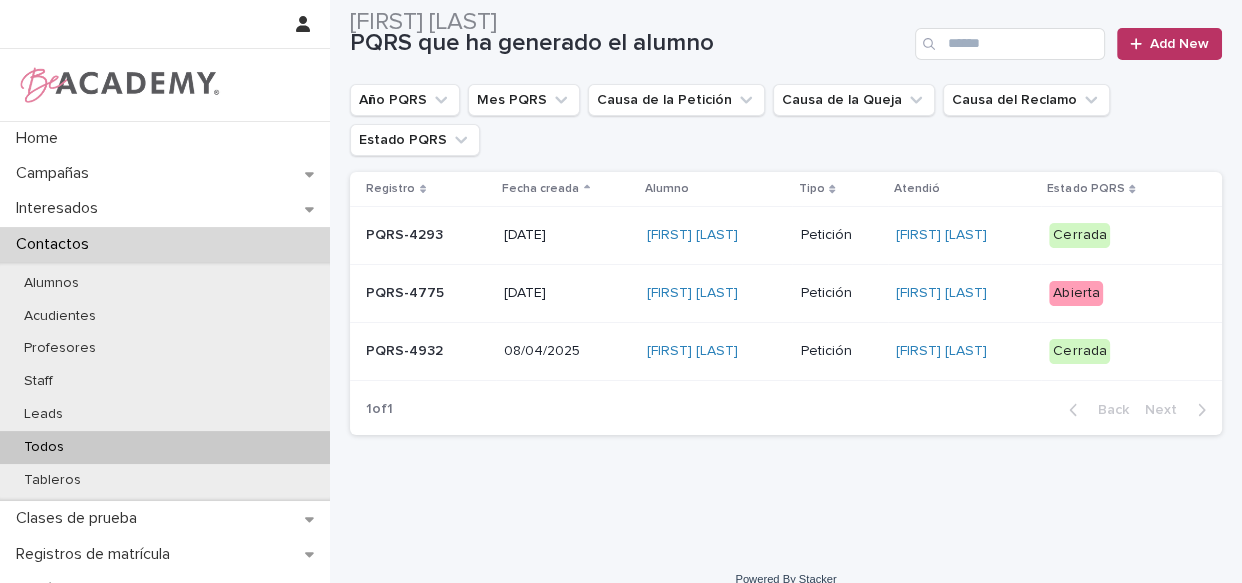 scroll, scrollTop: 222, scrollLeft: 0, axis: vertical 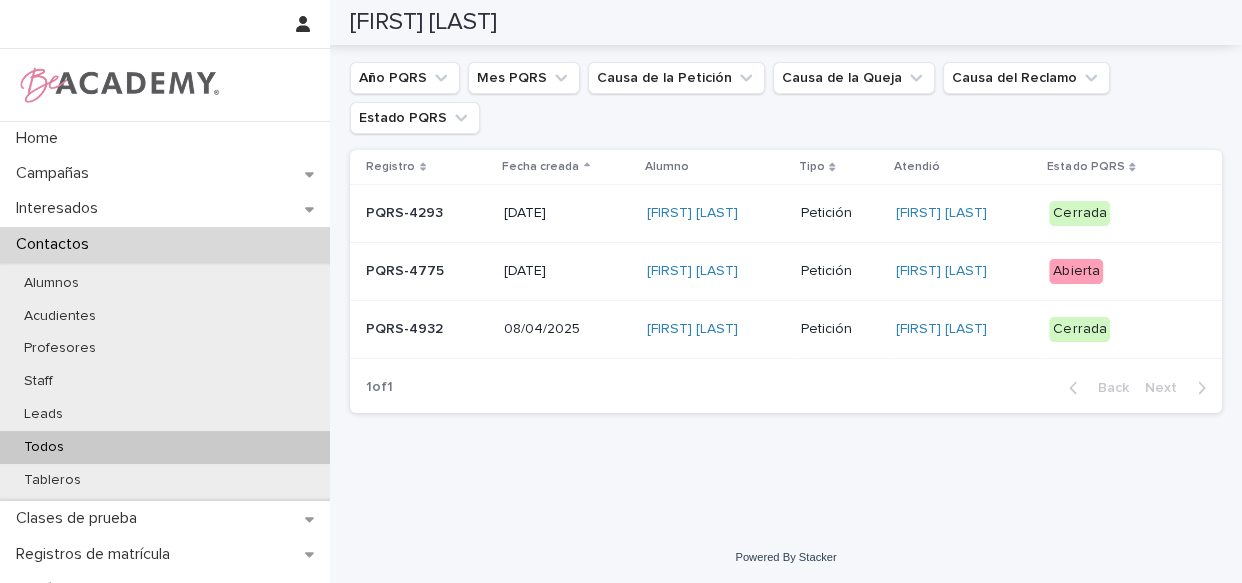 click on "Helena Correa Escobar" at bounding box center [715, 329] 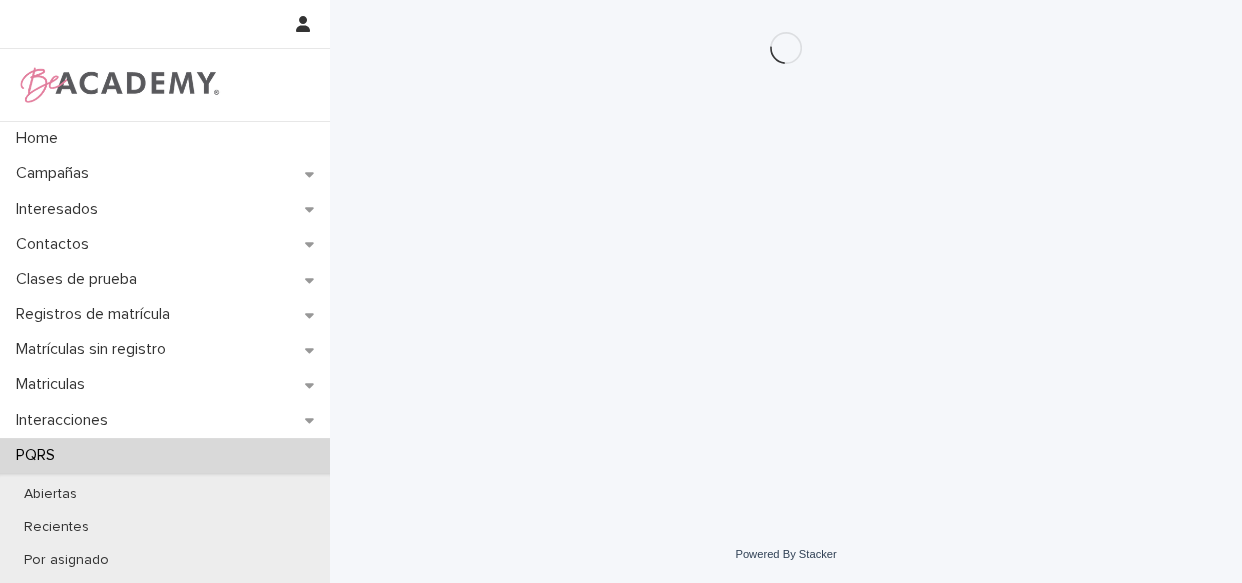 scroll, scrollTop: 0, scrollLeft: 0, axis: both 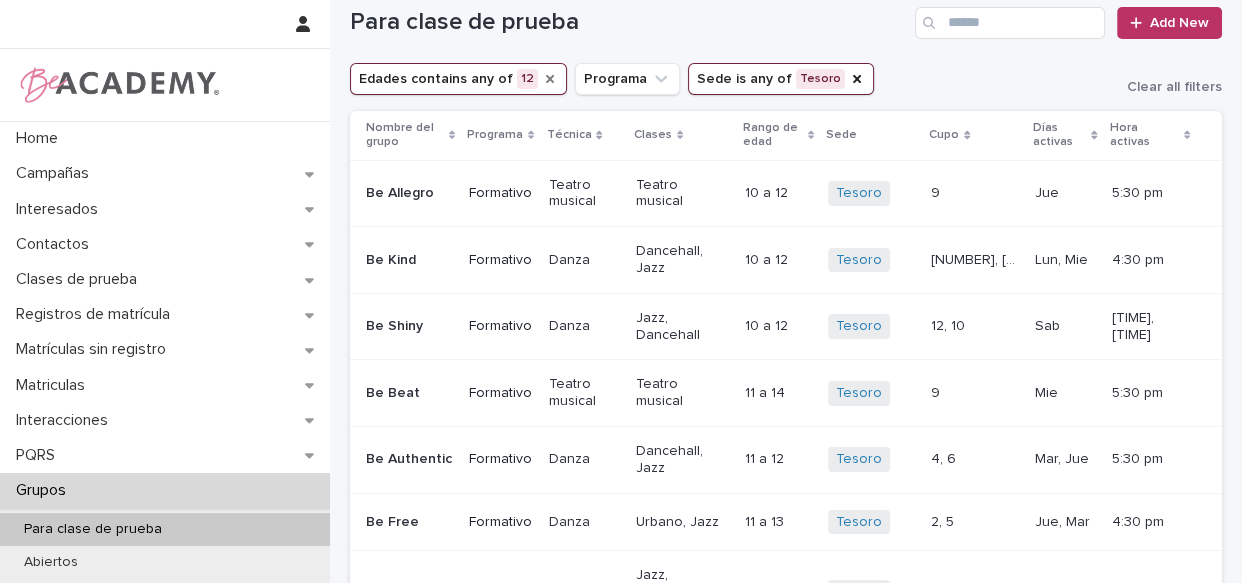 click 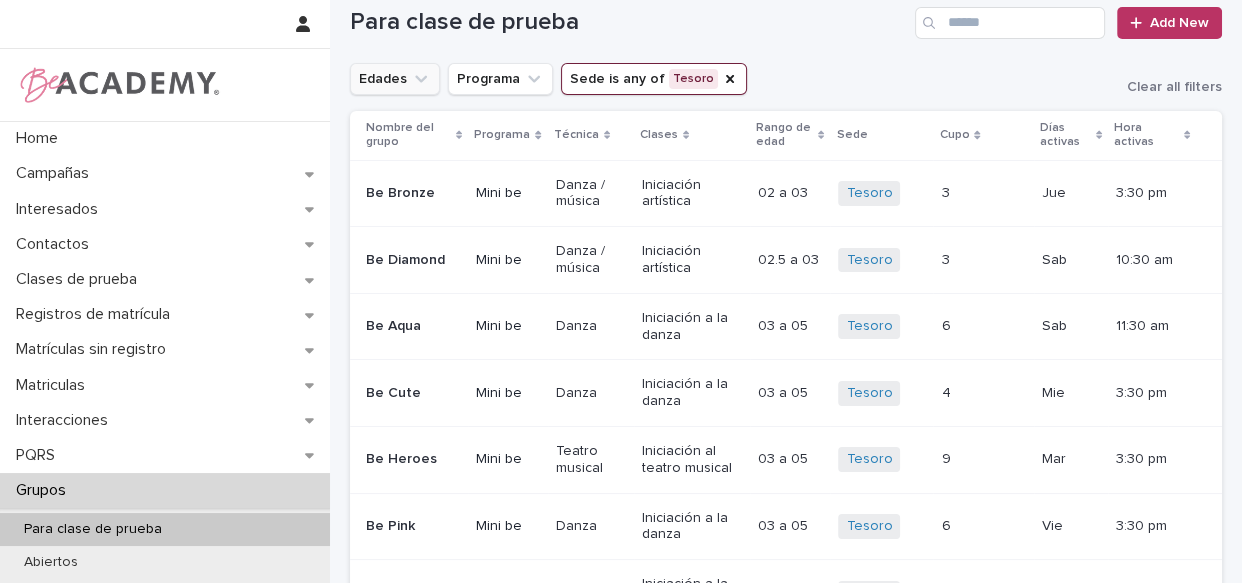 scroll, scrollTop: 748, scrollLeft: 0, axis: vertical 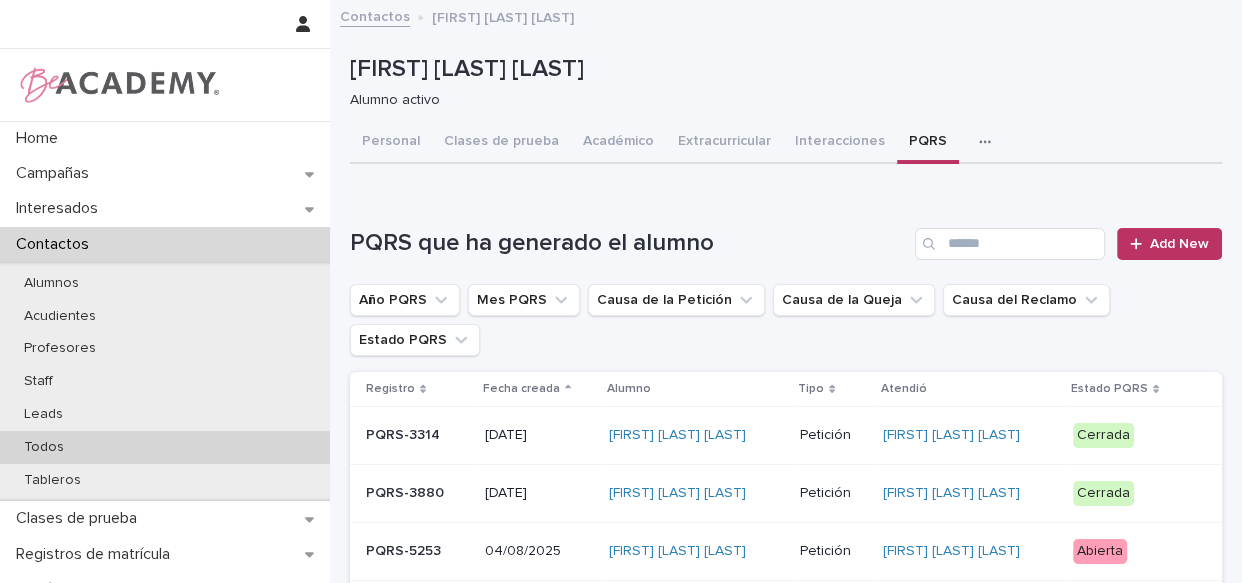 click on "Todos" at bounding box center [44, 447] 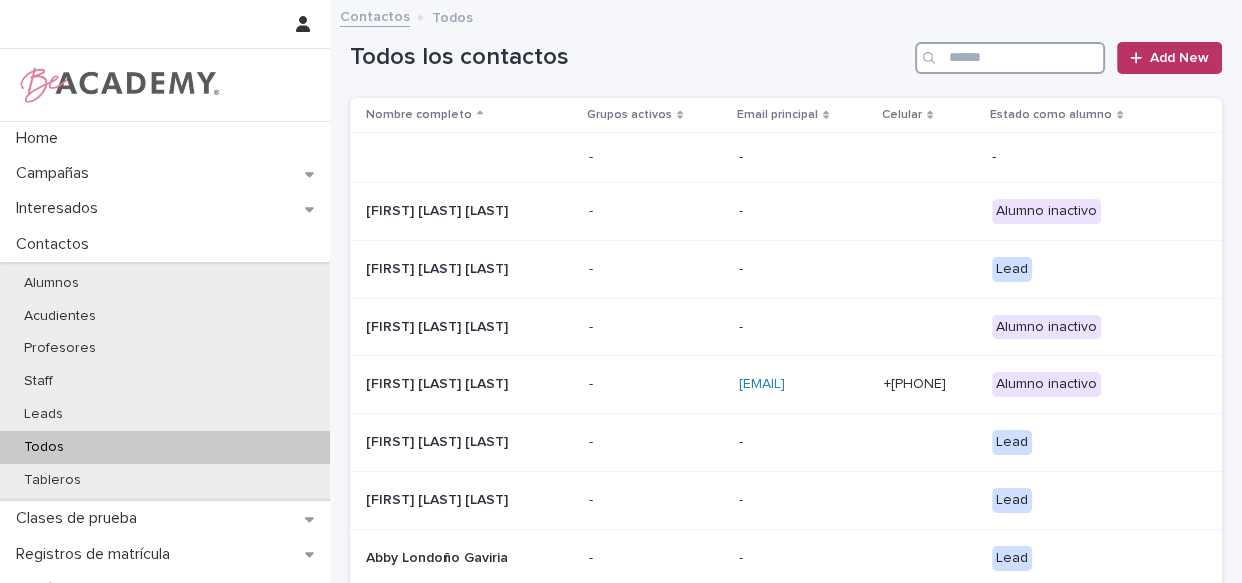 click at bounding box center (1010, 58) 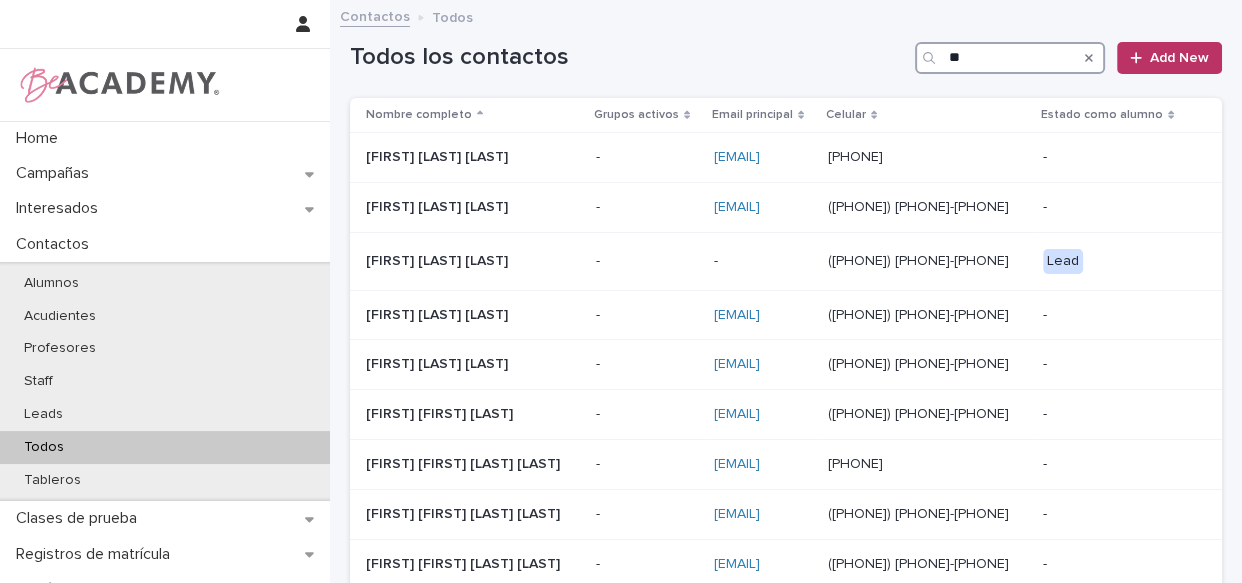 type on "*" 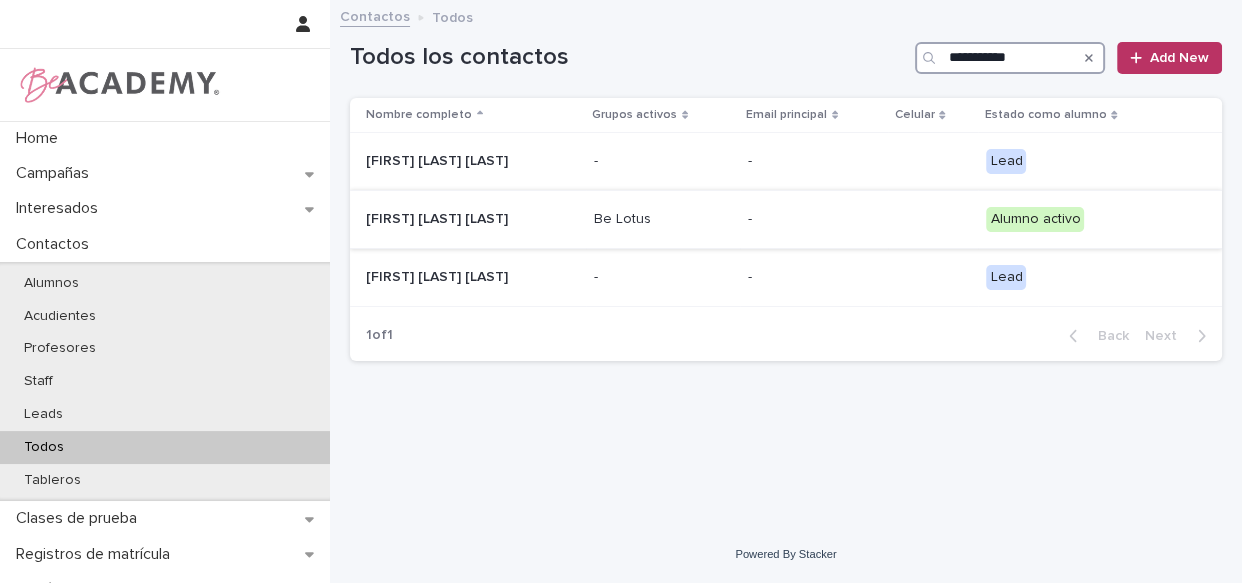 type on "**********" 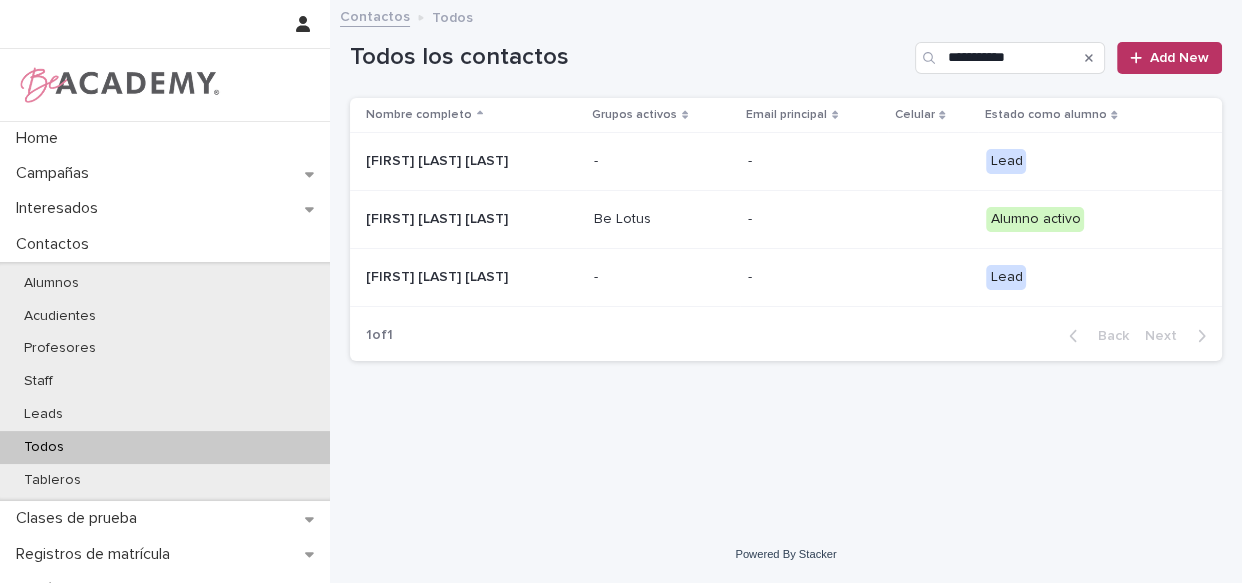click on "-" at bounding box center [814, 219] 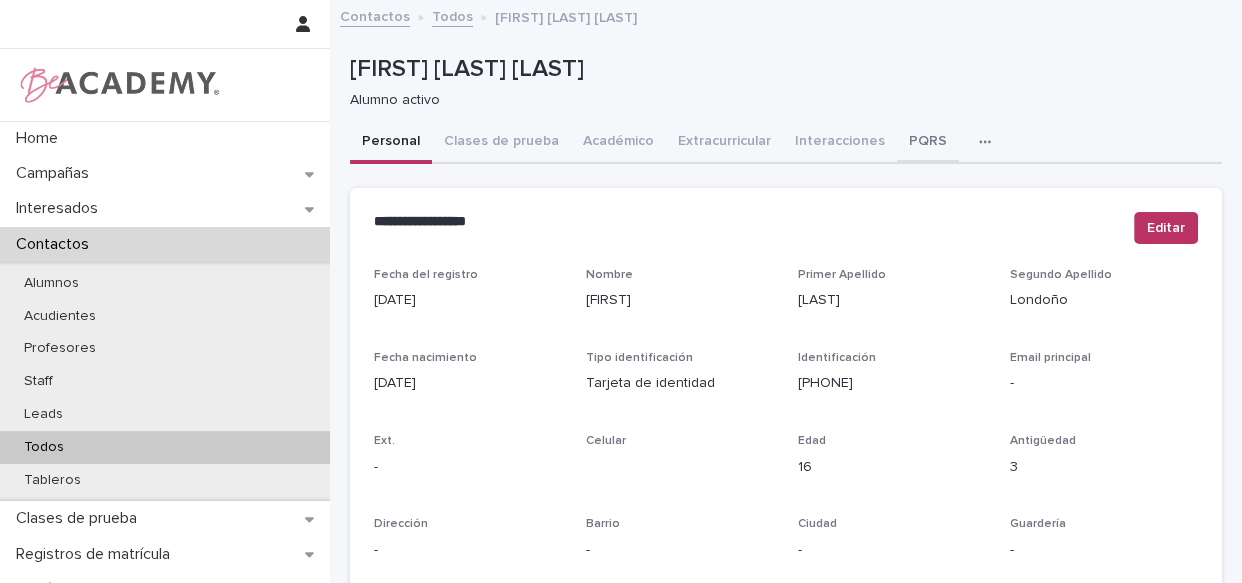click on "PQRS" at bounding box center (928, 143) 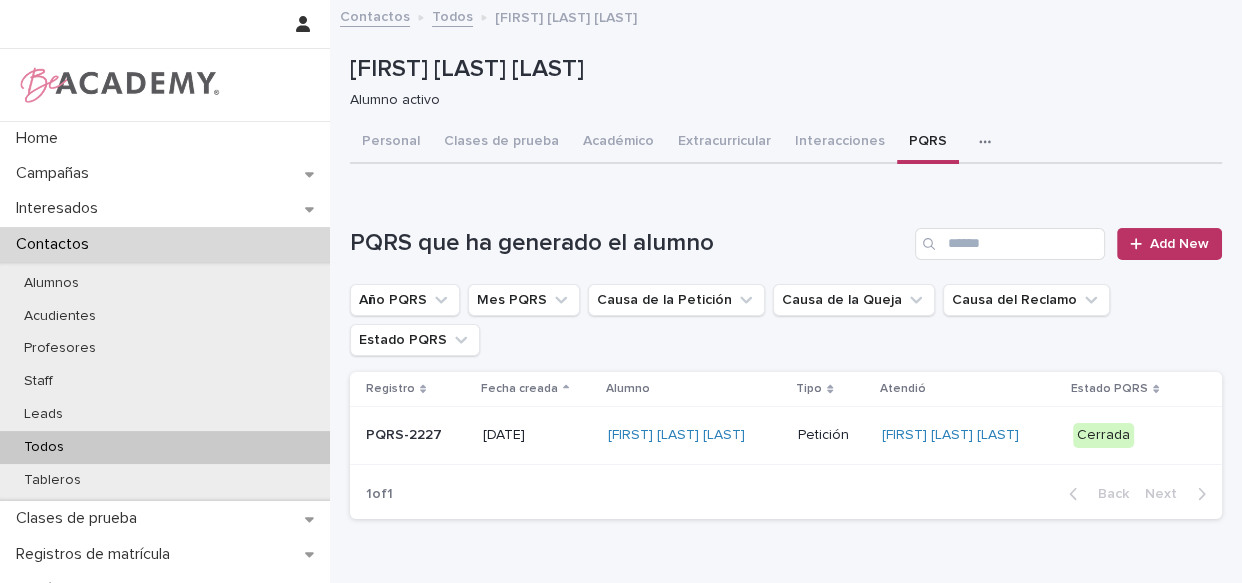 click on "[FIRST] [LAST] [LAST]" at bounding box center [695, 436] 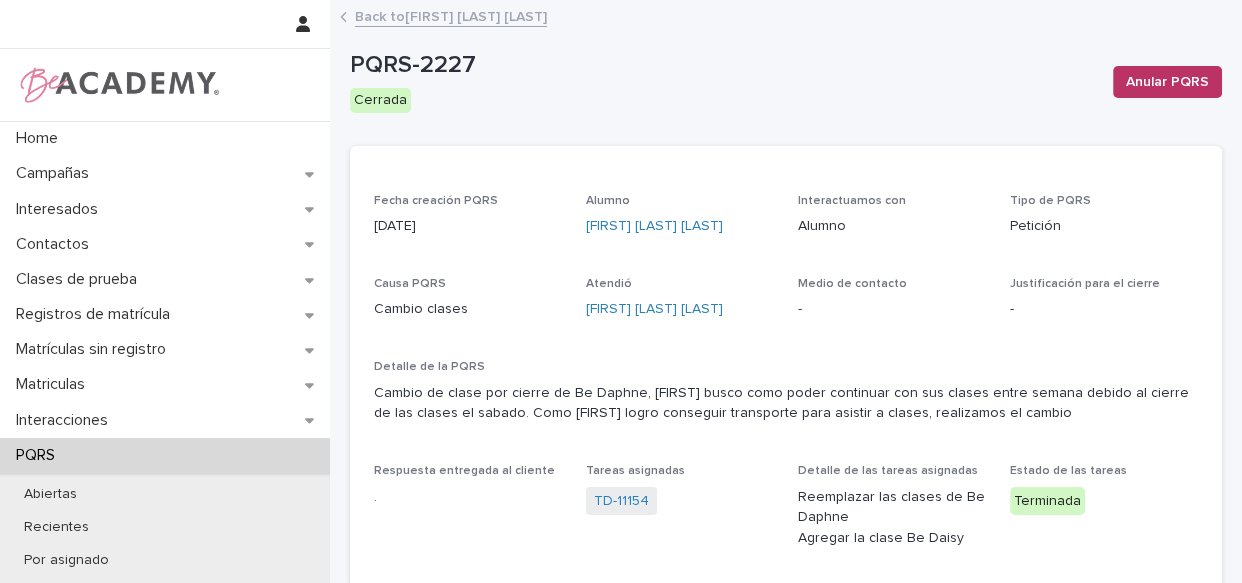 click on "Back to [FIRST] [LAST] [LAST]" at bounding box center (451, 15) 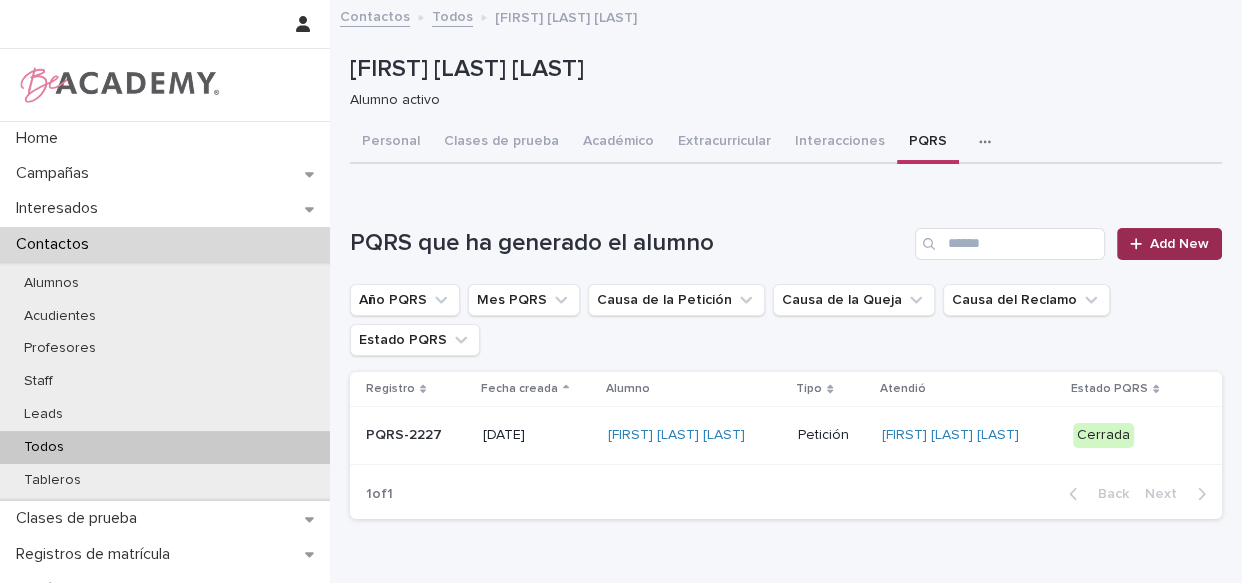 click on "Add New" at bounding box center (1169, 244) 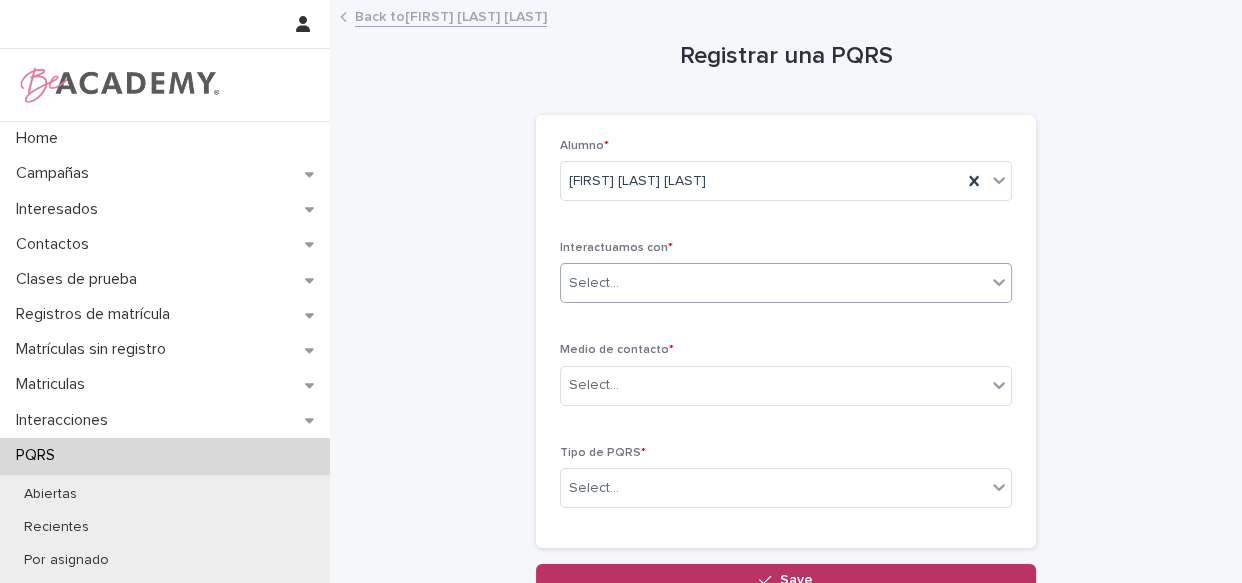 click on "Select..." at bounding box center [773, 283] 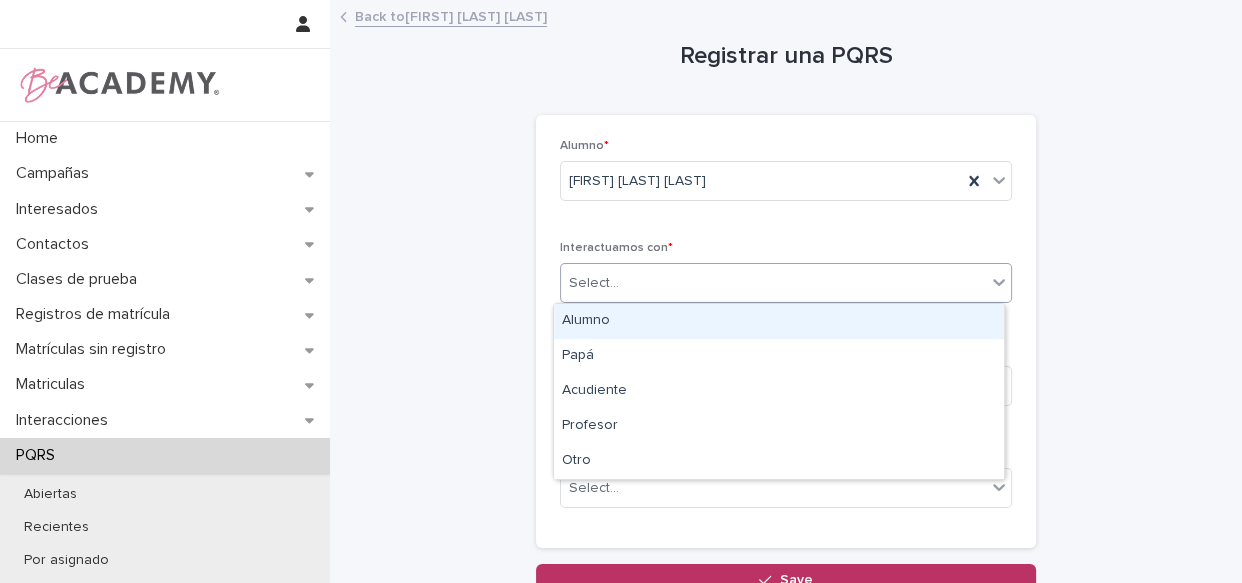 click on "Alumno" at bounding box center (779, 321) 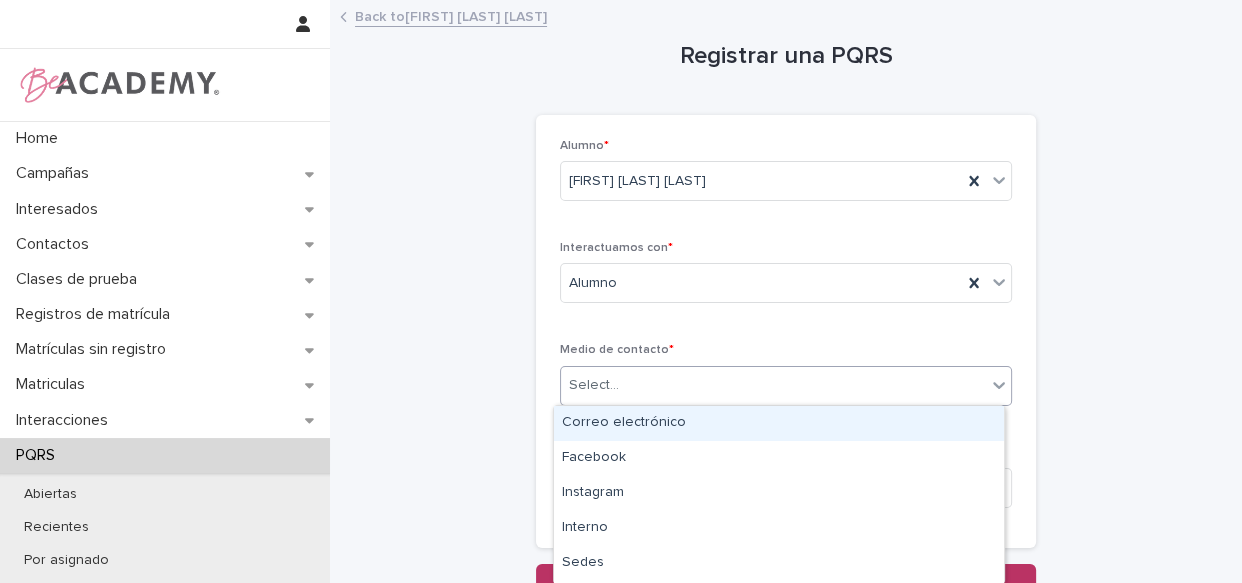 click on "Select..." at bounding box center [773, 385] 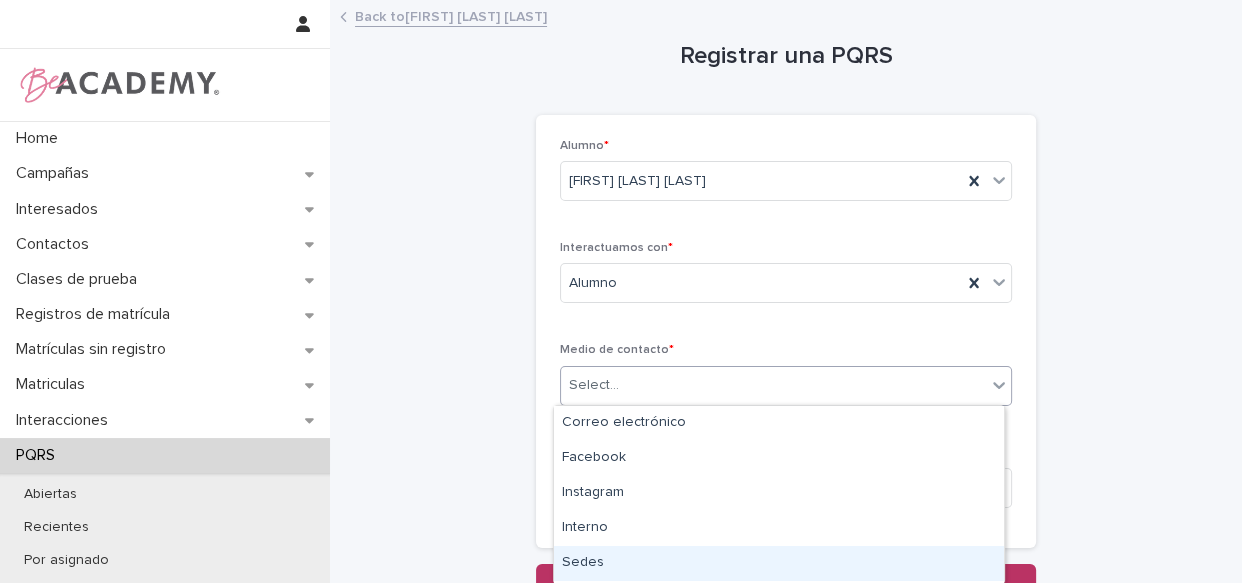 click on "Sedes" at bounding box center (779, 563) 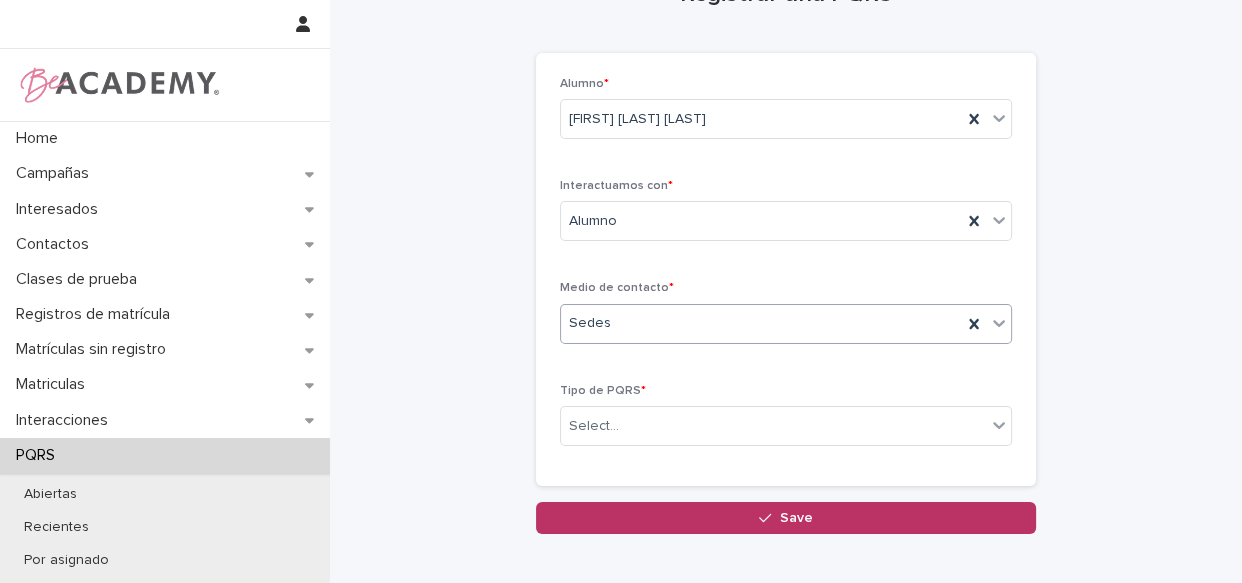 scroll, scrollTop: 90, scrollLeft: 0, axis: vertical 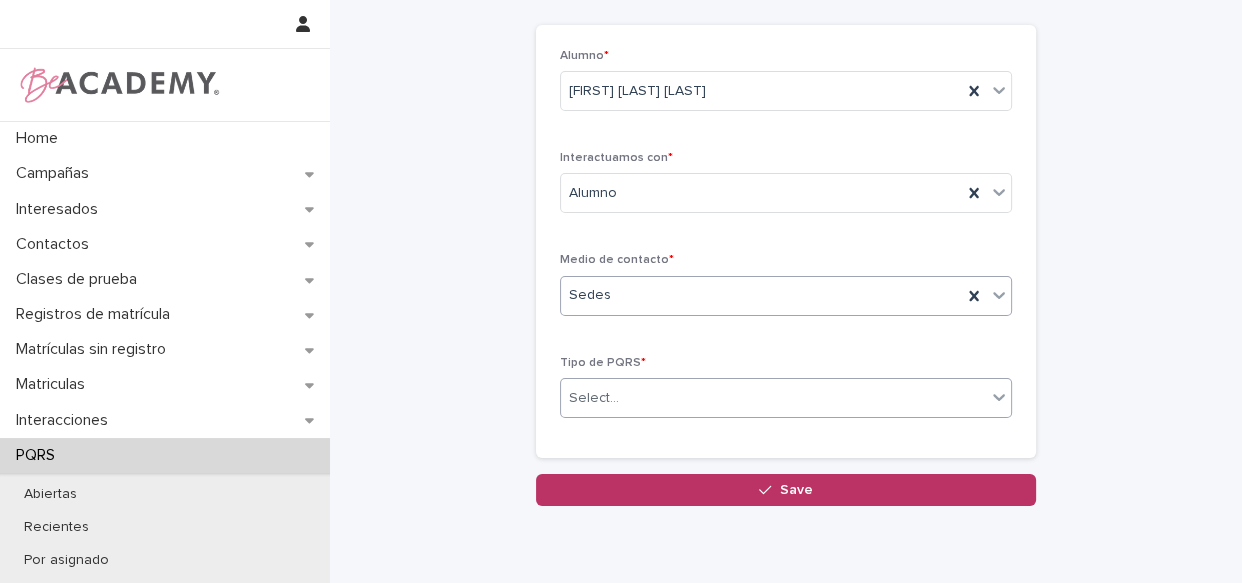 click on "Select..." at bounding box center (773, 398) 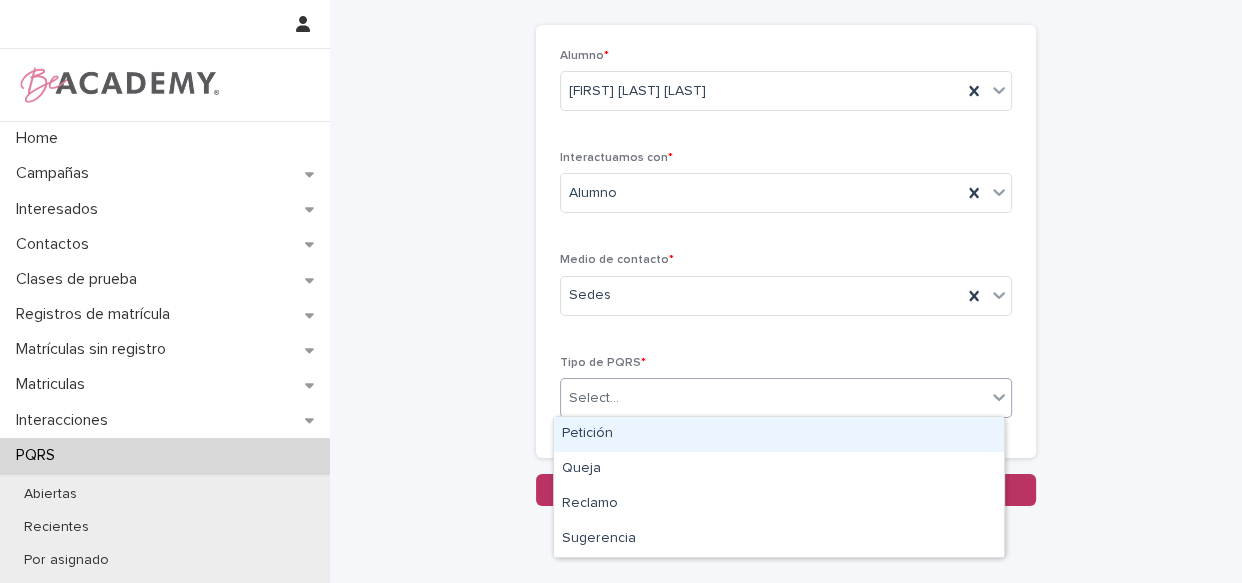 click on "Petición" at bounding box center [779, 434] 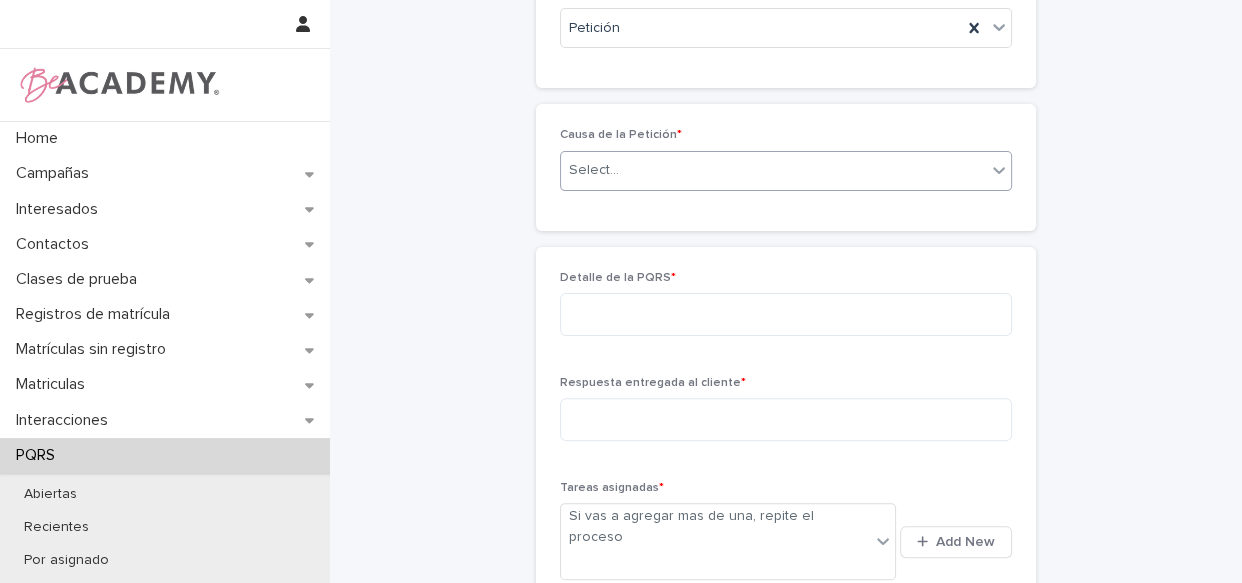 click on "Causa de la Petición * Select..." at bounding box center (786, 167) 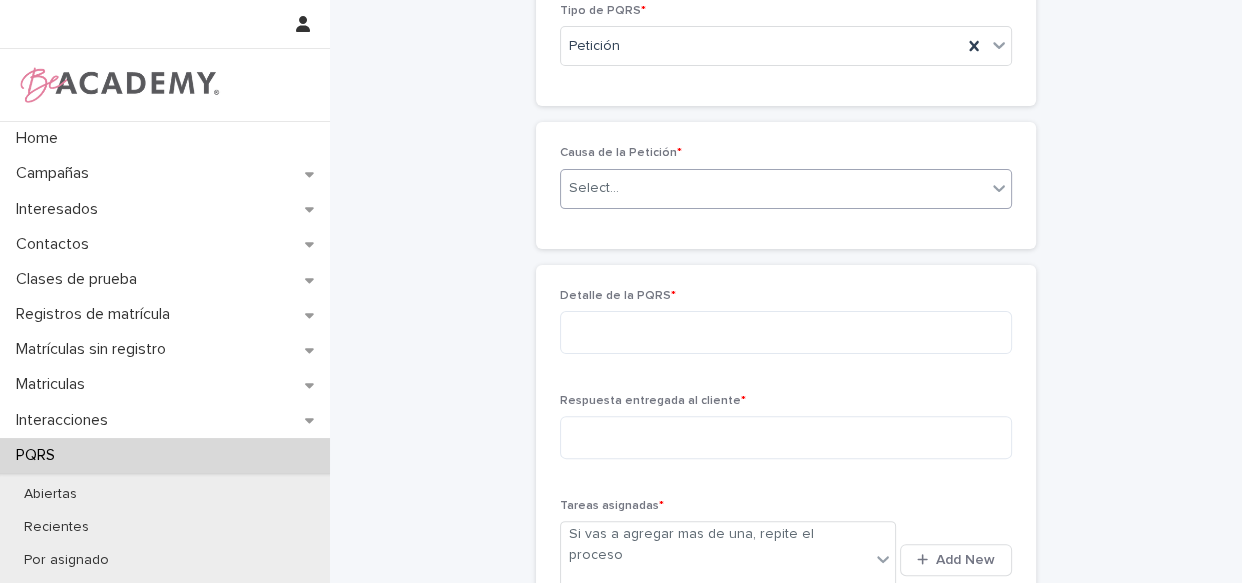 click on "Select..." at bounding box center (773, 188) 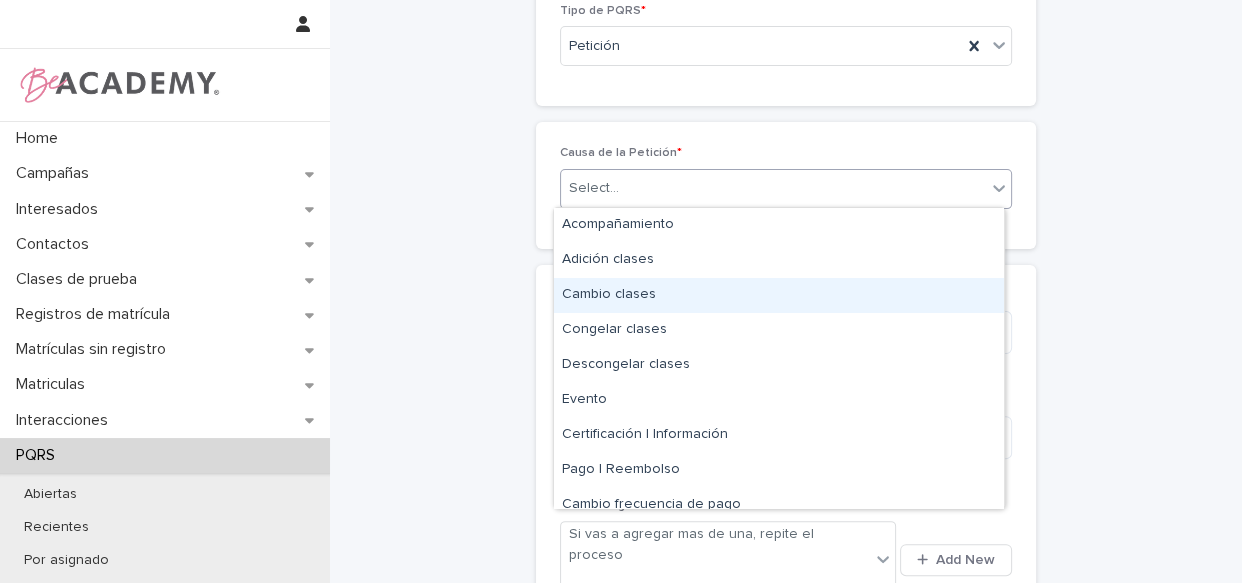 click on "Cambio clases" at bounding box center [779, 295] 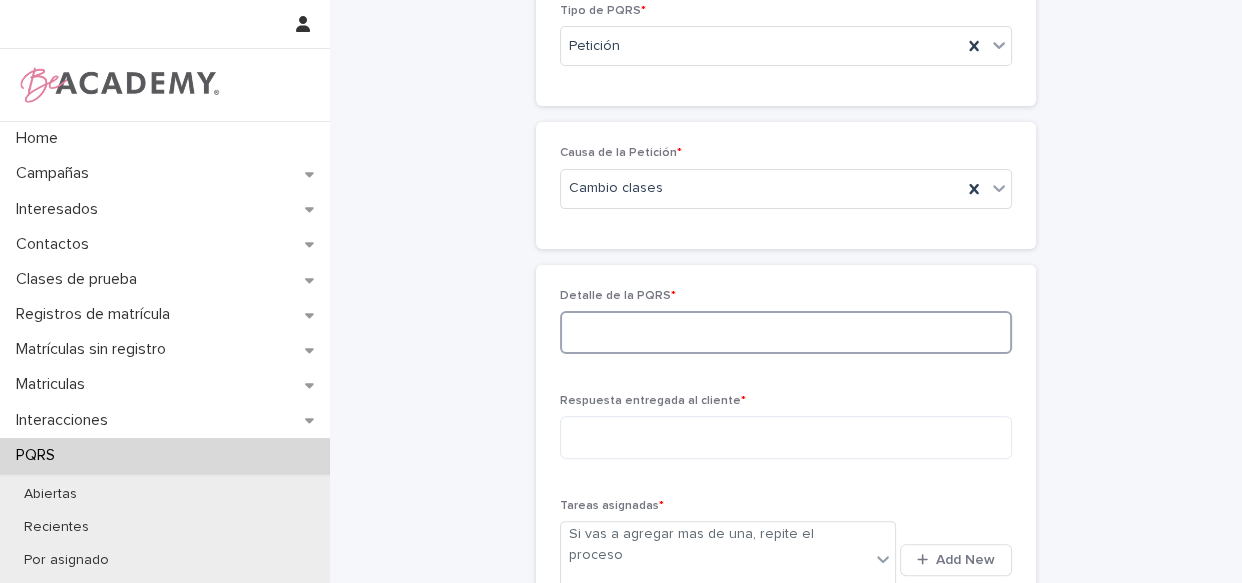 click at bounding box center [786, 332] 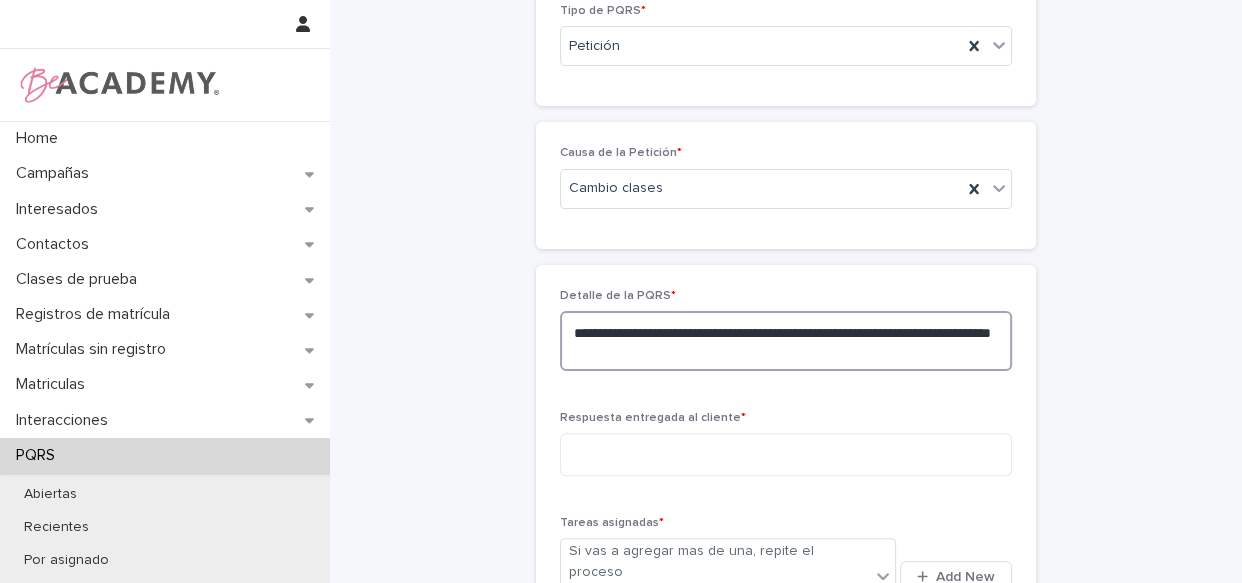 click on "**********" at bounding box center (786, 341) 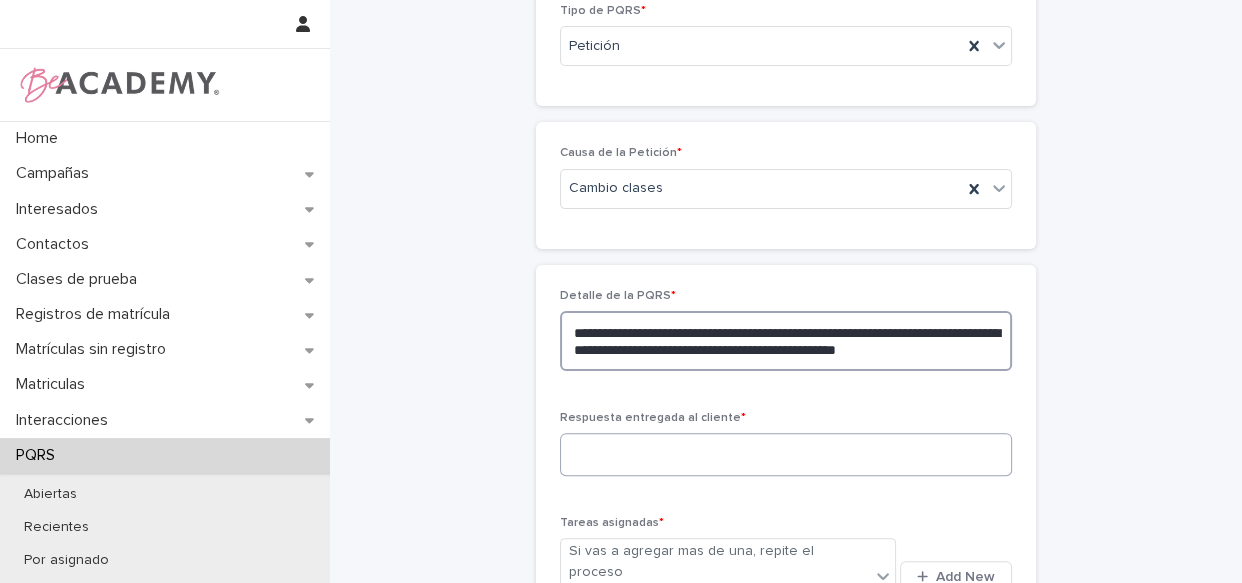 type on "**********" 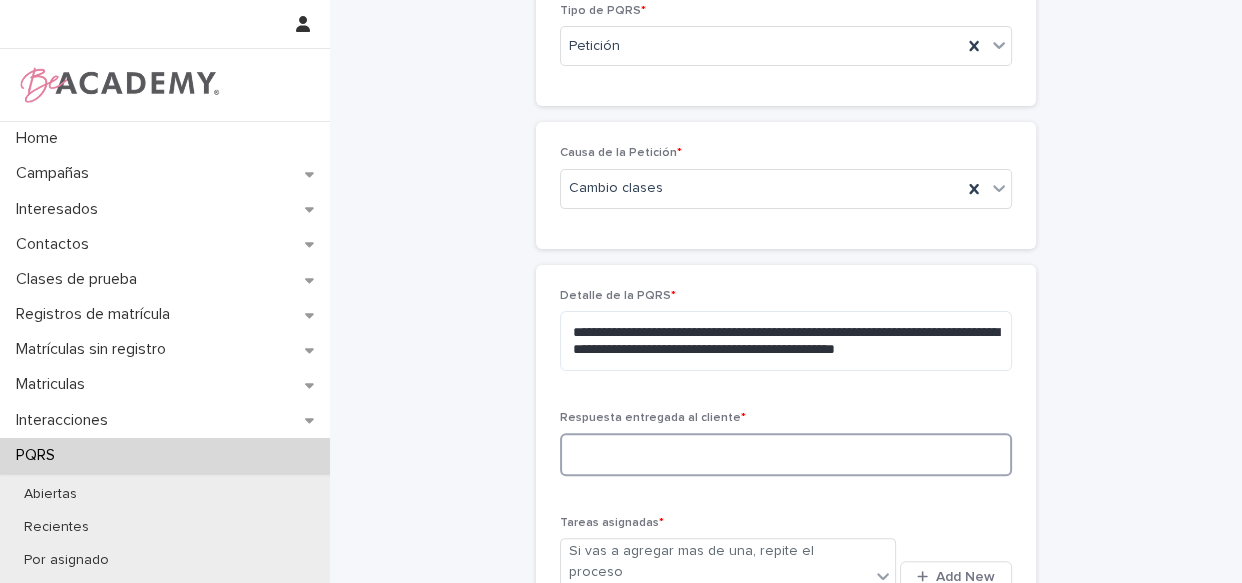 click at bounding box center (786, 454) 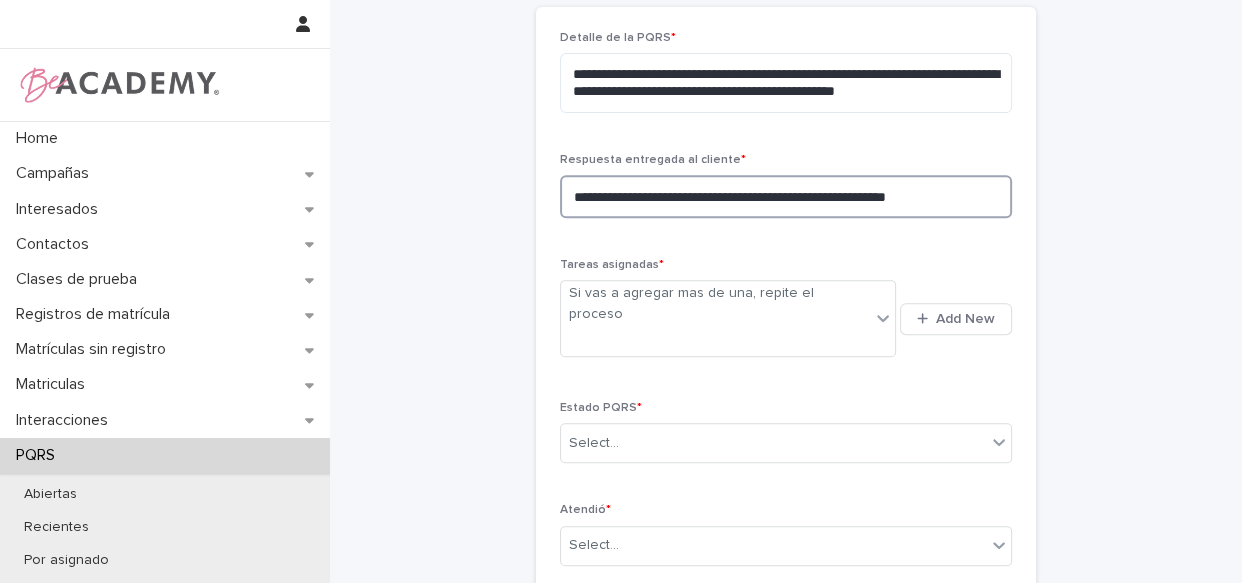 scroll, scrollTop: 715, scrollLeft: 0, axis: vertical 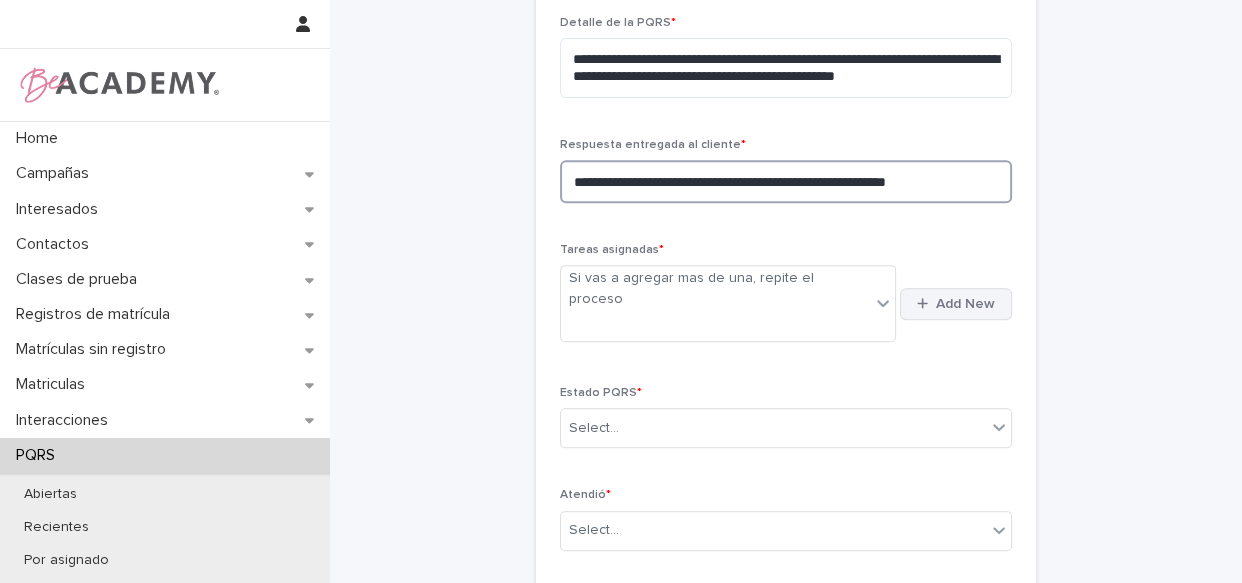 type on "**********" 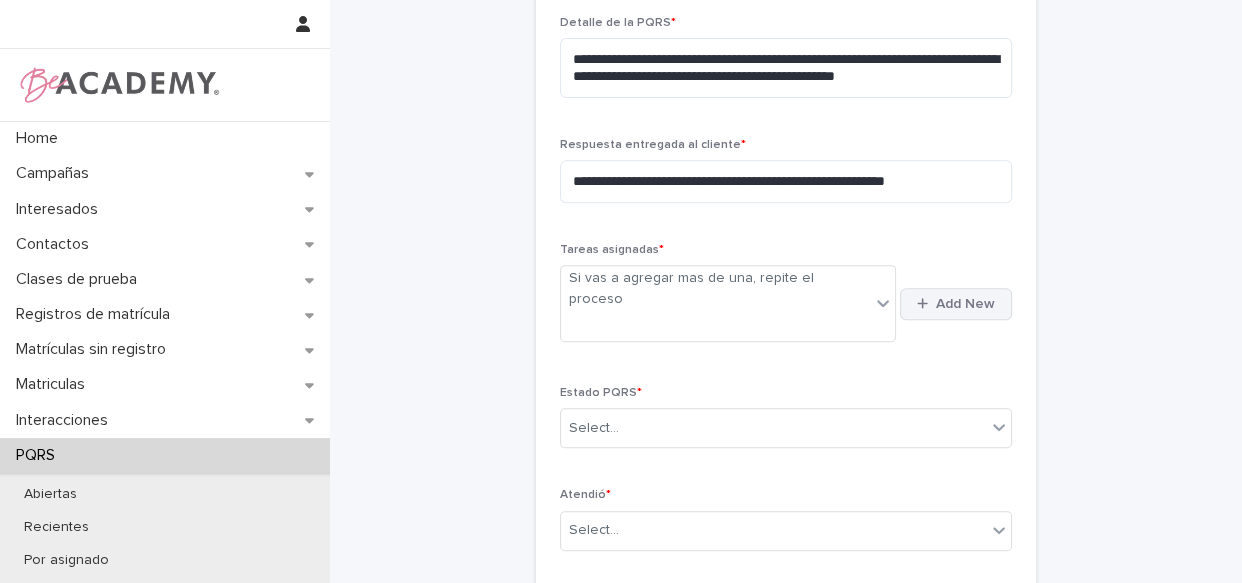 click on "Add New" at bounding box center (956, 304) 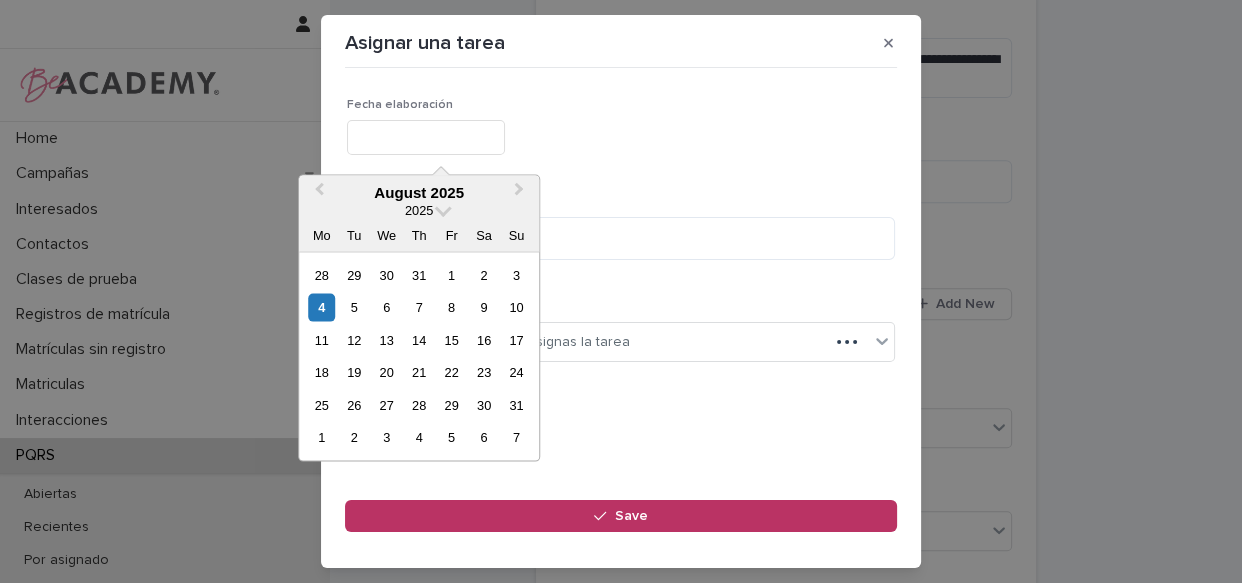 drag, startPoint x: 380, startPoint y: 128, endPoint x: 380, endPoint y: 158, distance: 30 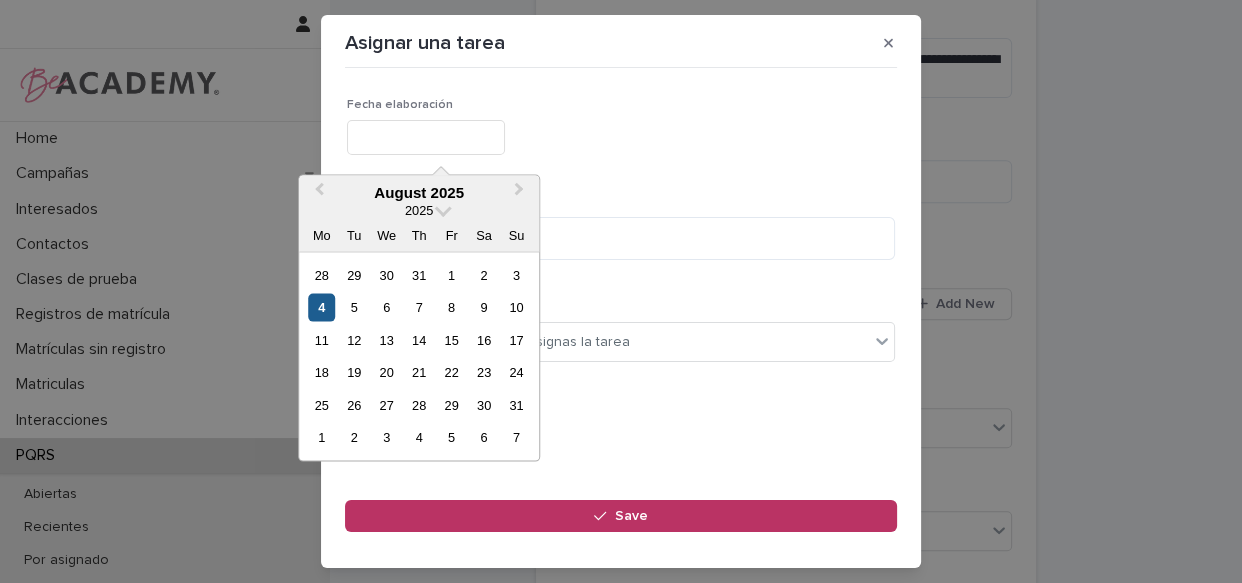 click on "4" at bounding box center (321, 307) 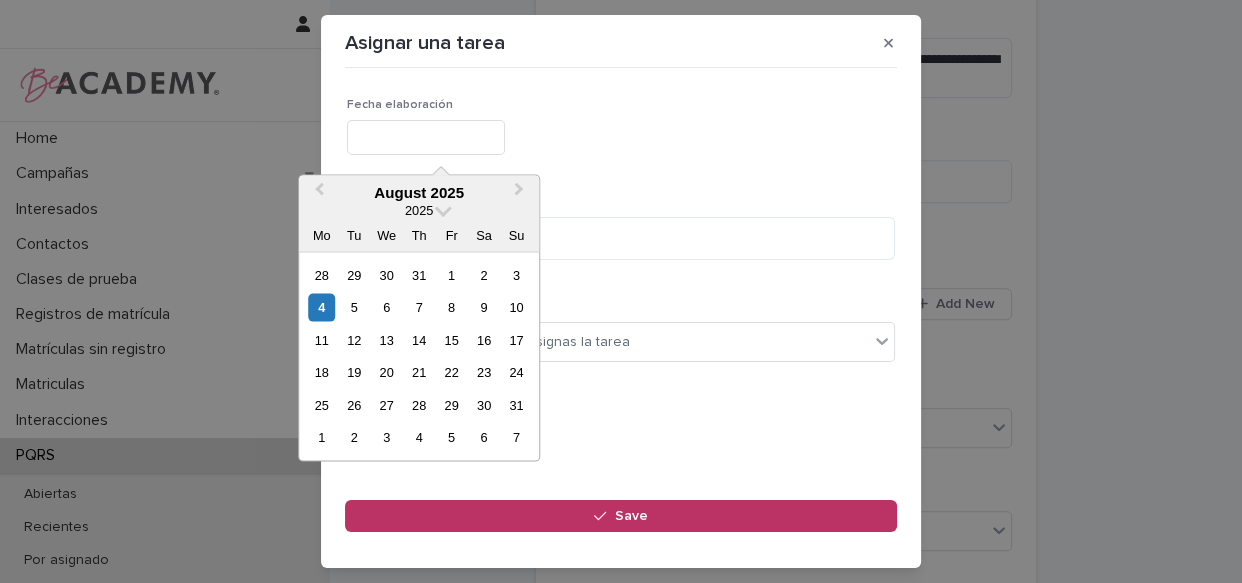 type on "**********" 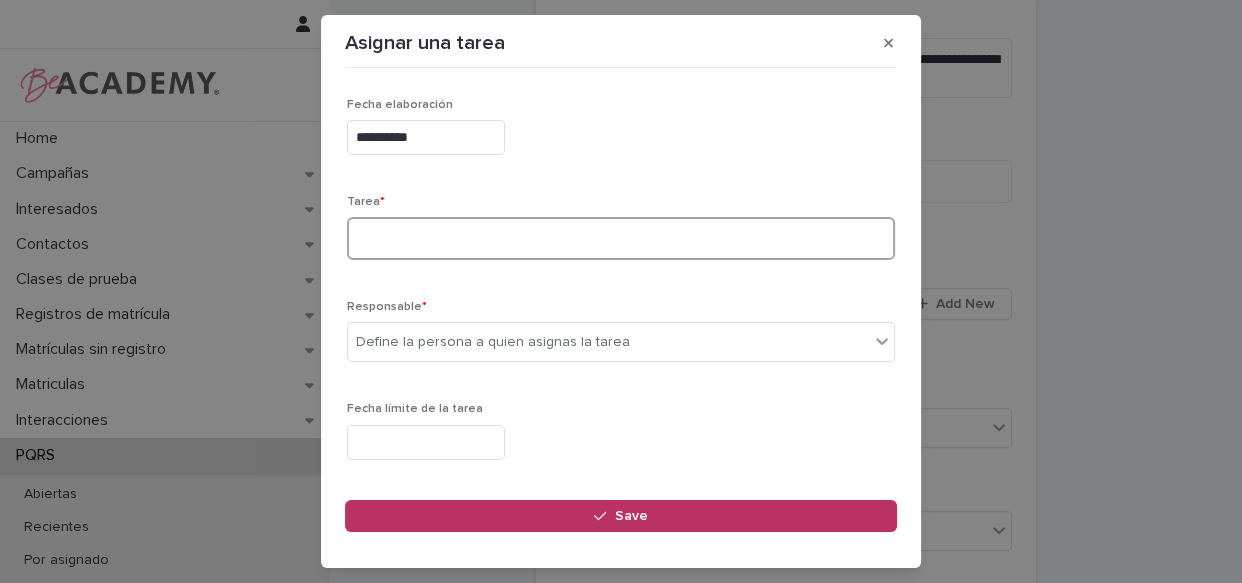 click at bounding box center [621, 238] 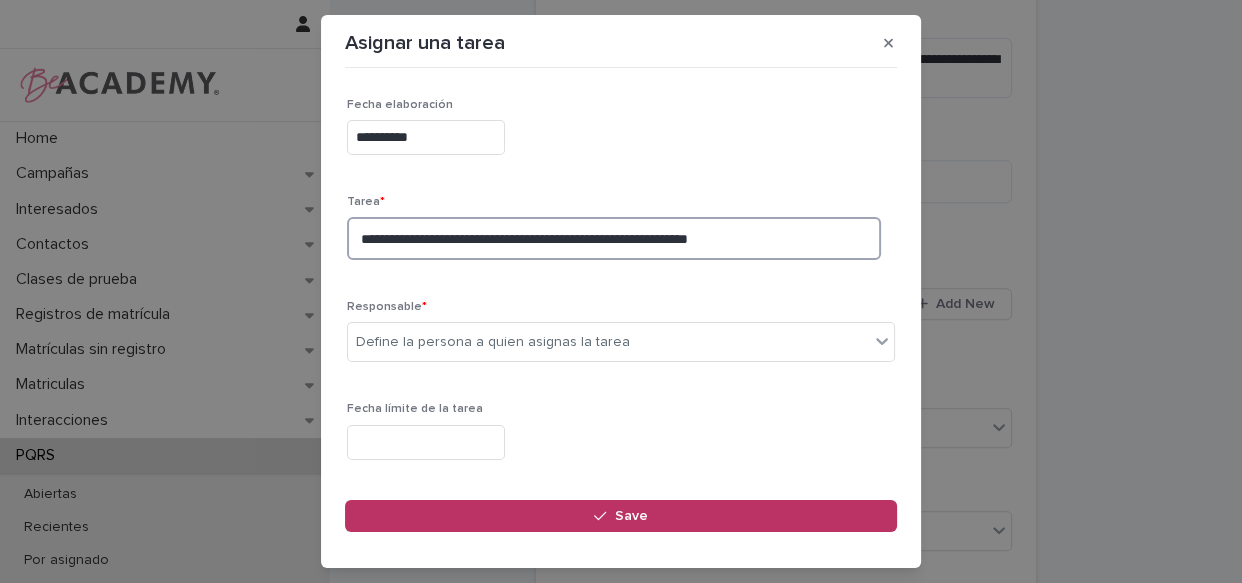 type on "**********" 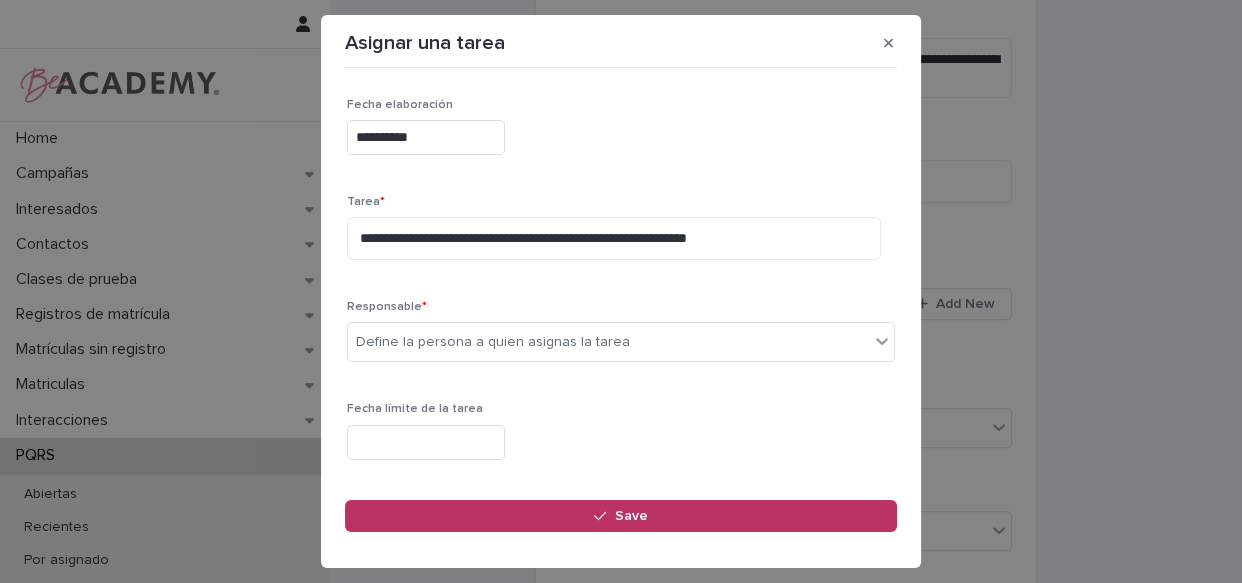 click on "**********" at bounding box center (621, 389) 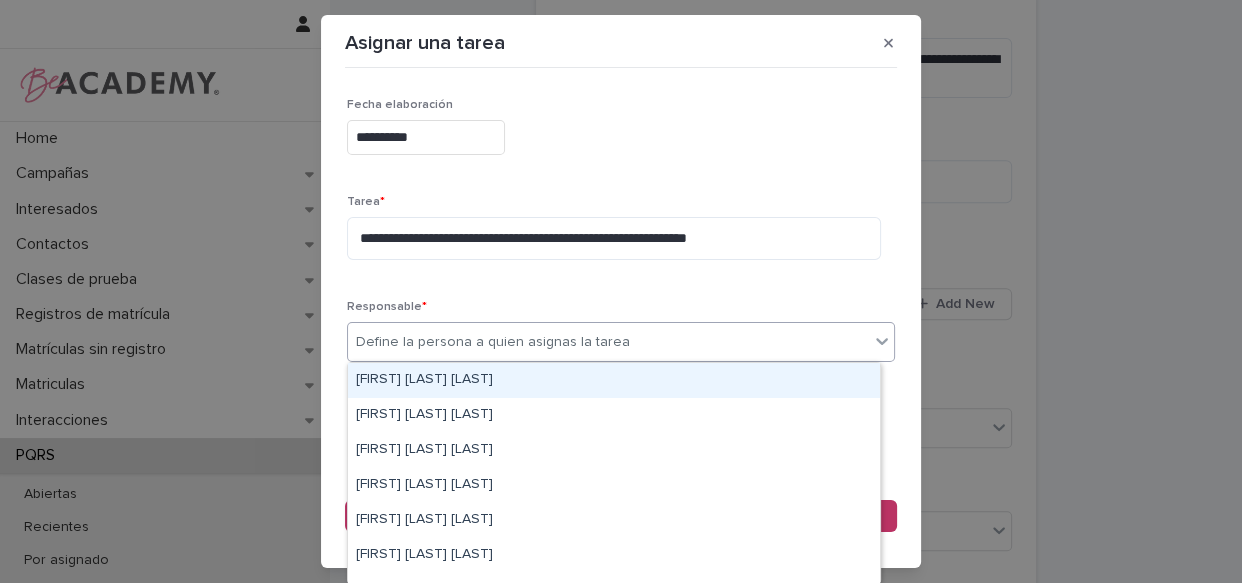 click on "Define la persona a quien asignas la tarea" at bounding box center (493, 342) 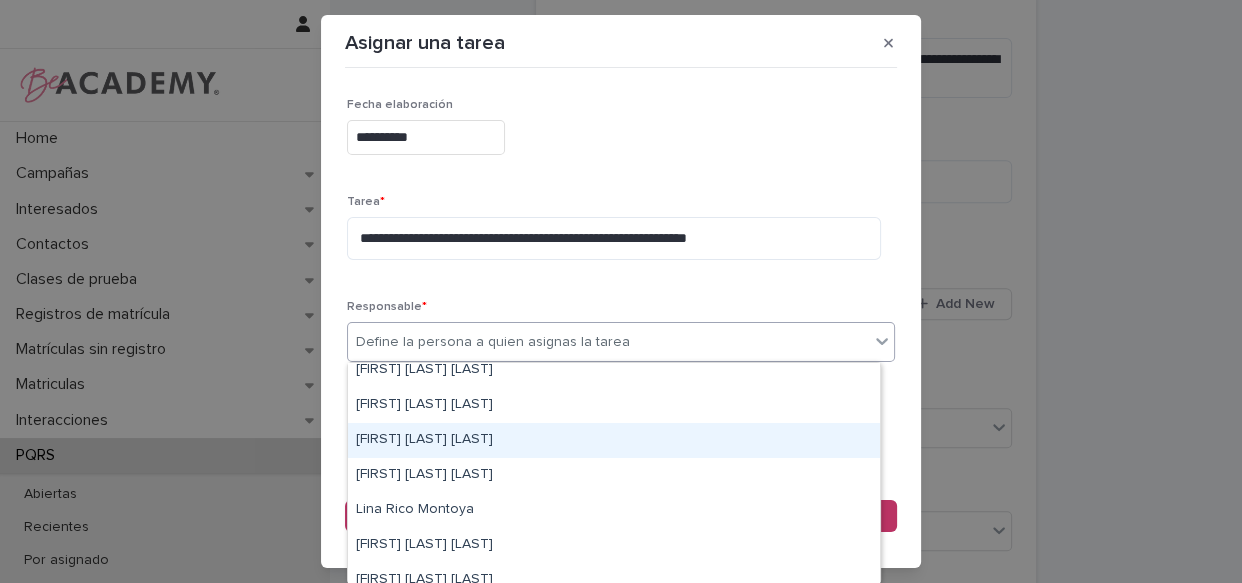 scroll, scrollTop: 90, scrollLeft: 0, axis: vertical 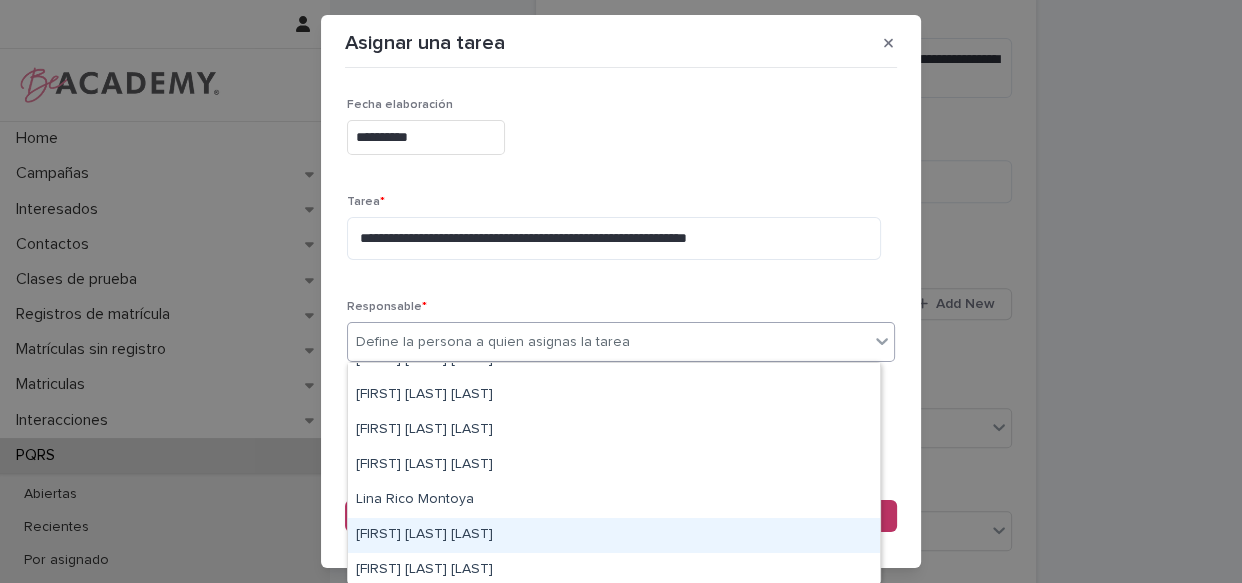 click on "[FIRST] [LAST] [LAST]" at bounding box center [614, 535] 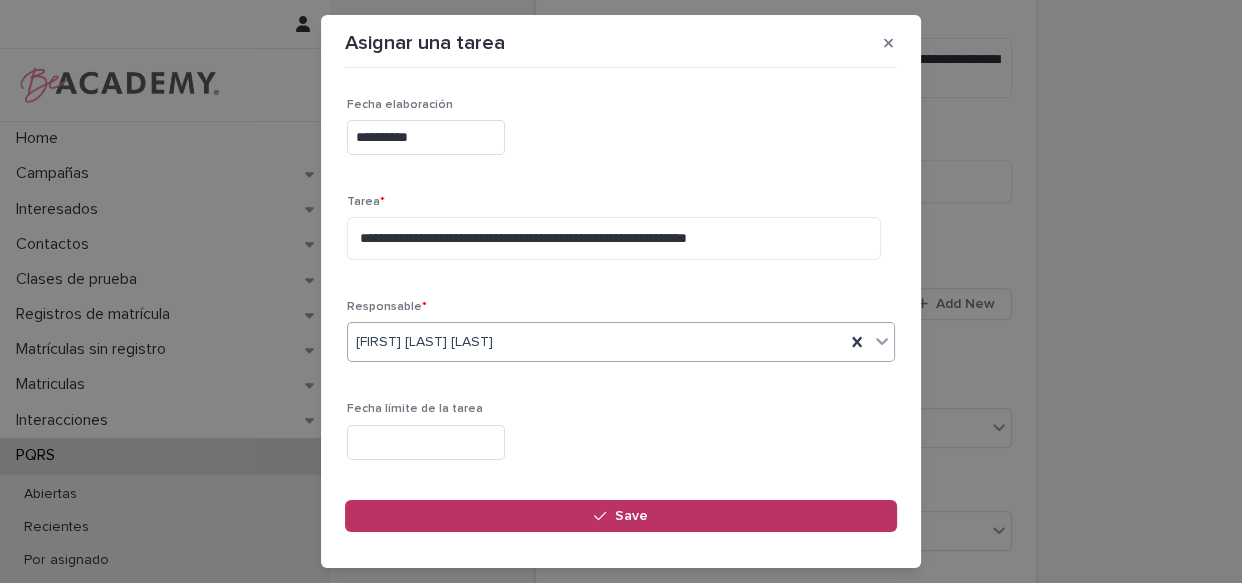 click at bounding box center [426, 442] 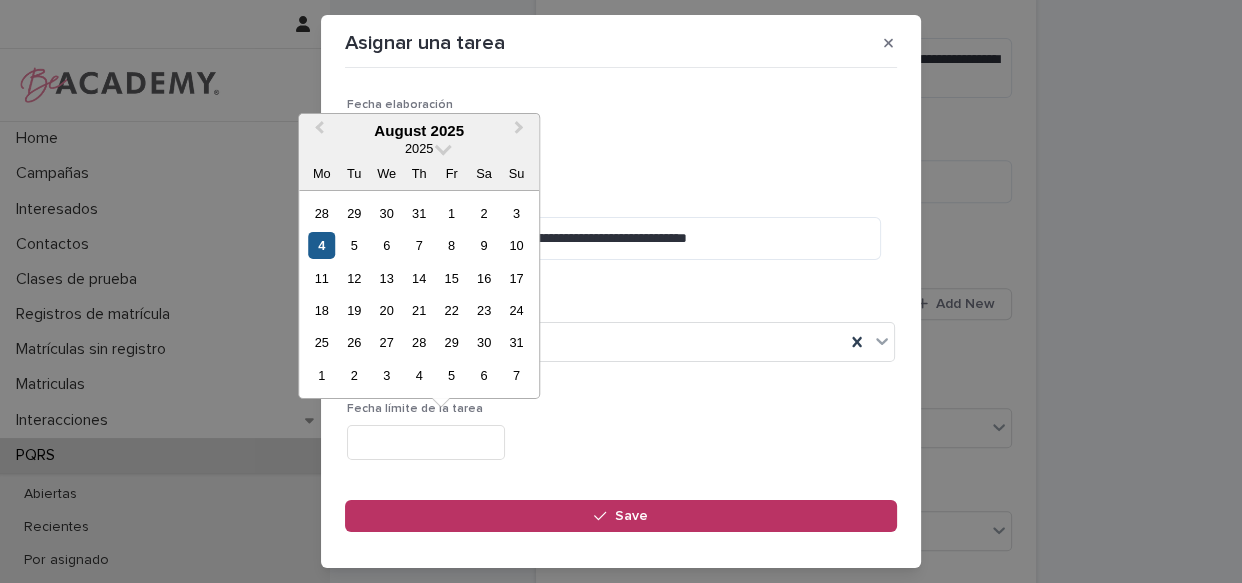 click on "4" at bounding box center (321, 245) 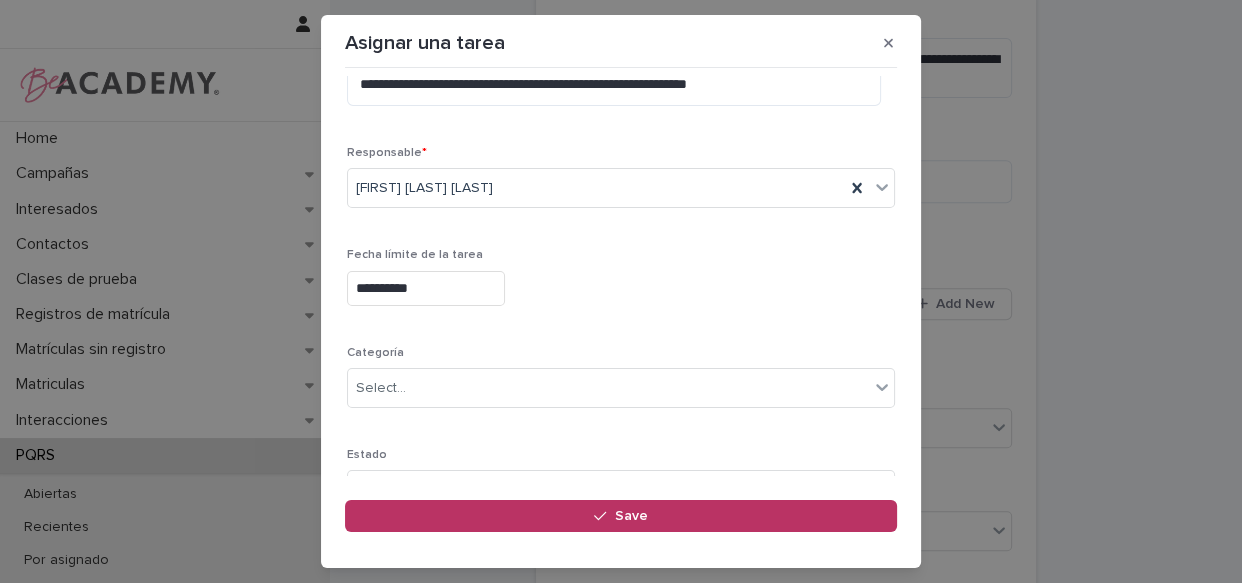 scroll, scrollTop: 181, scrollLeft: 0, axis: vertical 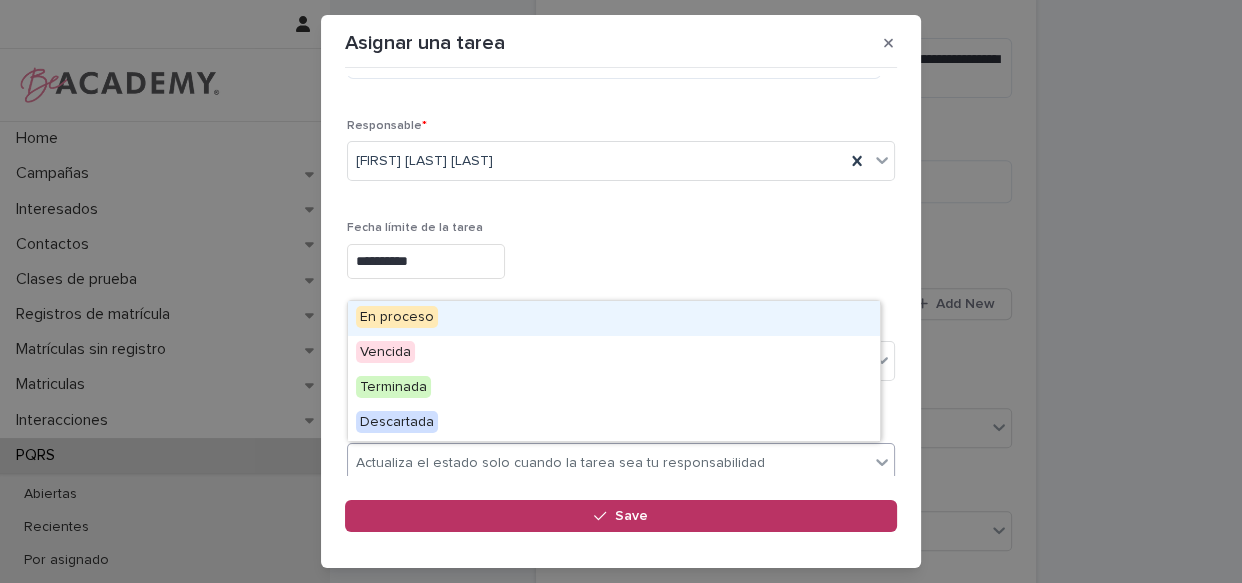 click on "Actualiza el estado solo cuando la tarea sea tu responsabilidad" at bounding box center (608, 463) 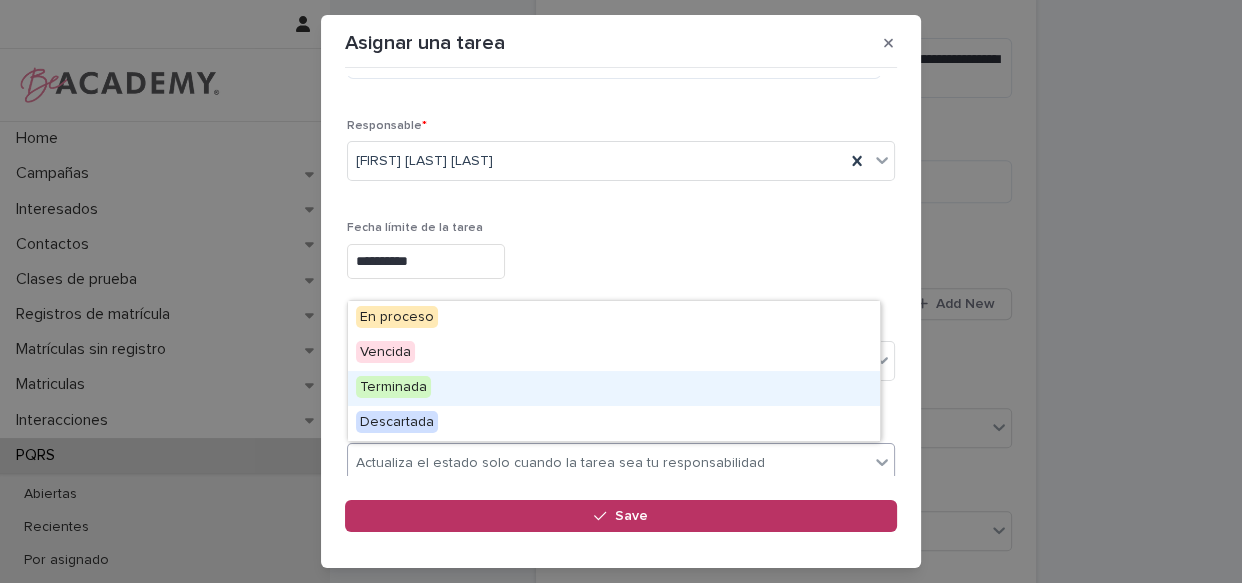 click on "Terminada" at bounding box center (614, 388) 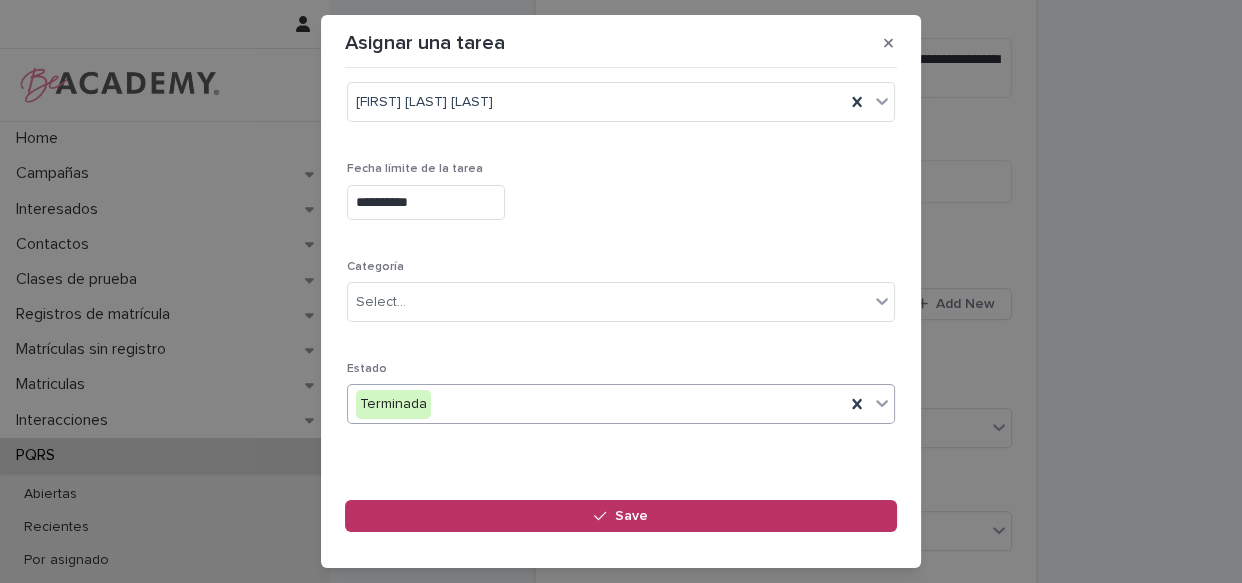 scroll, scrollTop: 249, scrollLeft: 0, axis: vertical 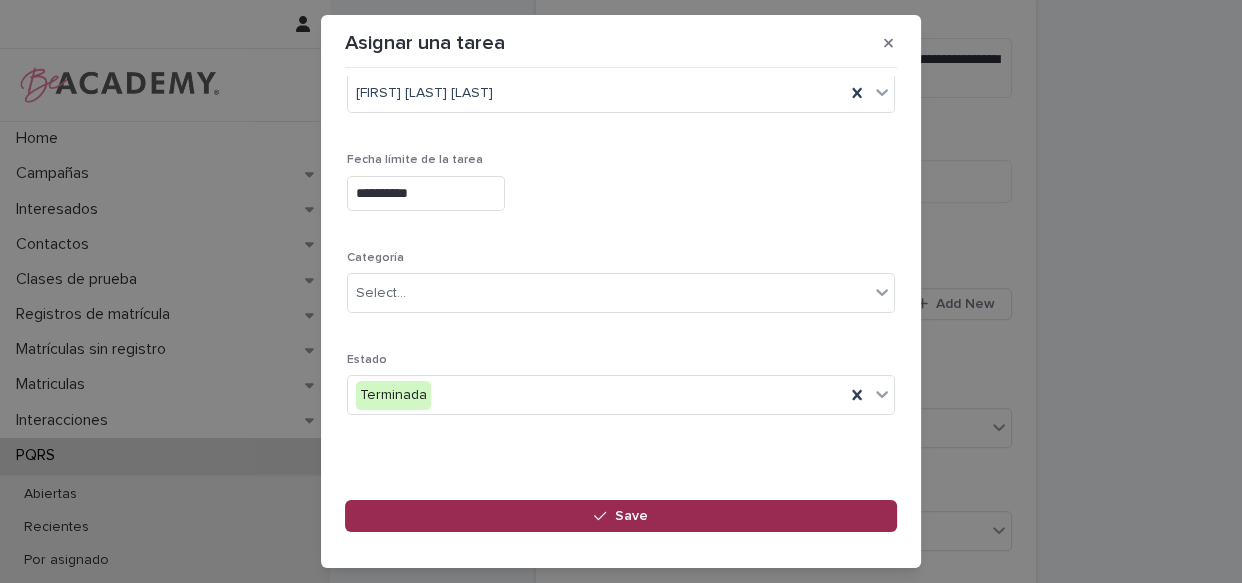 click 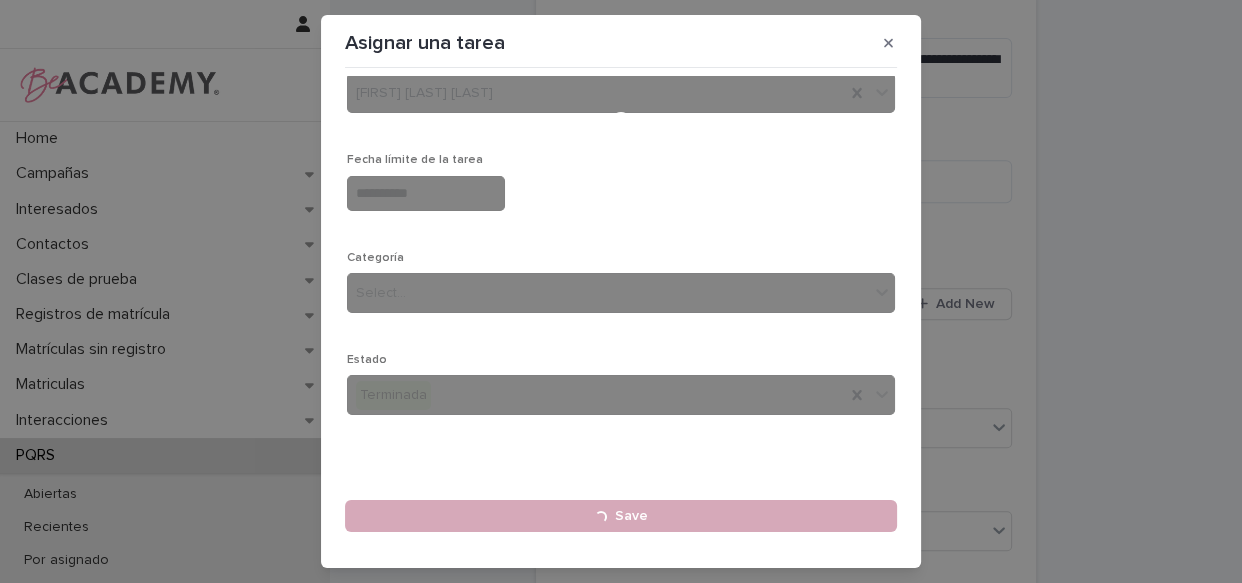 type 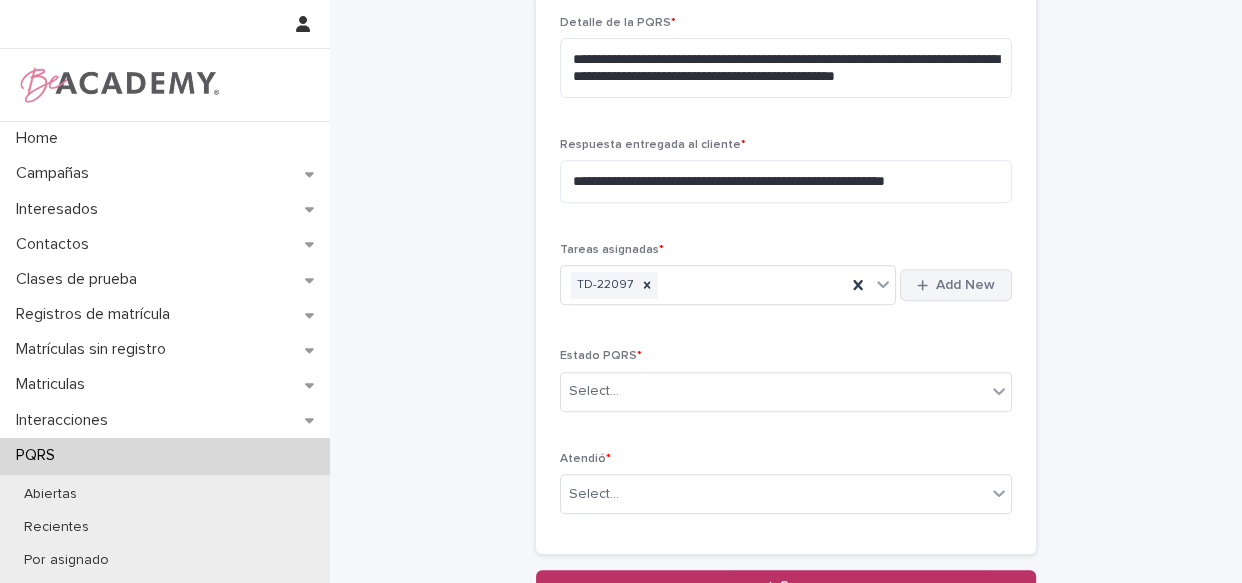 click on "Add New" at bounding box center [965, 285] 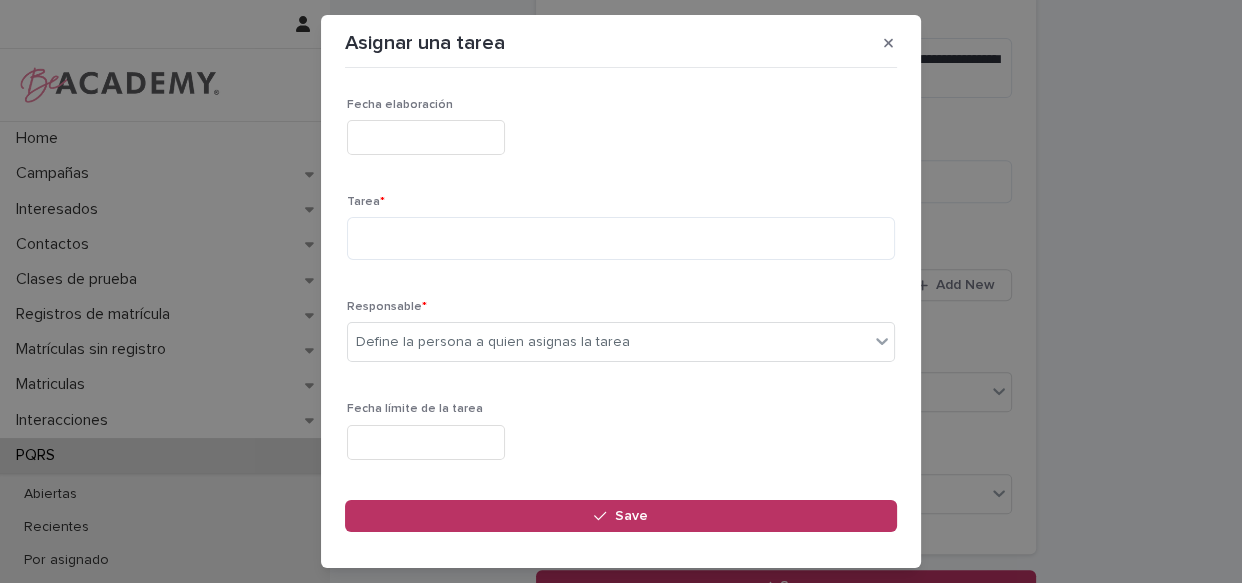 drag, startPoint x: 513, startPoint y: 130, endPoint x: 522, endPoint y: 150, distance: 21.931713 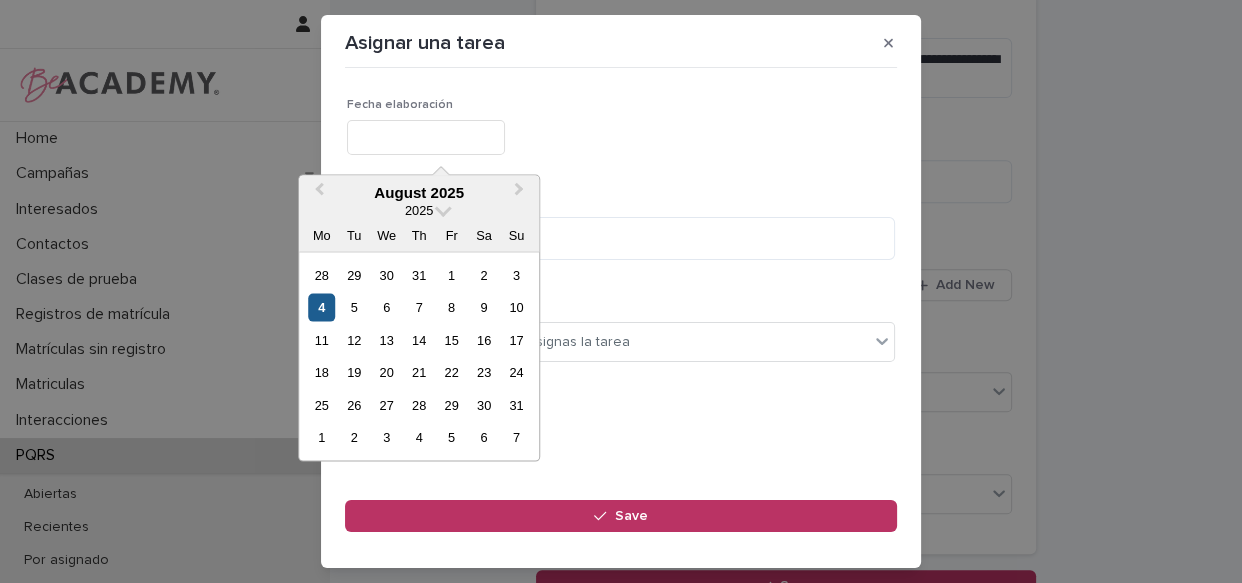 click on "4" at bounding box center [321, 307] 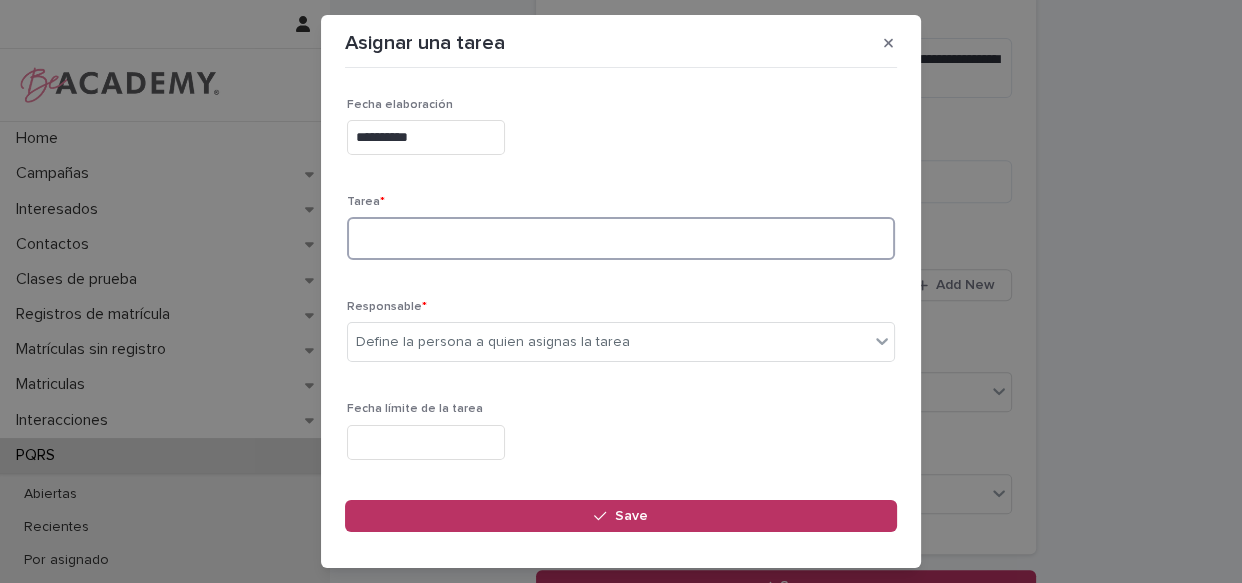 click at bounding box center [621, 238] 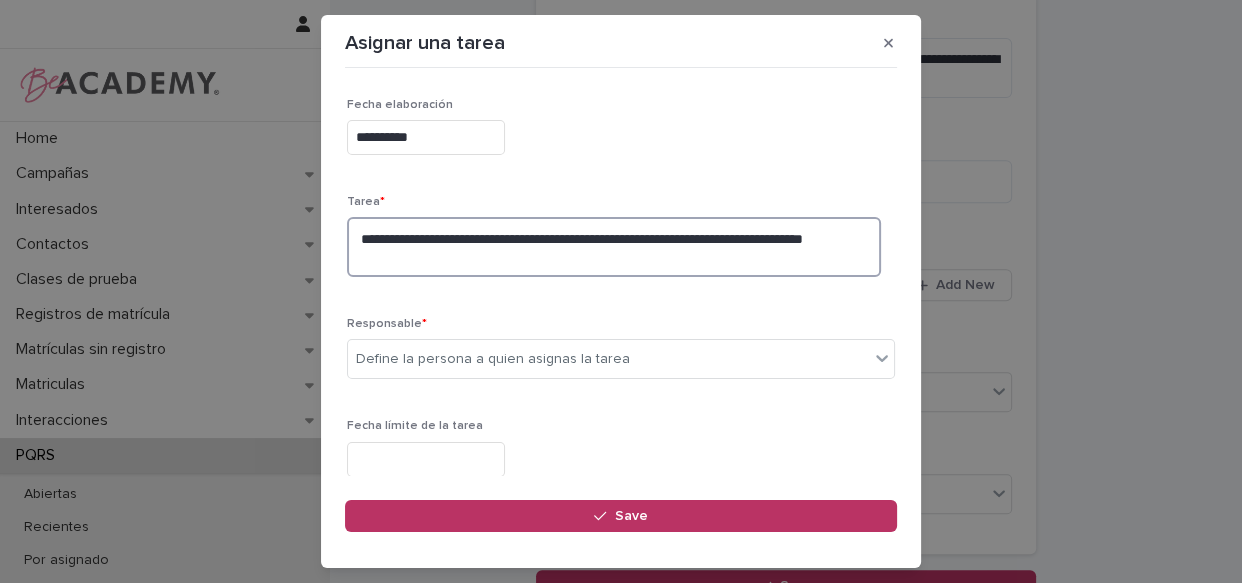 type on "**********" 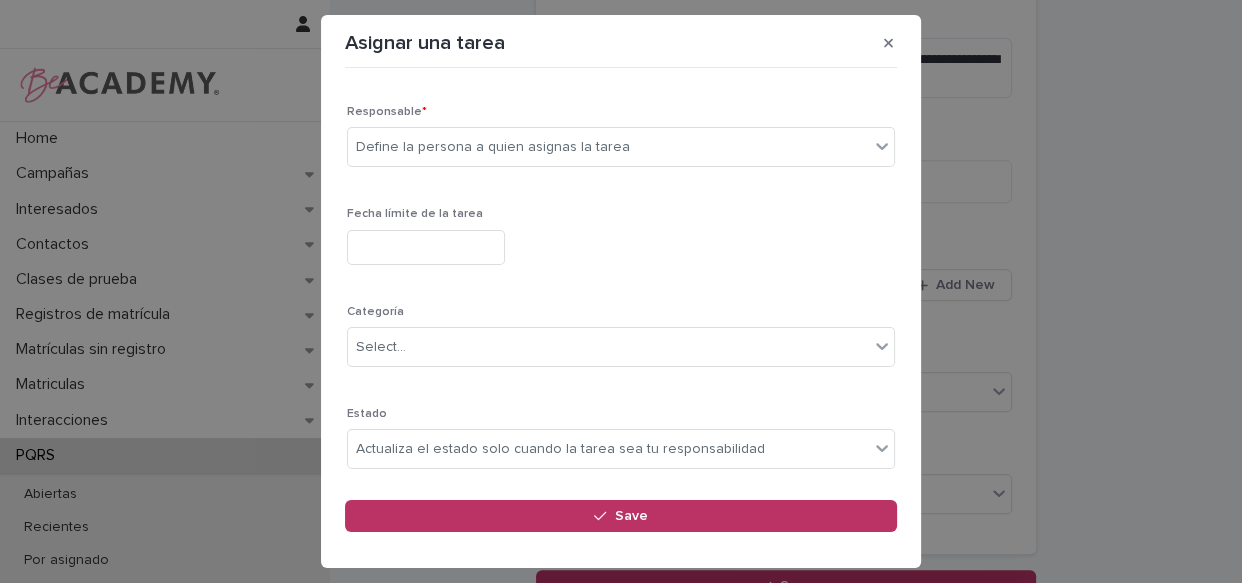 scroll, scrollTop: 213, scrollLeft: 0, axis: vertical 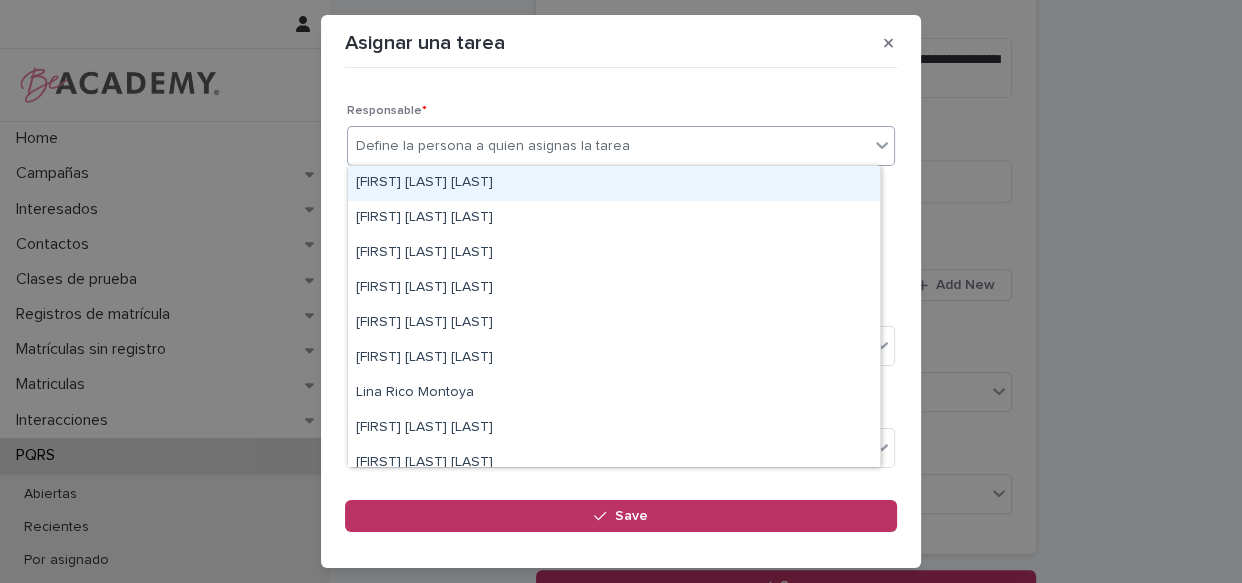 click on "Define la persona a quien asignas la tarea" at bounding box center [608, 146] 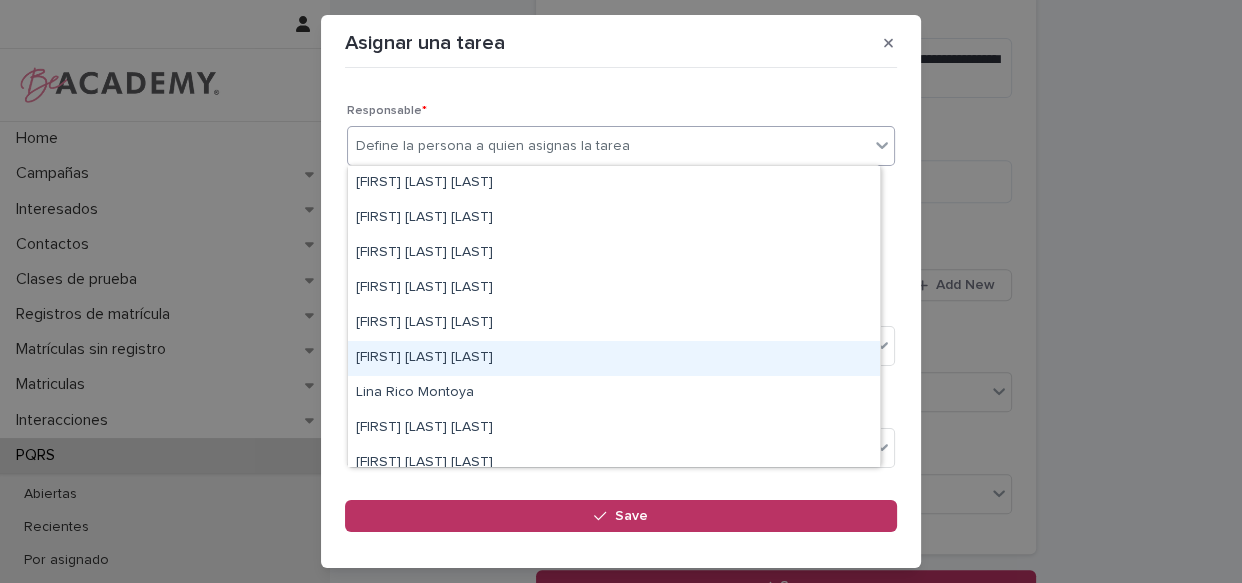 click on "[FIRST] [LAST] [LAST]" at bounding box center [614, 358] 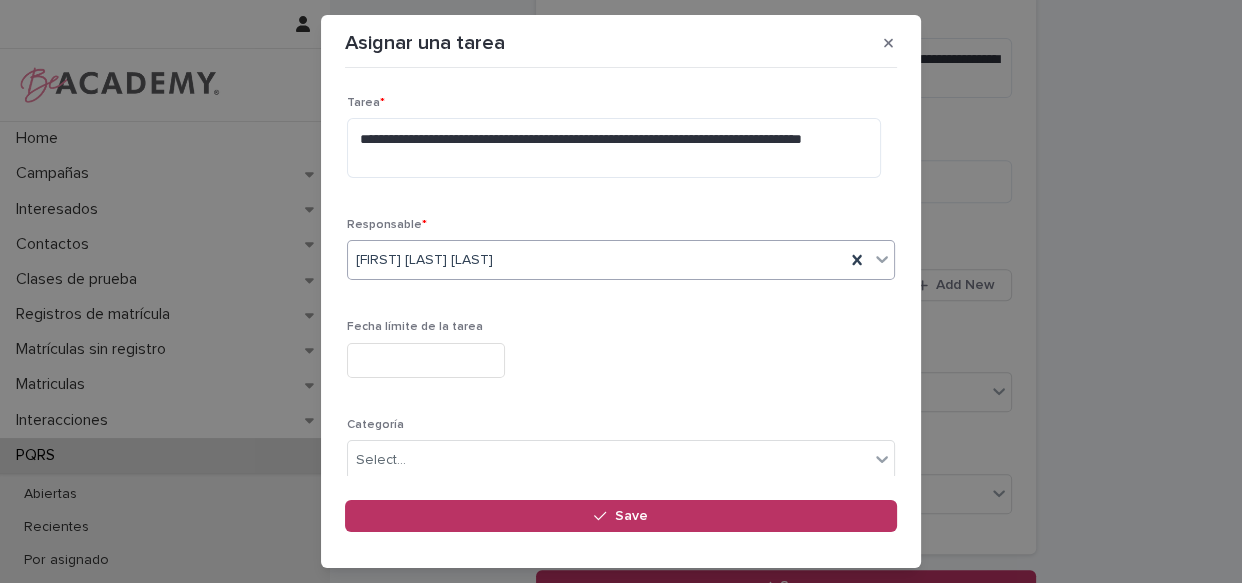scroll, scrollTop: 265, scrollLeft: 0, axis: vertical 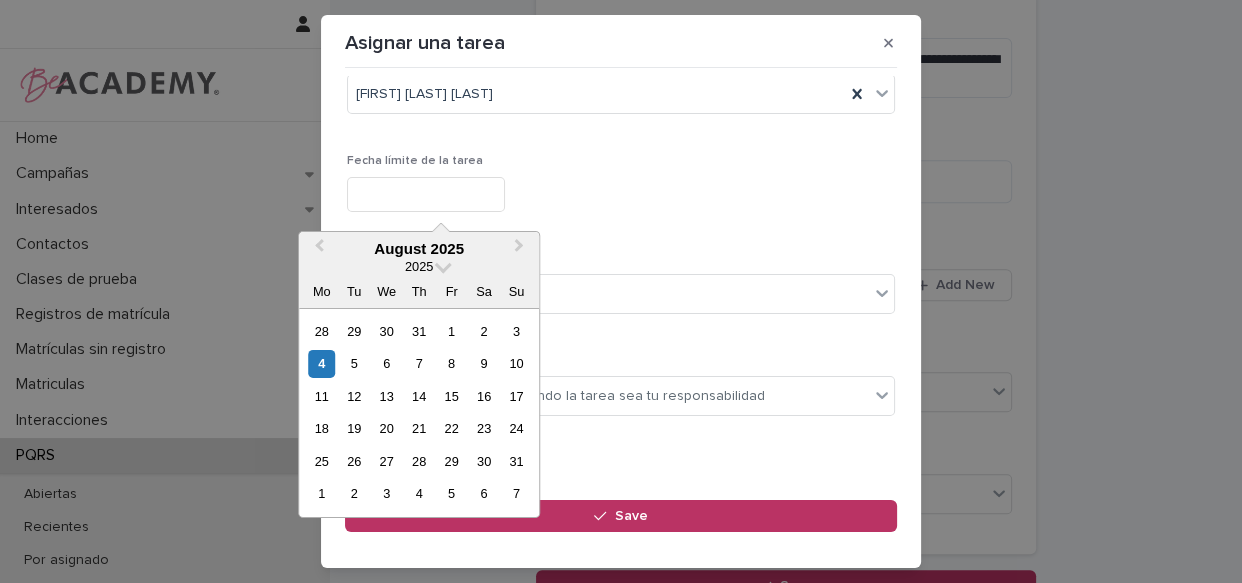 click at bounding box center (426, 194) 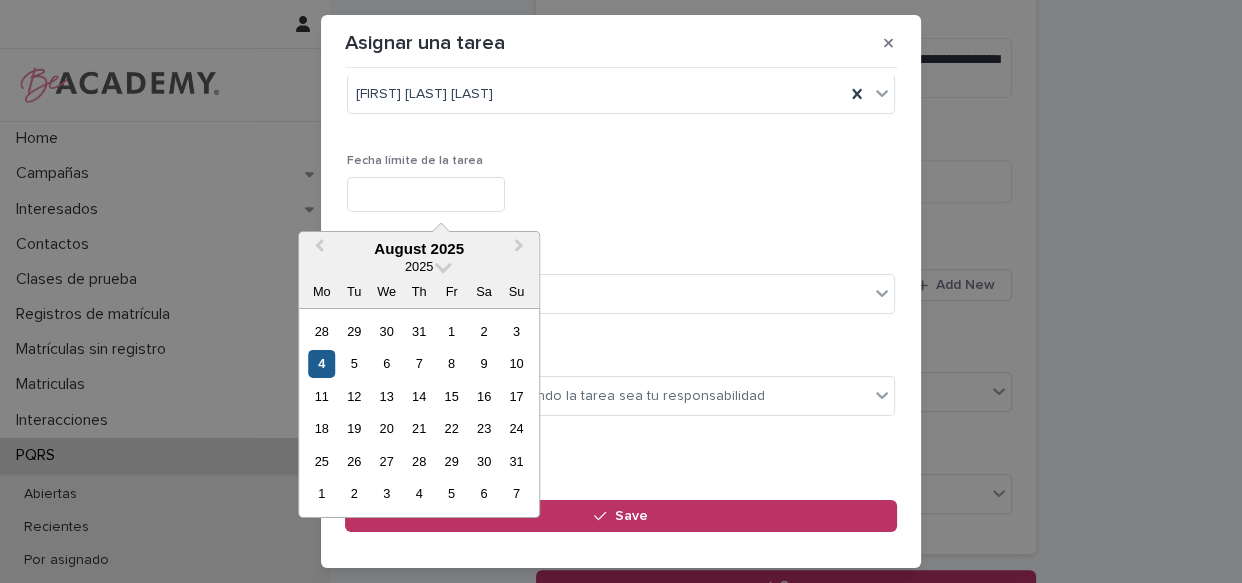 click on "4" at bounding box center [321, 363] 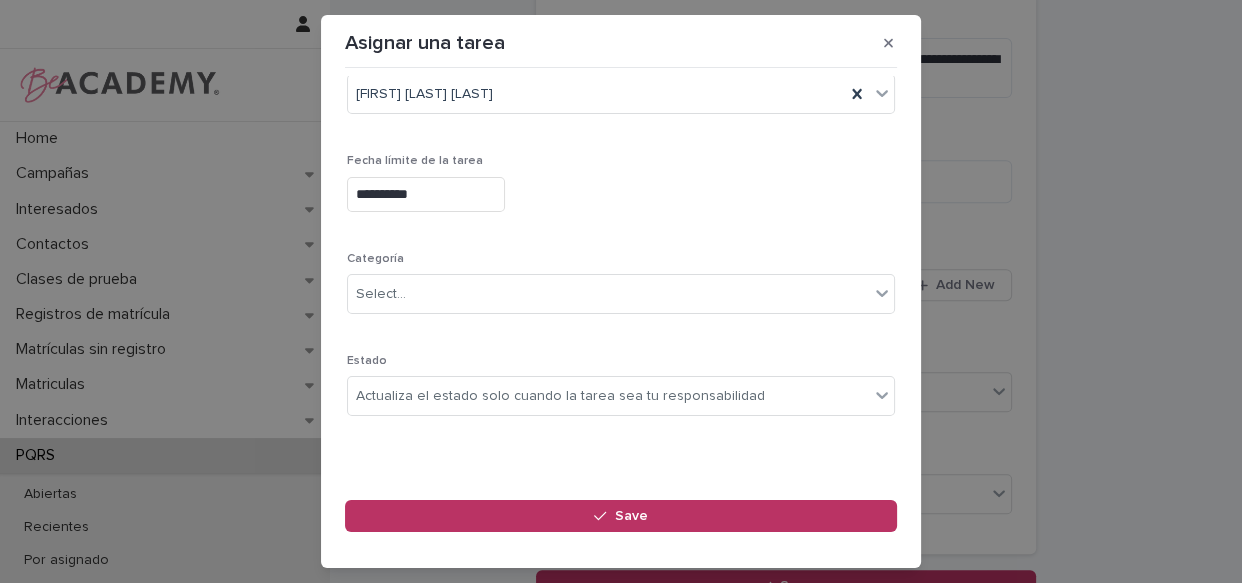 scroll, scrollTop: 83, scrollLeft: 0, axis: vertical 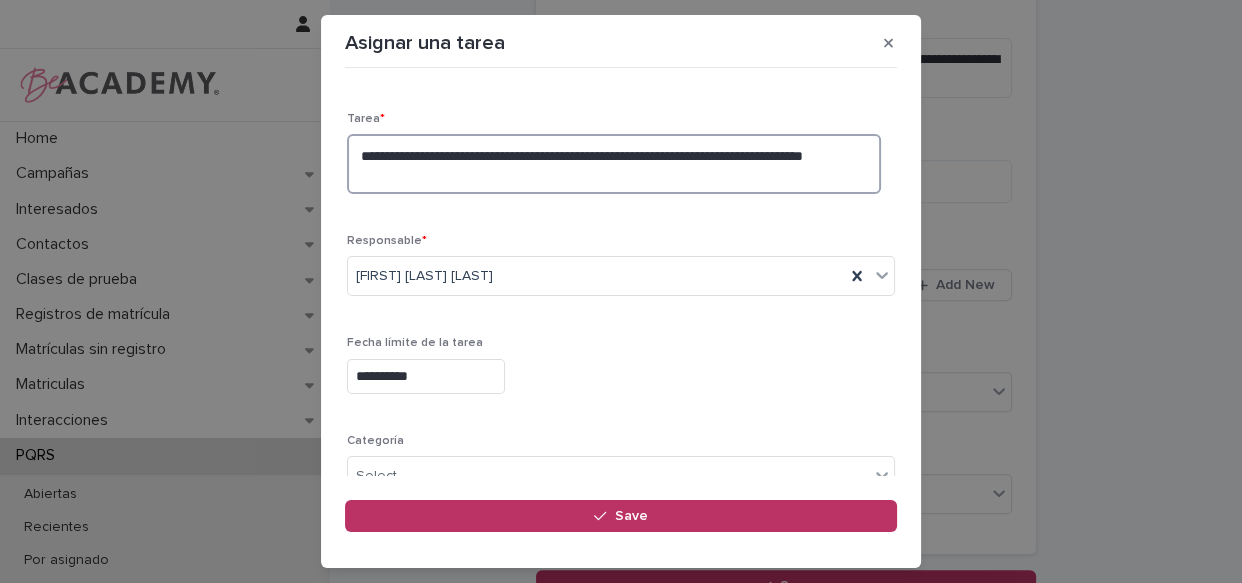 click on "**********" at bounding box center [614, 164] 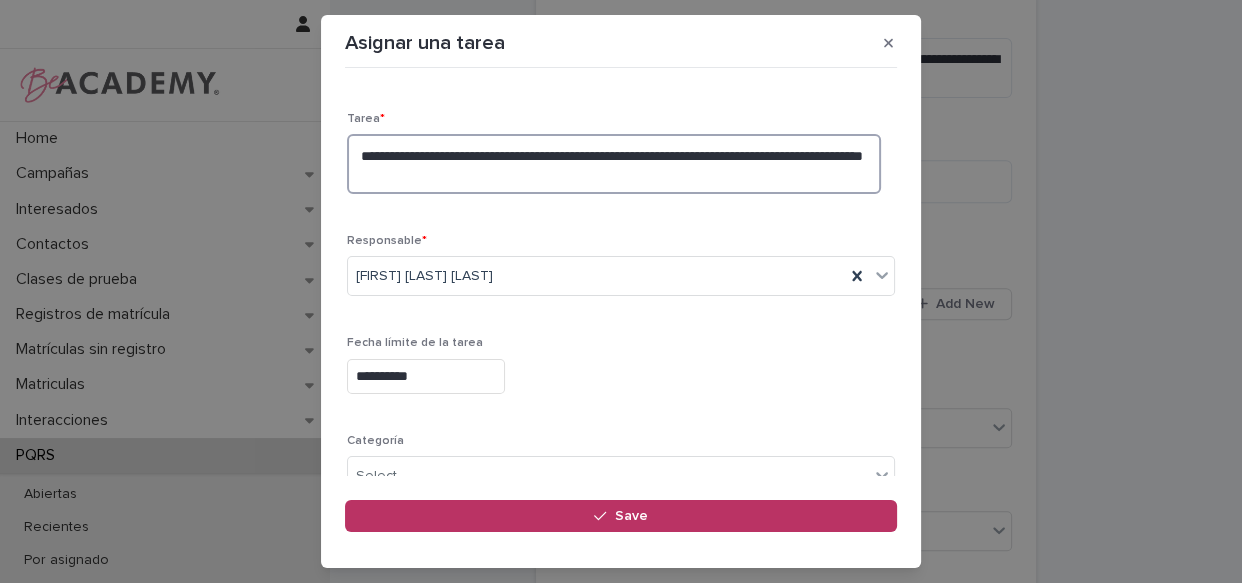 type on "**********" 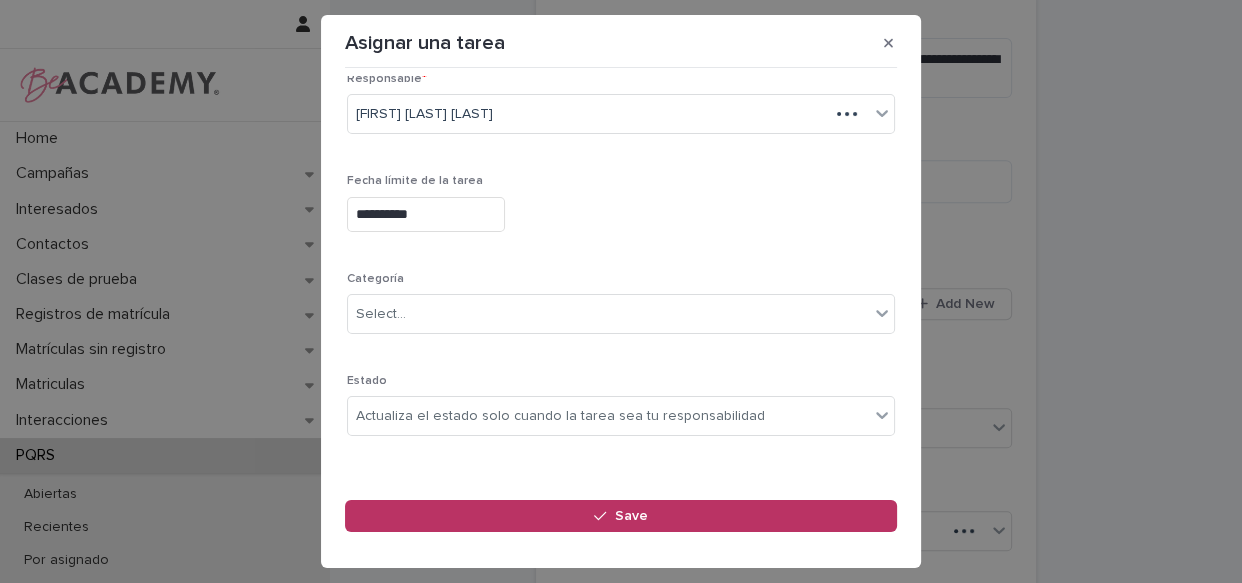 scroll, scrollTop: 265, scrollLeft: 0, axis: vertical 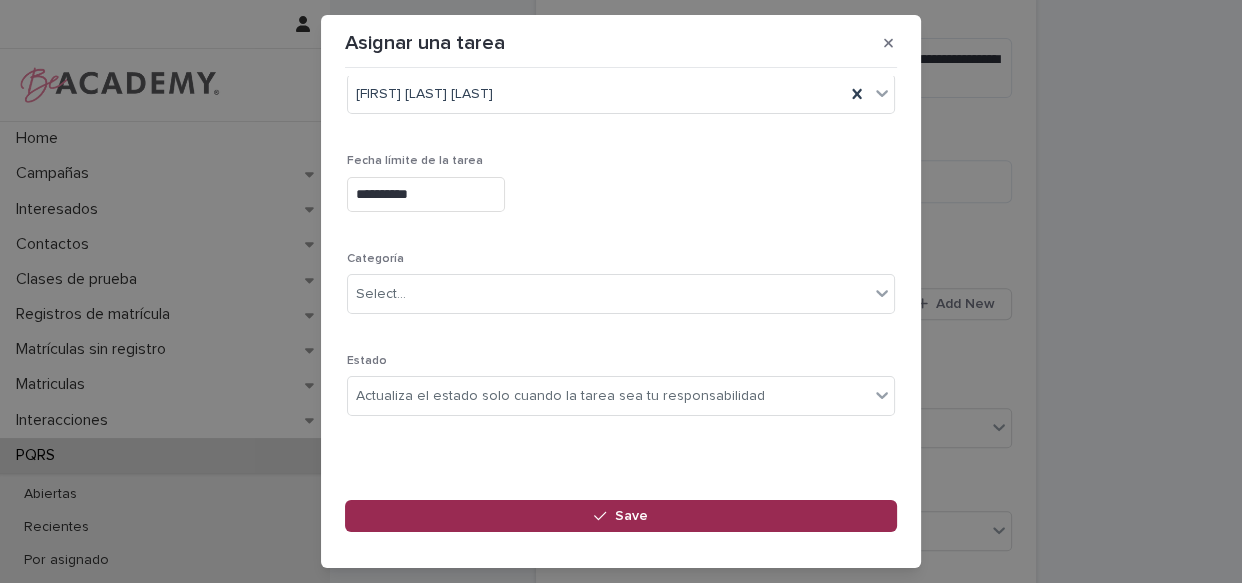 click on "Save" at bounding box center [621, 516] 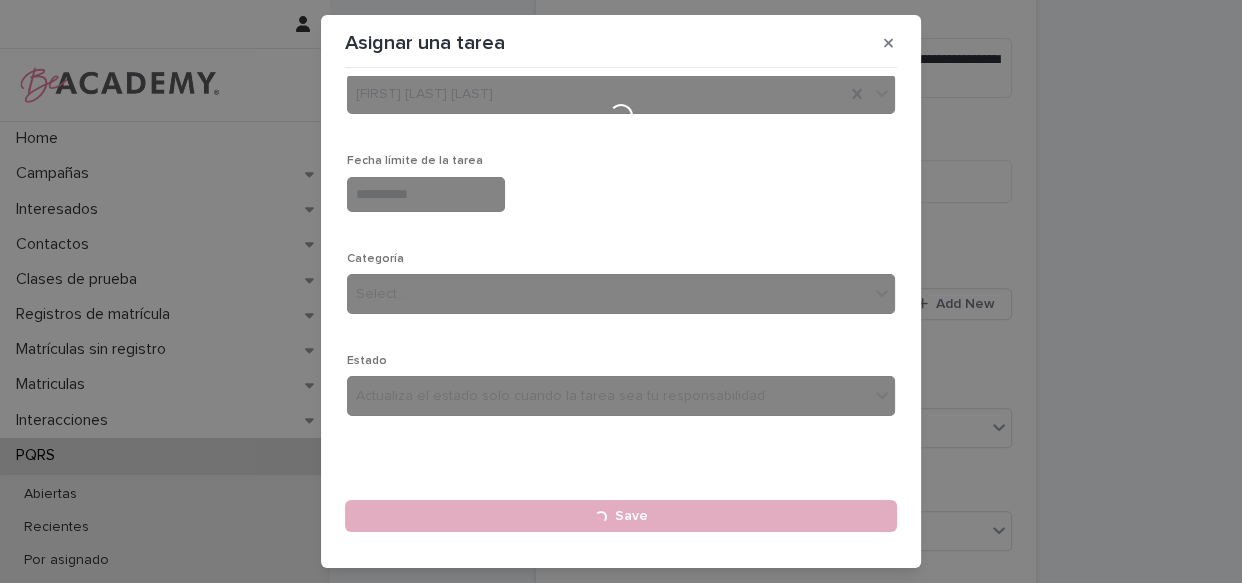 type 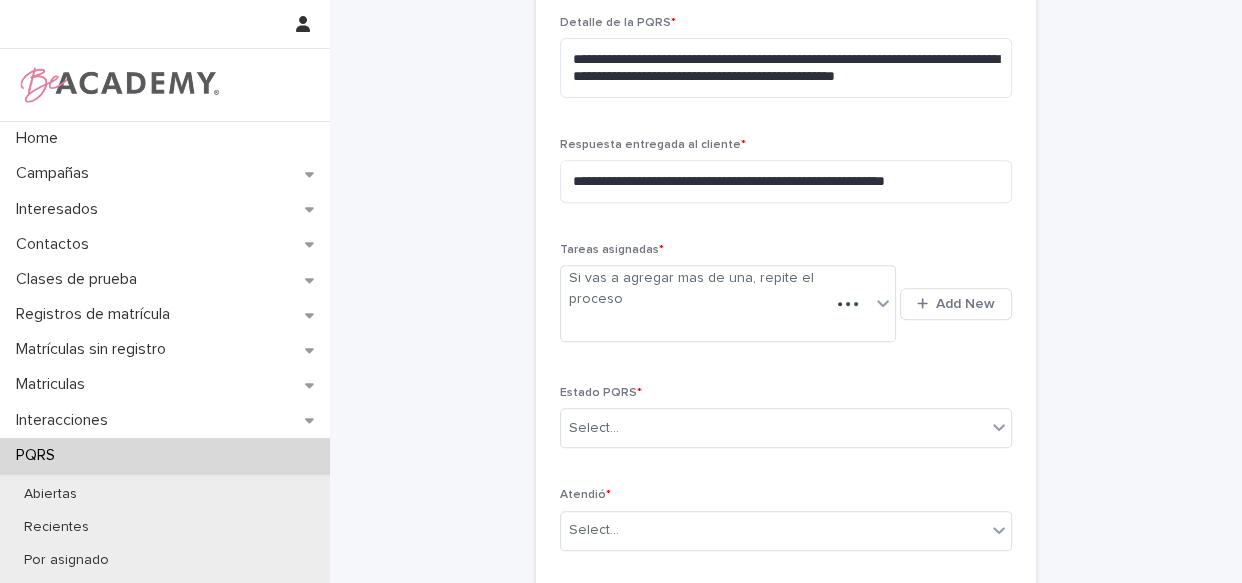 scroll, scrollTop: 697, scrollLeft: 0, axis: vertical 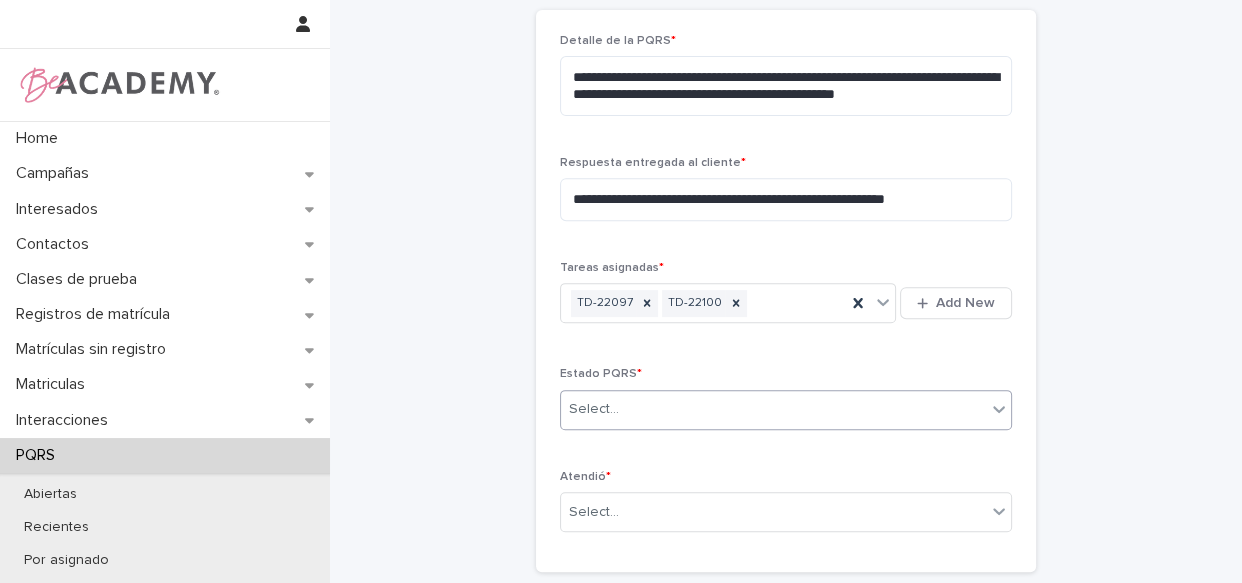 click on "Select..." at bounding box center [773, 409] 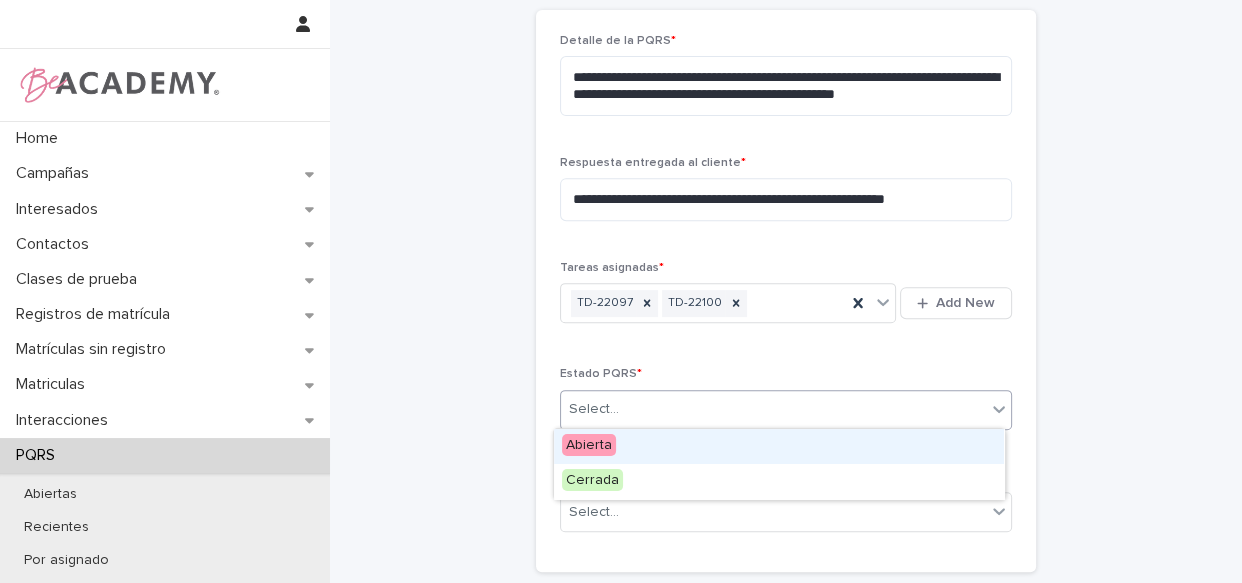 click on "Abierta" at bounding box center (779, 446) 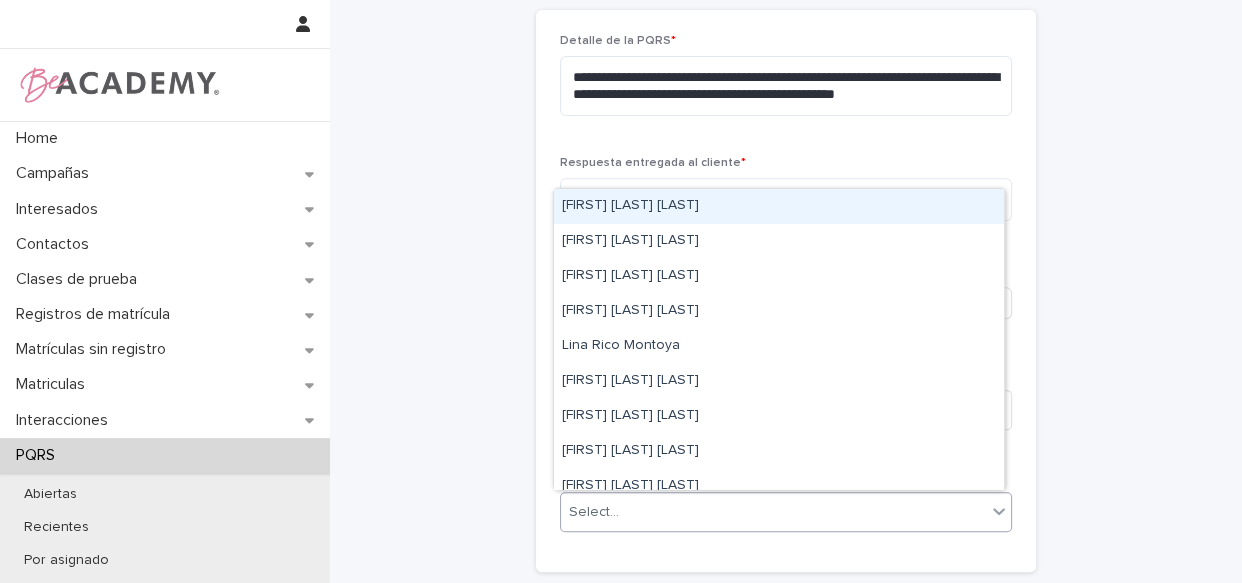 click on "Select..." at bounding box center [773, 512] 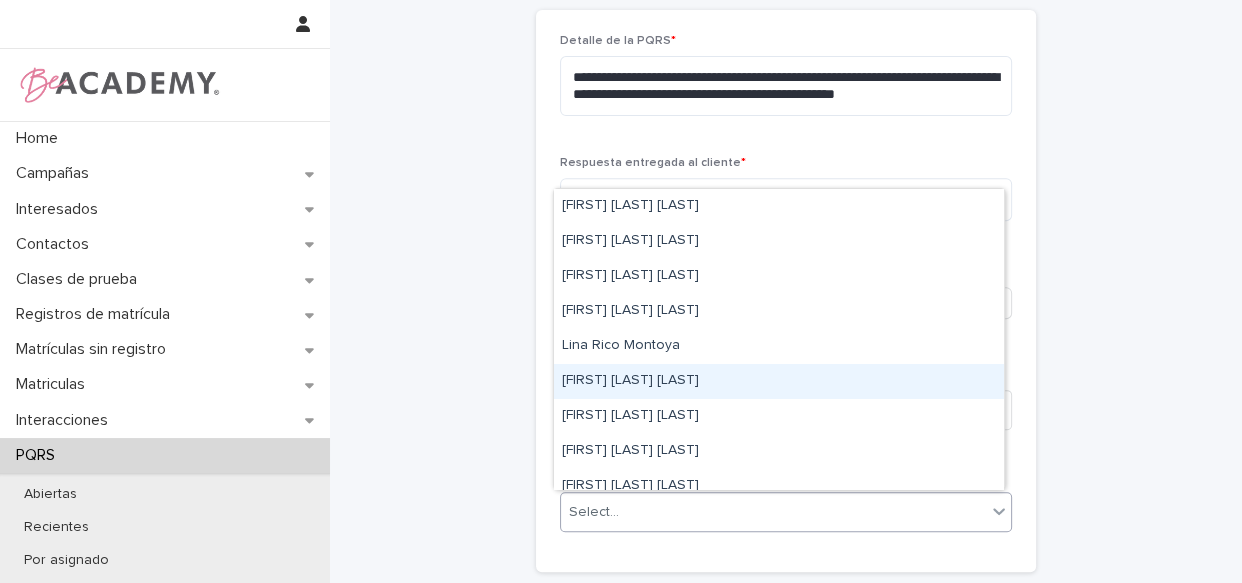 click on "[FIRST] [LAST] [LAST]" at bounding box center [779, 381] 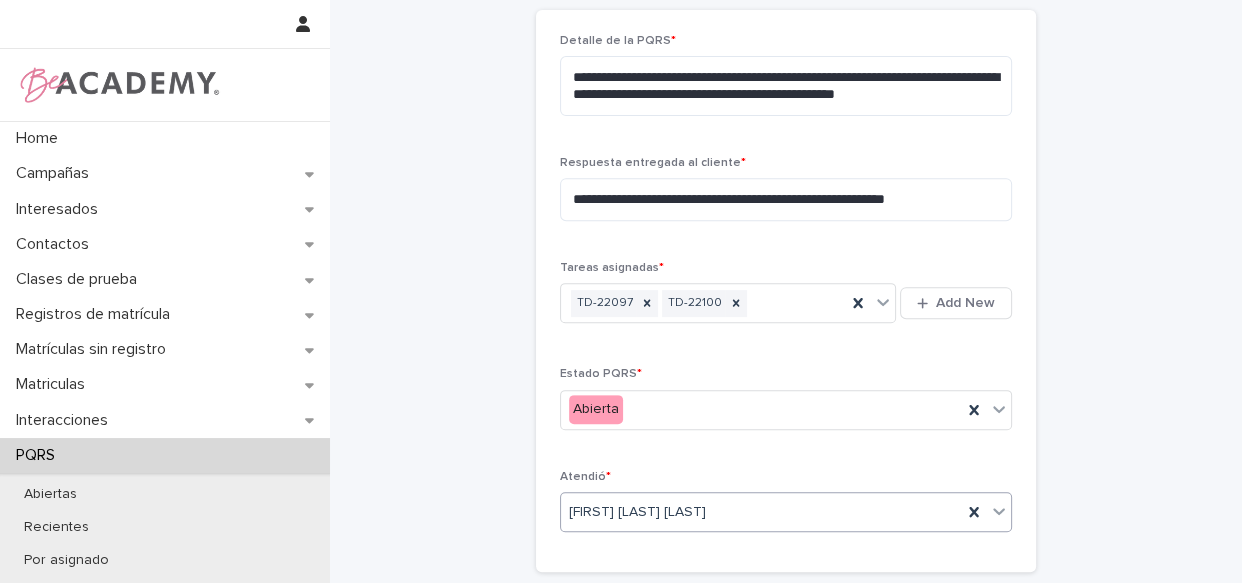 scroll, scrollTop: 889, scrollLeft: 0, axis: vertical 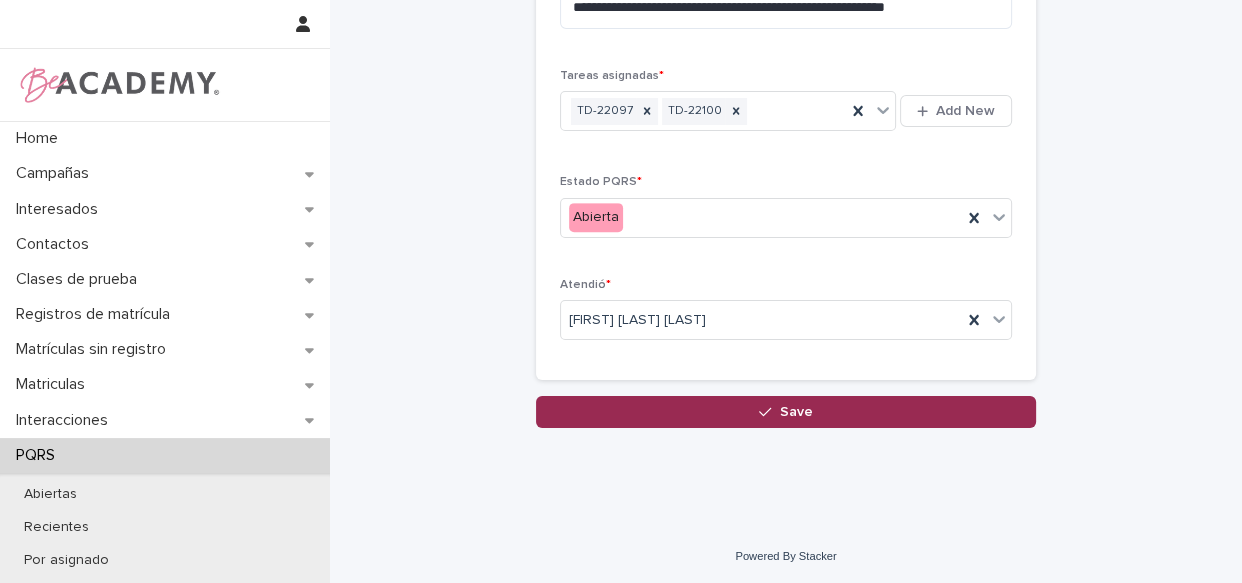 click on "Save" at bounding box center (786, 412) 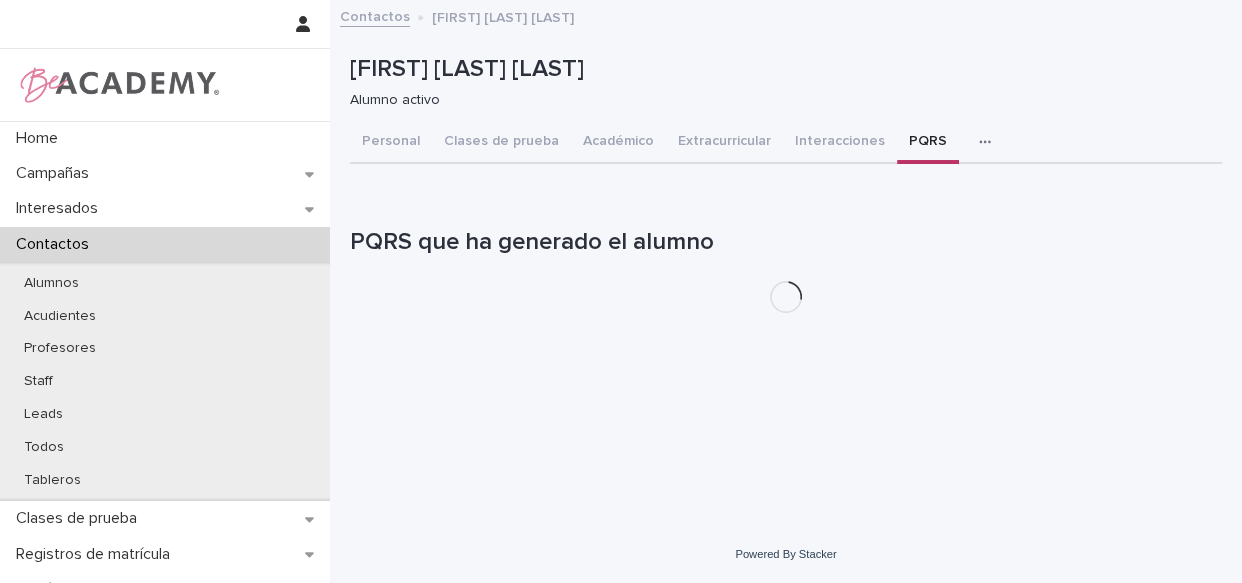 scroll, scrollTop: 0, scrollLeft: 0, axis: both 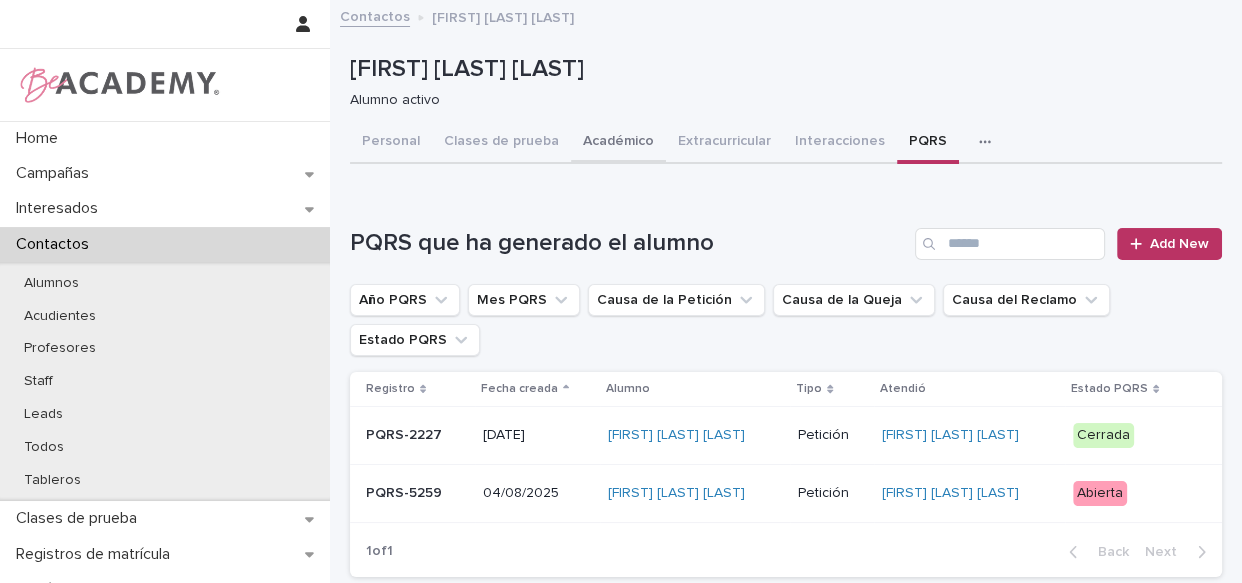 click on "Académico" at bounding box center [618, 143] 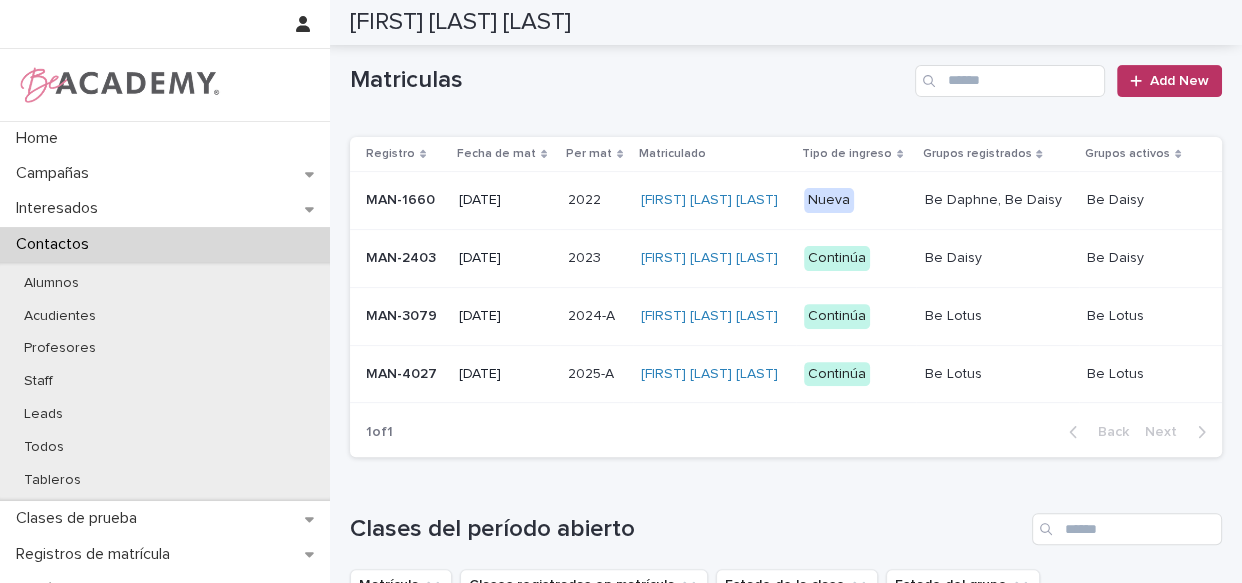 scroll, scrollTop: 556, scrollLeft: 0, axis: vertical 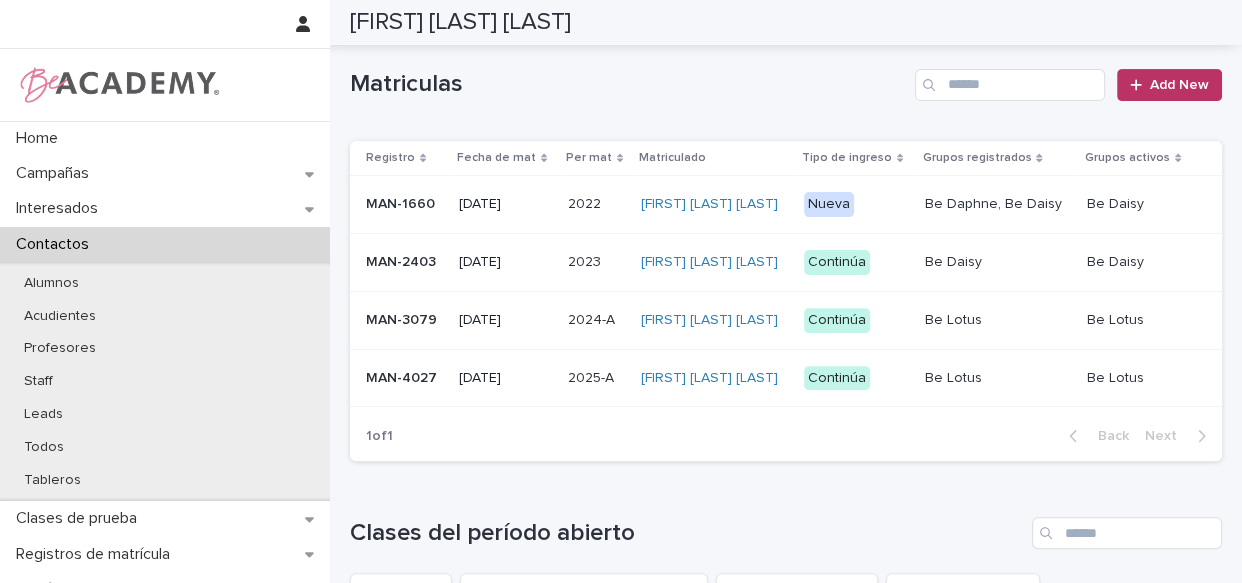 click on "[FIRST] [LAST] [LAST]" at bounding box center [714, 378] 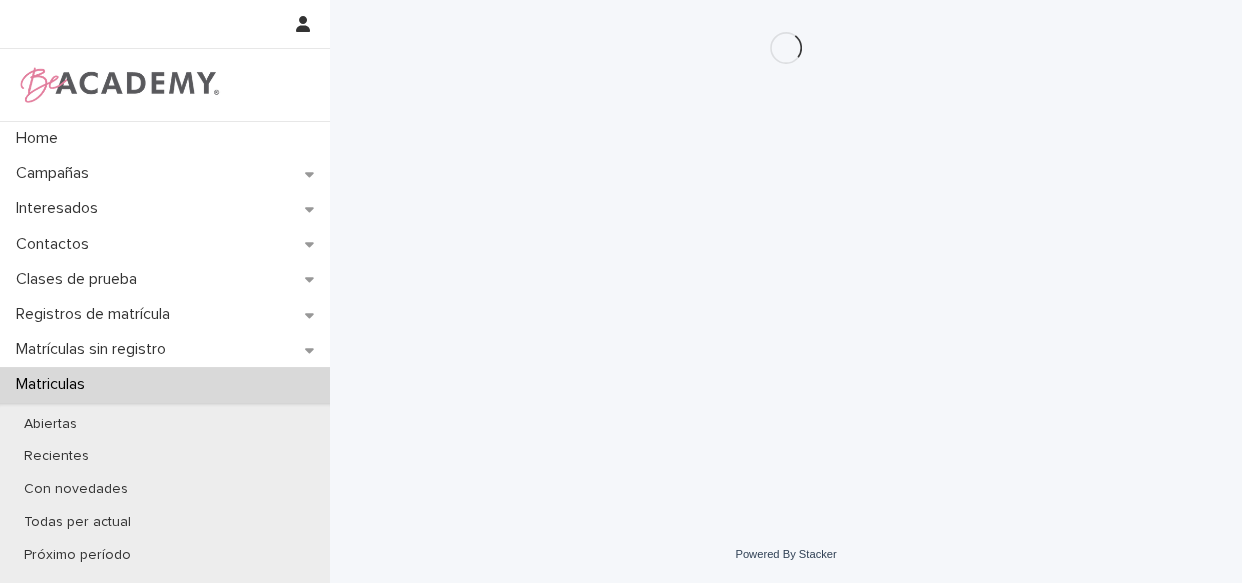 scroll, scrollTop: 0, scrollLeft: 0, axis: both 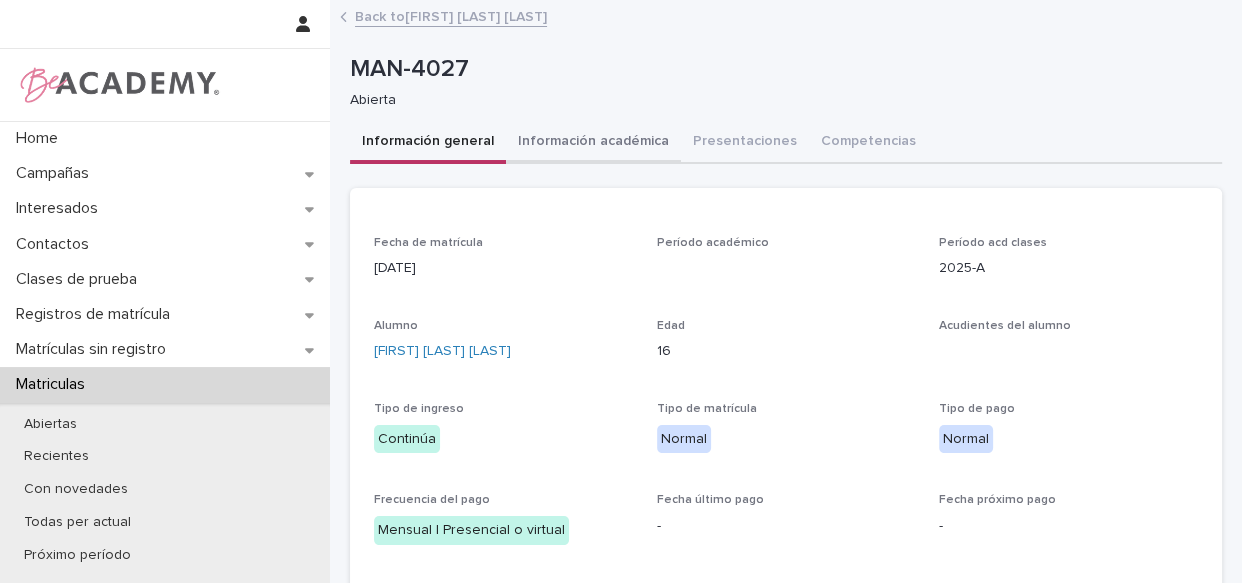 drag, startPoint x: 645, startPoint y: 136, endPoint x: 720, endPoint y: 153, distance: 76.902534 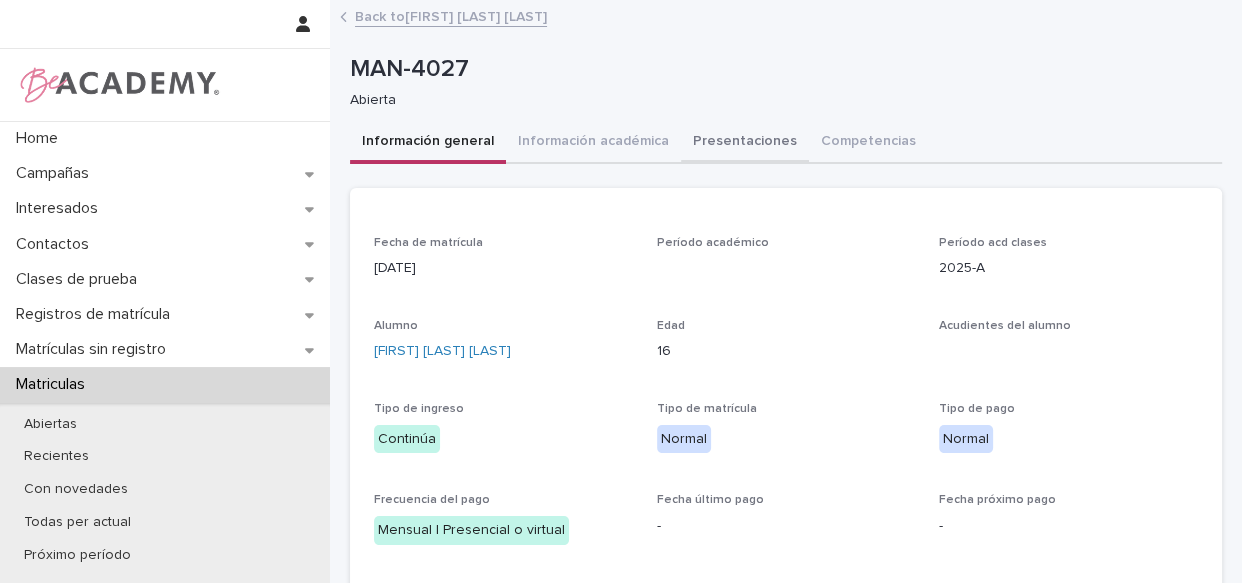click on "Información académica" at bounding box center [593, 143] 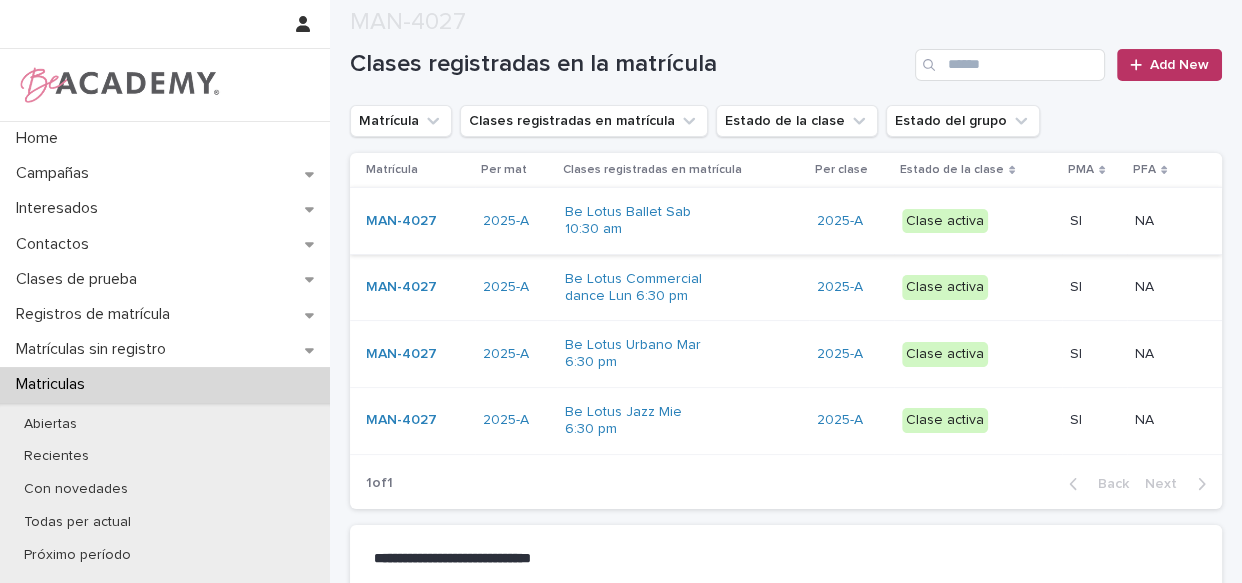 scroll, scrollTop: 181, scrollLeft: 0, axis: vertical 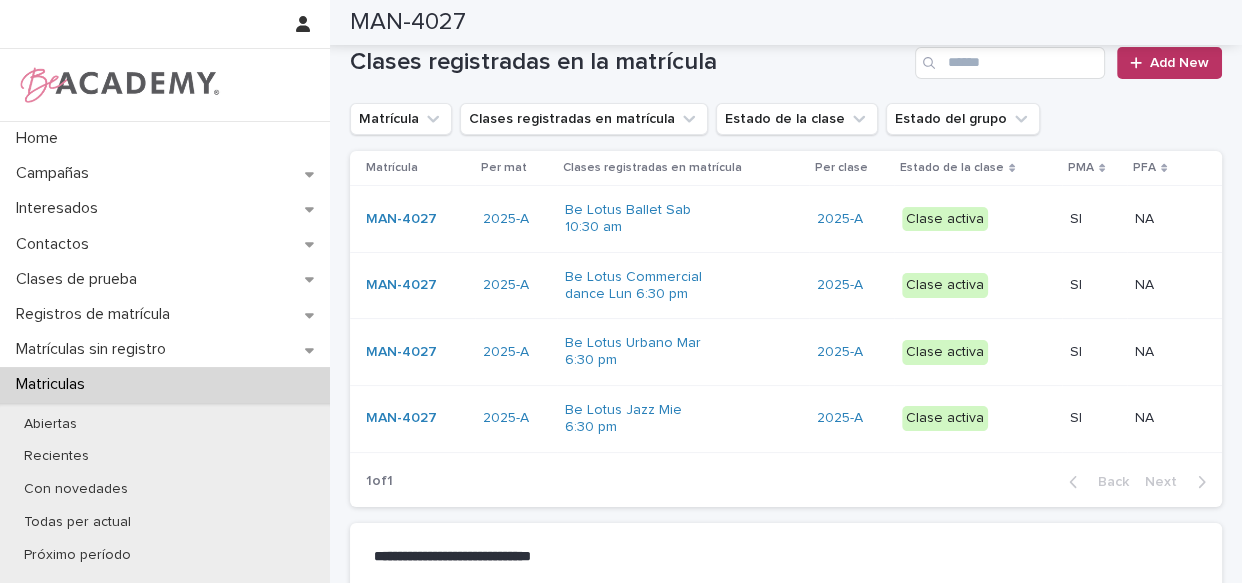 click on "Be Lotus Ballet Sab 10:30 am" at bounding box center [683, 219] 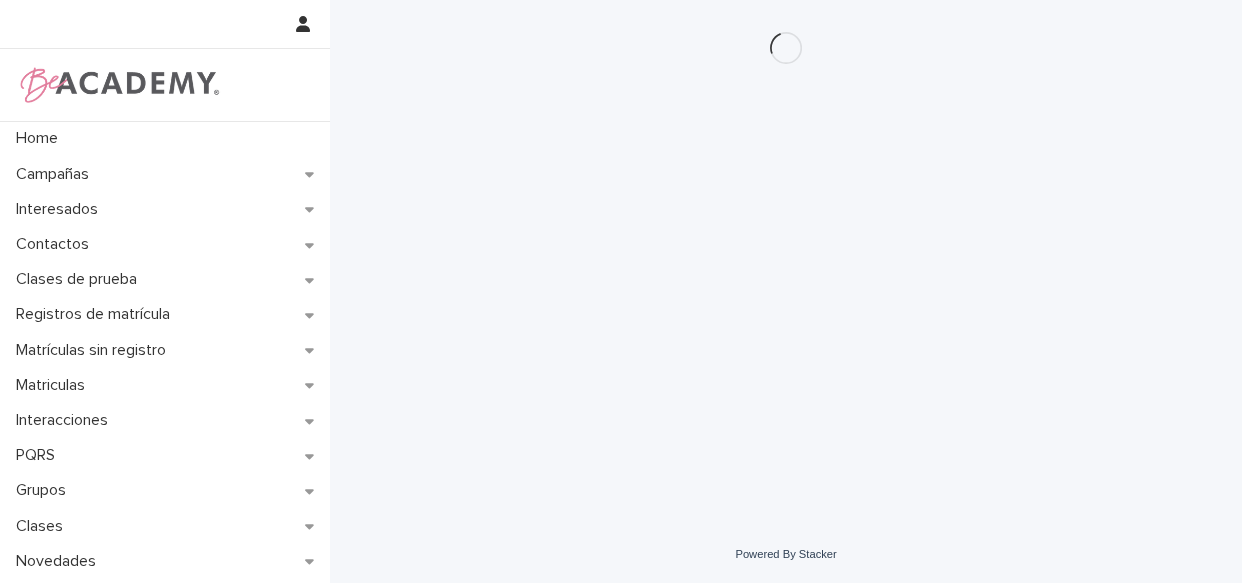 scroll, scrollTop: 0, scrollLeft: 0, axis: both 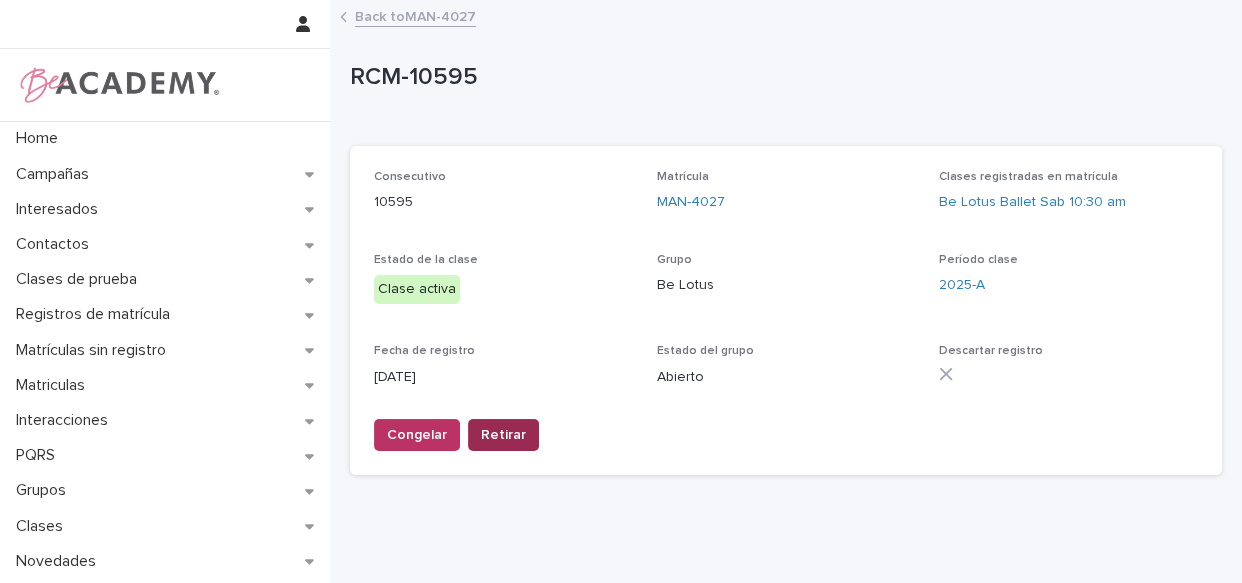 click on "Retirar" at bounding box center (503, 435) 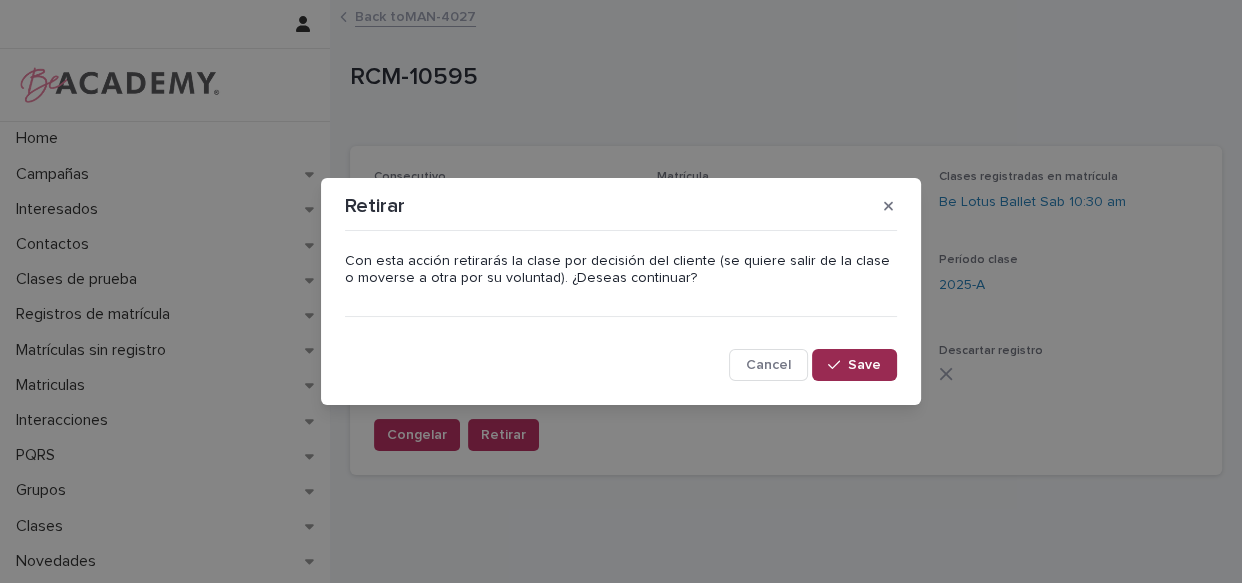 click on "Save" at bounding box center [864, 365] 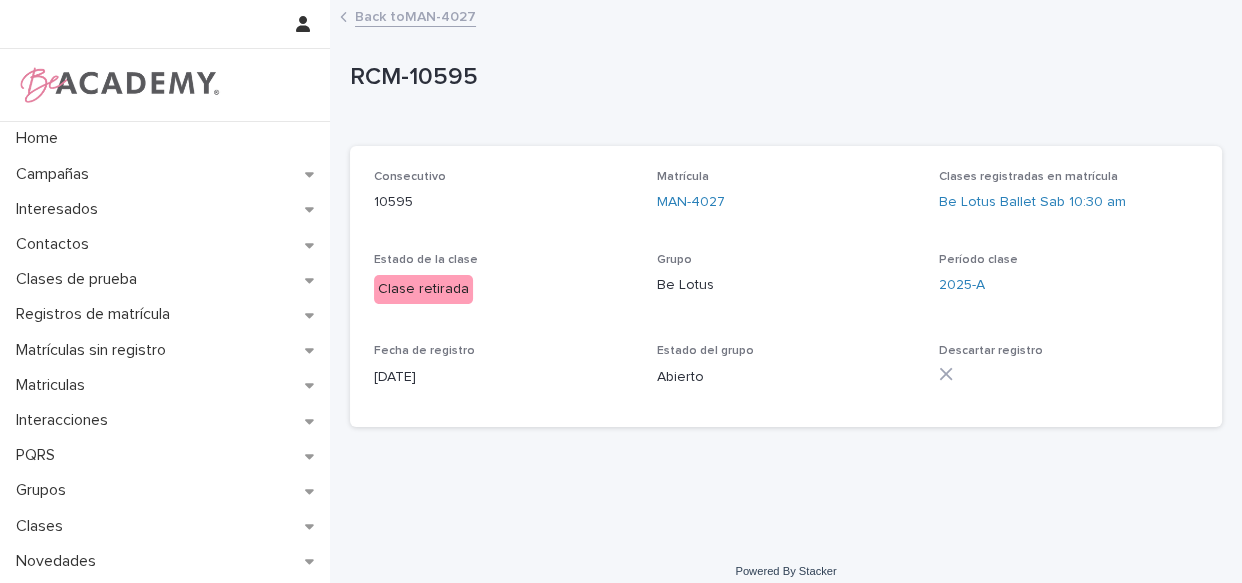 click on "Back to MAN-4027" at bounding box center (415, 15) 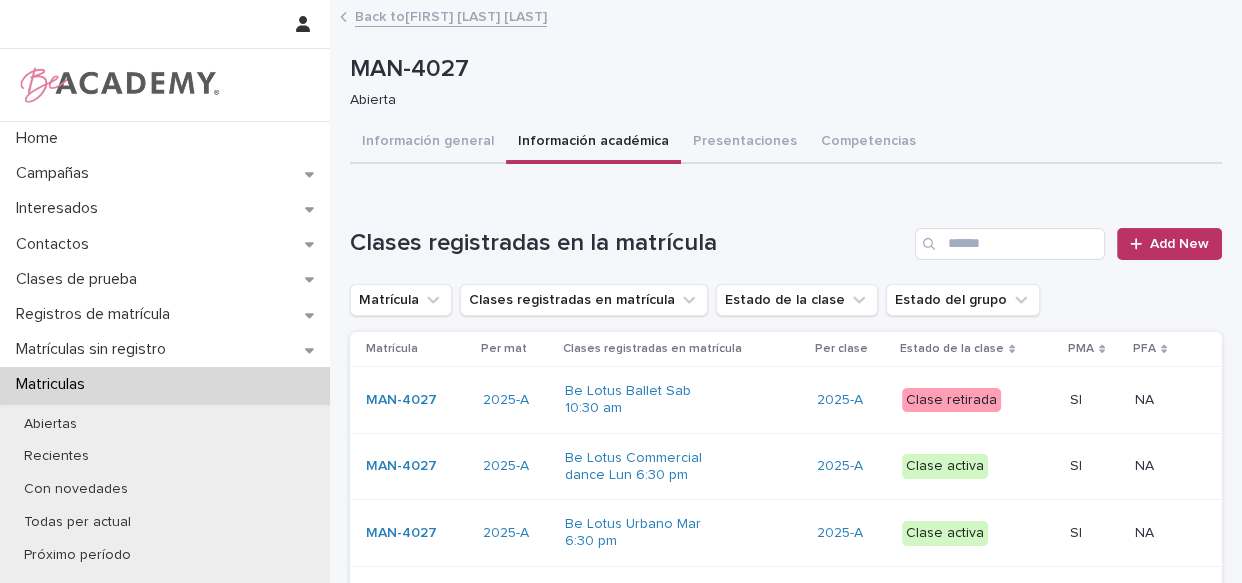 click on "Be Lotus Commercial dance Lun 6:30 pm" at bounding box center [683, 467] 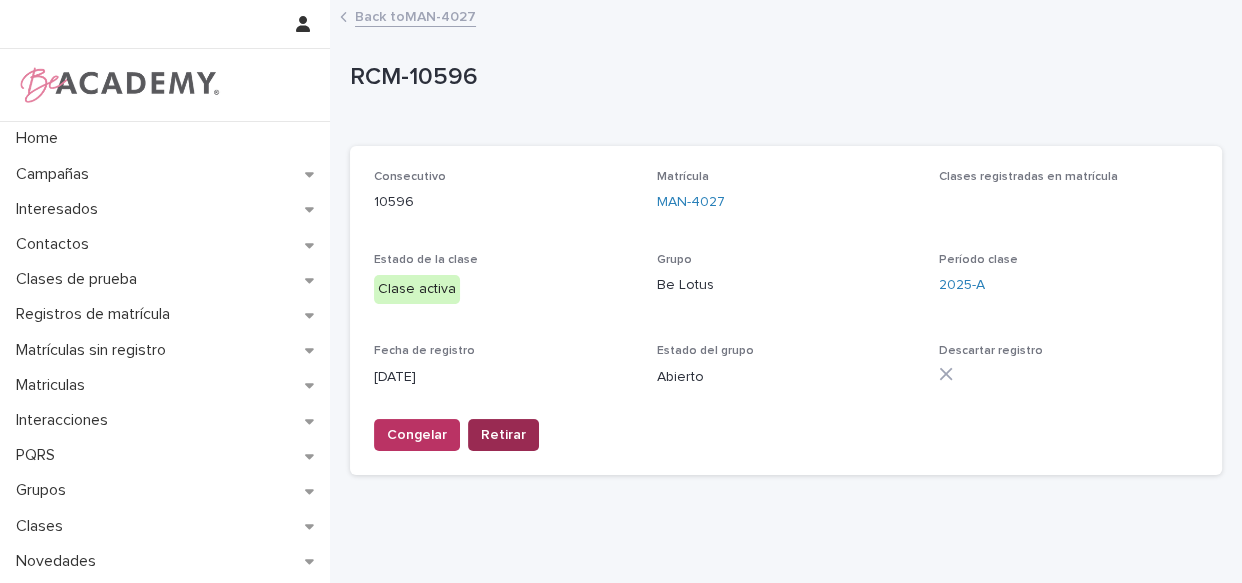 click on "Retirar" at bounding box center [503, 435] 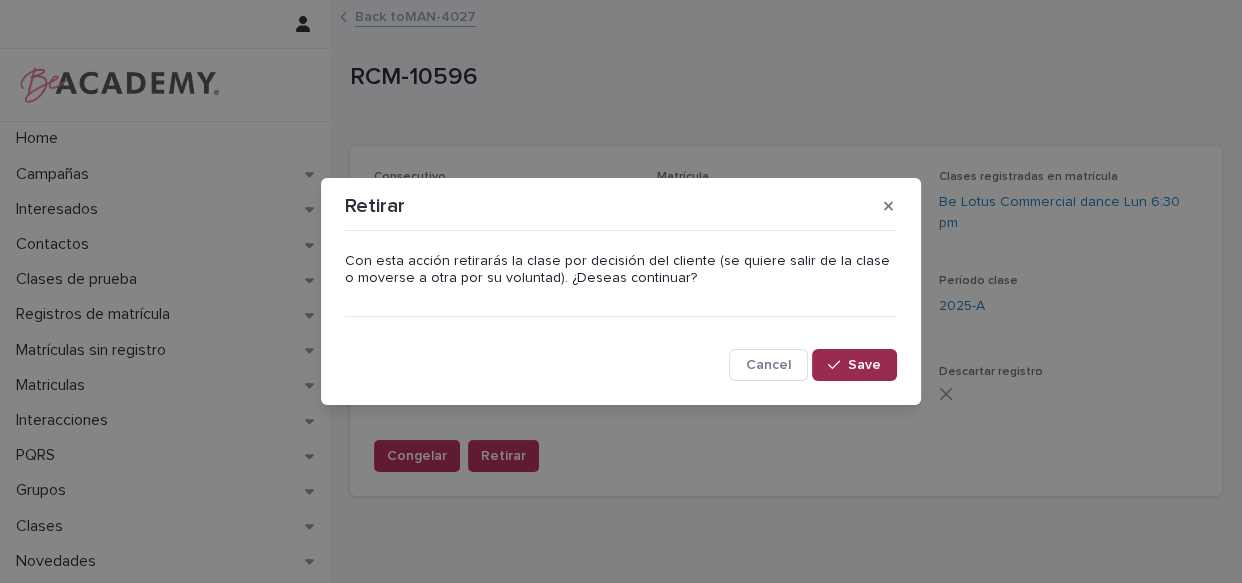 click on "Save" at bounding box center (864, 365) 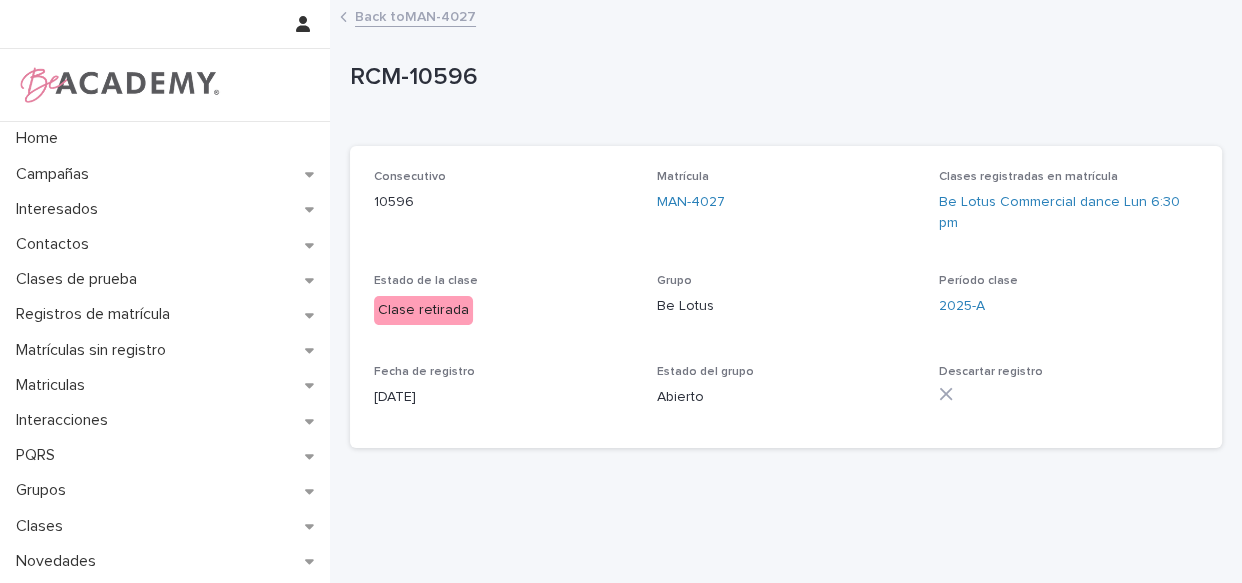 click on "Back to MAN-4027" at bounding box center [415, 15] 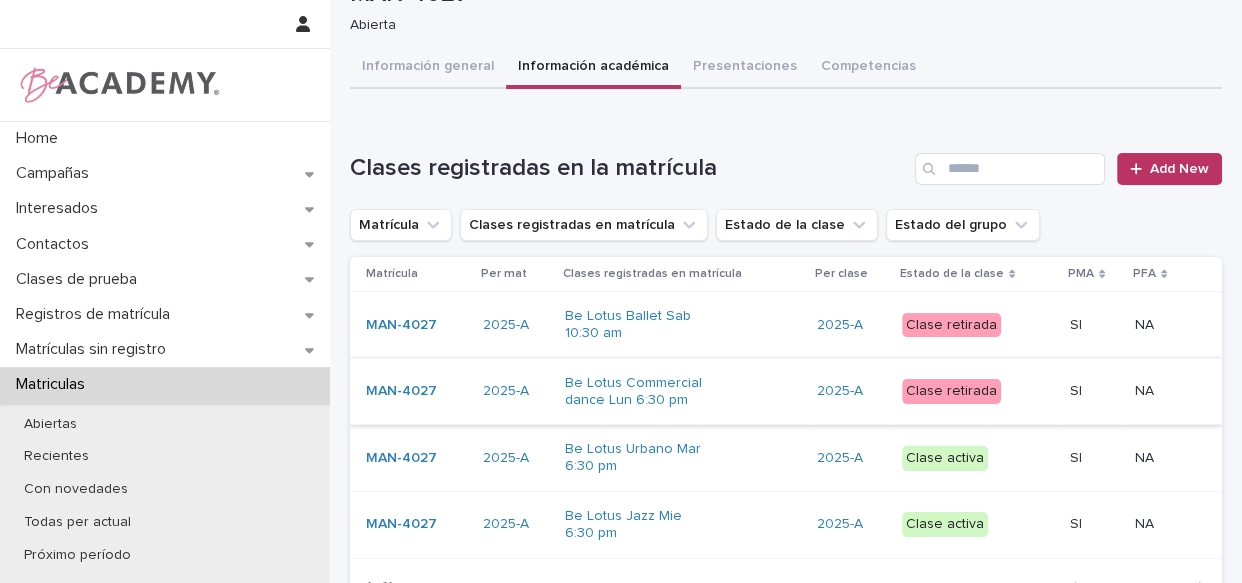 scroll, scrollTop: 90, scrollLeft: 0, axis: vertical 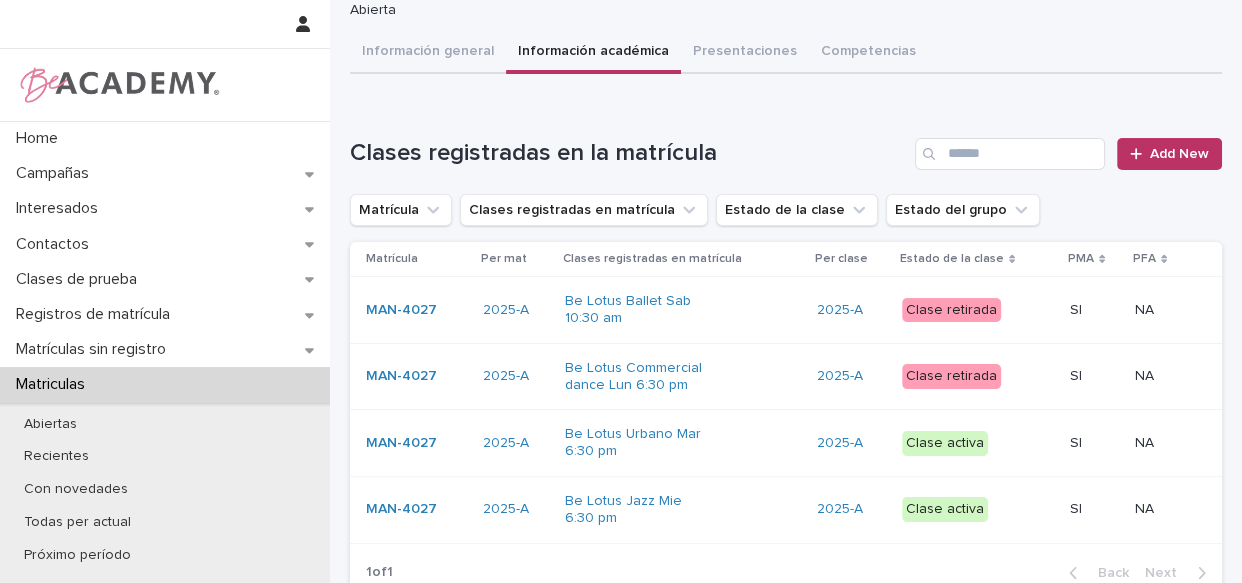 click on "Be Lotus Urbano Mar 6:30 pm" at bounding box center (683, 443) 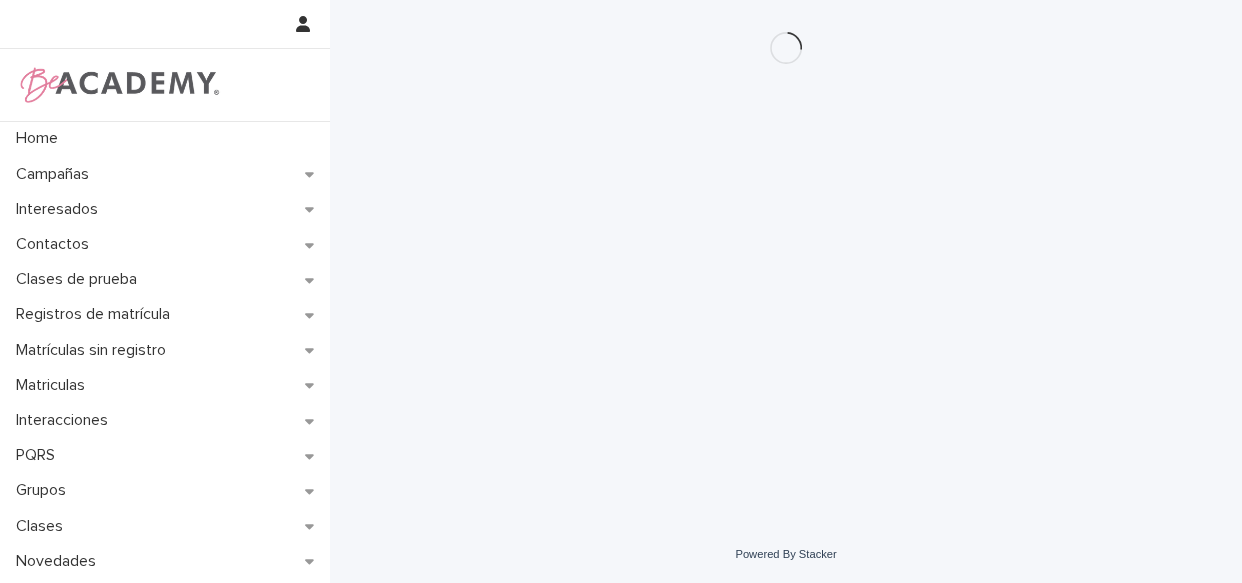 scroll, scrollTop: 0, scrollLeft: 0, axis: both 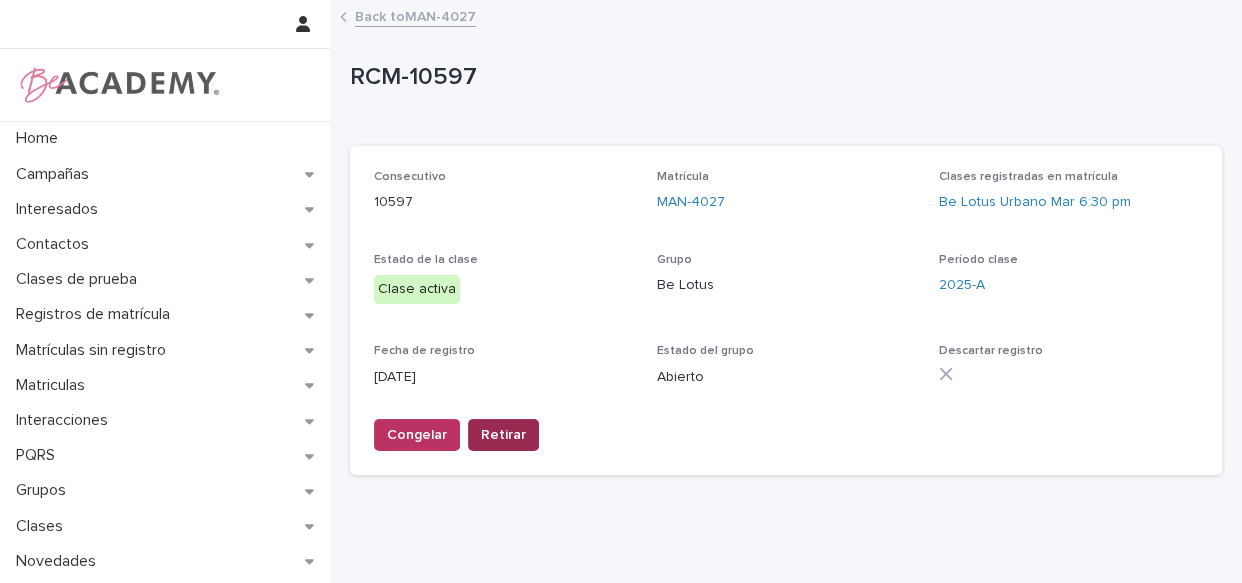 click on "Retirar" at bounding box center [503, 435] 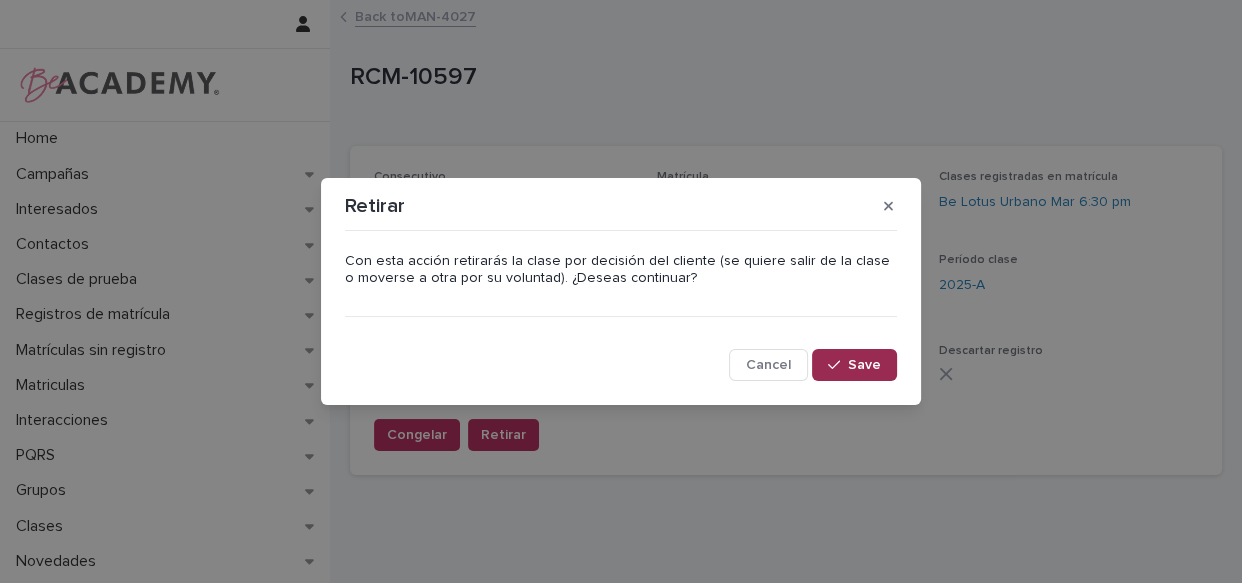 click on "Save" at bounding box center (854, 365) 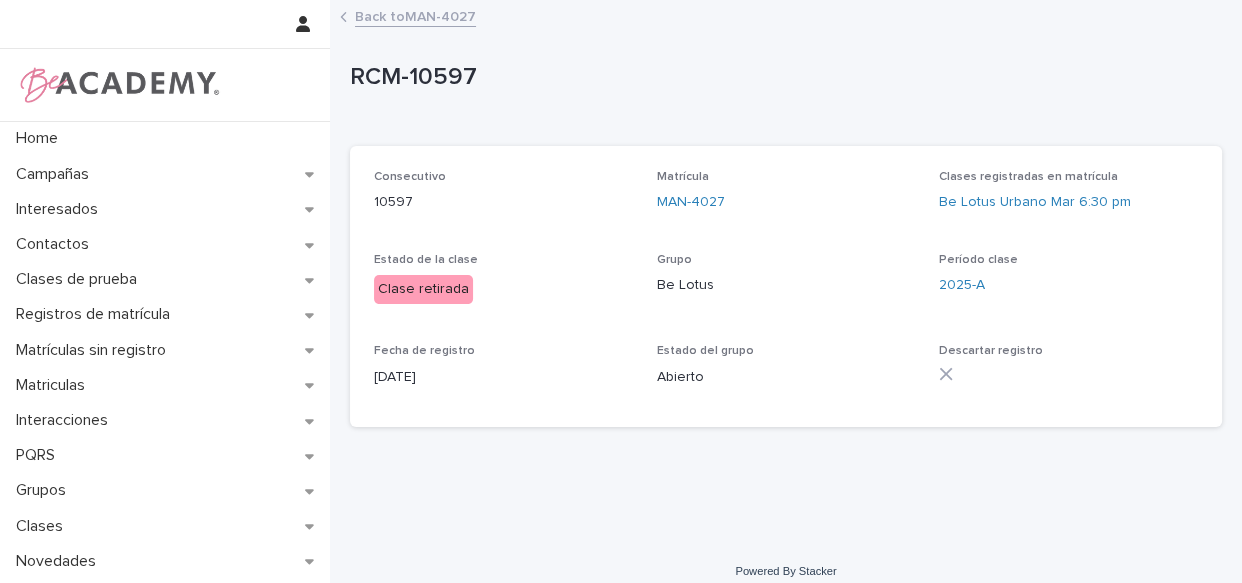 click on "Back to MAN-4027" at bounding box center [415, 15] 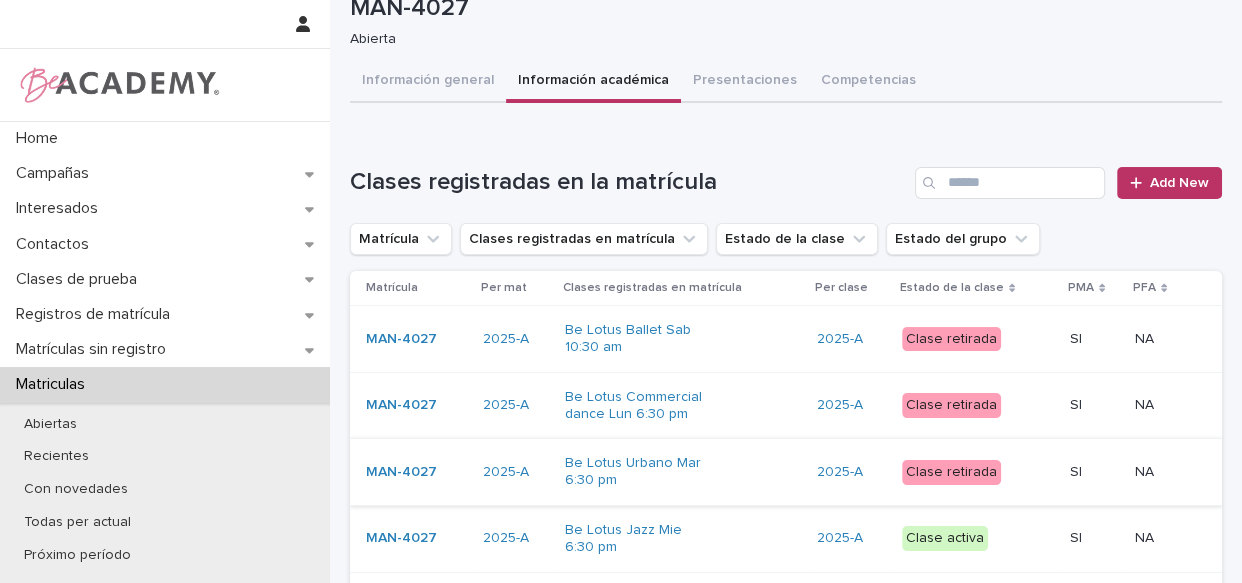 scroll, scrollTop: 90, scrollLeft: 0, axis: vertical 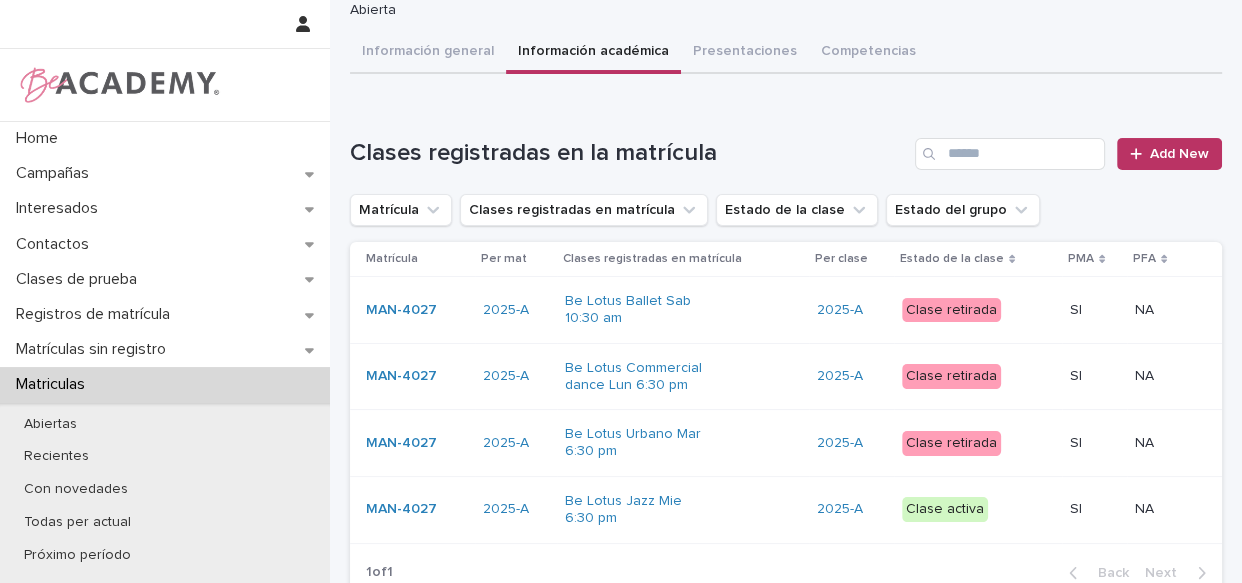 click on "Be Lotus Jazz Mie 6:30 pm" at bounding box center [683, 510] 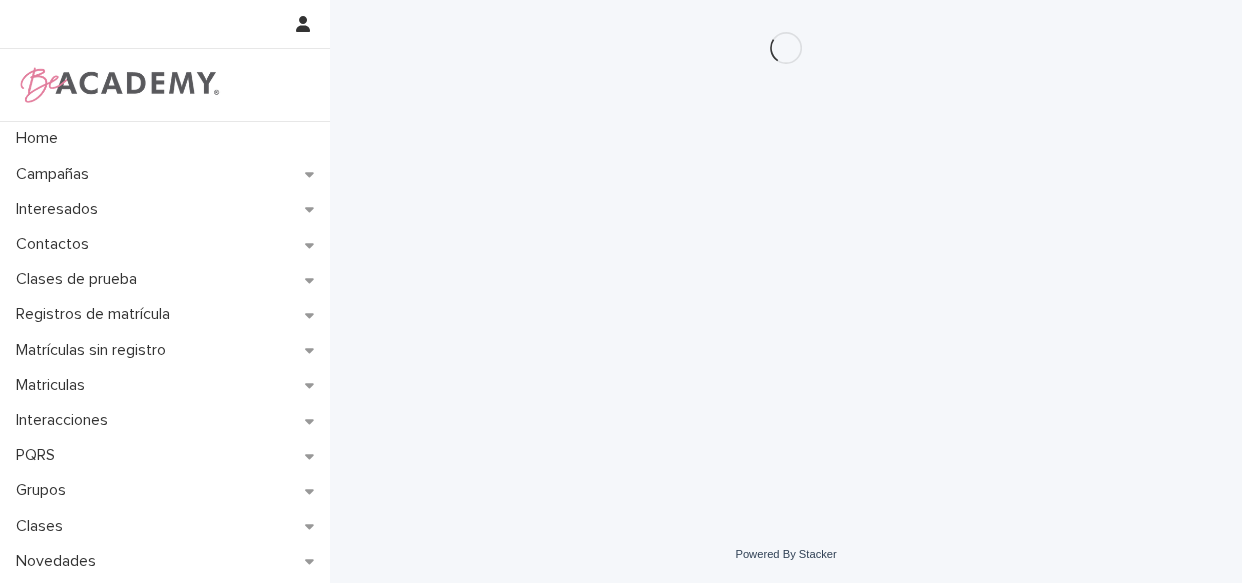scroll, scrollTop: 0, scrollLeft: 0, axis: both 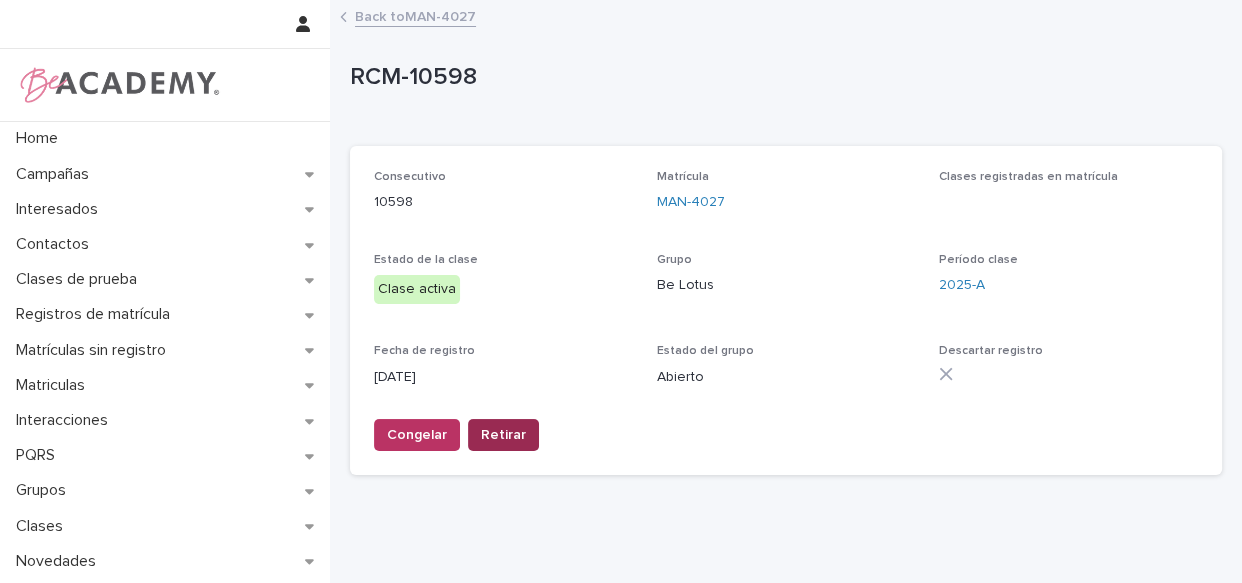 click on "Retirar" at bounding box center [503, 435] 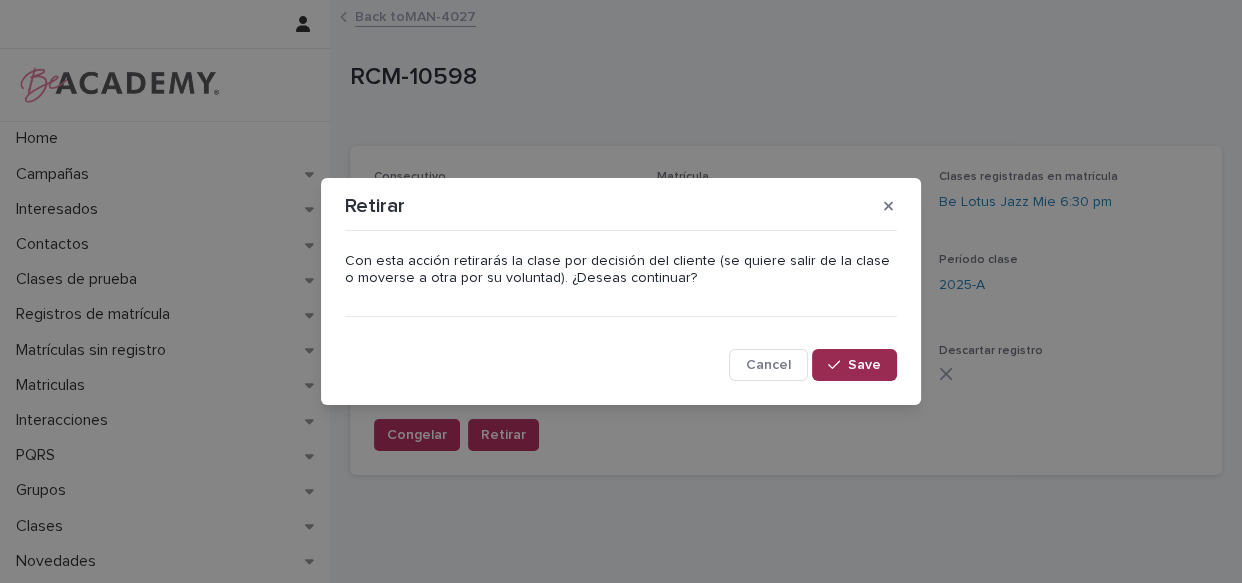 click on "Save" at bounding box center [864, 365] 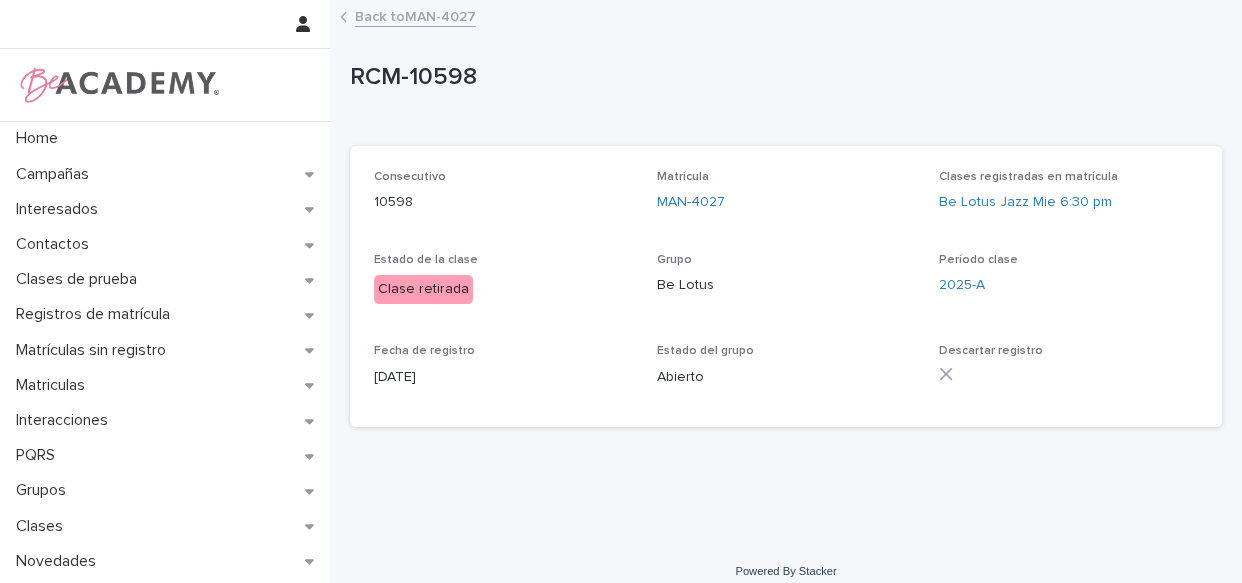 click on "Back to MAN-4027" at bounding box center (415, 15) 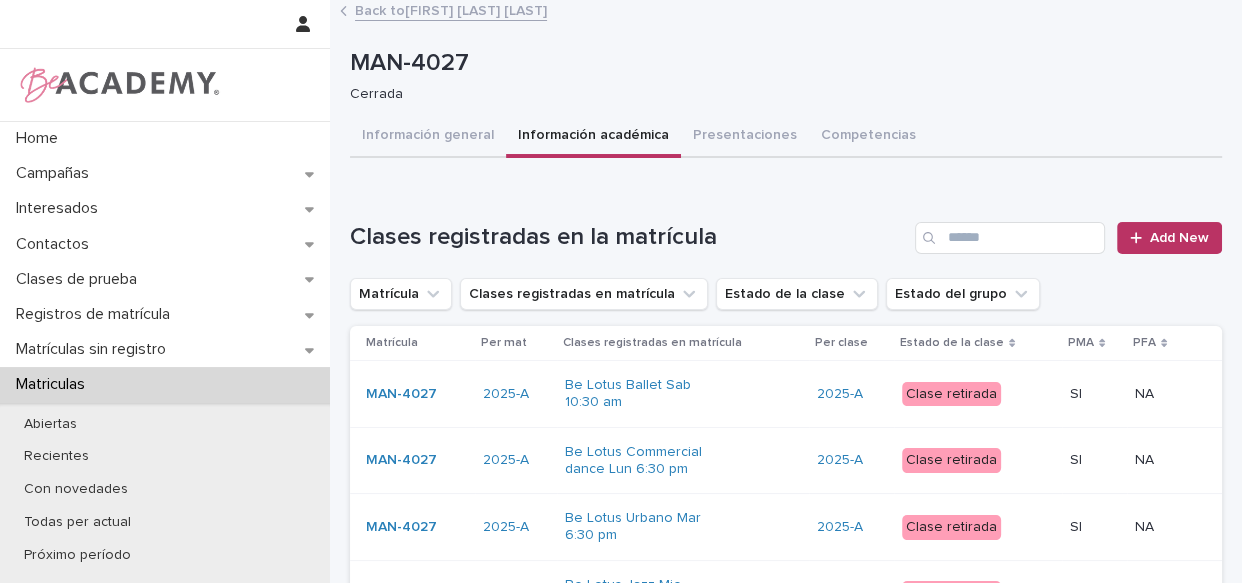 scroll, scrollTop: 0, scrollLeft: 0, axis: both 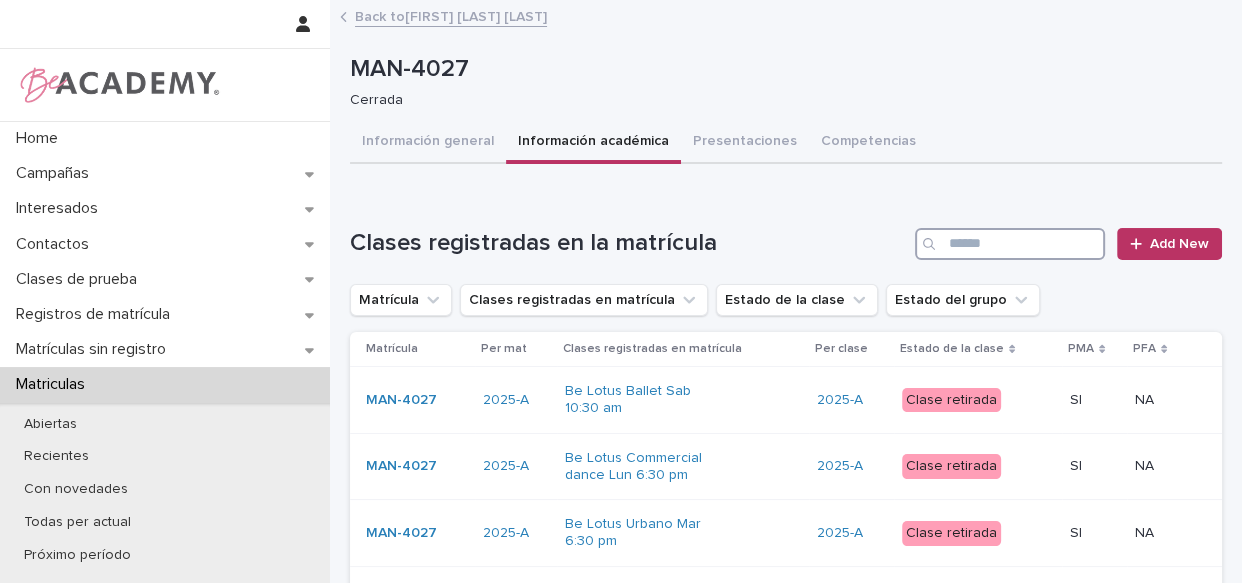 click at bounding box center [1010, 244] 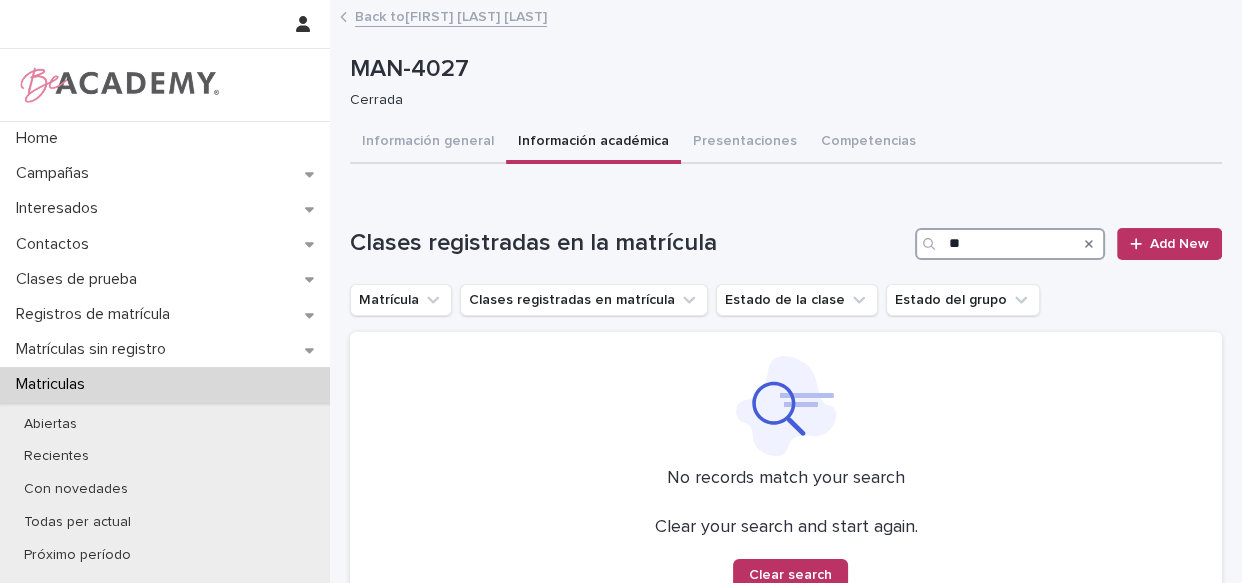 type on "*" 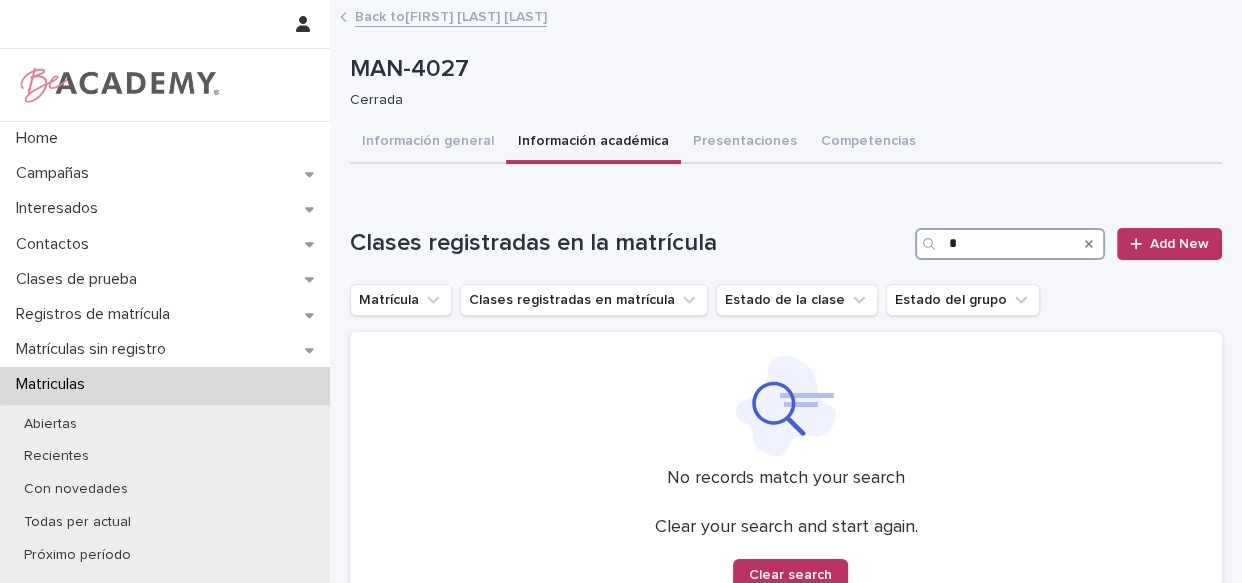 type 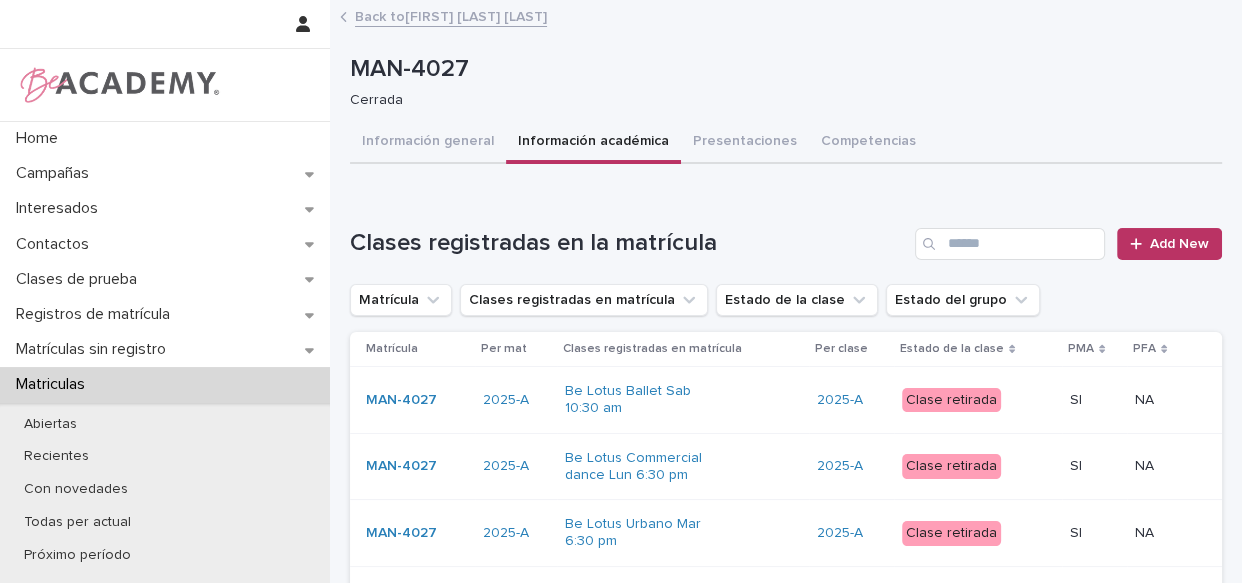 click on "Back to [FIRST] [LAST] [LAST]" at bounding box center (451, 15) 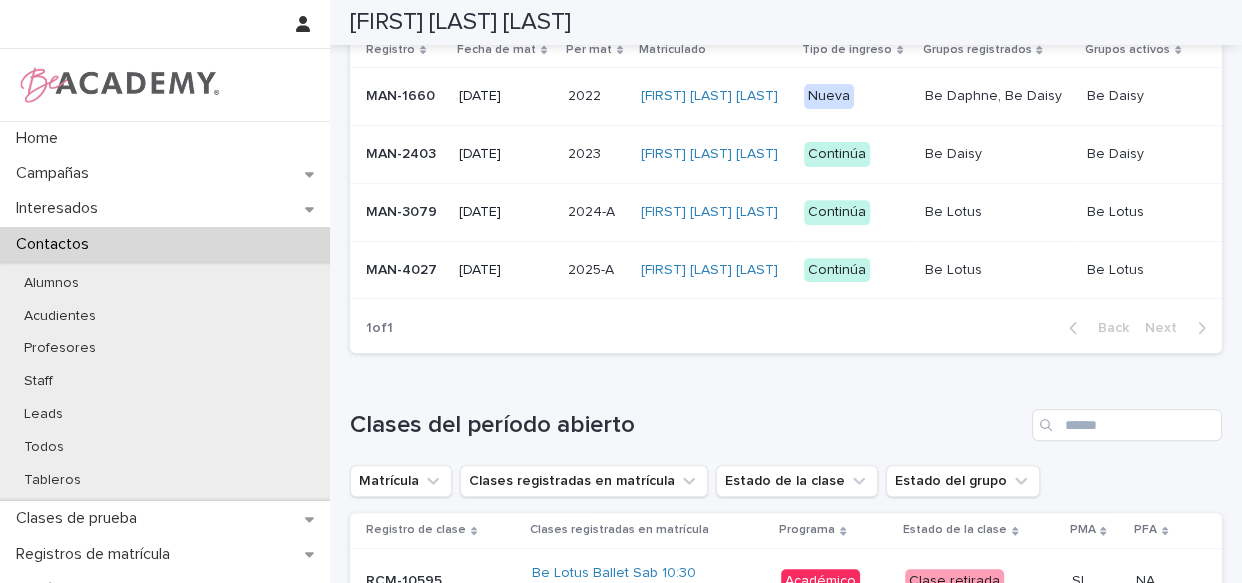scroll, scrollTop: 738, scrollLeft: 0, axis: vertical 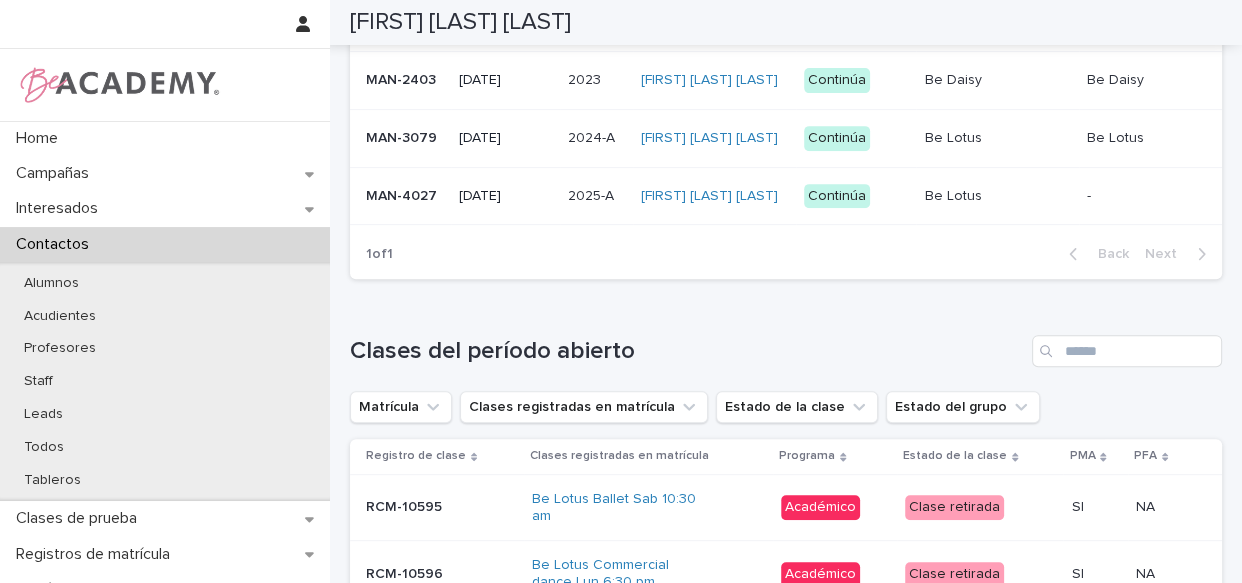click on "[FIRST] [LAST] [LAST]" at bounding box center [714, 196] 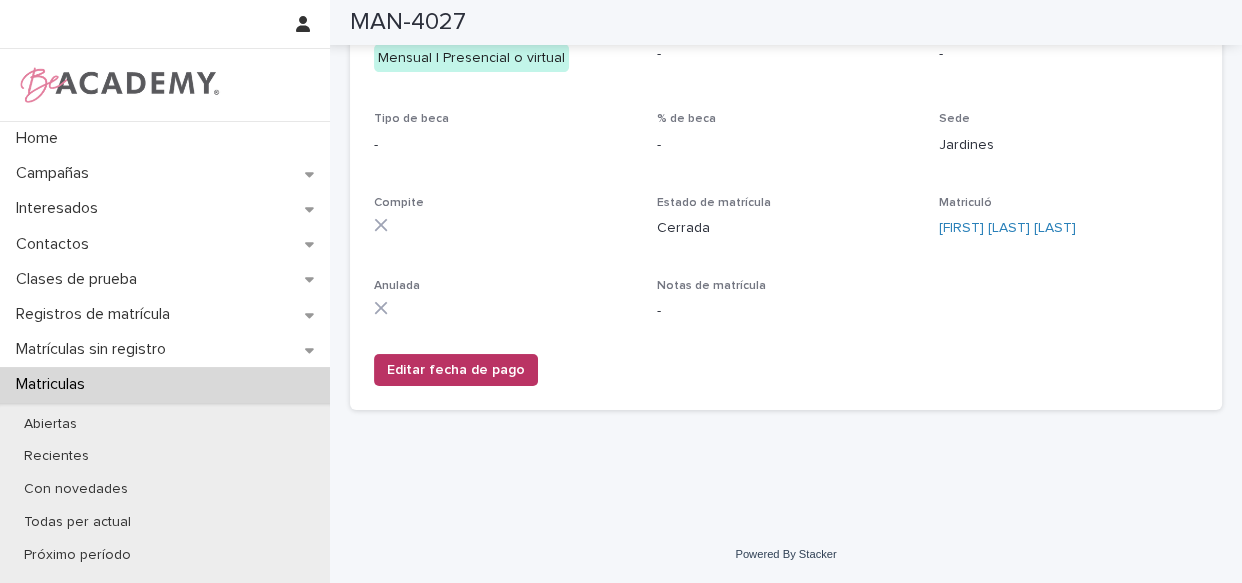 scroll, scrollTop: 214, scrollLeft: 0, axis: vertical 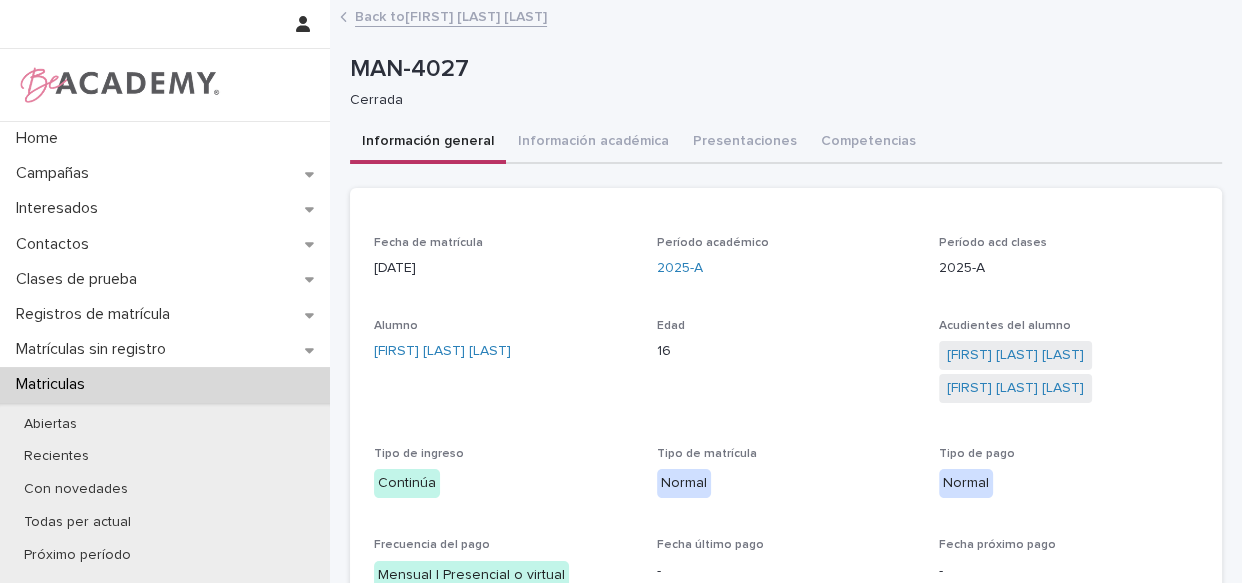 click on "Información académica" at bounding box center [593, 143] 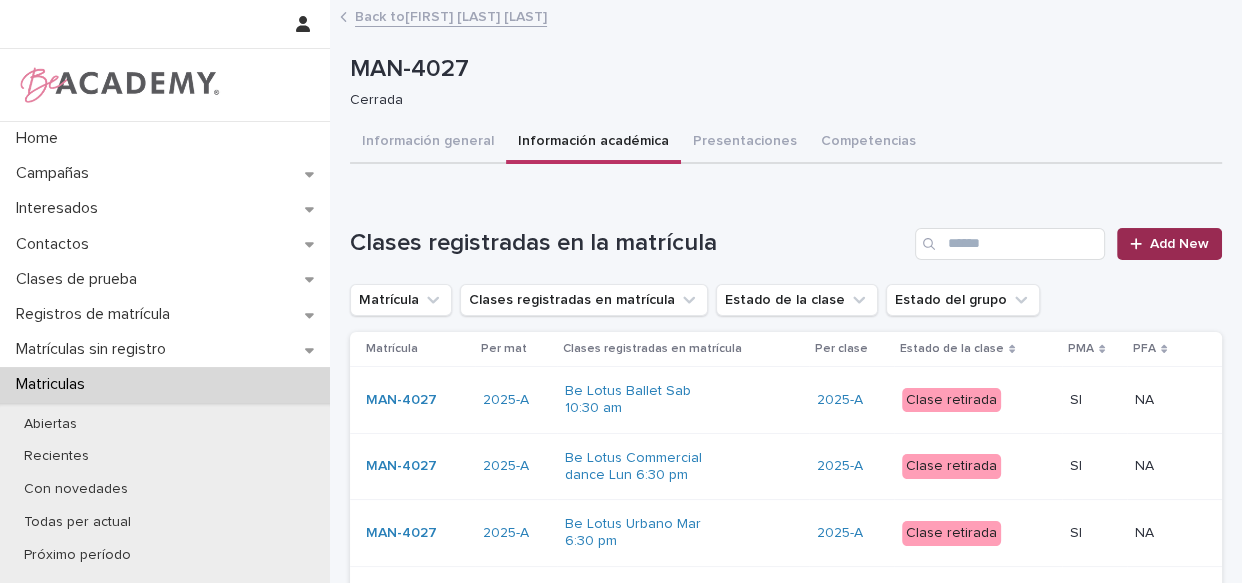 click on "Add New" at bounding box center (1169, 244) 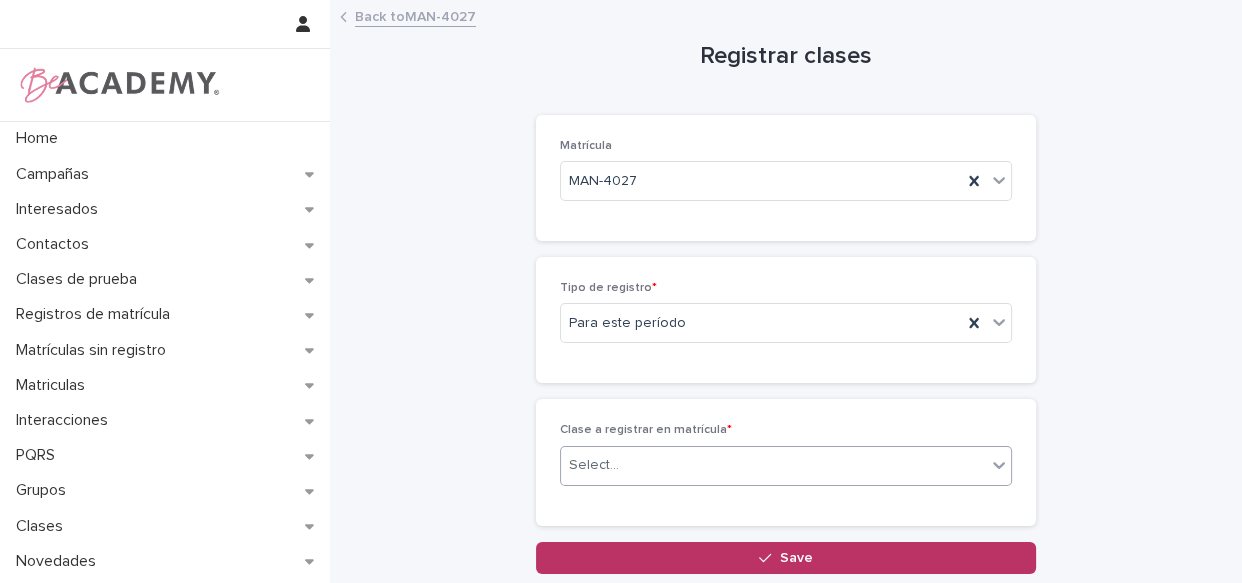 click on "Select..." at bounding box center (594, 465) 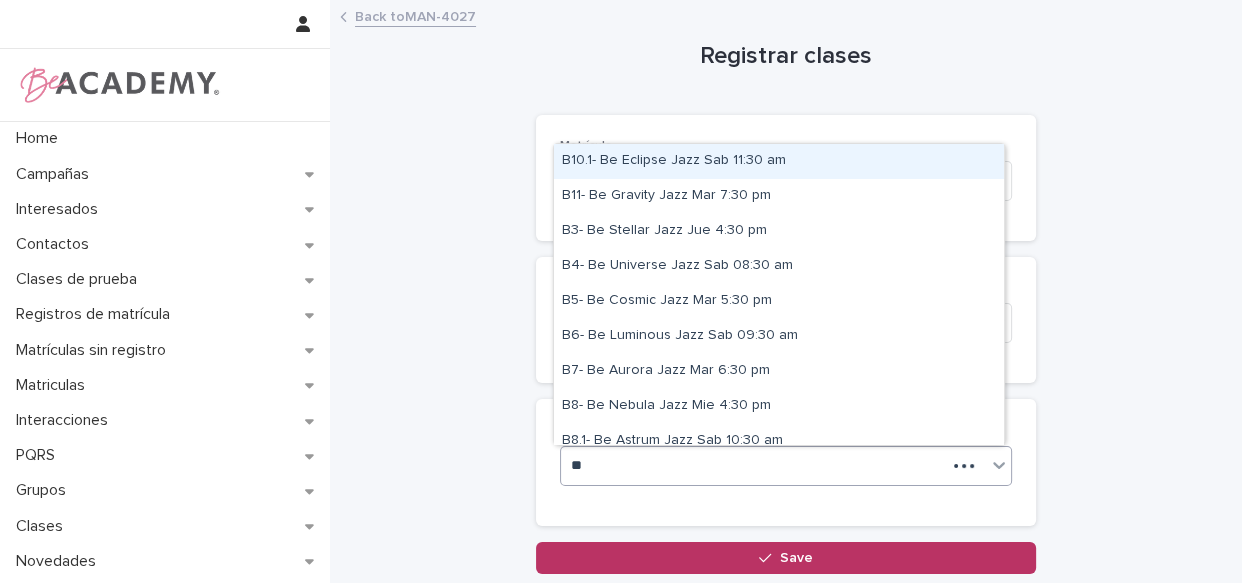 type on "***" 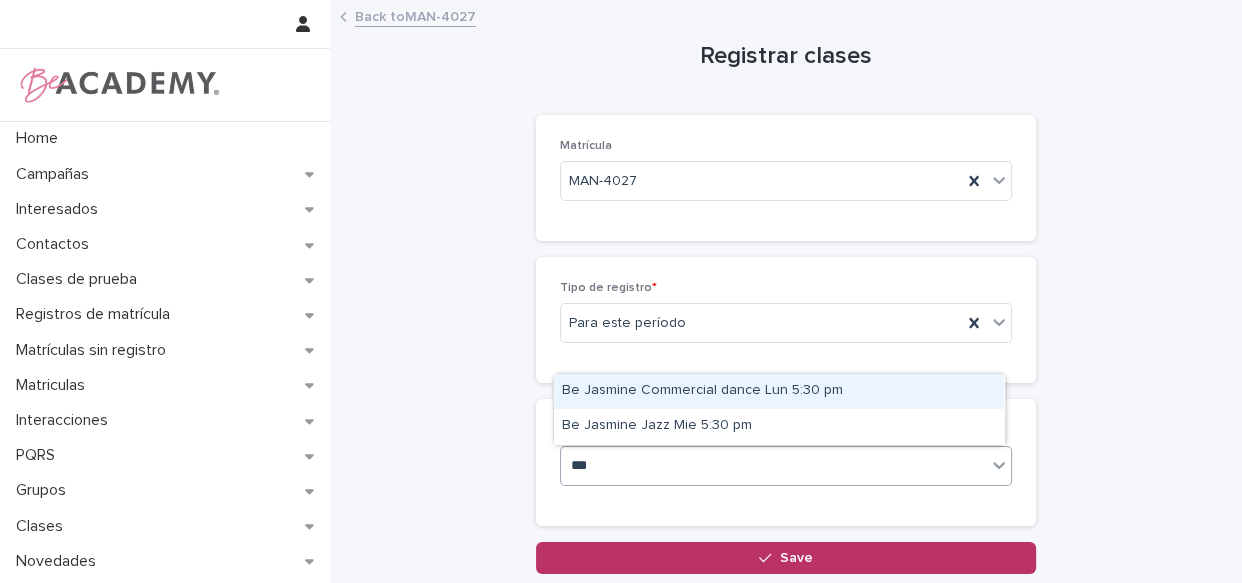 click on "Be Jasmine Commercial dance Lun 5:30 pm" at bounding box center [779, 391] 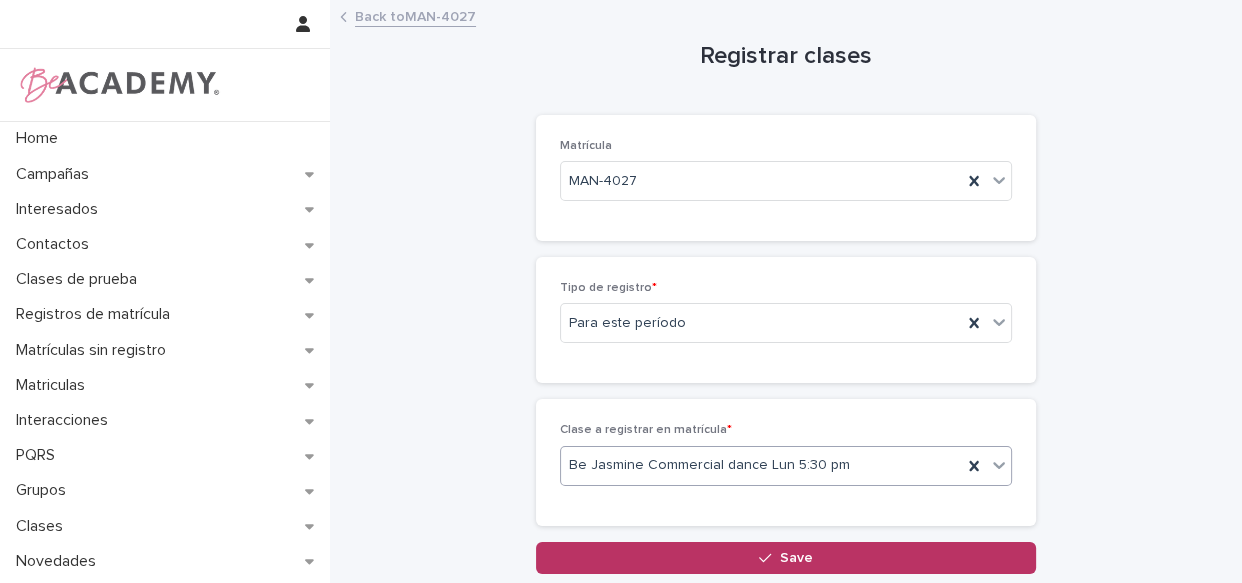 click on "Save" at bounding box center (786, 558) 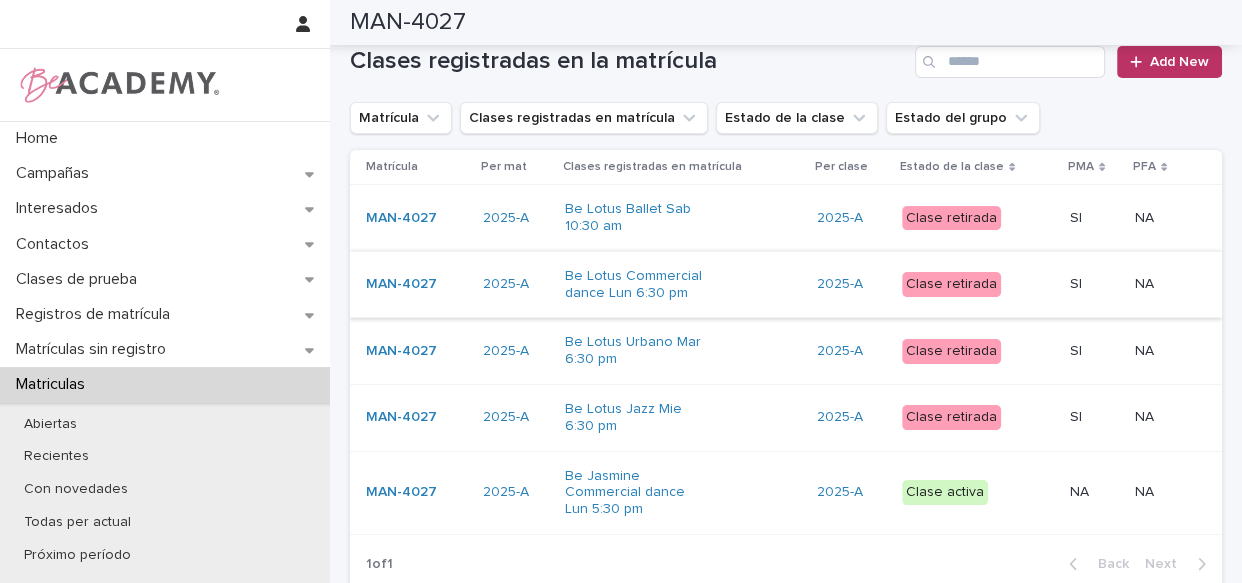 scroll, scrollTop: 132, scrollLeft: 0, axis: vertical 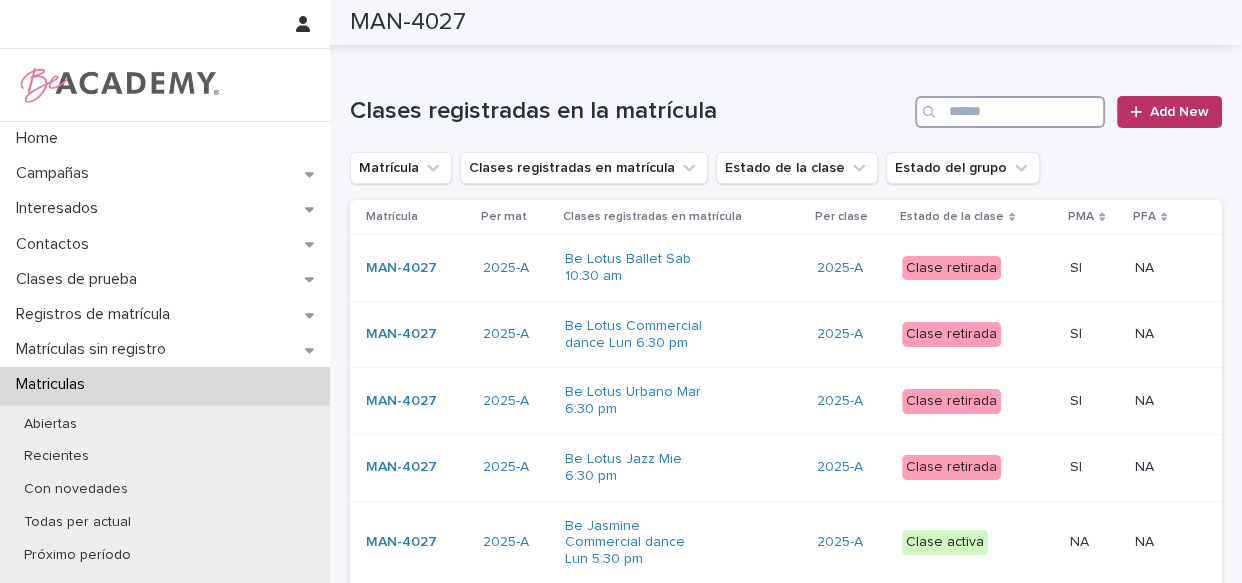 click at bounding box center [1010, 112] 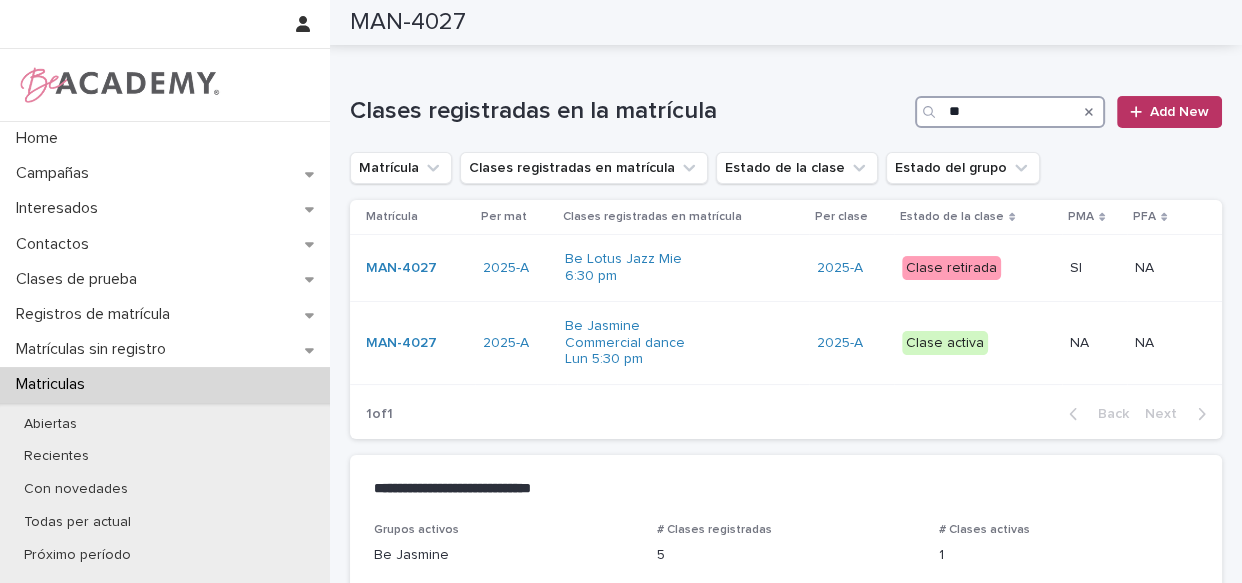 scroll, scrollTop: 32, scrollLeft: 0, axis: vertical 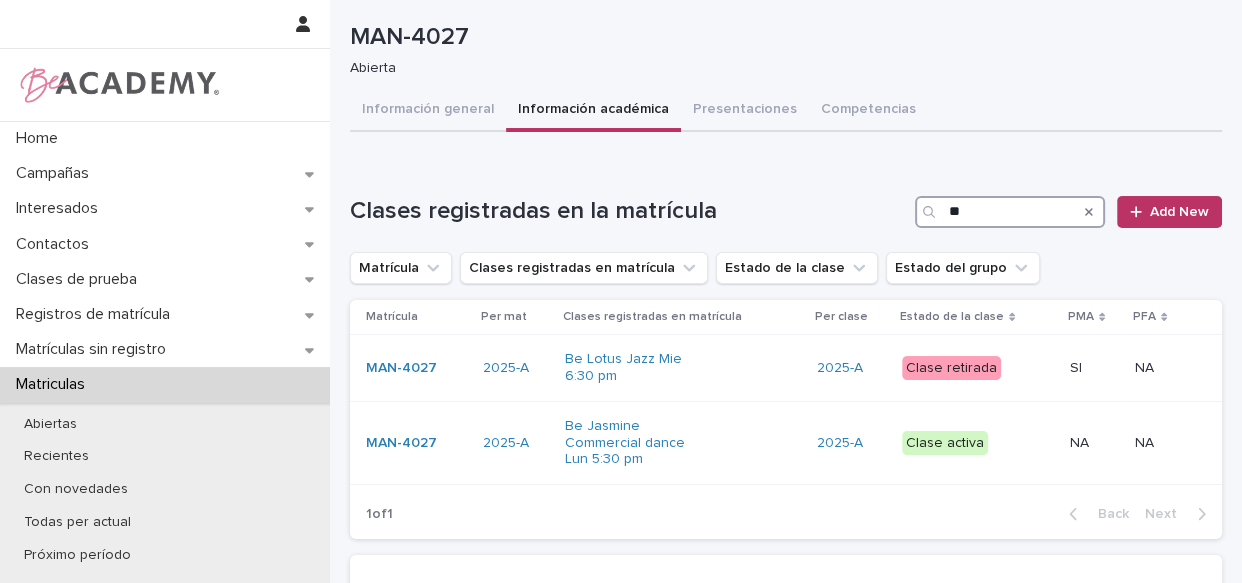 type on "*" 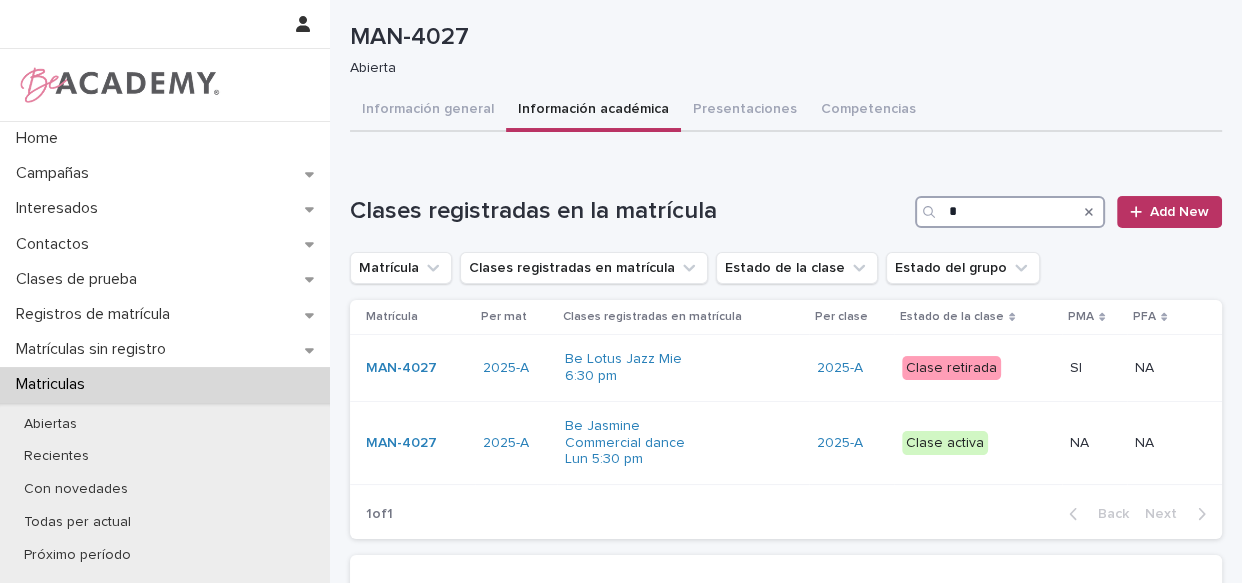 type 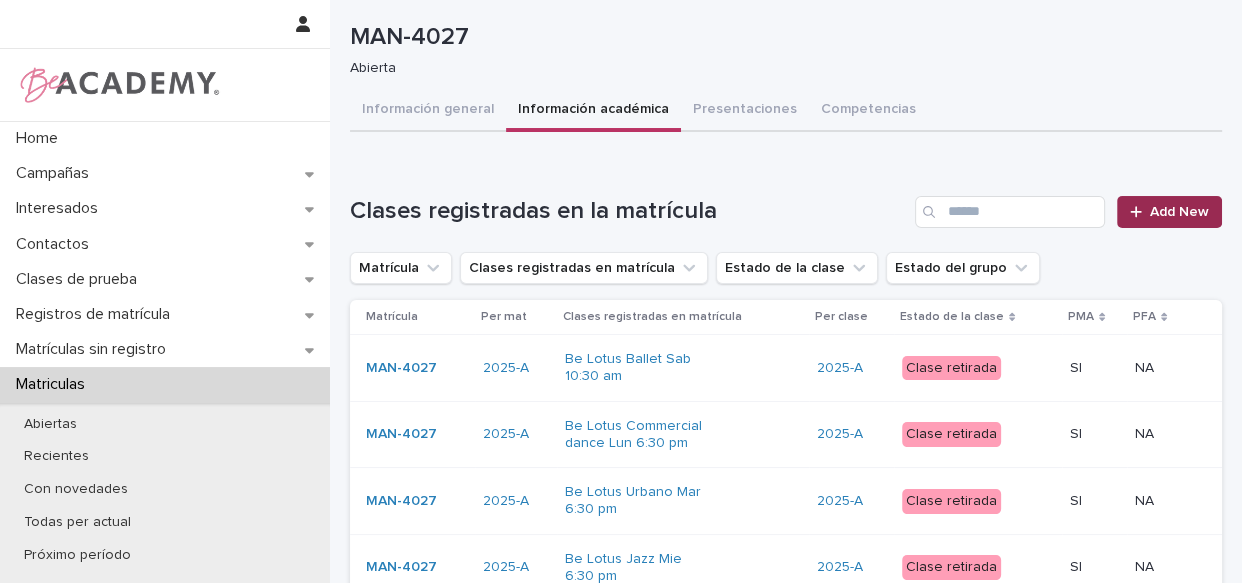 click on "Add New" at bounding box center [1169, 212] 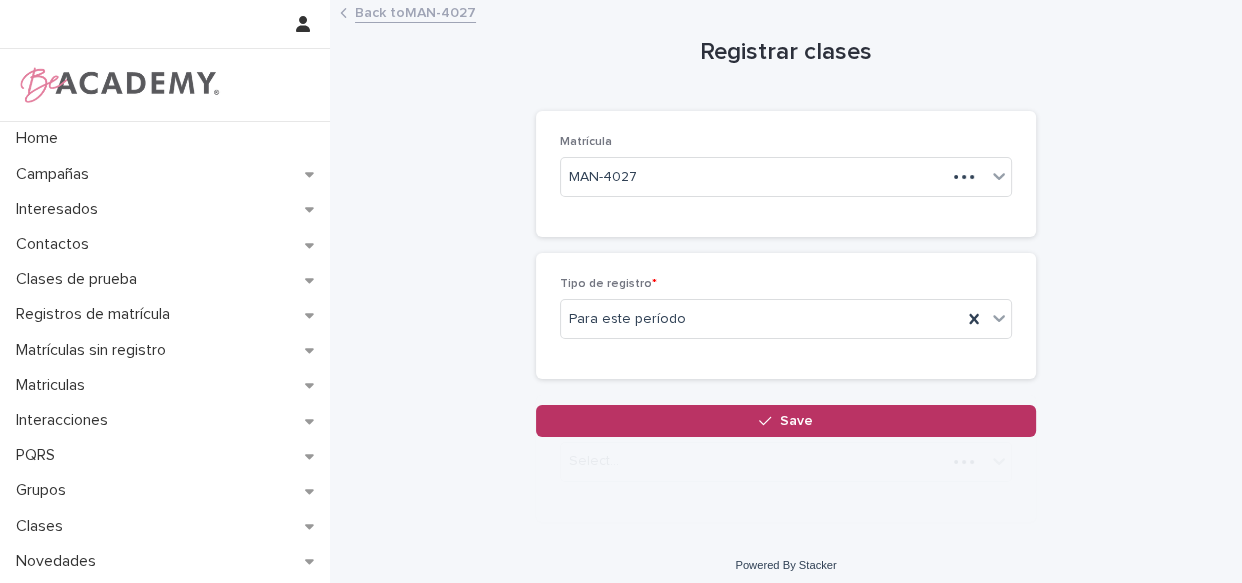 scroll, scrollTop: 5, scrollLeft: 0, axis: vertical 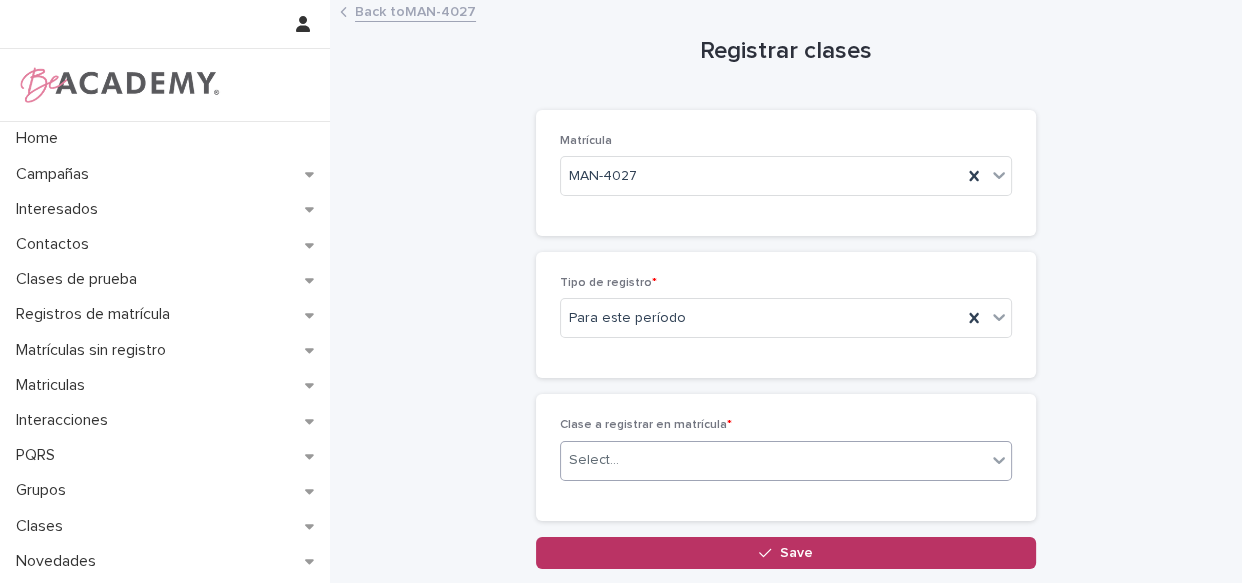 click on "Select..." at bounding box center (773, 460) 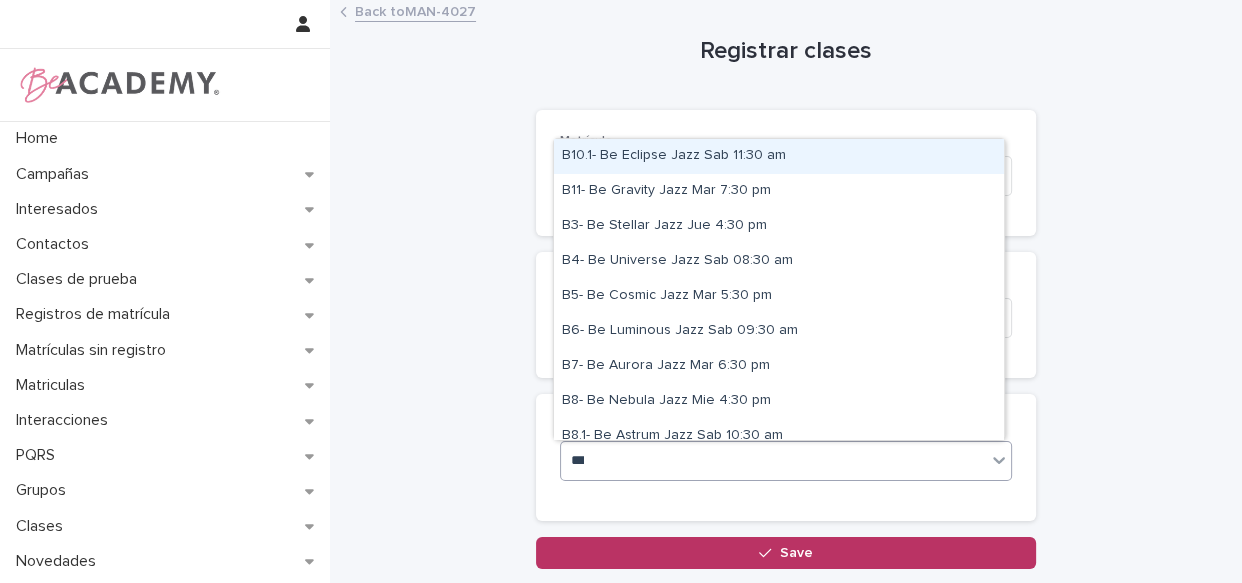 type on "****" 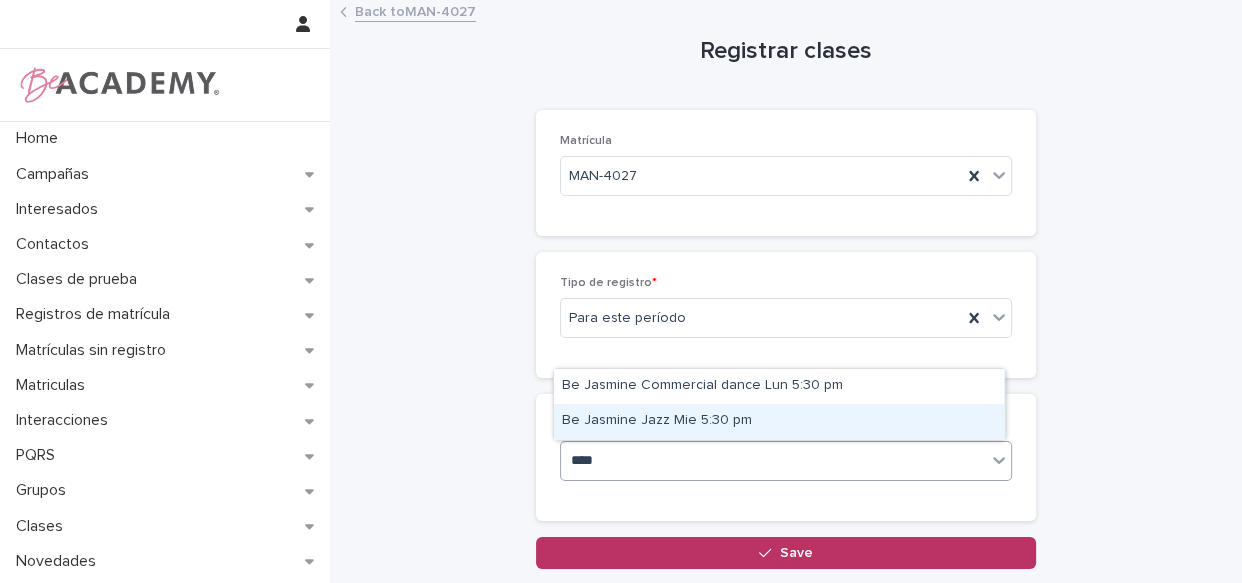 click on "Be Jasmine Jazz Mie 5:30 pm" at bounding box center [779, 421] 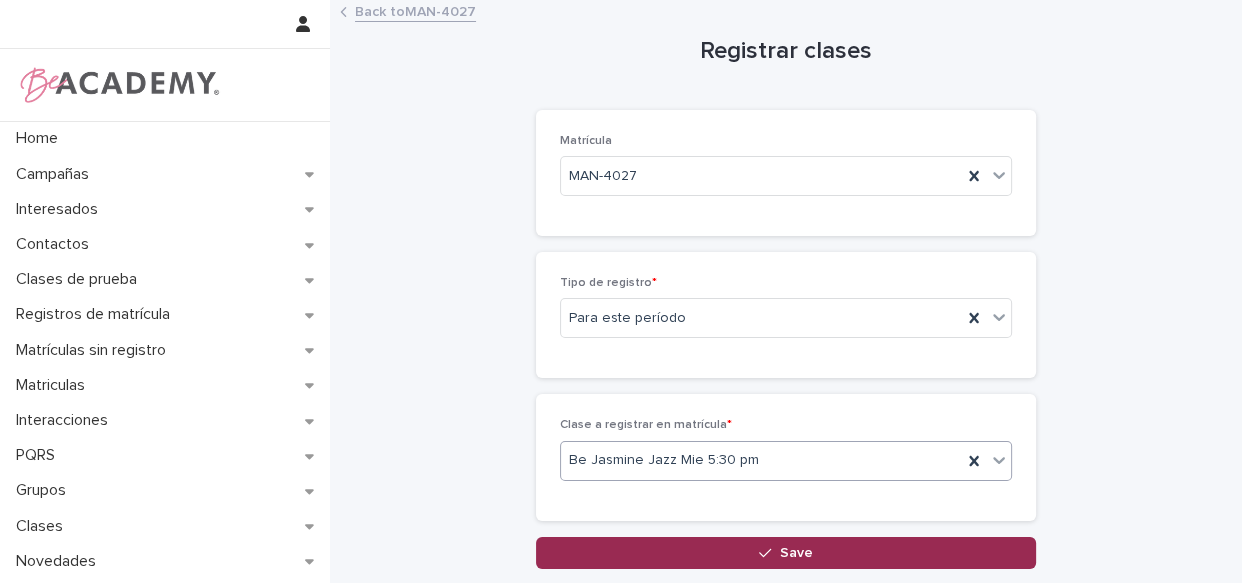 click on "Save" at bounding box center (786, 553) 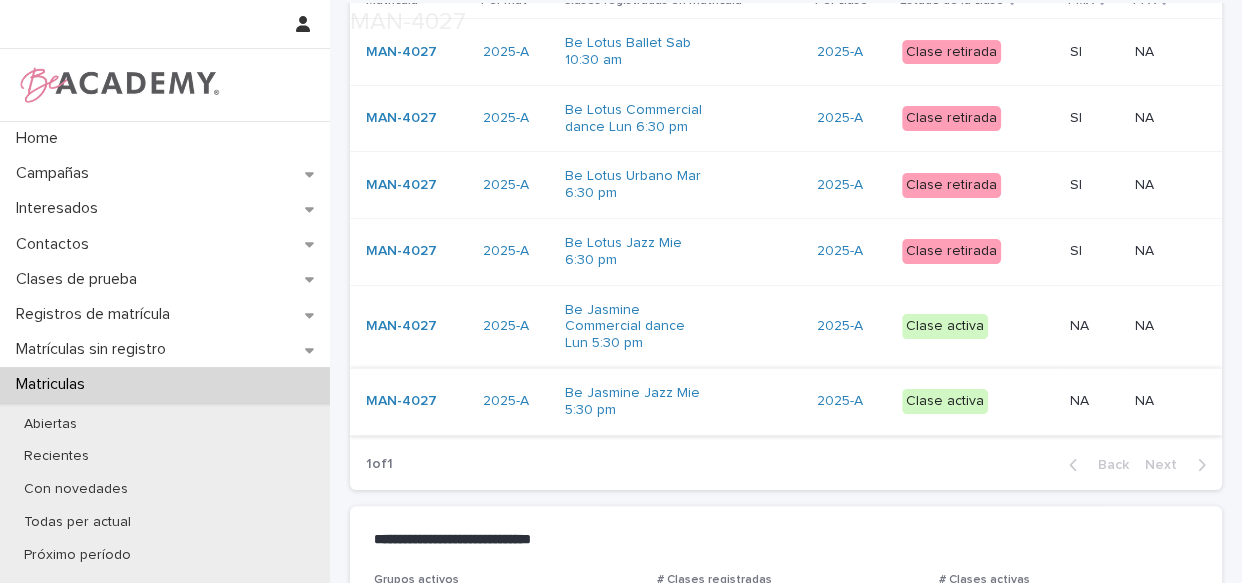 scroll, scrollTop: 363, scrollLeft: 0, axis: vertical 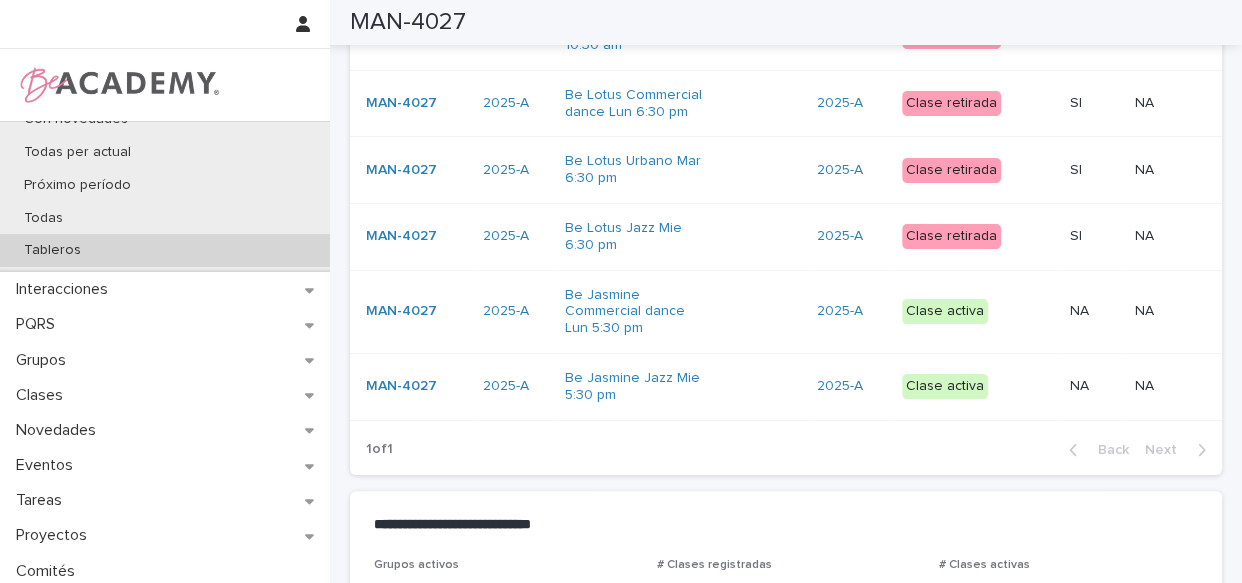 click on "Tableros" at bounding box center (52, 250) 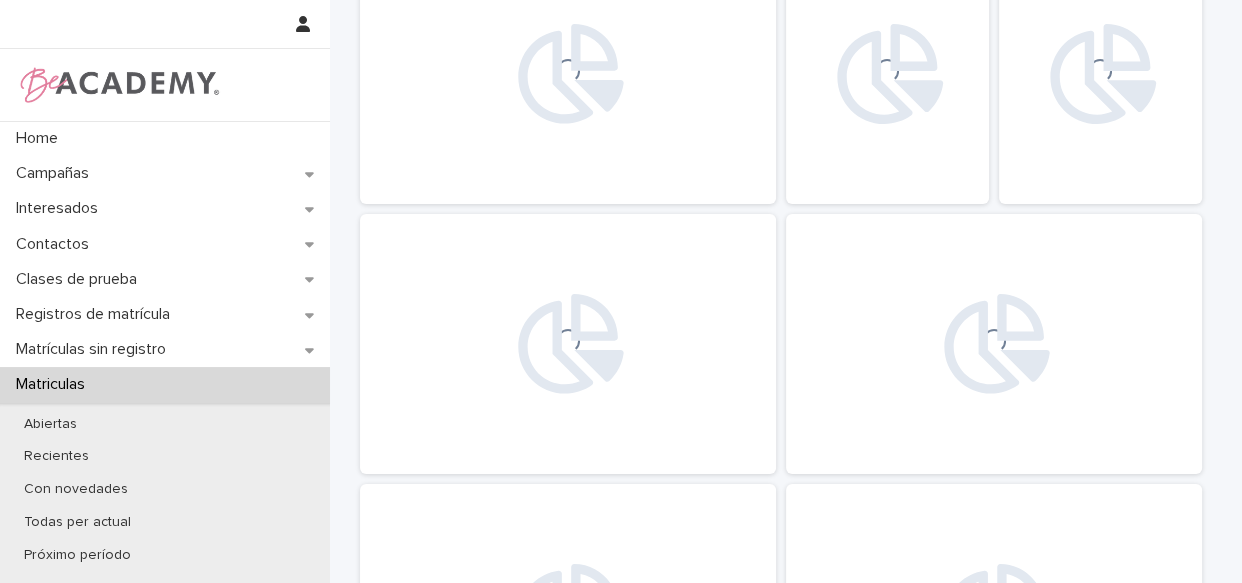 scroll, scrollTop: 0, scrollLeft: 0, axis: both 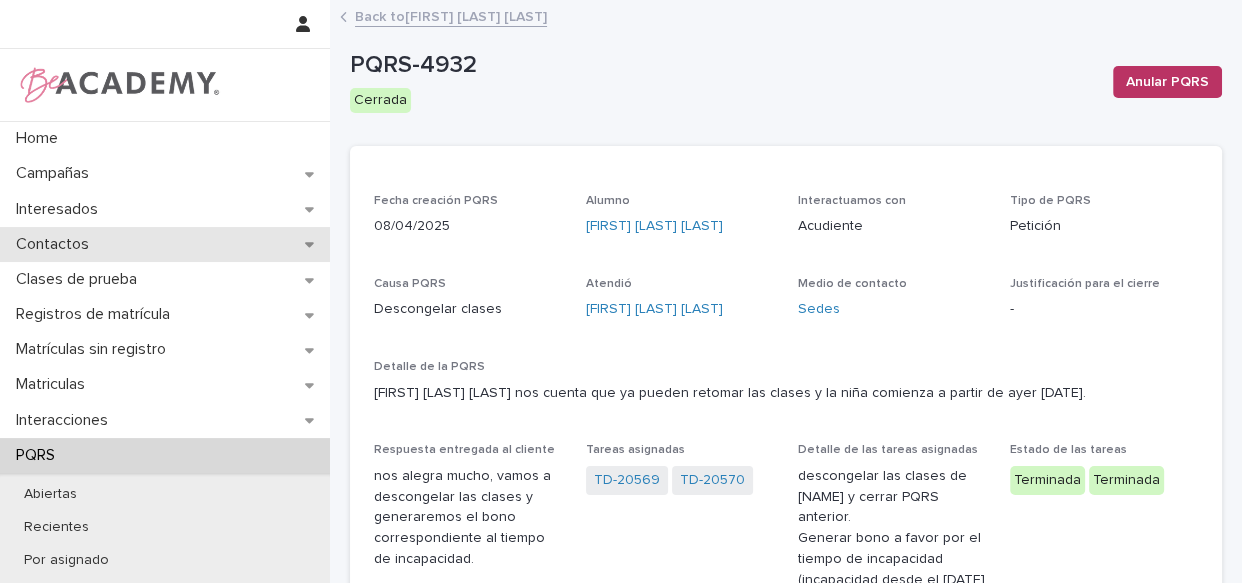 click on "Contactos" at bounding box center (165, 244) 